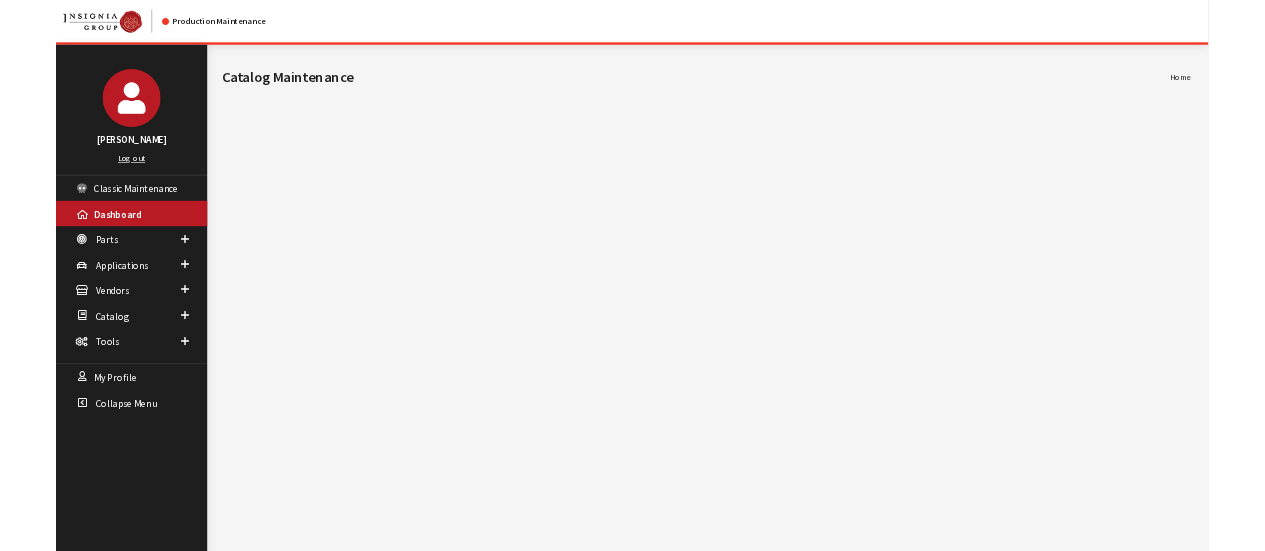 scroll, scrollTop: 0, scrollLeft: 0, axis: both 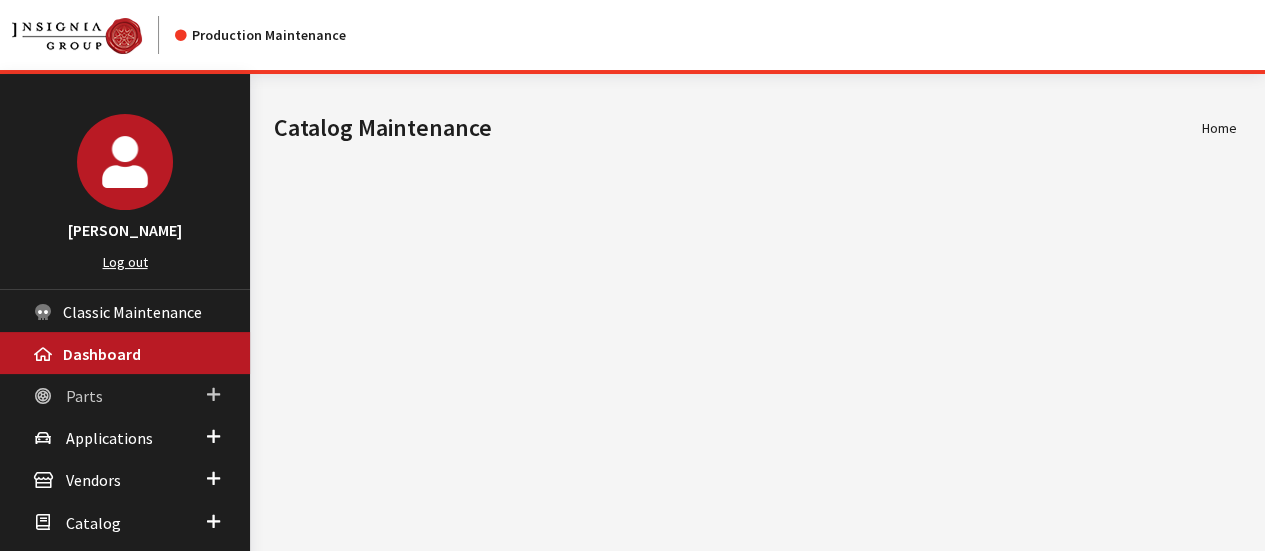 click on "Parts" at bounding box center (125, 395) 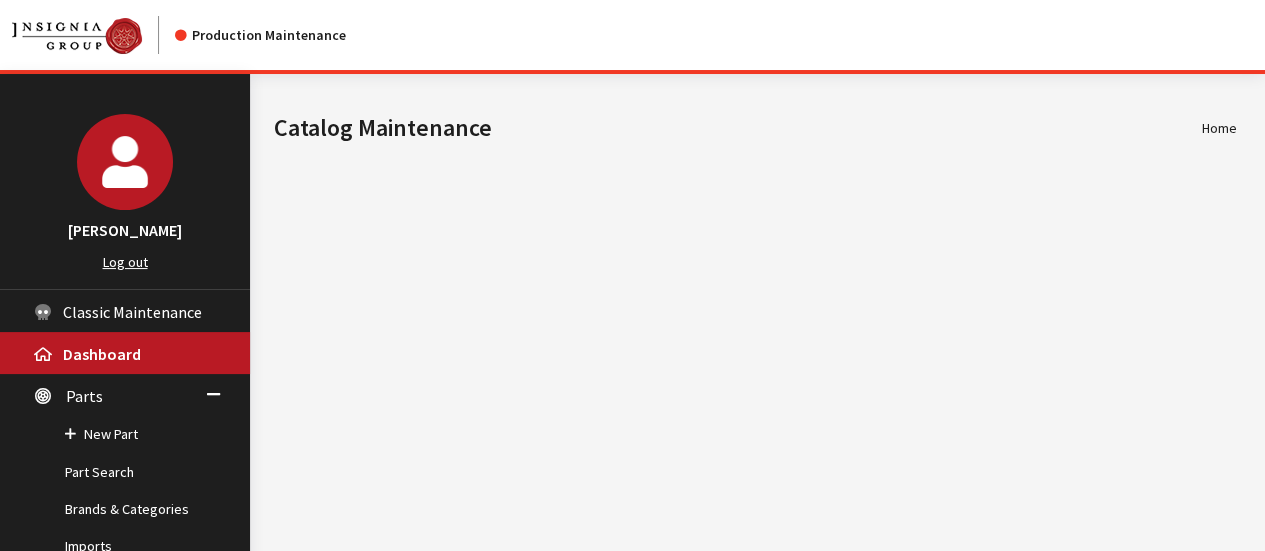 drag, startPoint x: 972, startPoint y: 422, endPoint x: 480, endPoint y: 379, distance: 493.8755 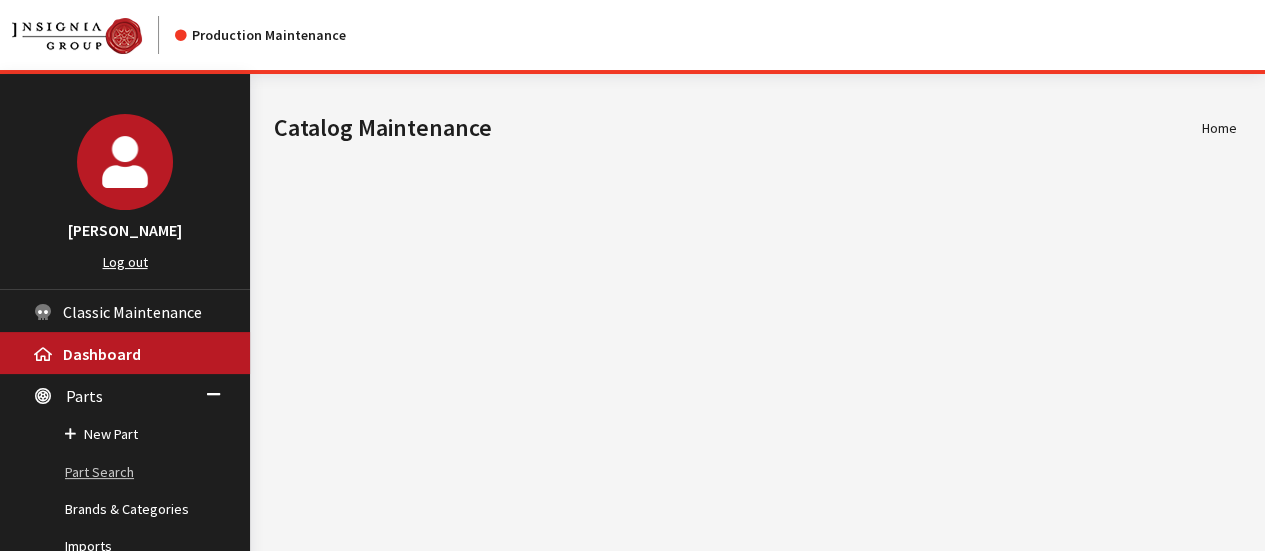 click on "Part Search" at bounding box center (125, 472) 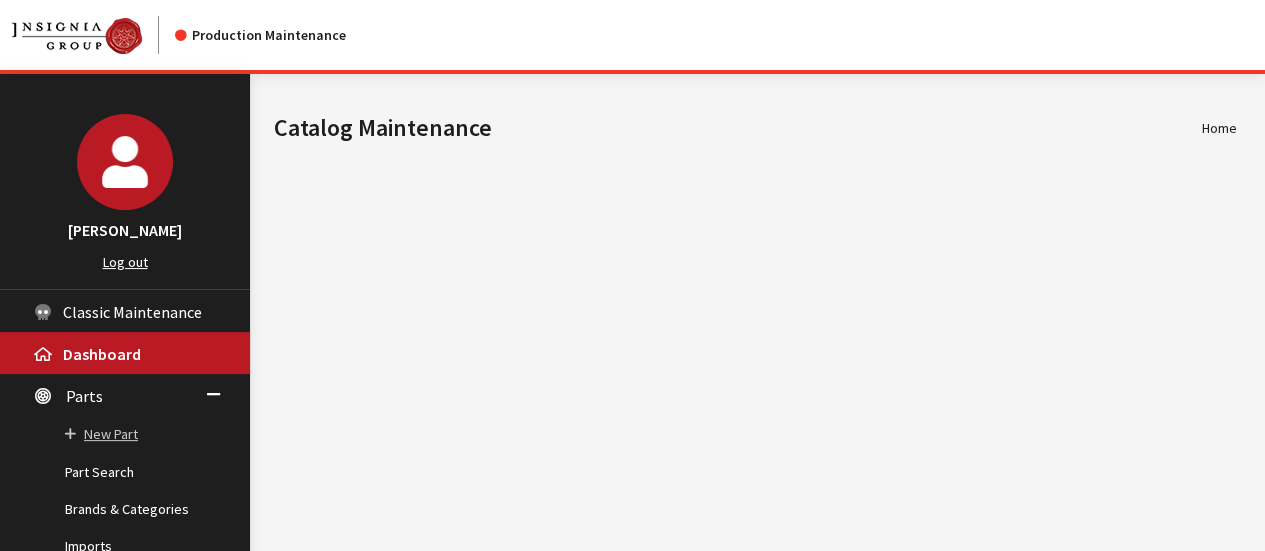 click on "New Part" at bounding box center (125, 434) 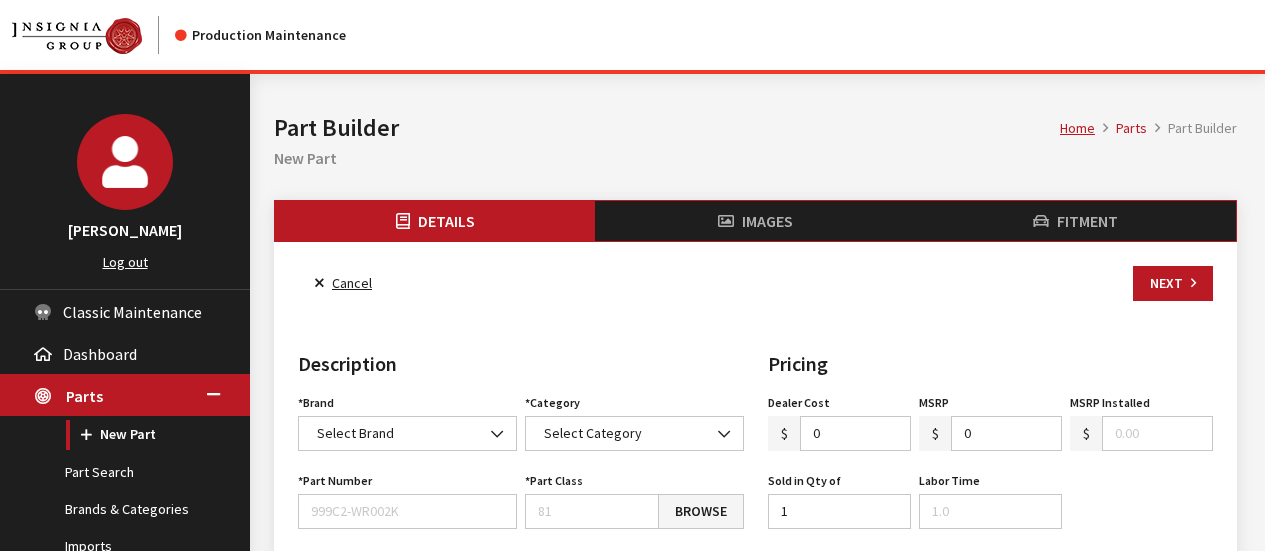 select 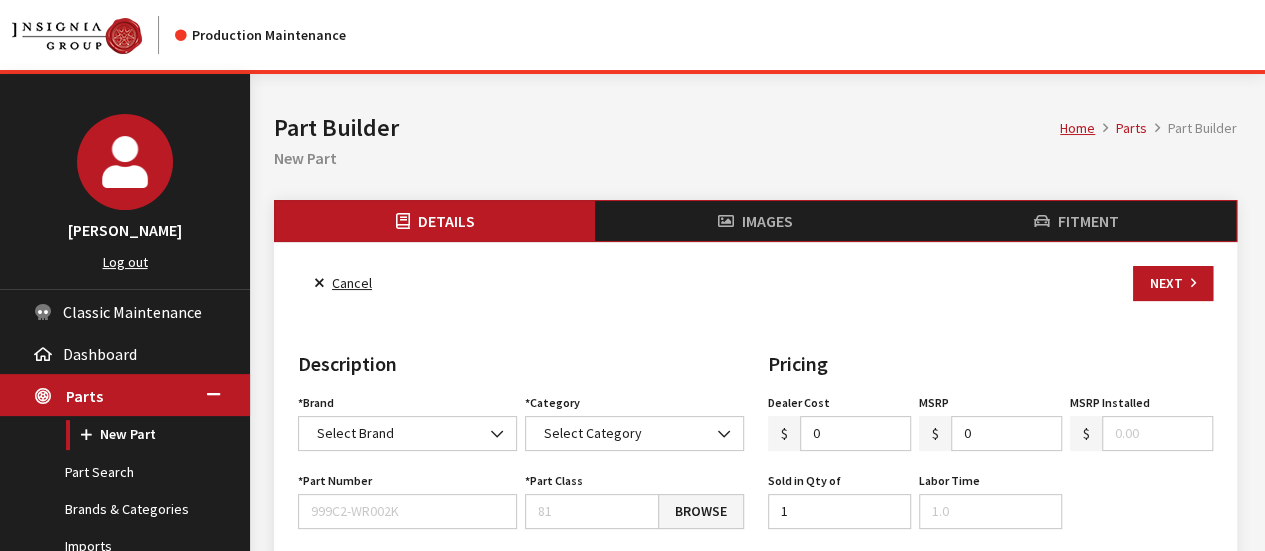 click on "Pricing
Dealer Cost
$ 0
MSRP
$ 0
MSRP Installed
$
Sold in Qty of
1
Labor Time
Region
USA
en-CA
fr-CA
Measurements
Dimension UOM
None
inches
feet
millimeters
centimeters
kilometers
meters
None
Length
Width
Height
Depth
Weight UOM
None
ounces
pounds
milligrams
kilograms
grams
None
Weight
Colors/Patterns
None
Assign color
Remove
Color Group: None
Assign color group
Remove" at bounding box center (991, 930) 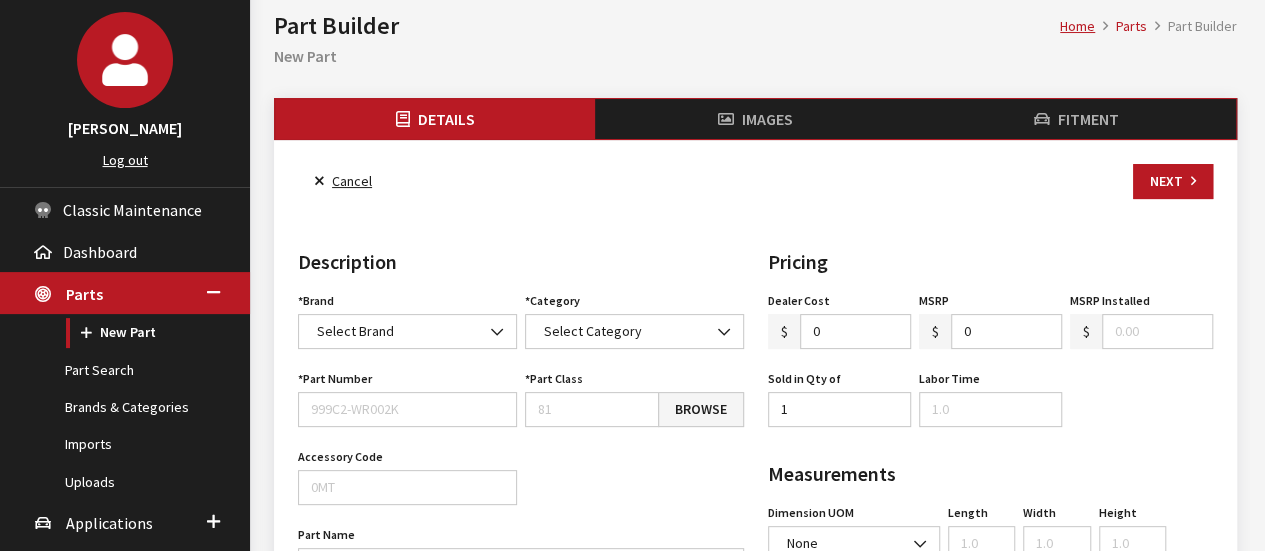 scroll, scrollTop: 200, scrollLeft: 0, axis: vertical 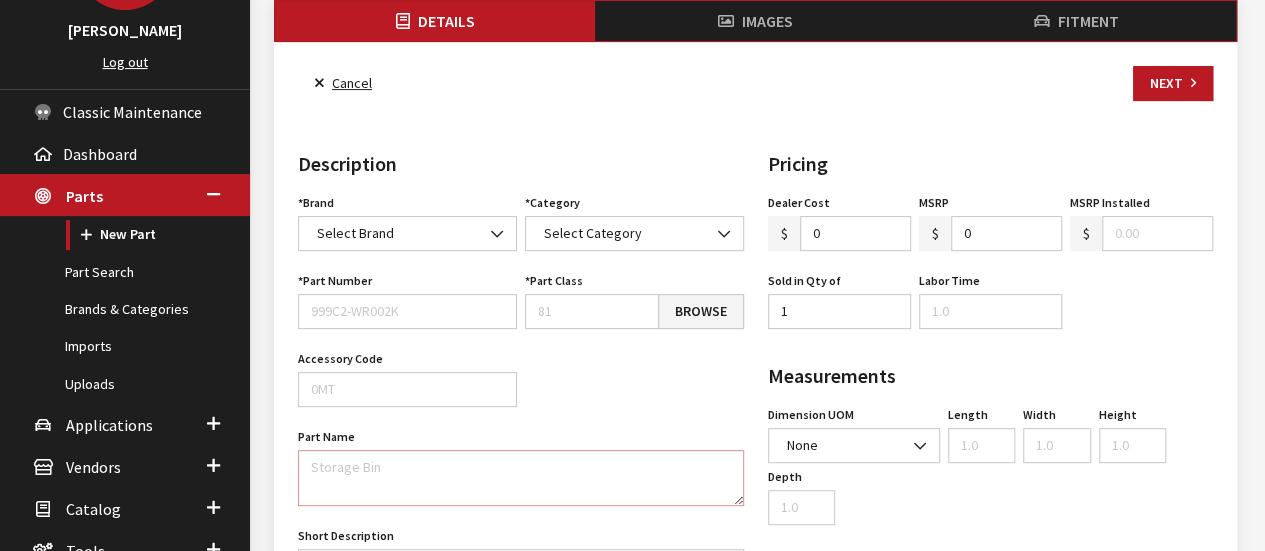 drag, startPoint x: 361, startPoint y: 461, endPoint x: 372, endPoint y: 251, distance: 210.2879 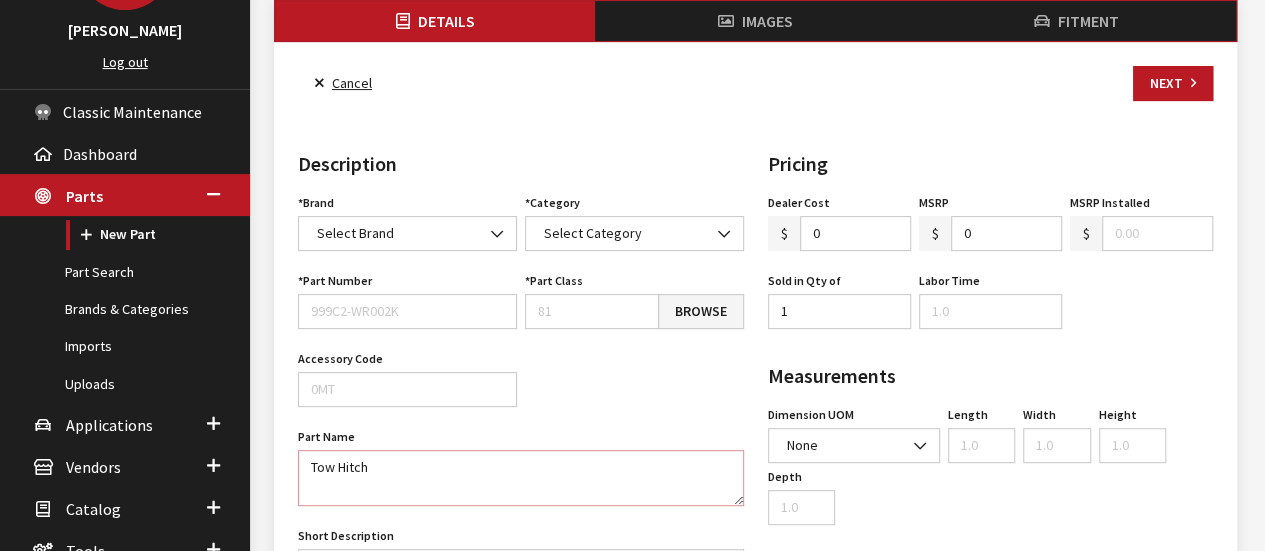 type on "Tow Hitch" 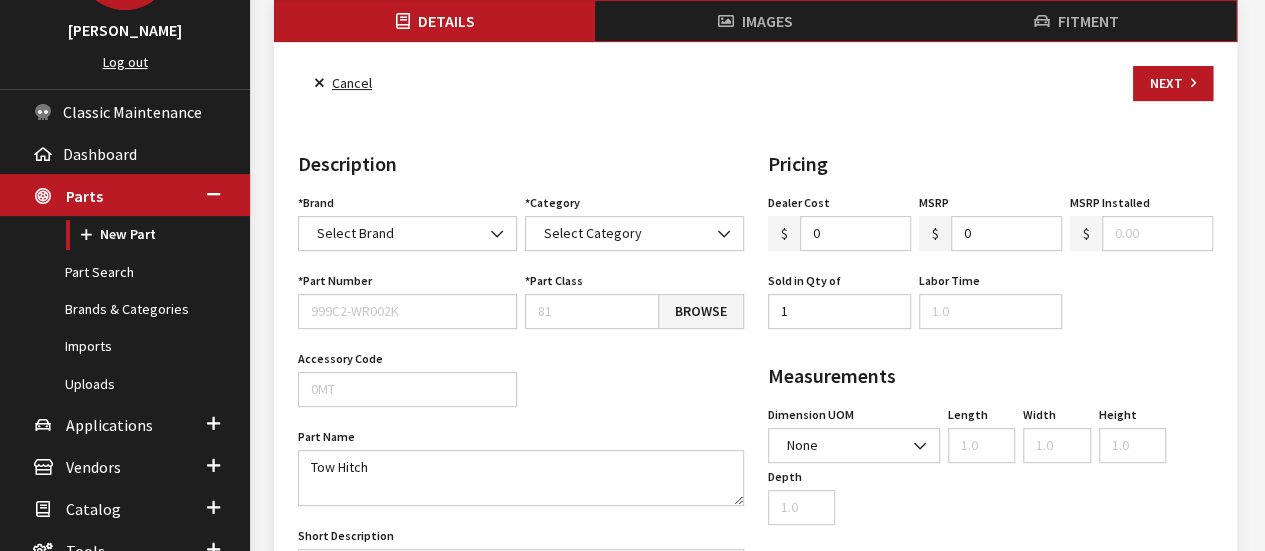 click on "Brand
Acura Alfa Romeo Audi BMW DoubleTake Ford Ford Racing GM GST Honda Hyundai Infiniti Jaguar Kia Land Rover Lexus Mazda META Mitsubishi Mopar Nissan Saturn Scion Service Plans SET Spitzer Protection Subaru Toyota VW We Owe / Due Bill Yamaha 3D Carbon 3M ACE Advent Agri-Cover AlloyGator Alpine Ameraguard American Radio AMG AMG-Hyundai AMG-Kia AMP ANZO Aries AstroStart Audiovox AUER Automotive Auto Action Automate Autostart Avital AVS Azentek BAK Bed Rug BEDSLIDE Belltech Bestop Boomerang Borla BrandMotion Bruno Bushwacker Cargo Solutions Cedar Electronics Check Corp Classic Soft Trim Clifford Complete Appearance Corsa Covercraft Crimestopper Curt Manufacturing Dawn Dealer Dealer Package Dee Zee Defenderworx Diamondback Diamon-Fusion Directed Draw-Tite DualLiner E&G EchoMaster Eclipse Empire Escort Extang Five AD Fold-A-Cover Ford Performance Go Rhino GuidePoint Husky Hypertech ICI Innovasia Intro-Tech K&N Katzkin Kenwood KICKER KW" at bounding box center (521, 574) 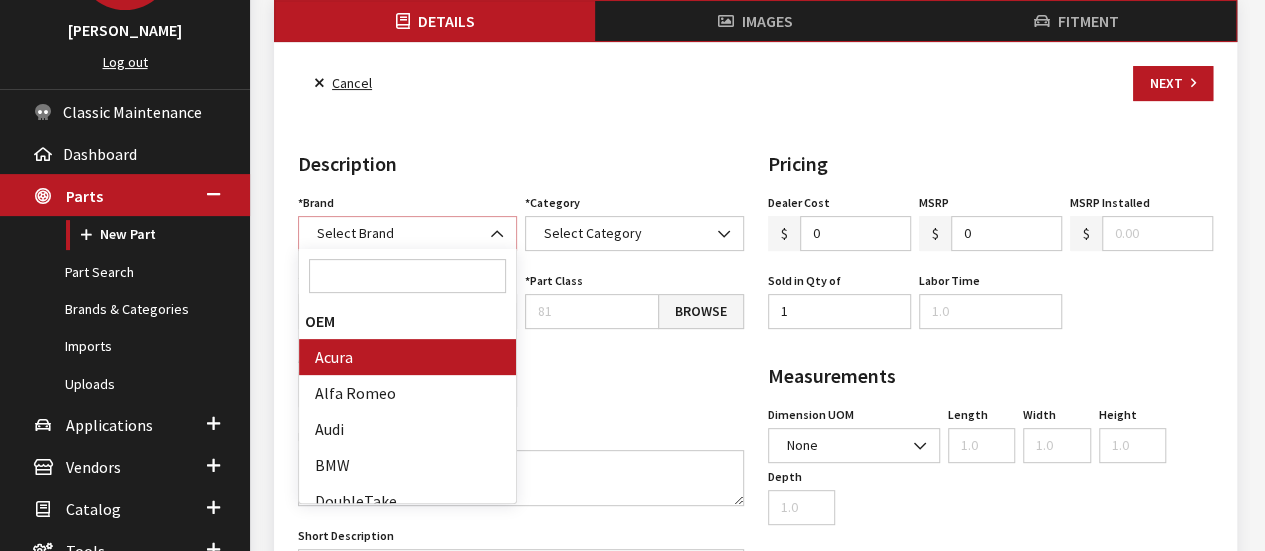 drag, startPoint x: 366, startPoint y: 221, endPoint x: 370, endPoint y: 238, distance: 17.464249 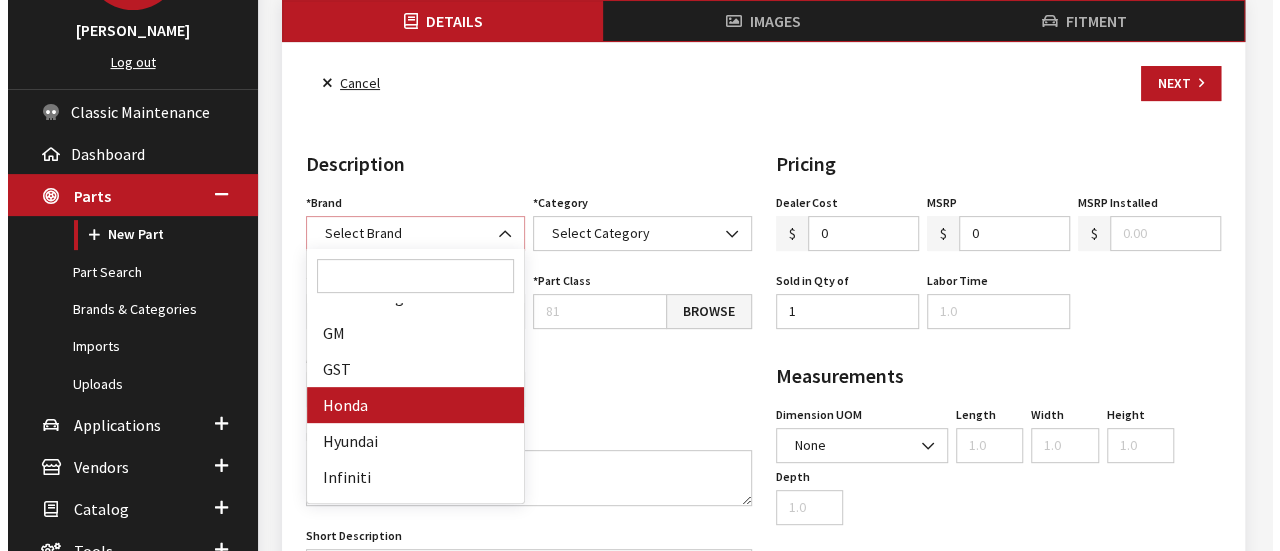 scroll, scrollTop: 300, scrollLeft: 0, axis: vertical 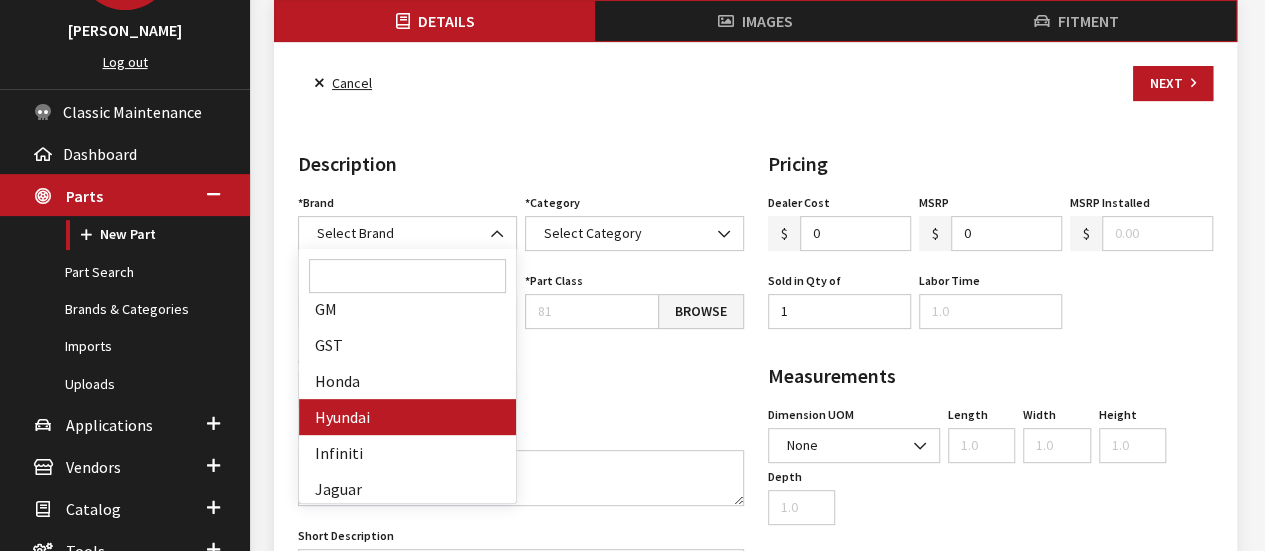 drag, startPoint x: 371, startPoint y: 415, endPoint x: 594, endPoint y: 284, distance: 258.631 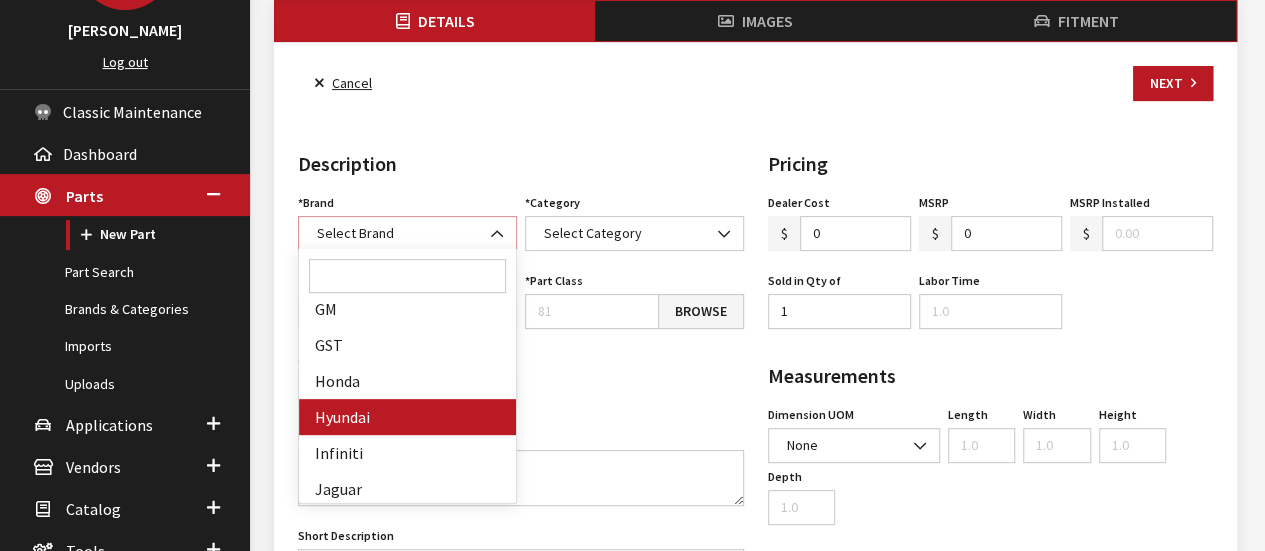 select on "24" 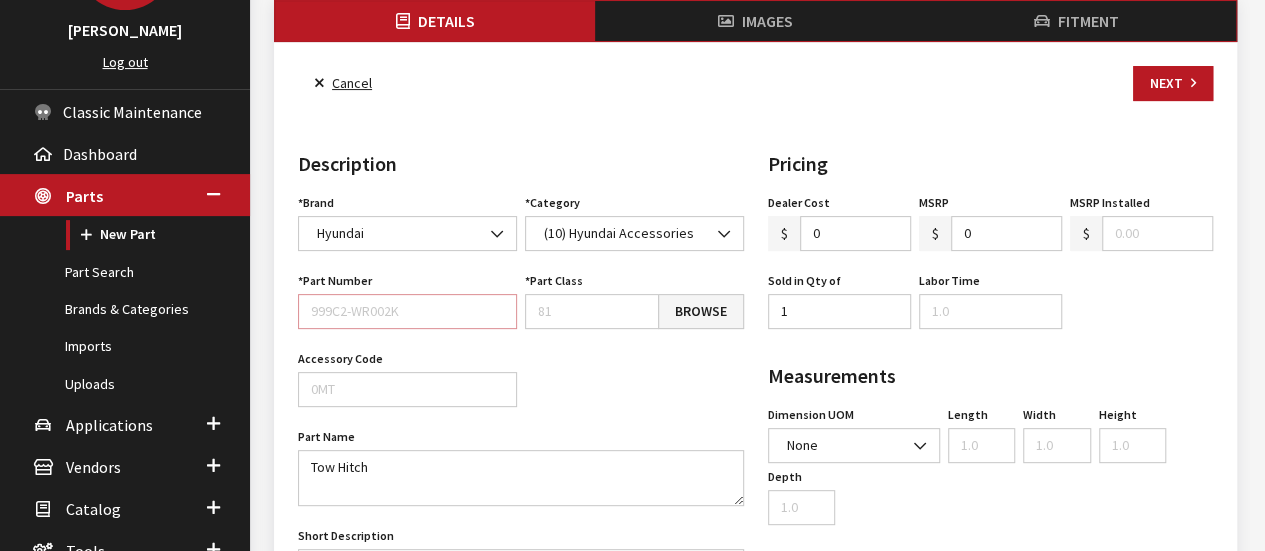 drag, startPoint x: 388, startPoint y: 313, endPoint x: 352, endPoint y: 311, distance: 36.05551 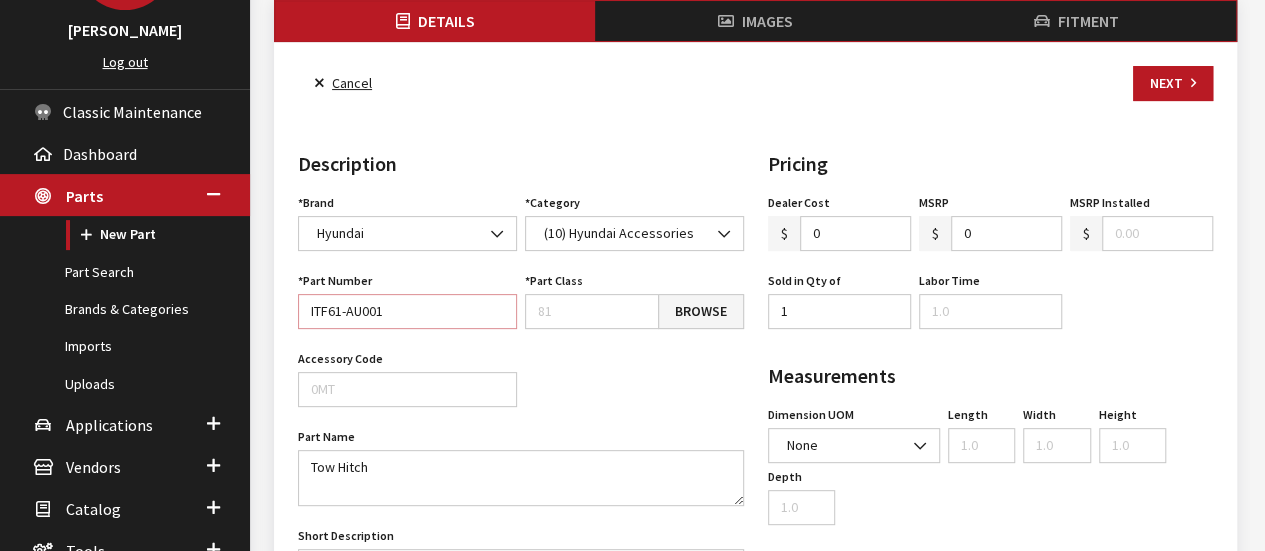 type on "ITF61-AU001" 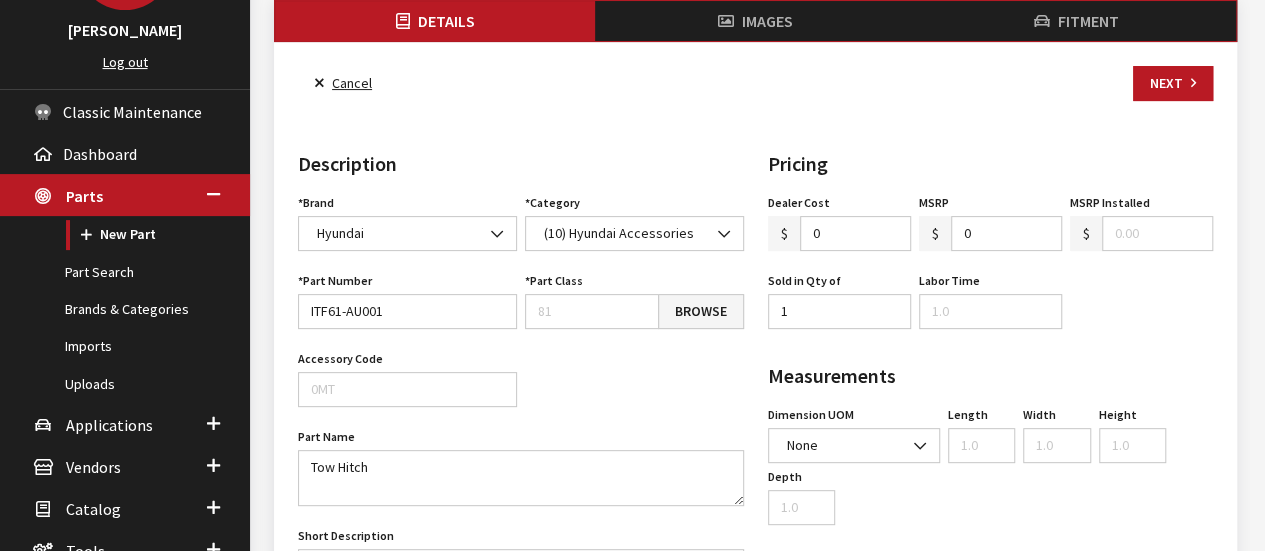 click on "Part Class
Browse
Part Class is required." at bounding box center [634, 298] 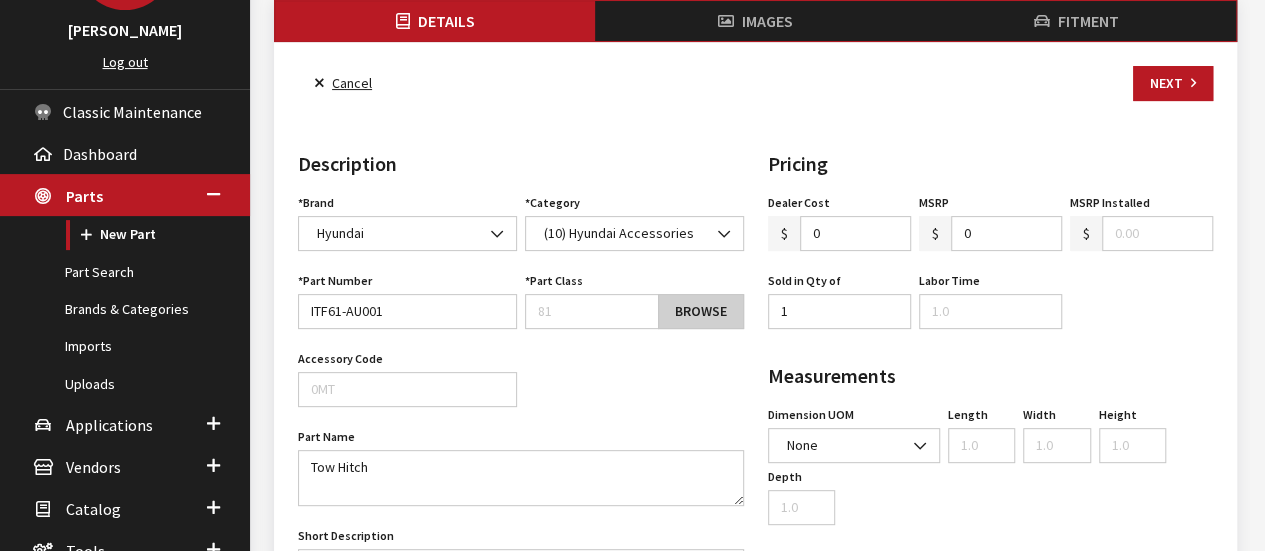click on "Browse" at bounding box center [701, 311] 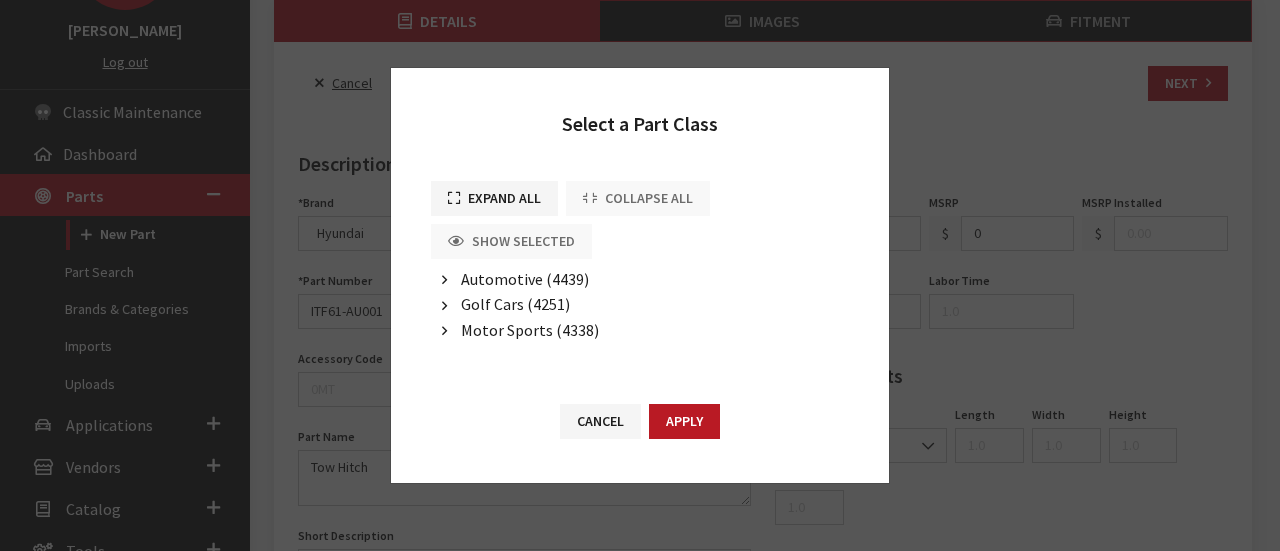 click on "Automotive (4439)" at bounding box center [525, 279] 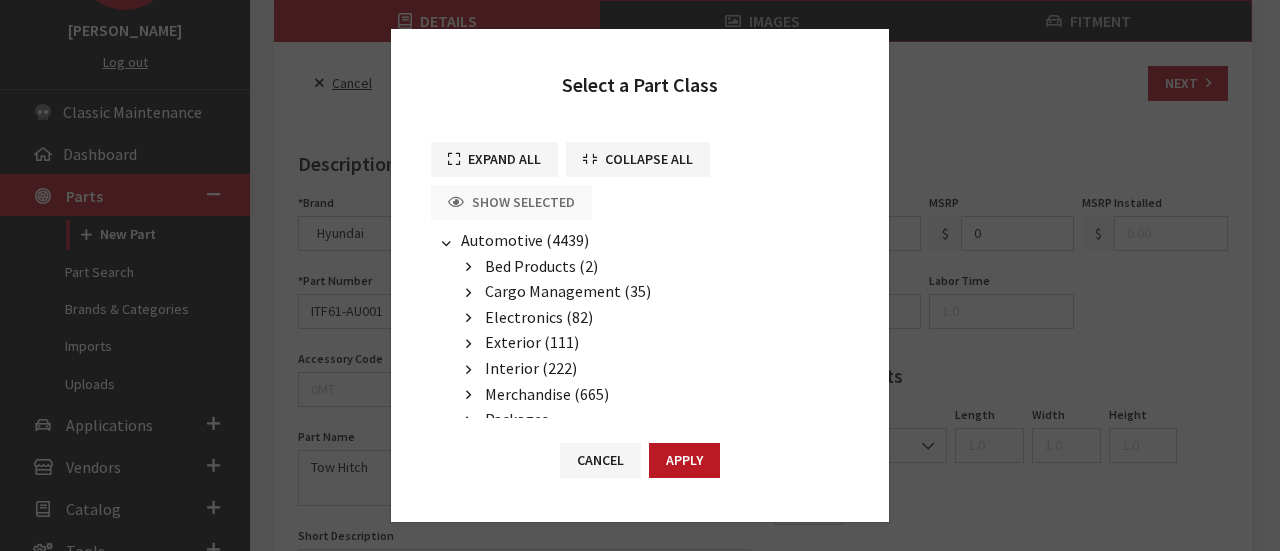 scroll, scrollTop: 100, scrollLeft: 0, axis: vertical 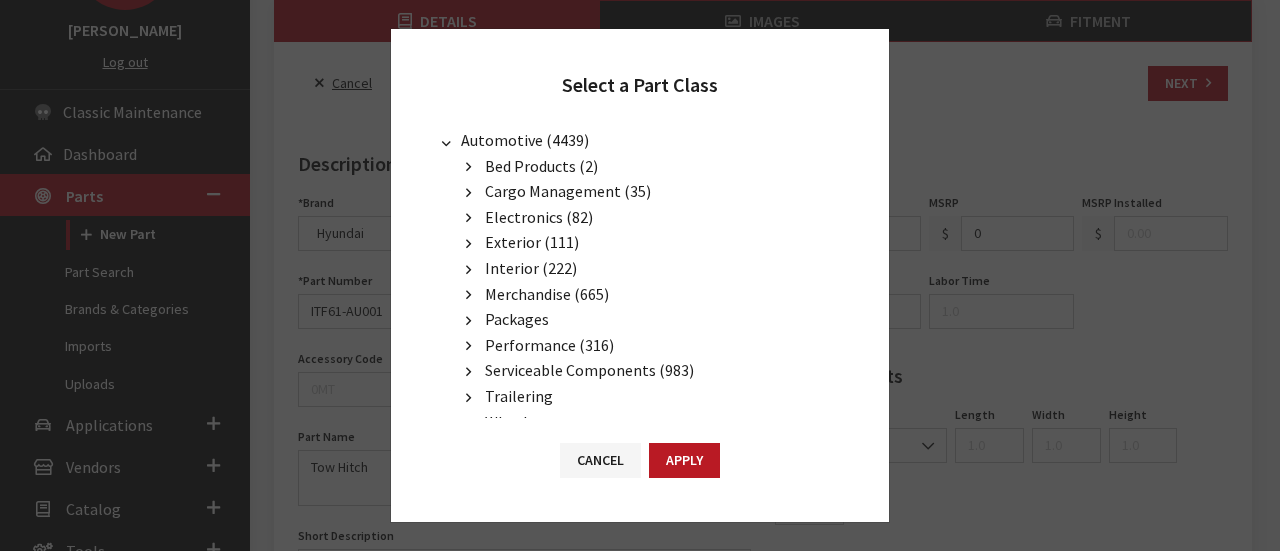 click on "Trailering" at bounding box center (519, 396) 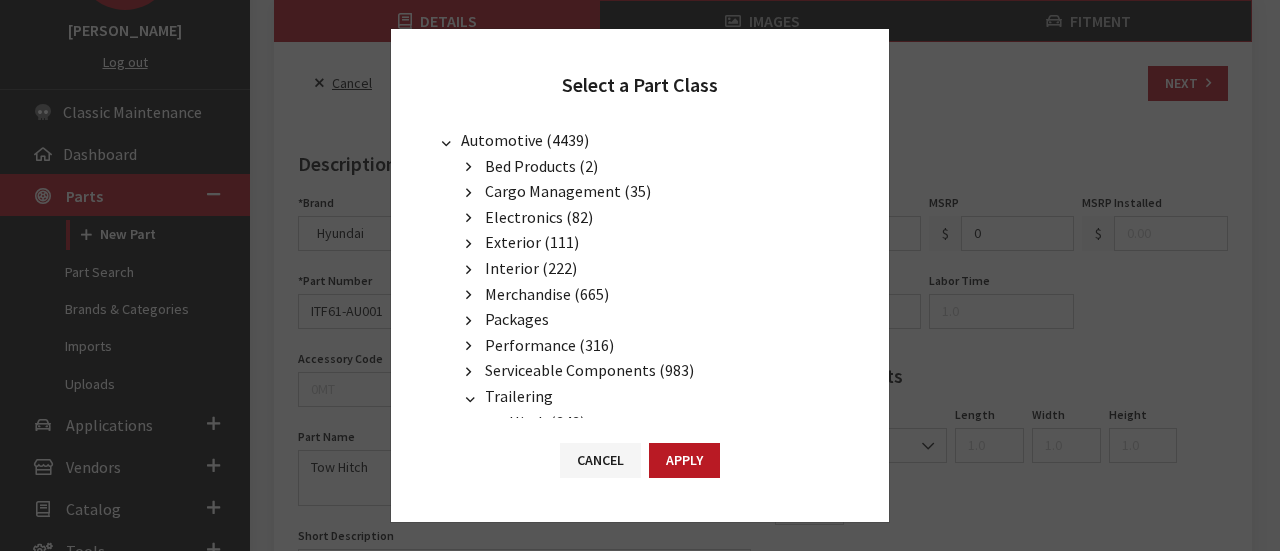 scroll, scrollTop: 200, scrollLeft: 0, axis: vertical 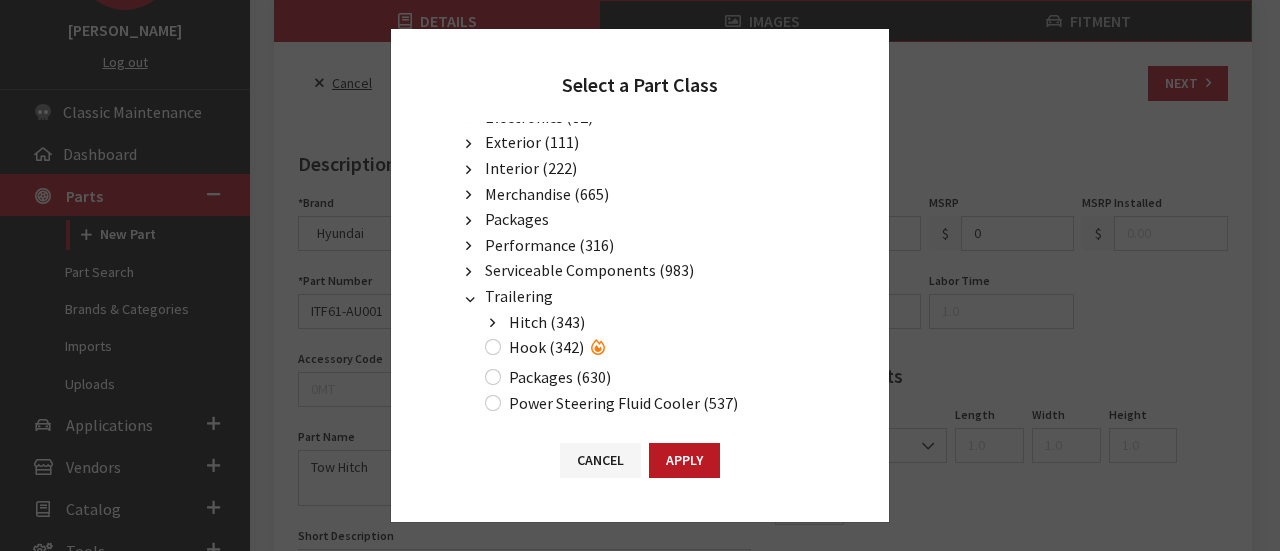click on "Hitch (343)" at bounding box center (547, 322) 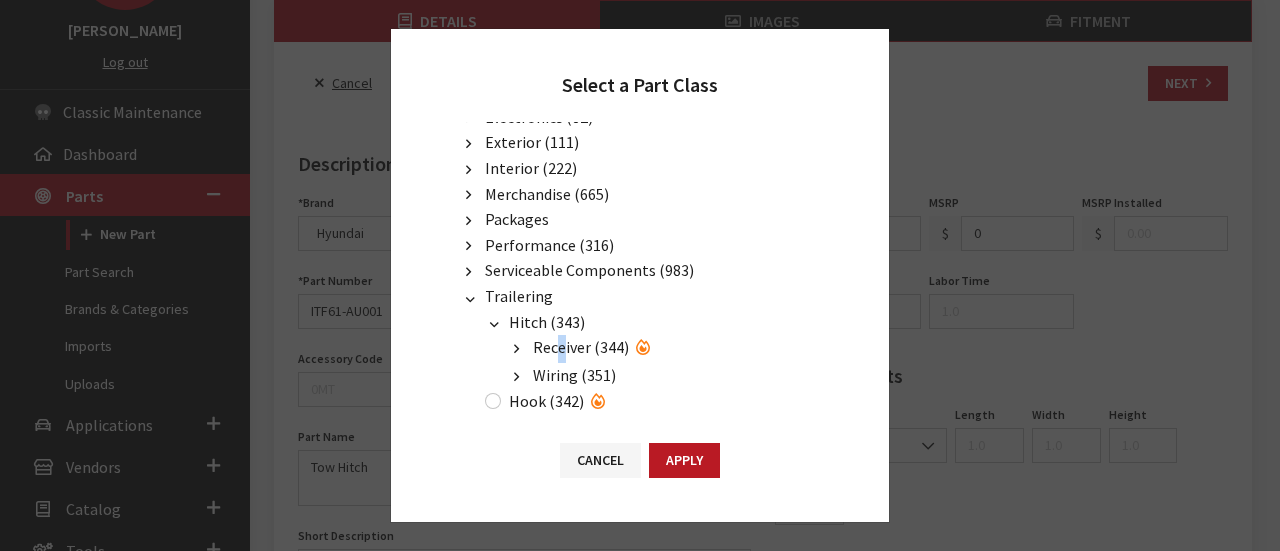 click on "Receiver (344)" at bounding box center (581, 347) 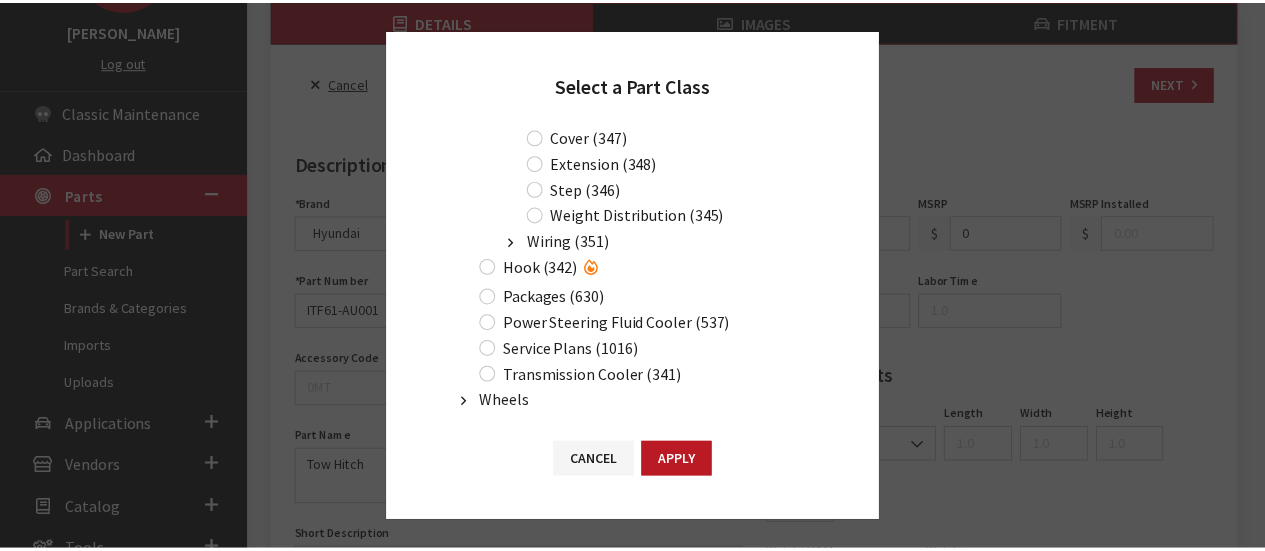 scroll, scrollTop: 400, scrollLeft: 0, axis: vertical 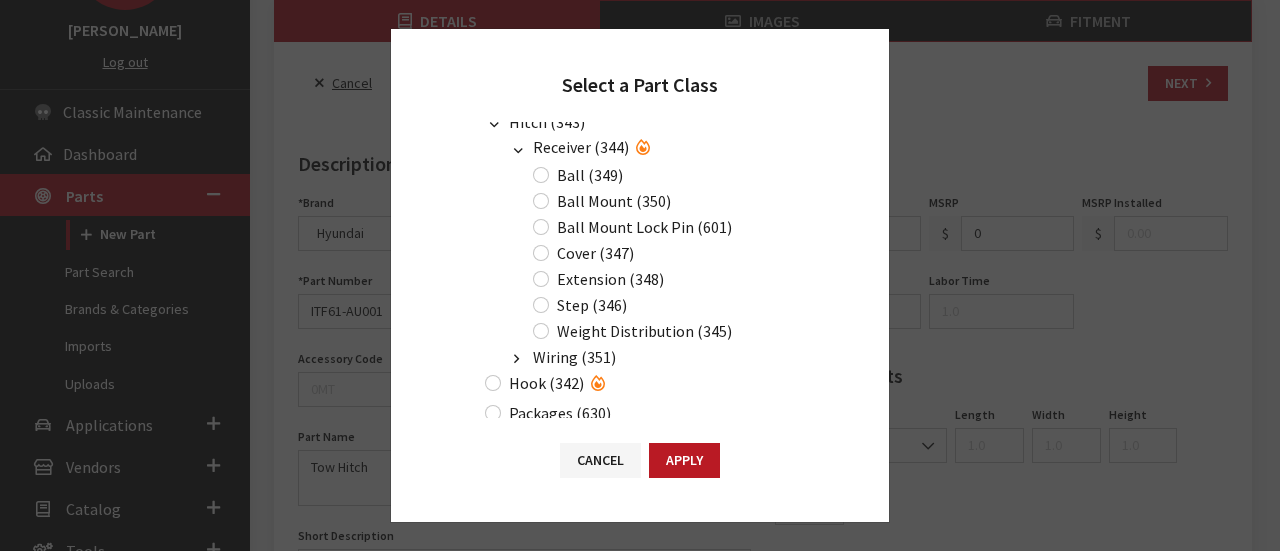 click on "Weight Distribution (345)" at bounding box center (644, 331) 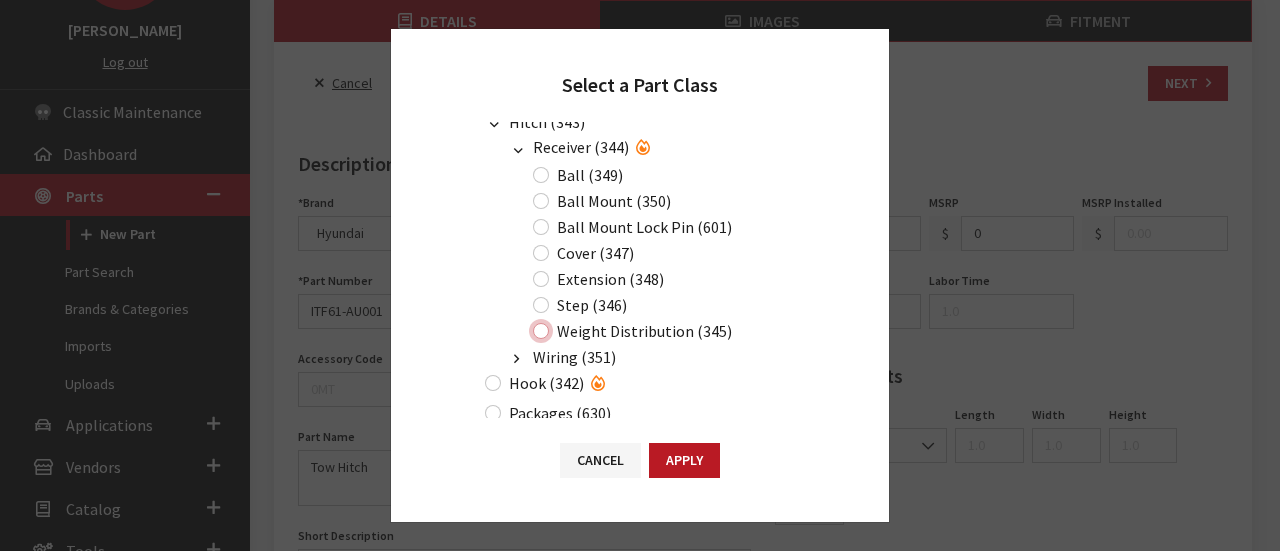 click on "Weight Distribution (345)" at bounding box center [541, 331] 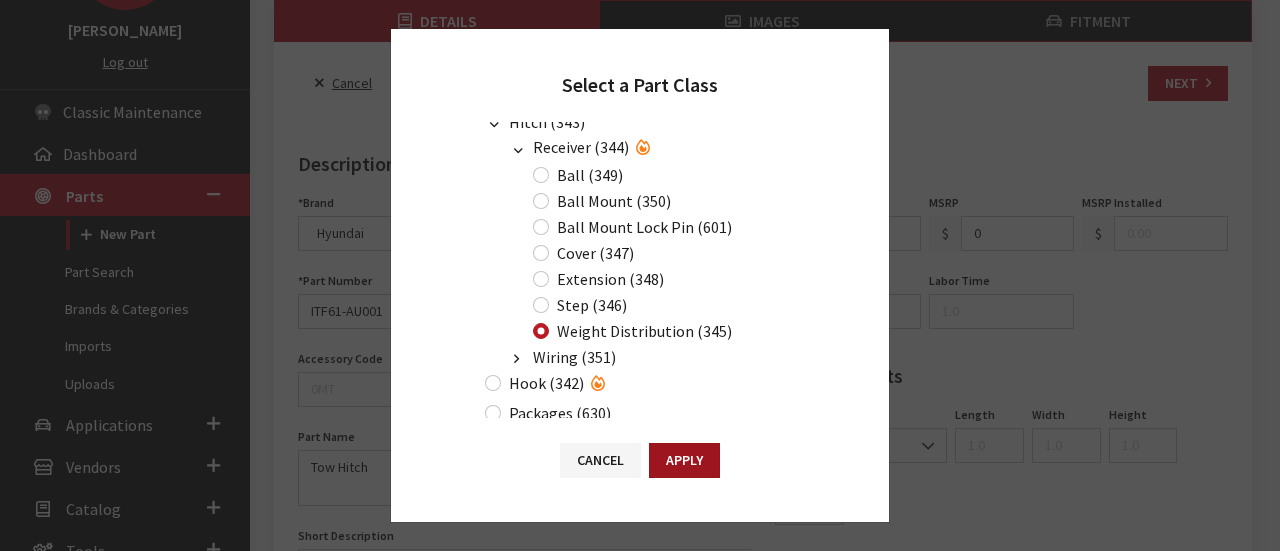 click on "Apply" at bounding box center [684, 460] 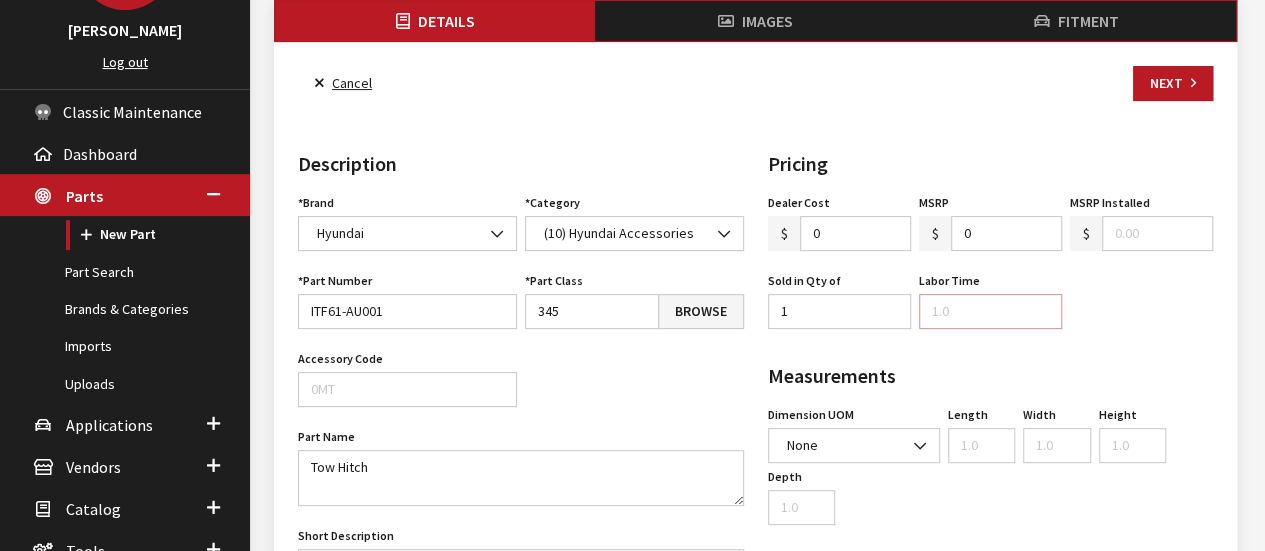 click on "Labor Time" at bounding box center [990, 311] 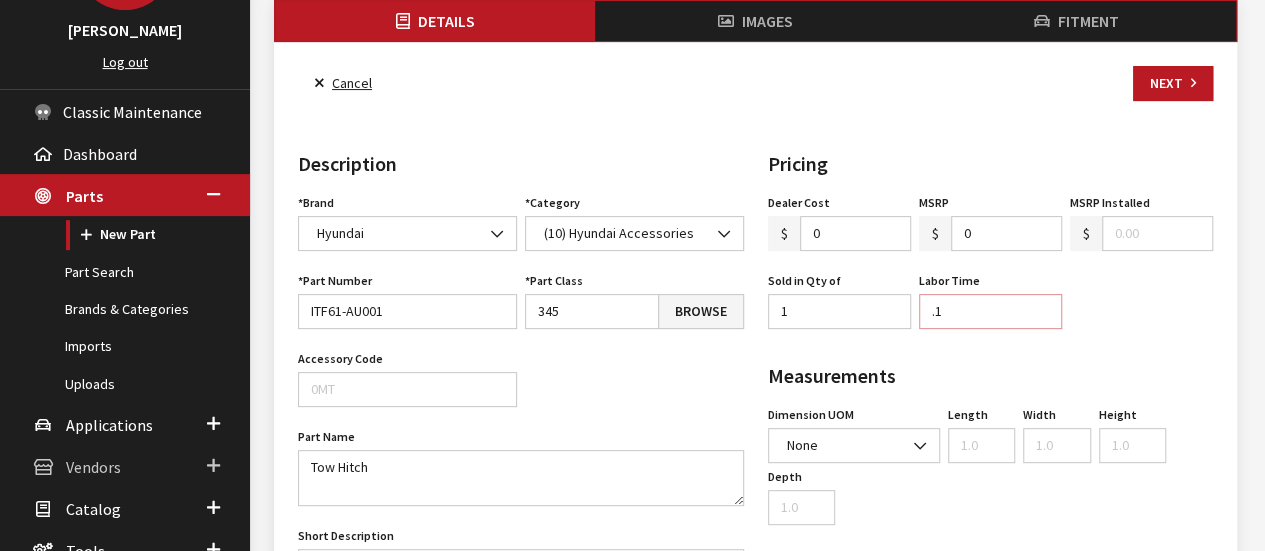 type on ".1" 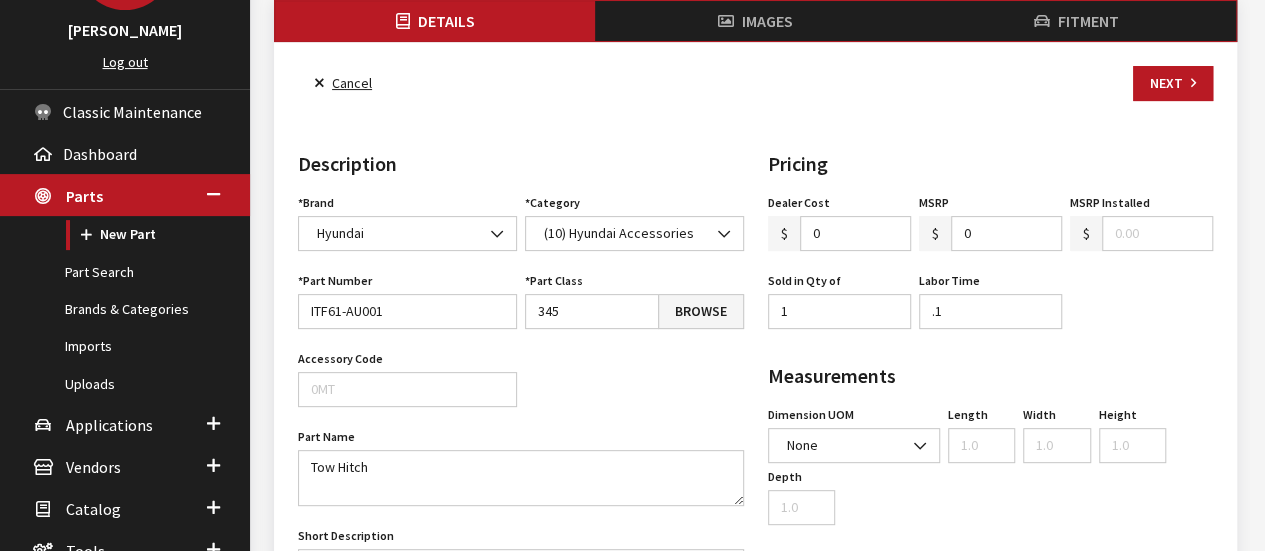 drag, startPoint x: 305, startPoint y: 78, endPoint x: 323, endPoint y: 79, distance: 18.027756 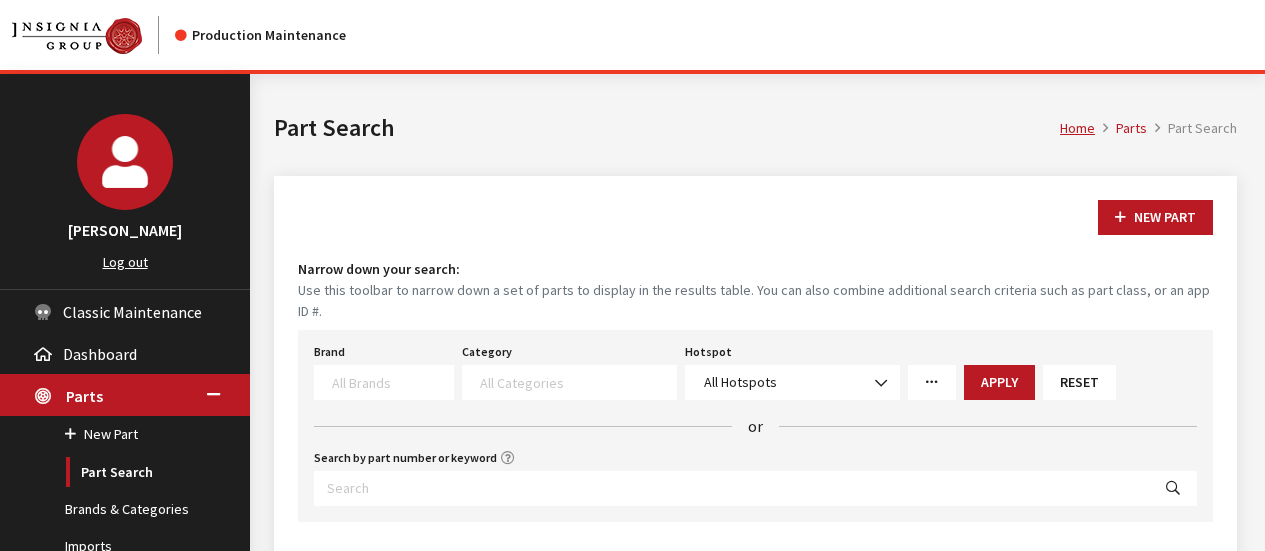 select 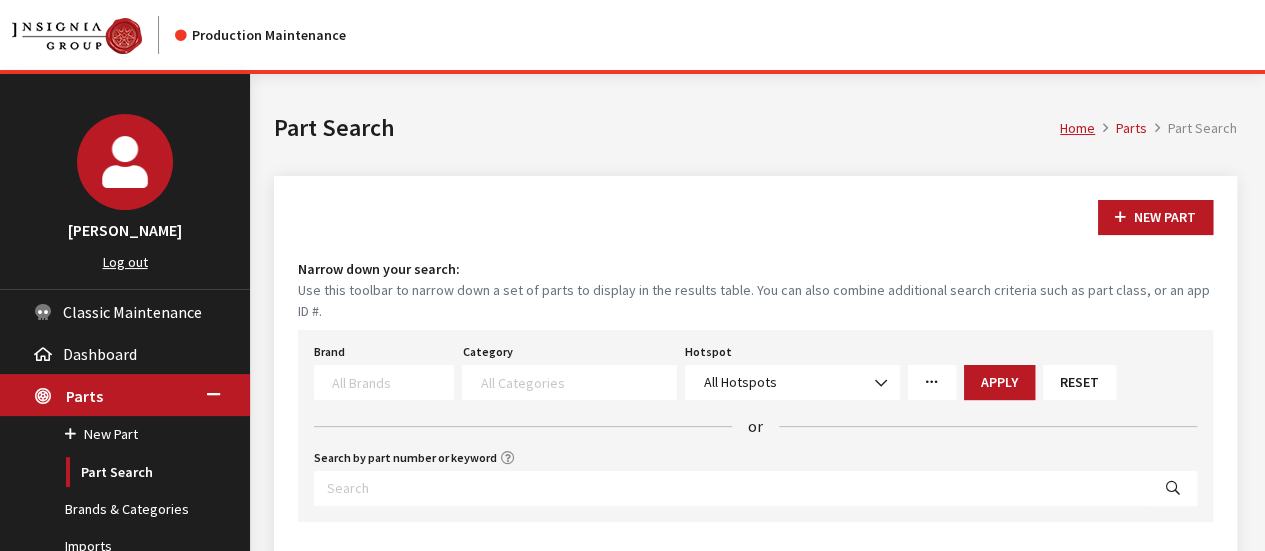drag, startPoint x: 1141, startPoint y: 215, endPoint x: 195, endPoint y: 270, distance: 947.5975 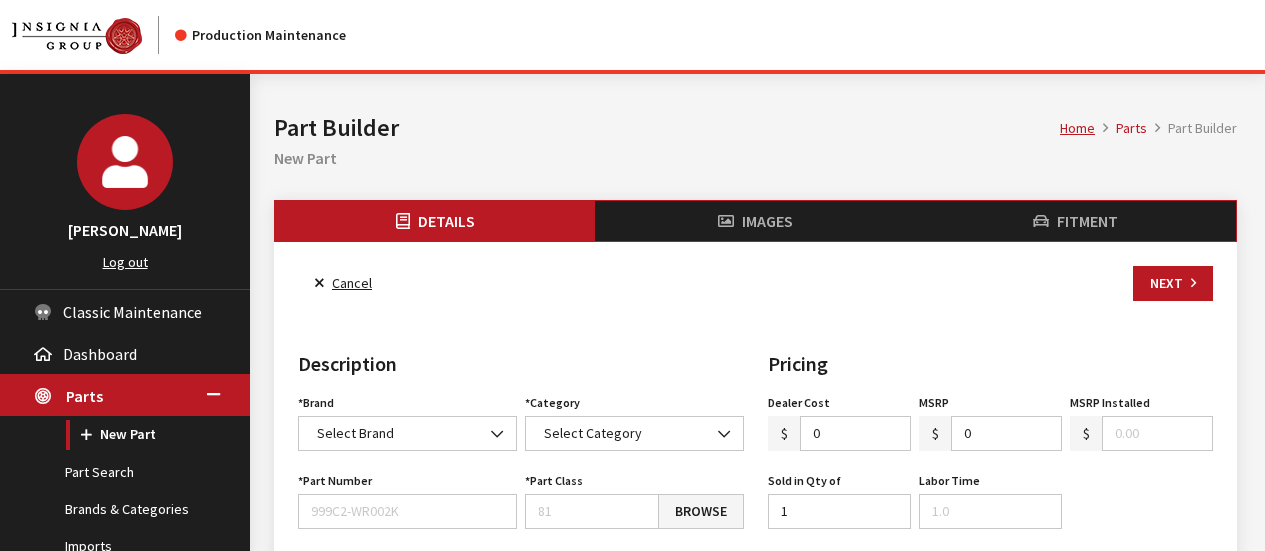 select 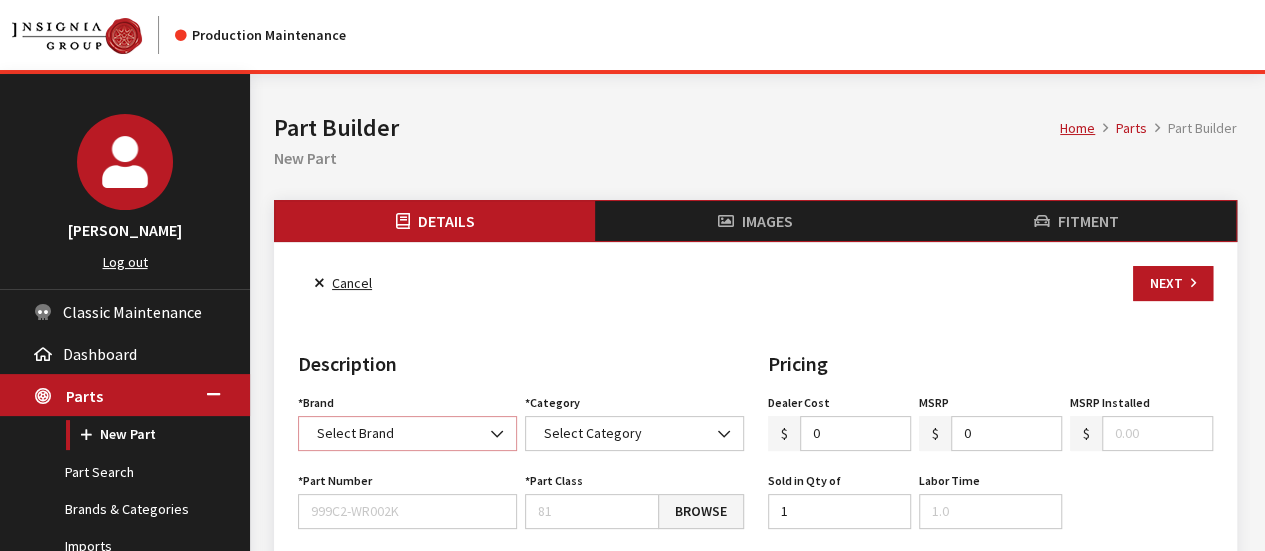click on "Select Brand" at bounding box center [407, 433] 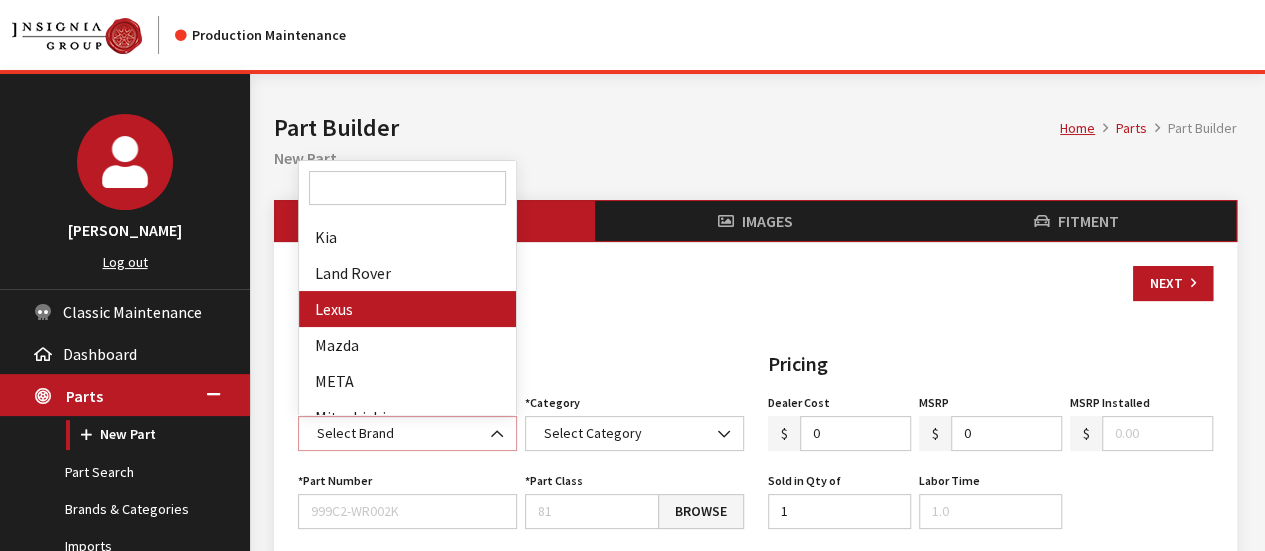 scroll, scrollTop: 300, scrollLeft: 0, axis: vertical 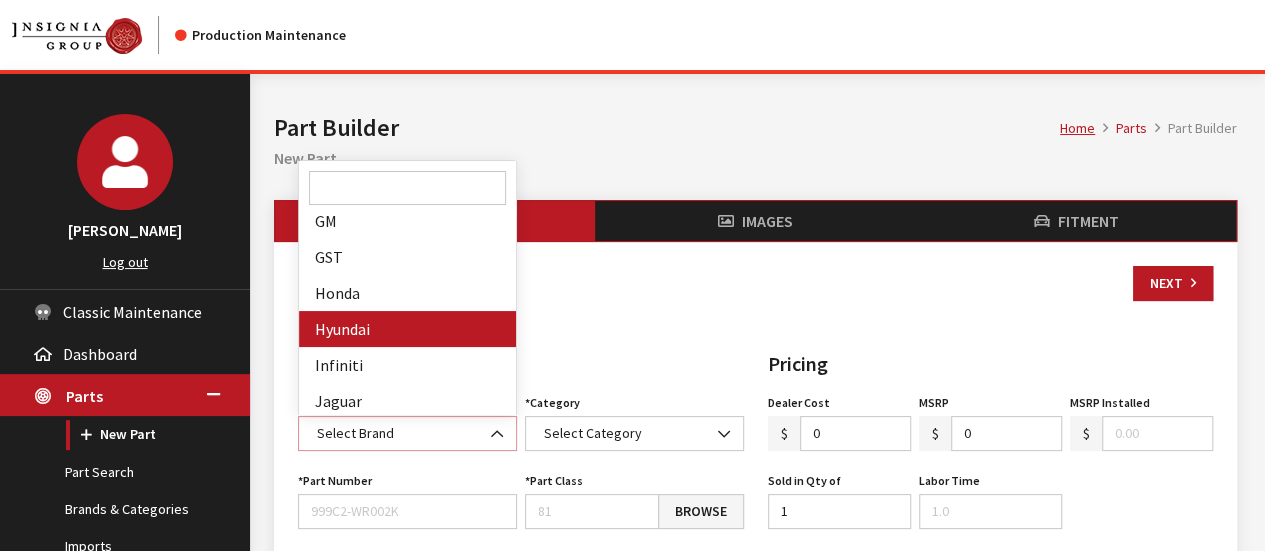 select on "24" 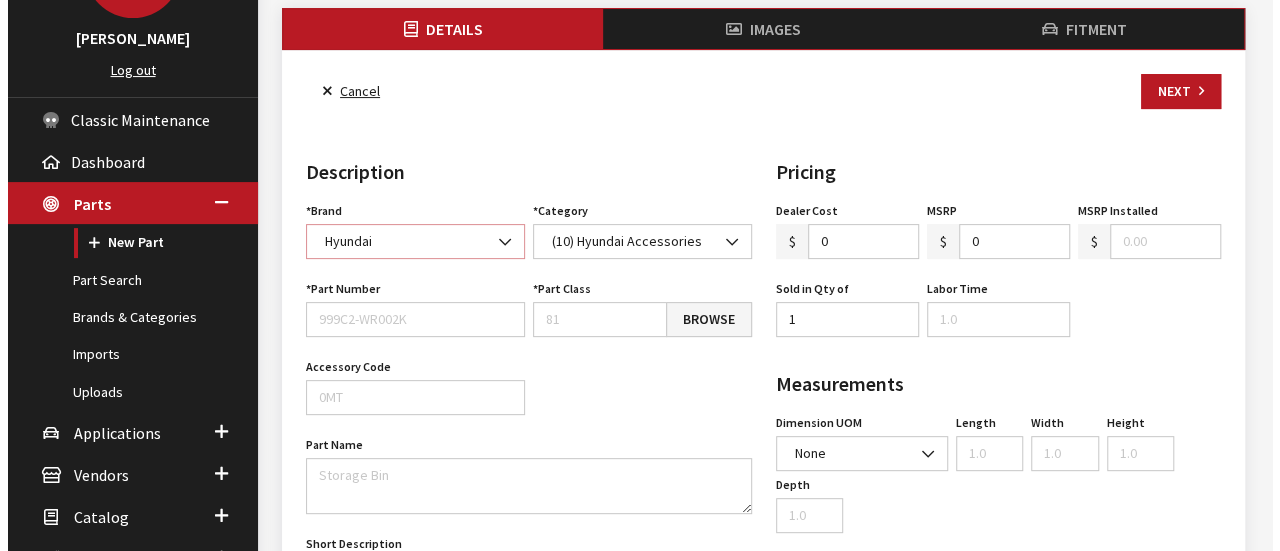 scroll, scrollTop: 200, scrollLeft: 0, axis: vertical 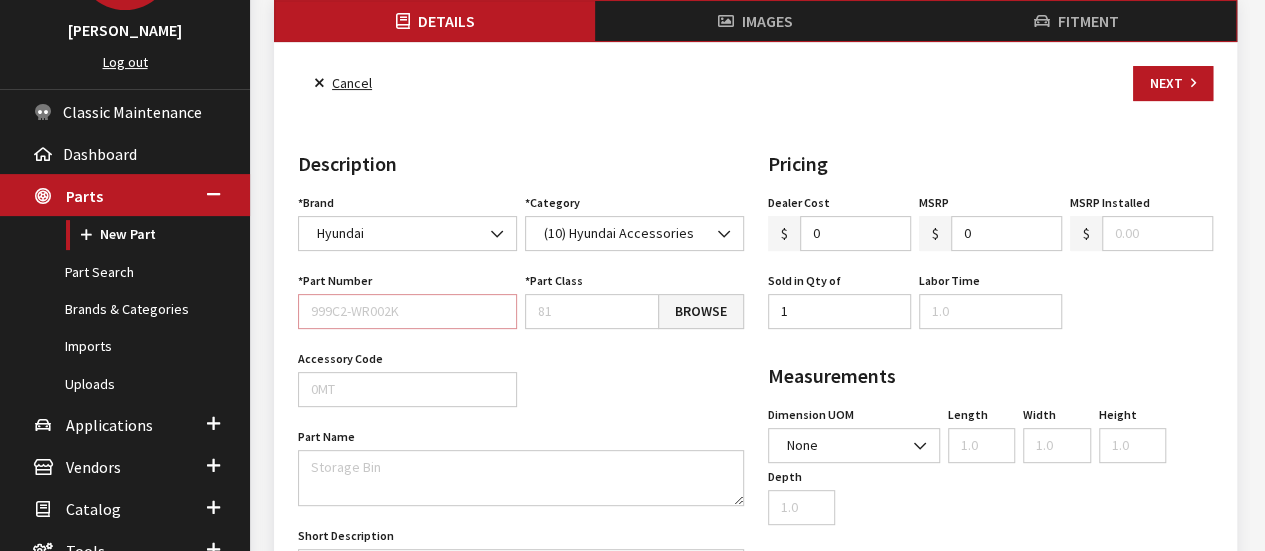click on "Part Number" at bounding box center [407, 311] 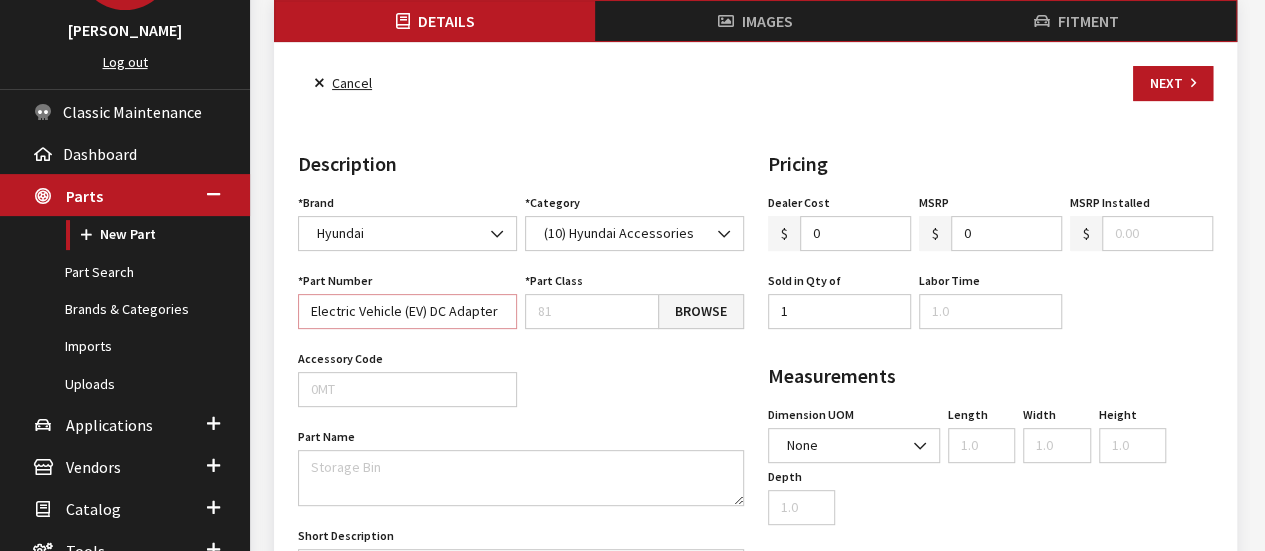 type 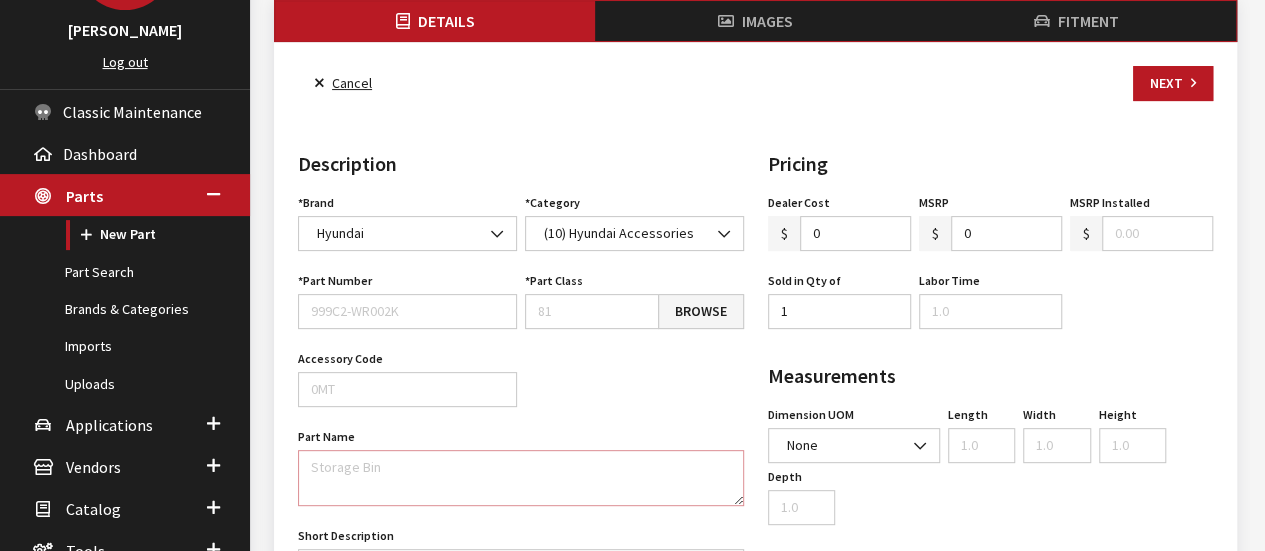 click on "Part Name" at bounding box center [521, 478] 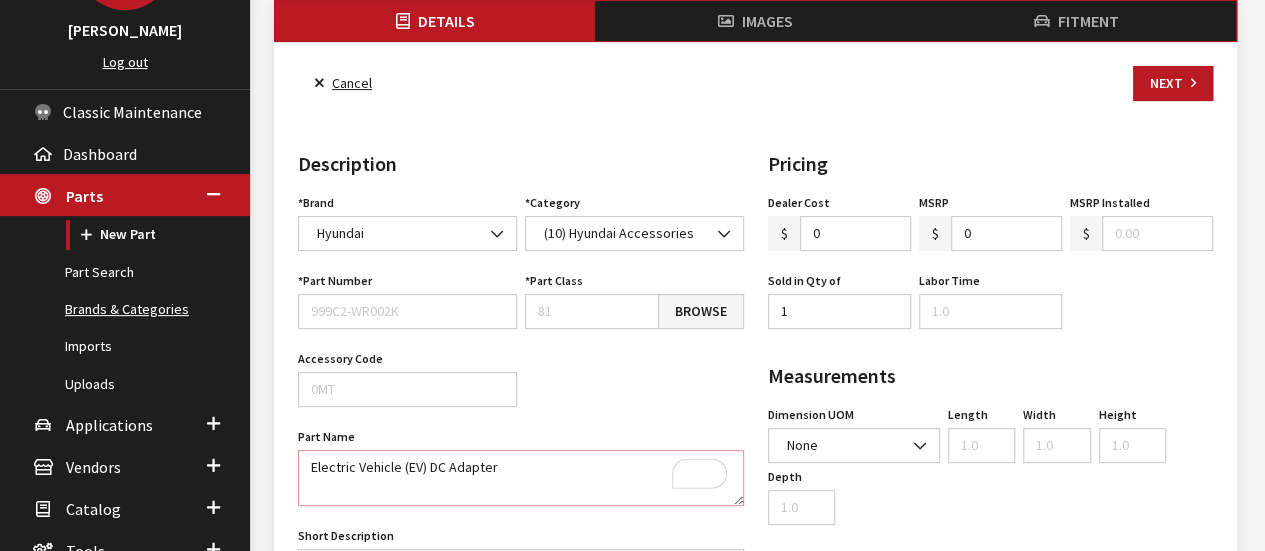 type on "Electric Vehicle (EV) DC Adapter" 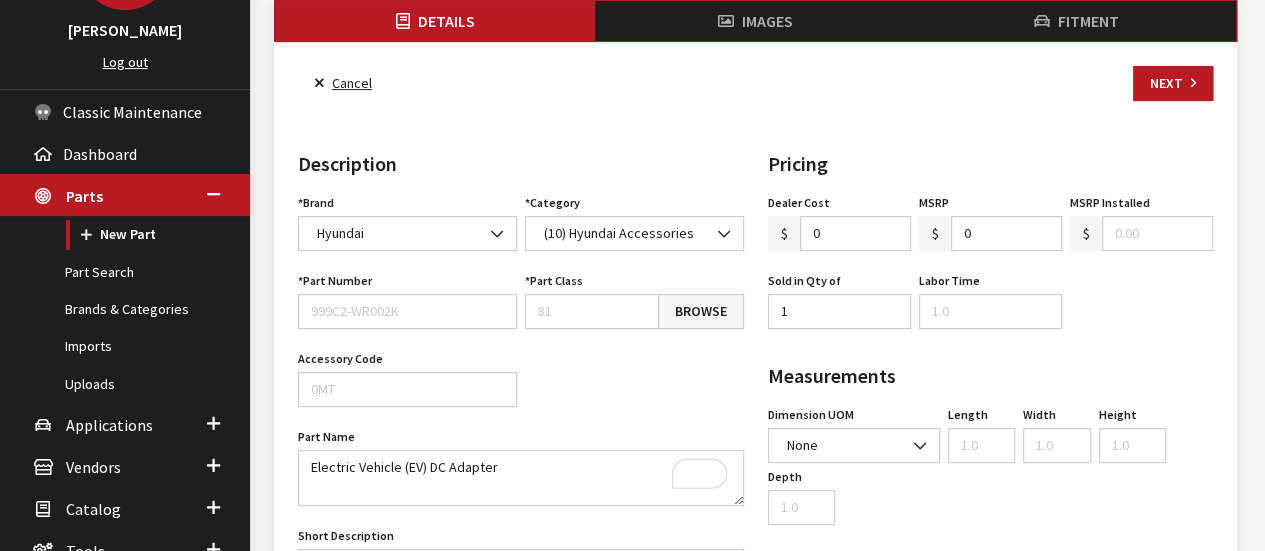 drag, startPoint x: 376, startPoint y: 287, endPoint x: 380, endPoint y: 311, distance: 24.33105 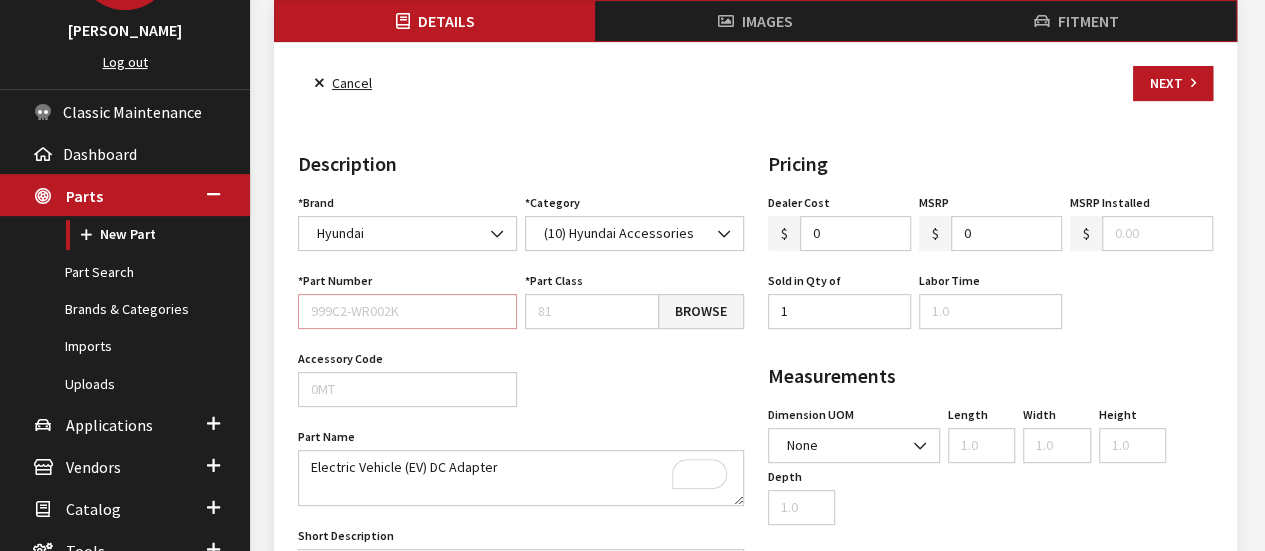 click on "Part Number" at bounding box center [407, 311] 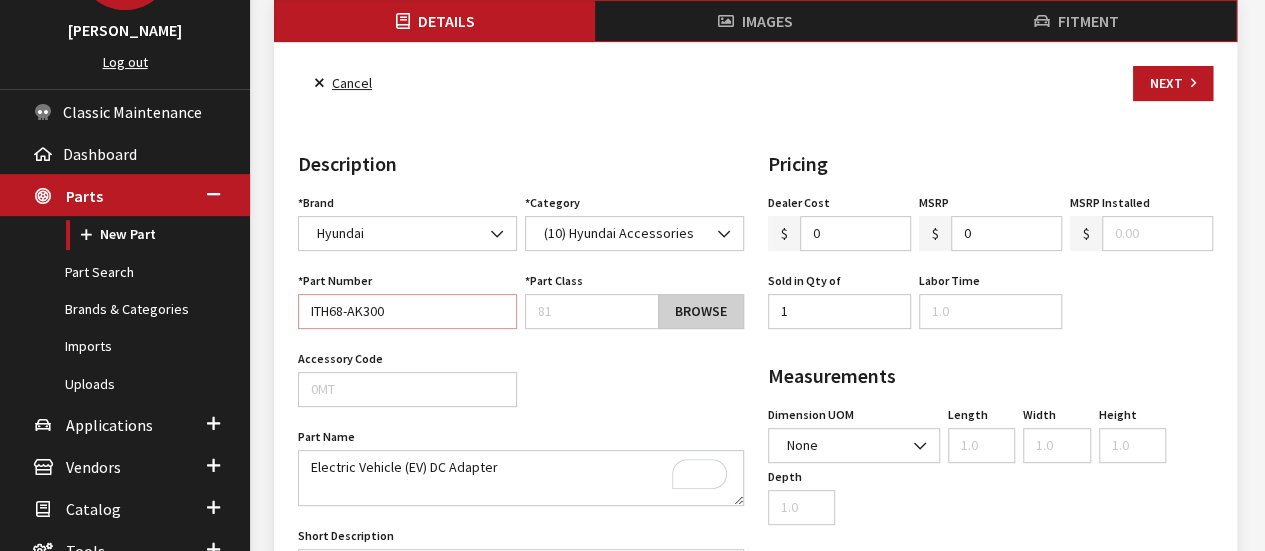 type on "ITH68-AK300" 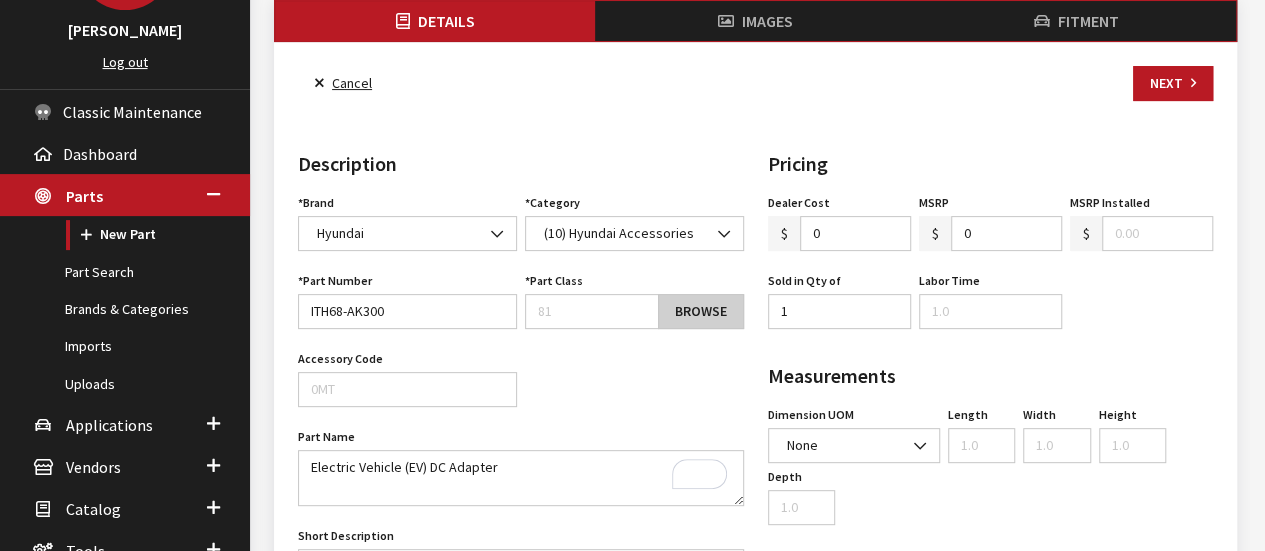 click on "Browse" at bounding box center (701, 311) 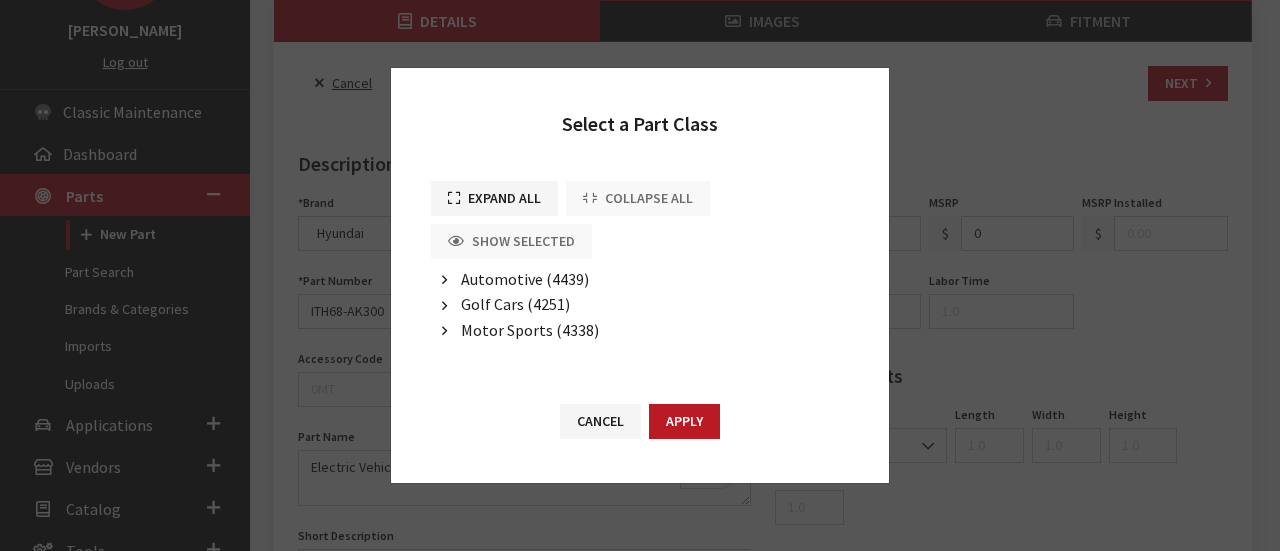 click on "Automotive (4439)" at bounding box center [525, 279] 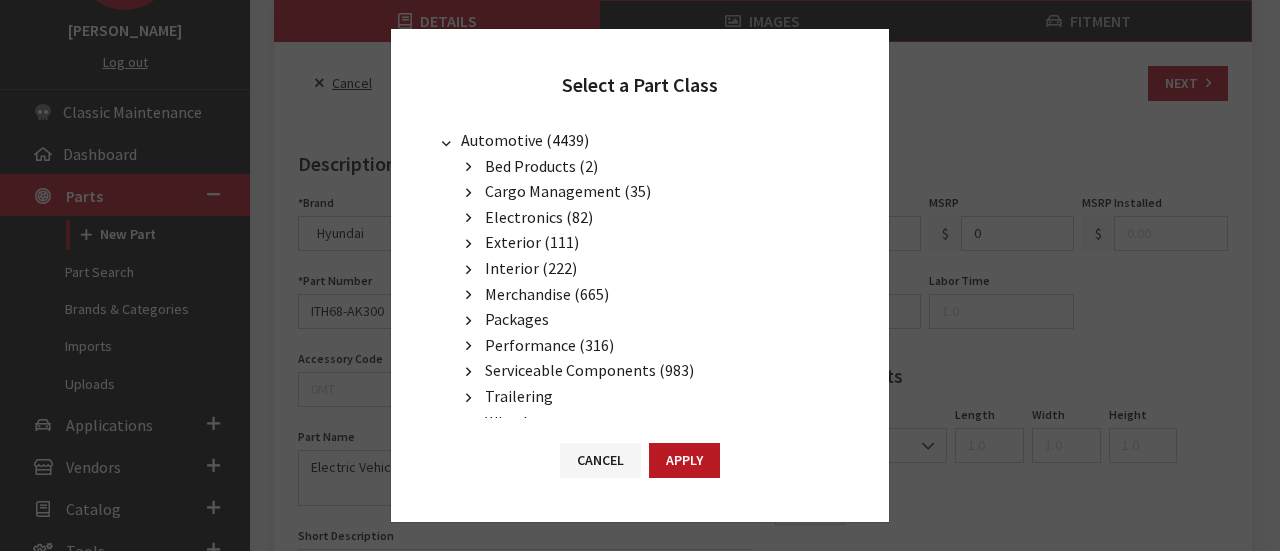 click on "Electronics (82)" at bounding box center [539, 217] 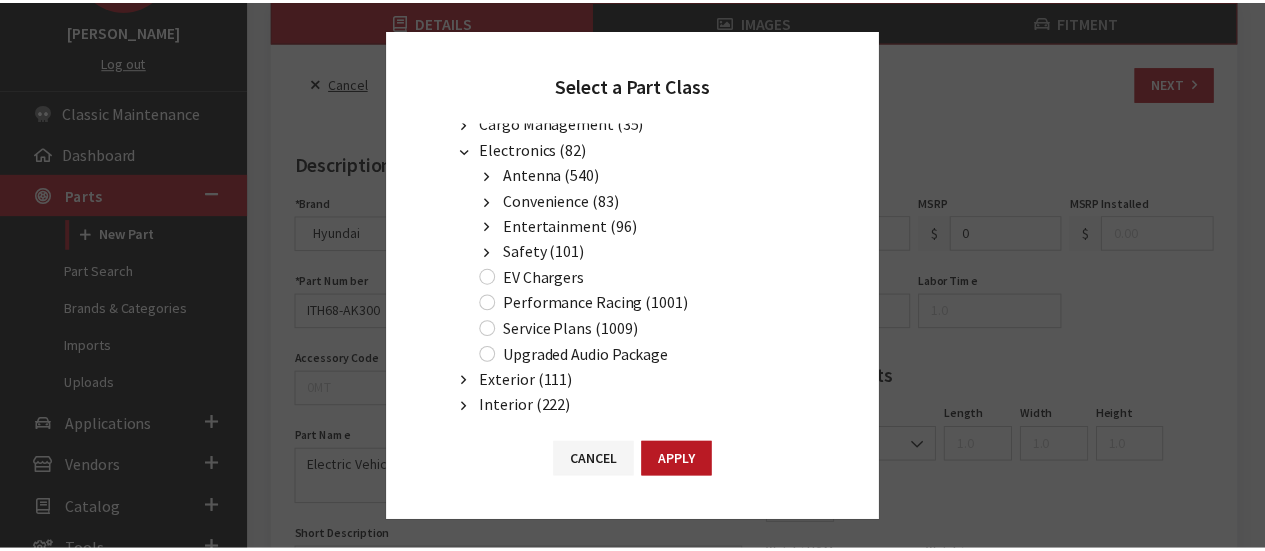 scroll, scrollTop: 200, scrollLeft: 0, axis: vertical 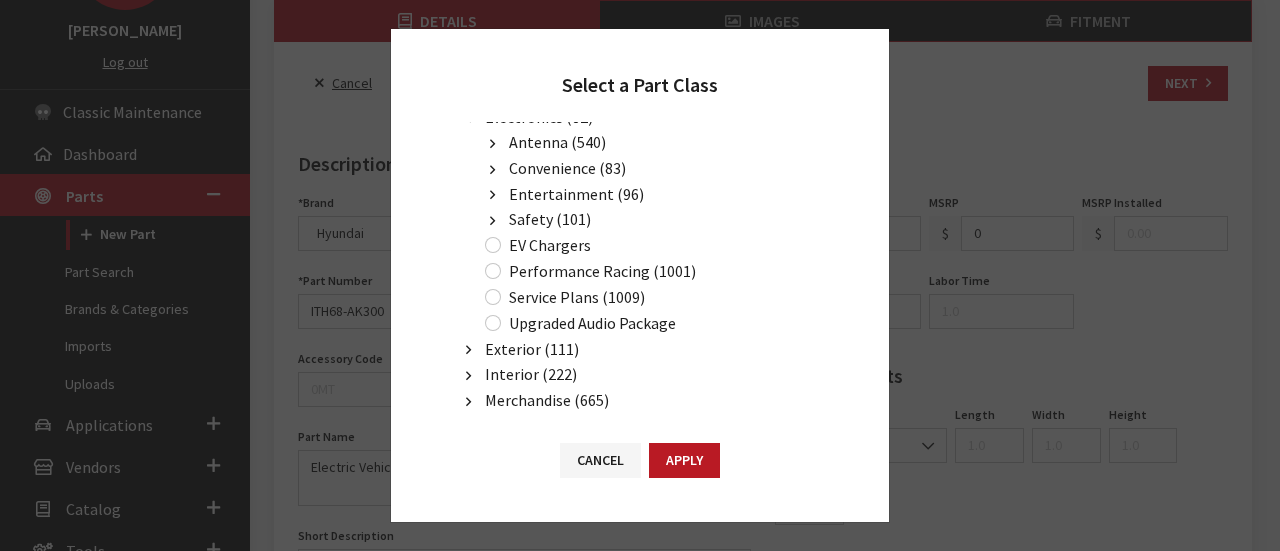 click on "EV Chargers" at bounding box center [550, 245] 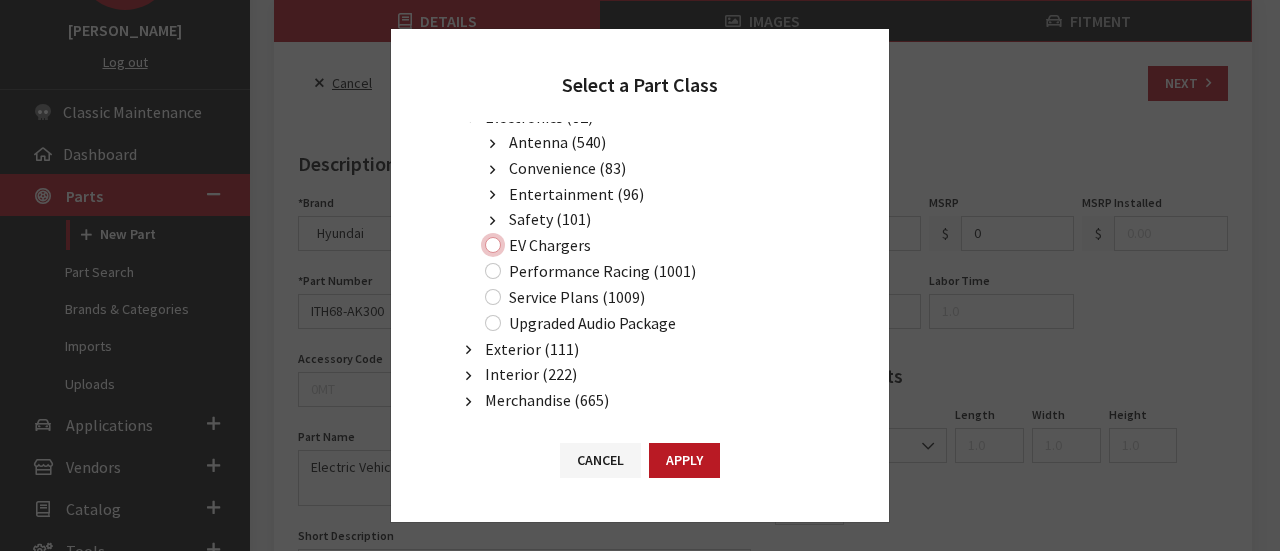 click on "EV Chargers" at bounding box center (493, 245) 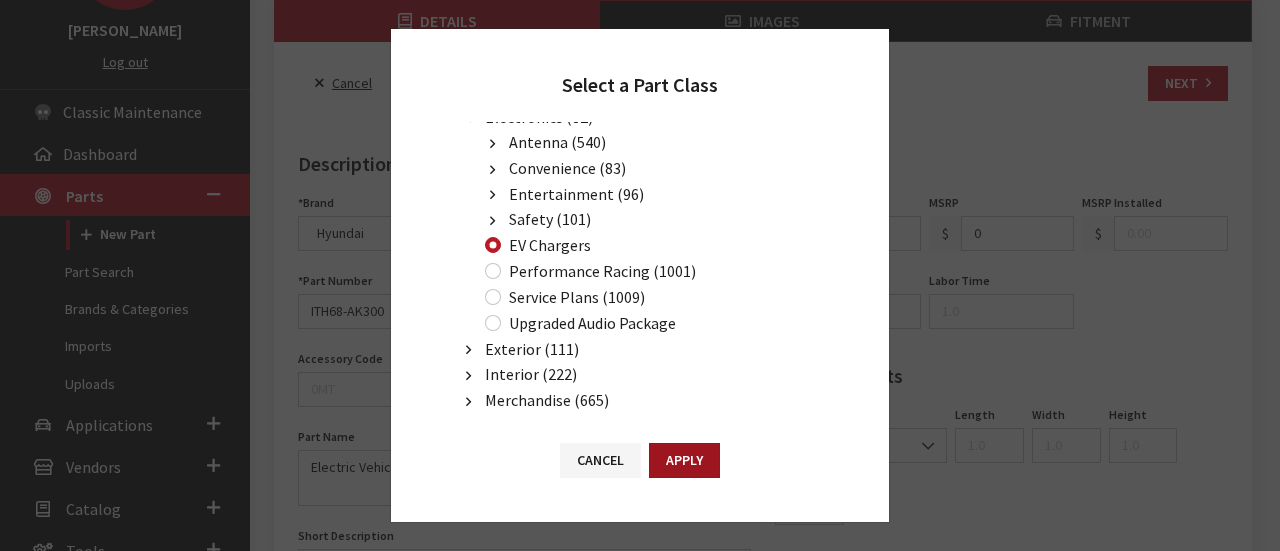 click on "Apply" at bounding box center (684, 460) 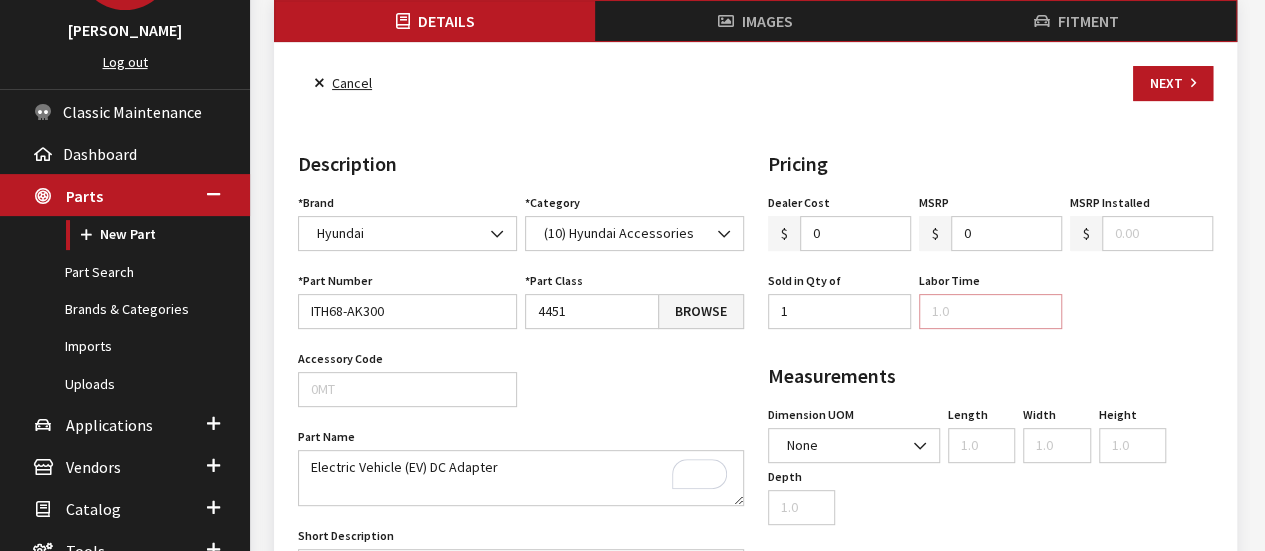 click on "Labor Time" at bounding box center [990, 311] 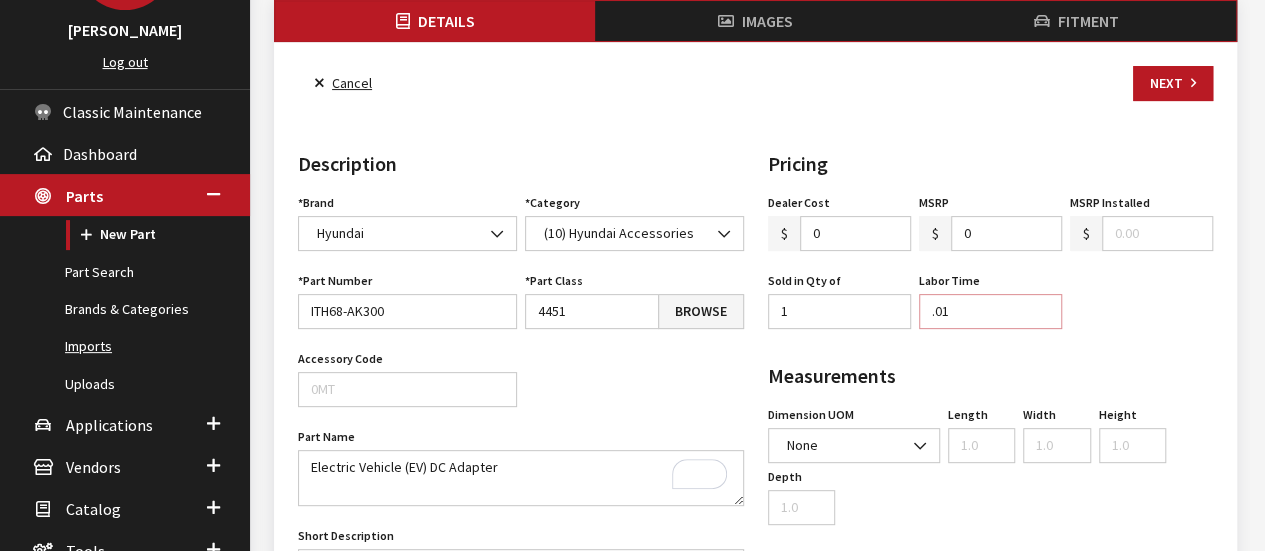 type on ".01" 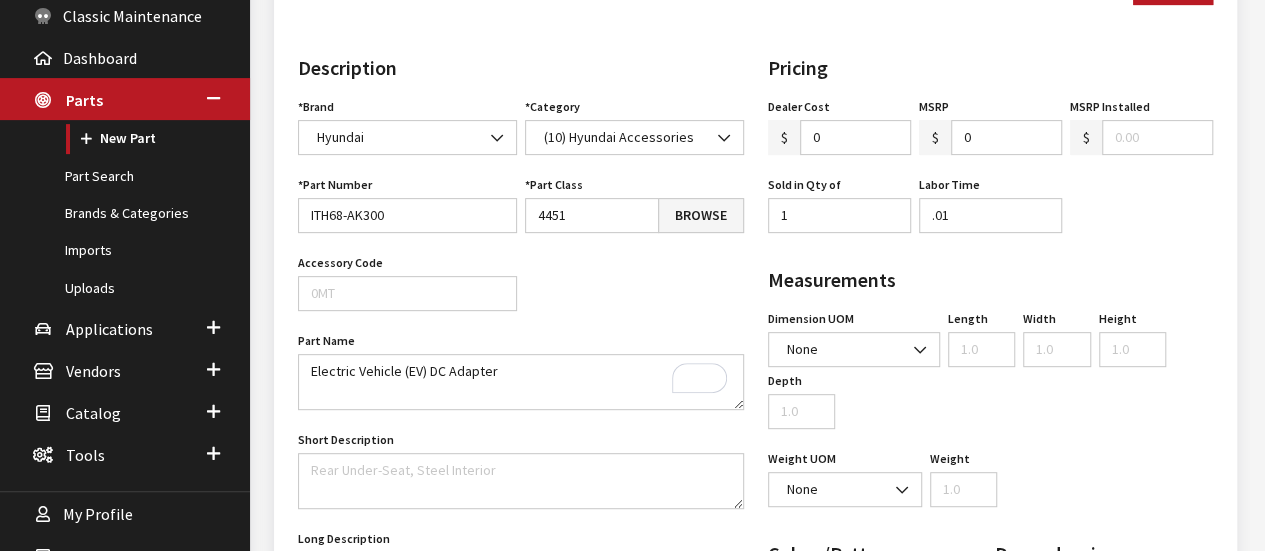 scroll, scrollTop: 400, scrollLeft: 0, axis: vertical 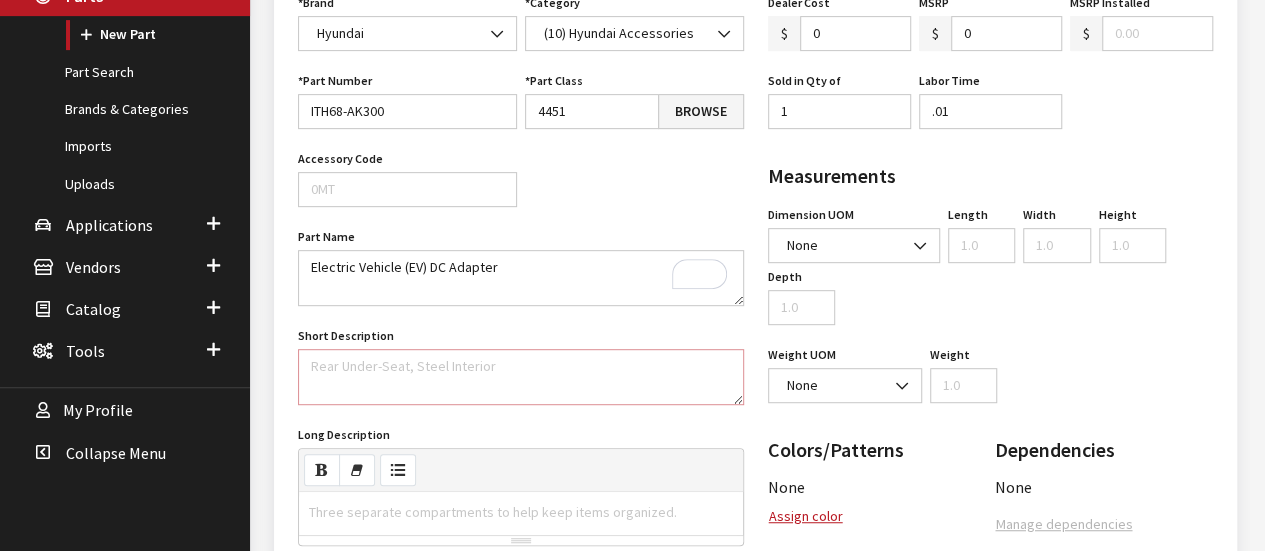 drag, startPoint x: 365, startPoint y: 371, endPoint x: 355, endPoint y: 365, distance: 11.661903 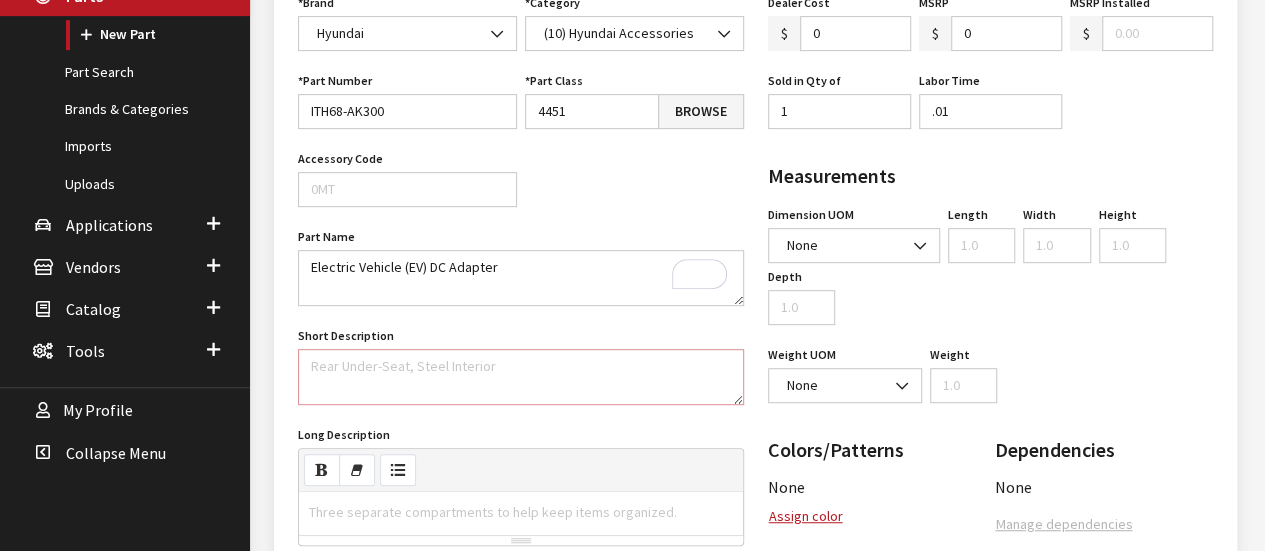 click on "Short Description" at bounding box center (521, 377) 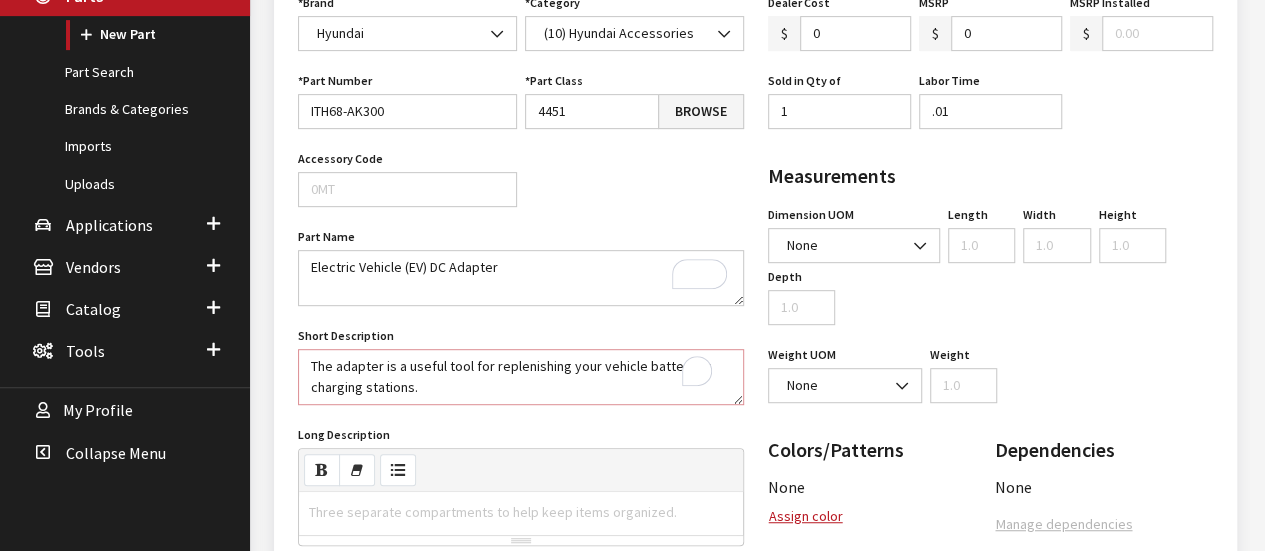 scroll, scrollTop: 13, scrollLeft: 0, axis: vertical 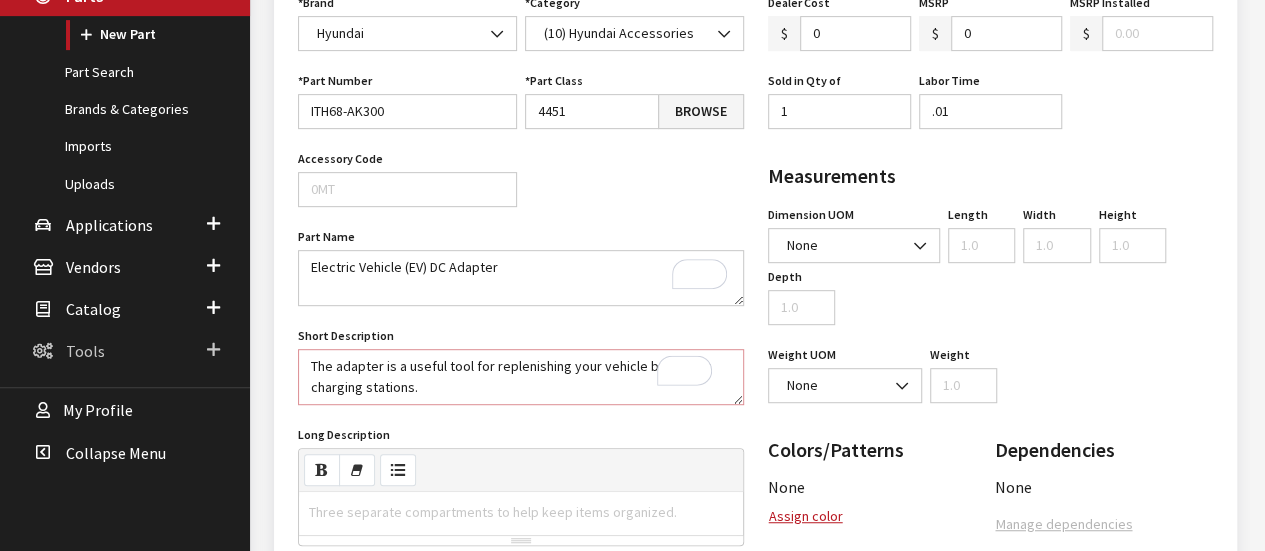 type on "The adapter is a useful tool for replenishing your vehicle battery at charging stations." 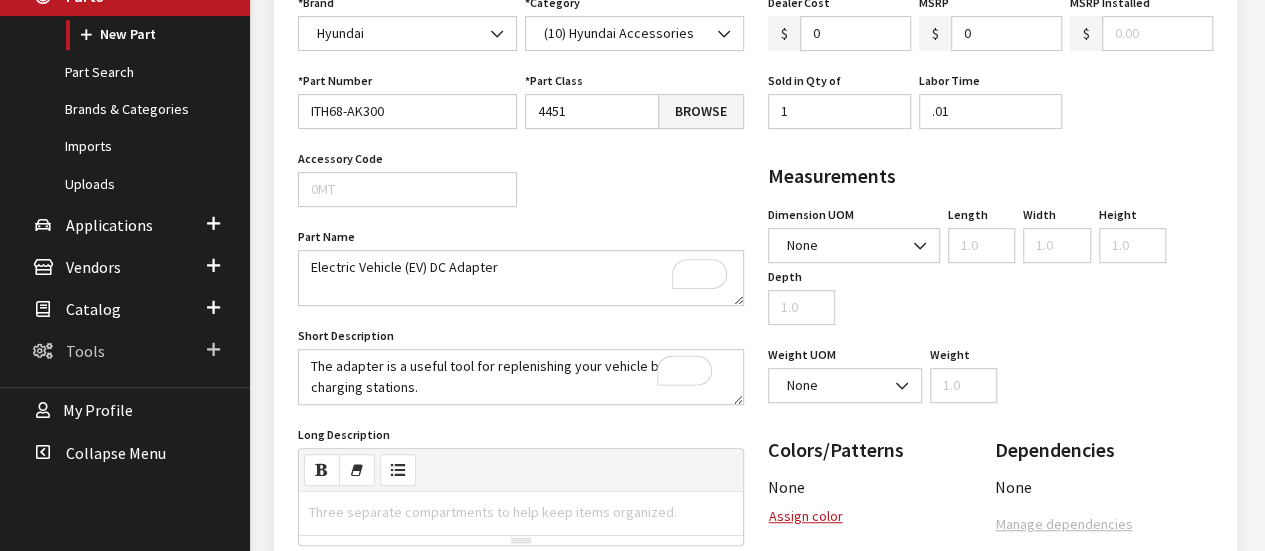 scroll, scrollTop: 13, scrollLeft: 0, axis: vertical 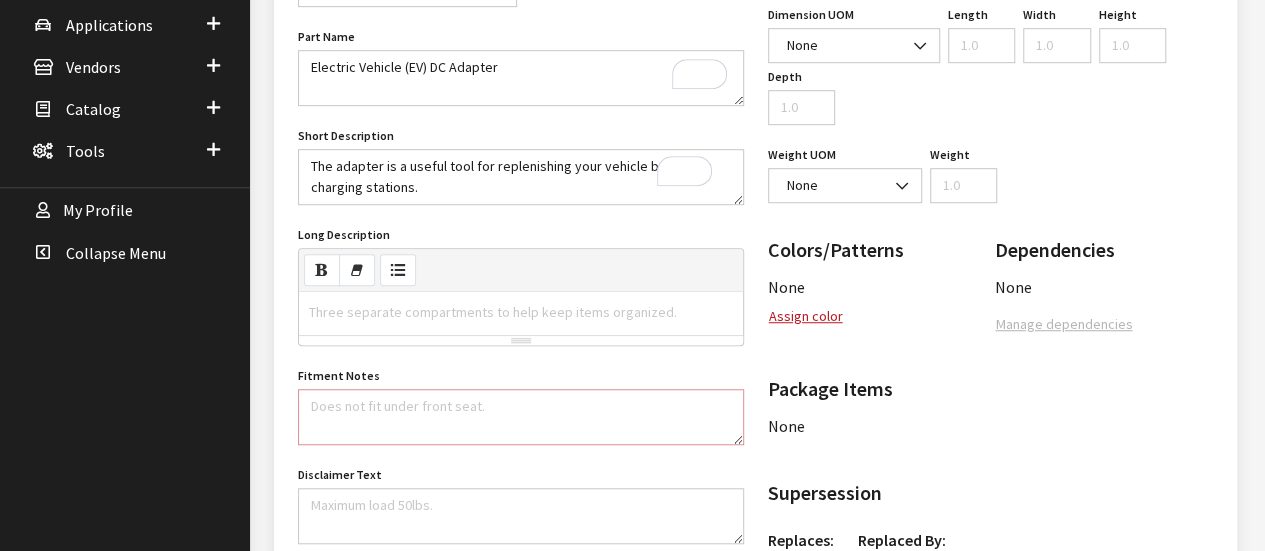 click on "Fitment Notes" at bounding box center (521, 417) 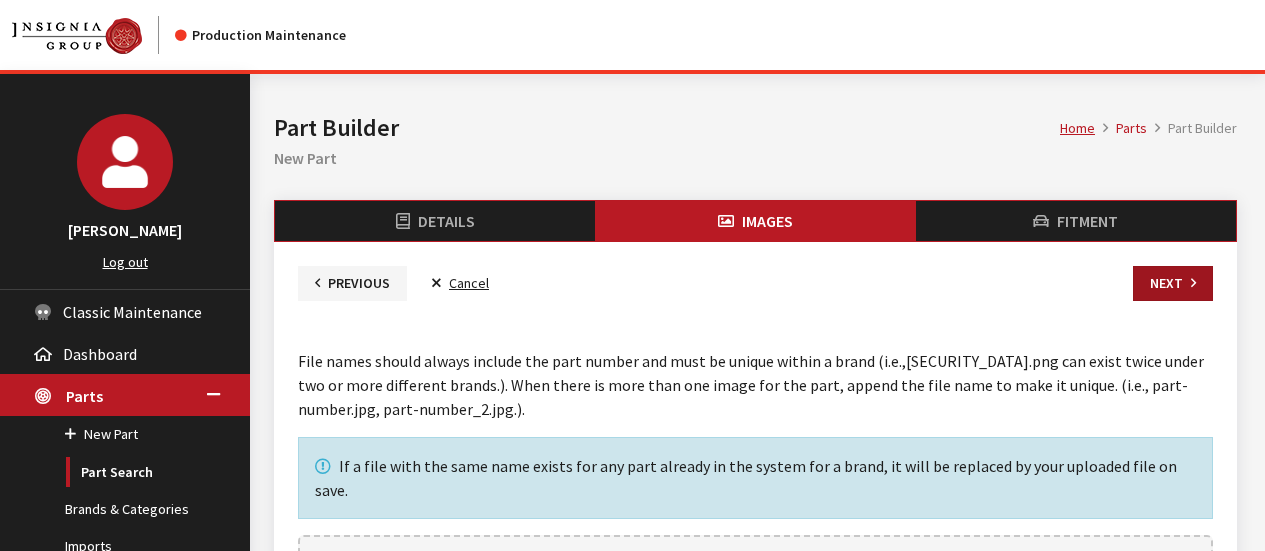 scroll, scrollTop: 0, scrollLeft: 0, axis: both 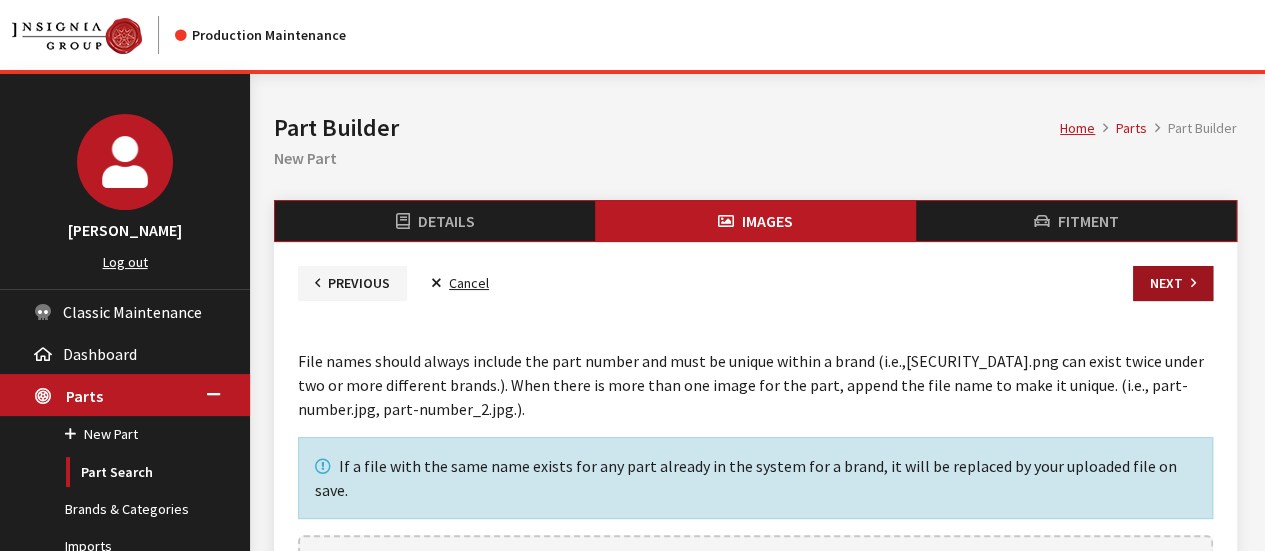 click on "Next" at bounding box center (1173, 283) 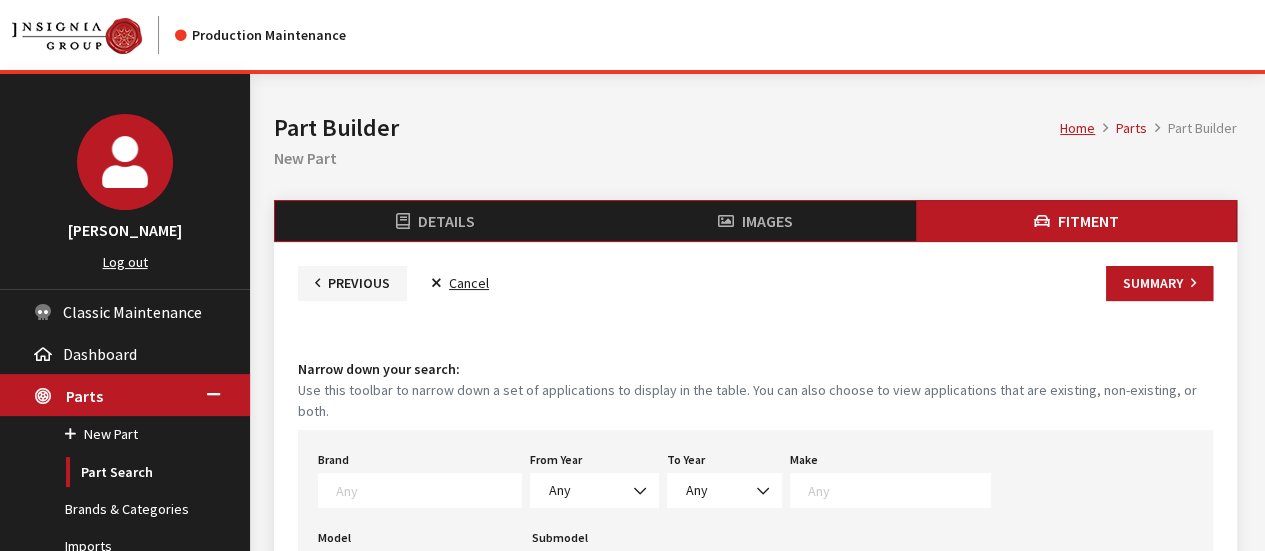 scroll, scrollTop: 100, scrollLeft: 0, axis: vertical 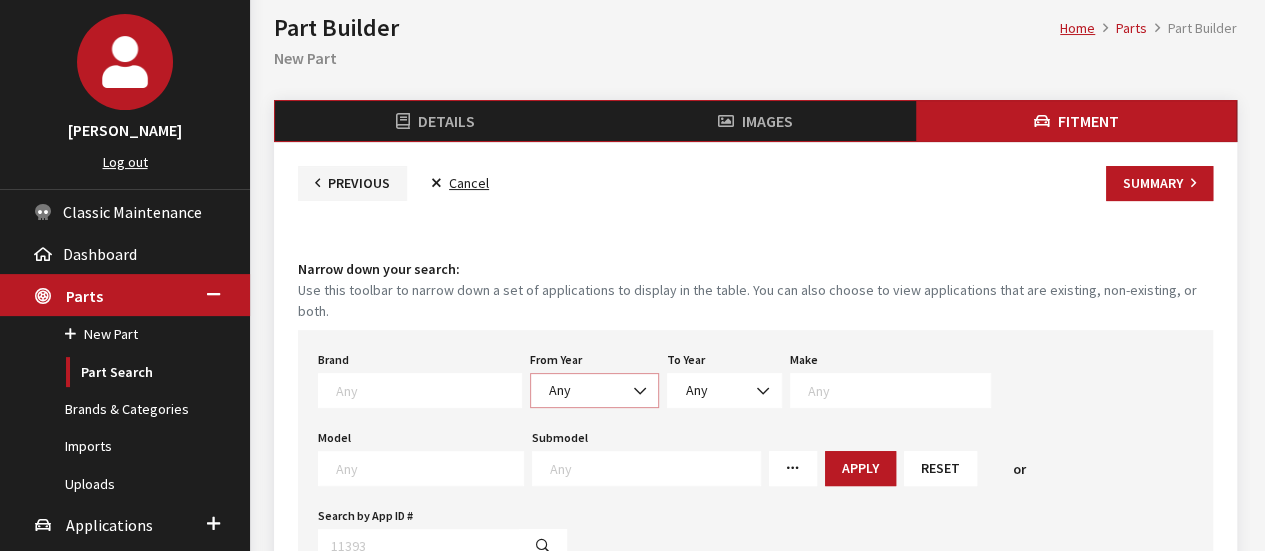 click on "Any" at bounding box center [594, 390] 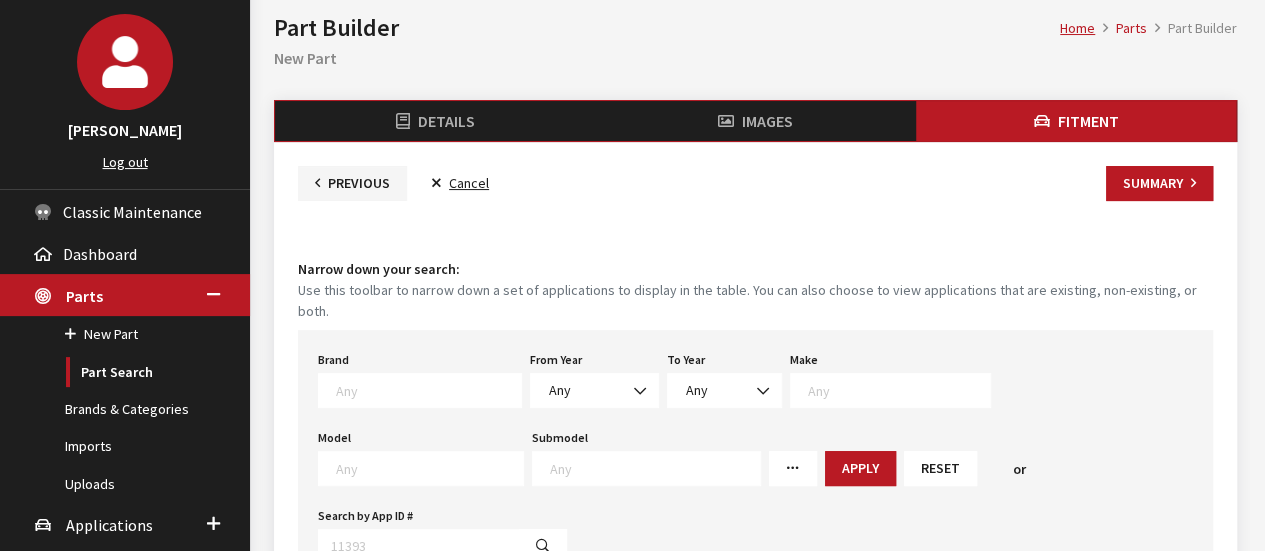 click on "Brand
Any
Acura
Alfa Romeo
Audi
Bentley
BMW
DoubleTake
[PERSON_NAME]
Honda
Hyundai
Infiniti
Jaguar
Kia
Land Rover
Lexus
Maserati
Mazda
Mercedes
META
Mini
Mitsubishi
Mopar
Nissan
Porsche
Saturn
Scion
Smart
Subaru
Toyota
Volvo
VW
Yamaha" at bounding box center [420, 377] 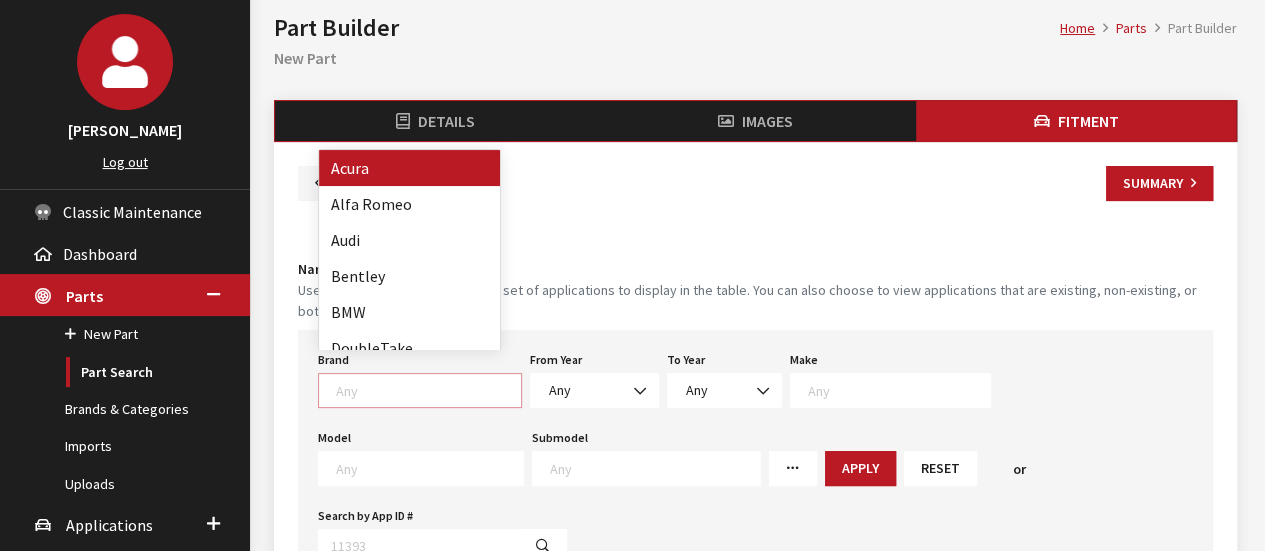 scroll, scrollTop: 1, scrollLeft: 0, axis: vertical 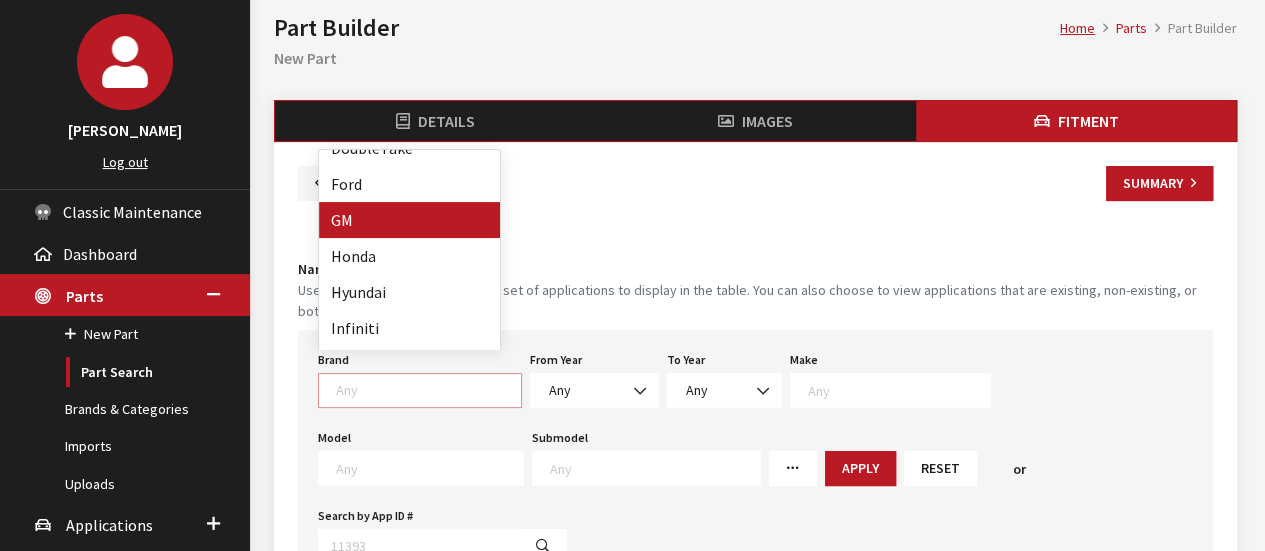 select on "24" 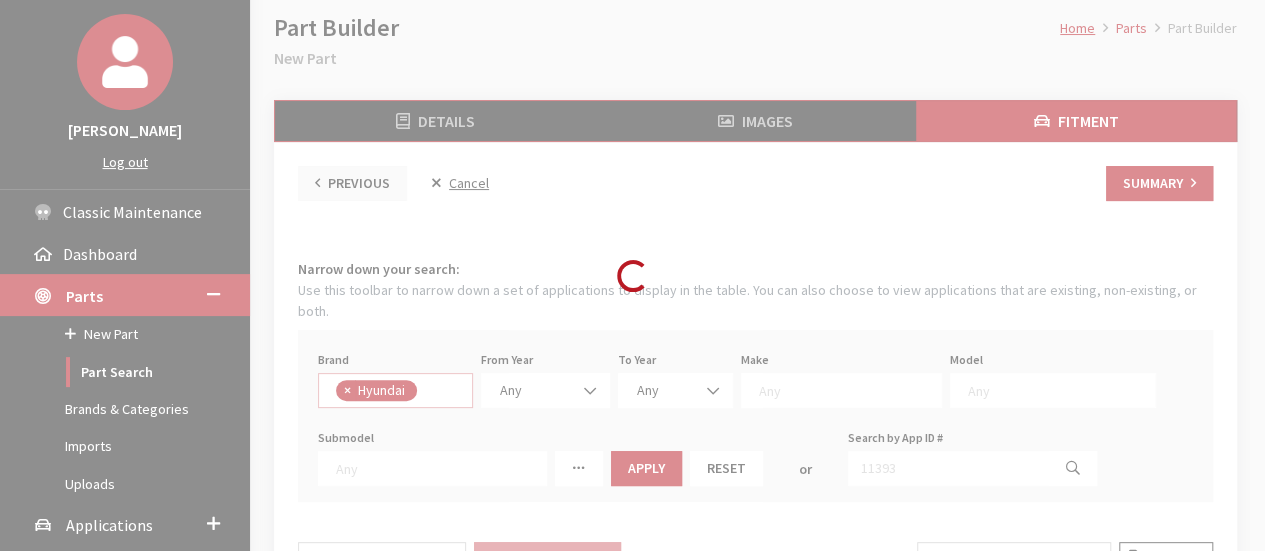 scroll, scrollTop: 190, scrollLeft: 0, axis: vertical 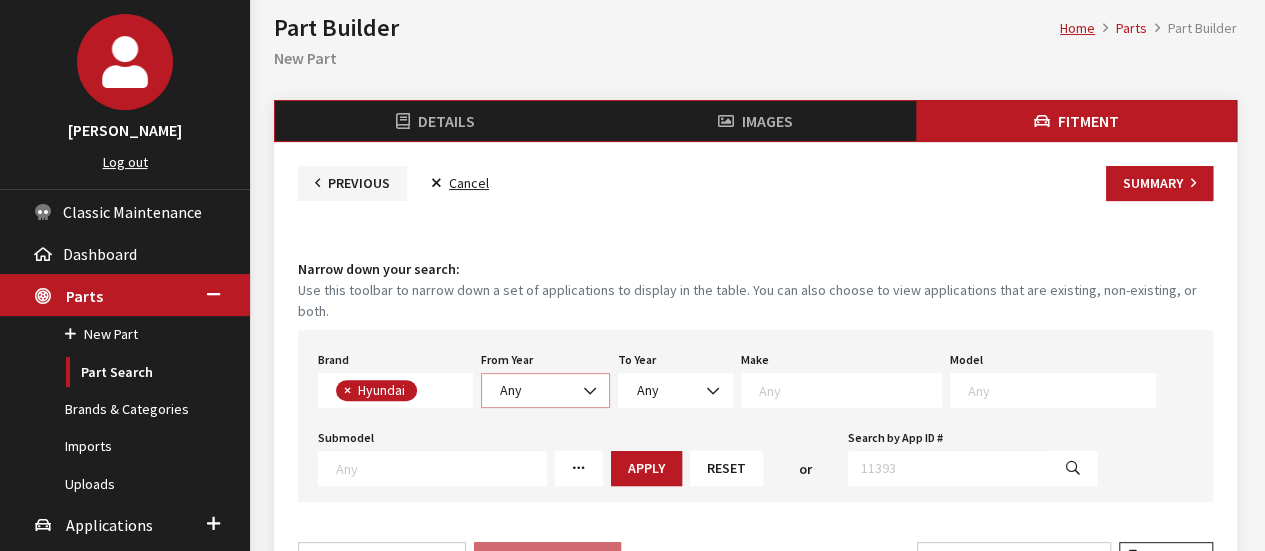 drag, startPoint x: 518, startPoint y: 352, endPoint x: 535, endPoint y: 356, distance: 17.464249 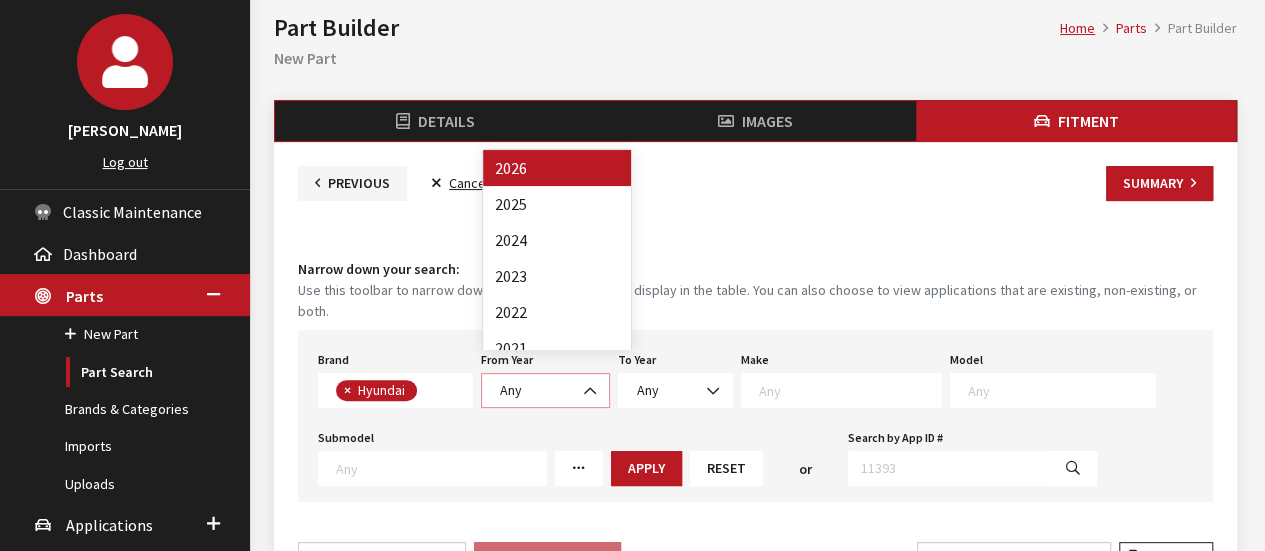 select on "2026" 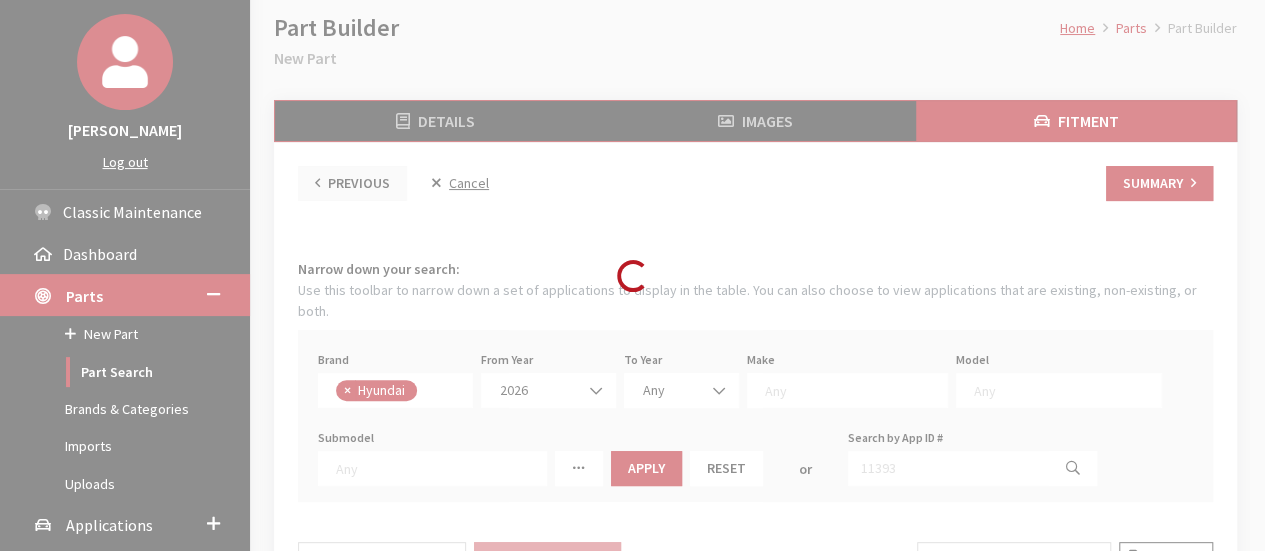 select 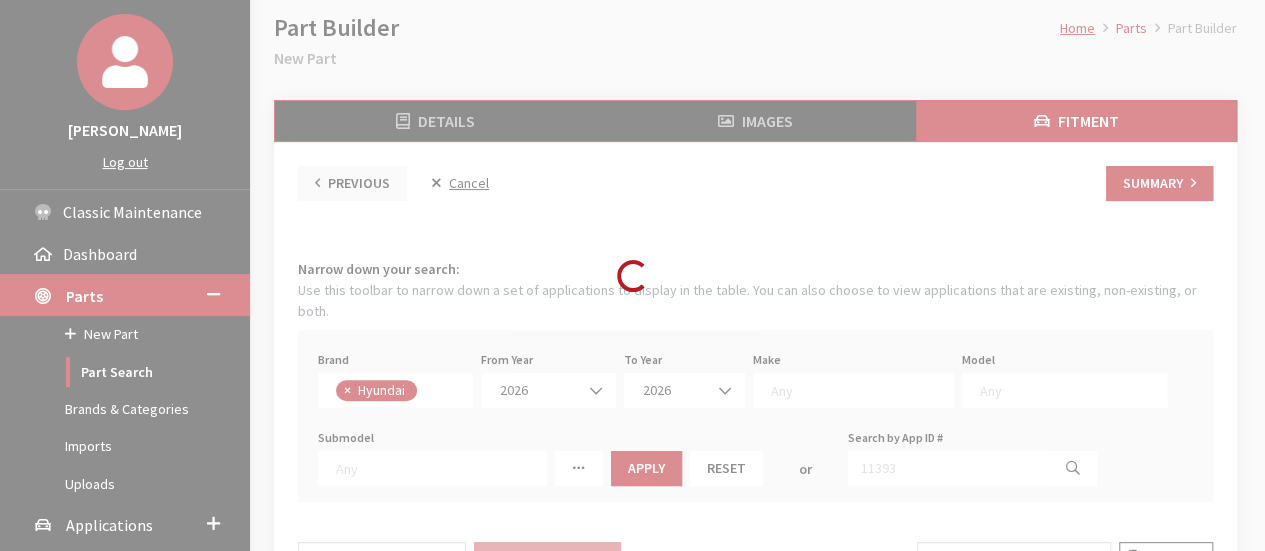select 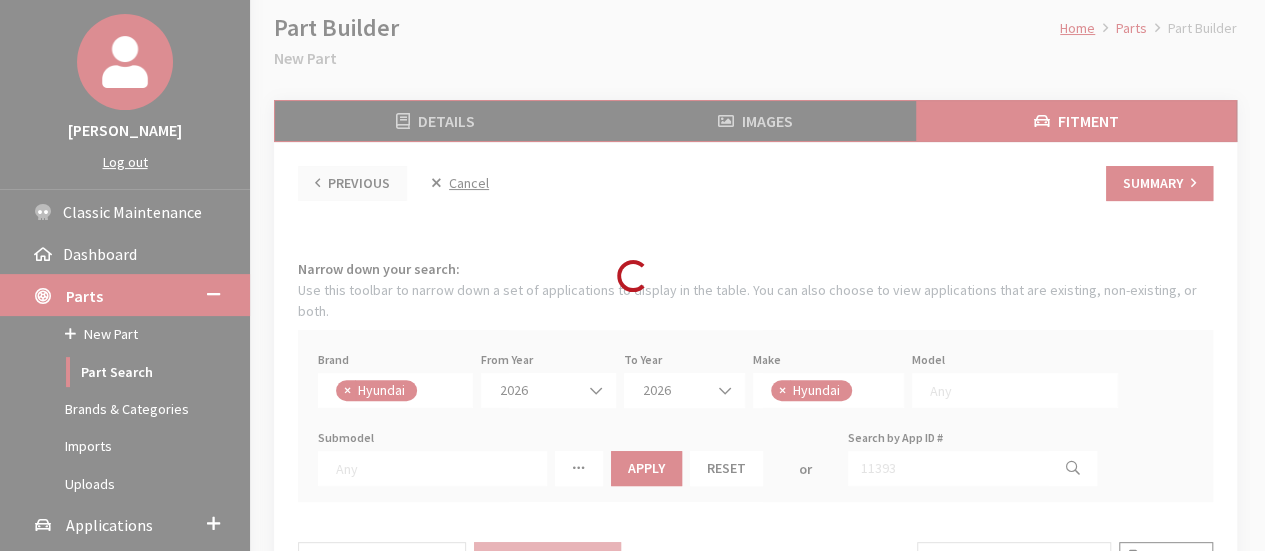 select 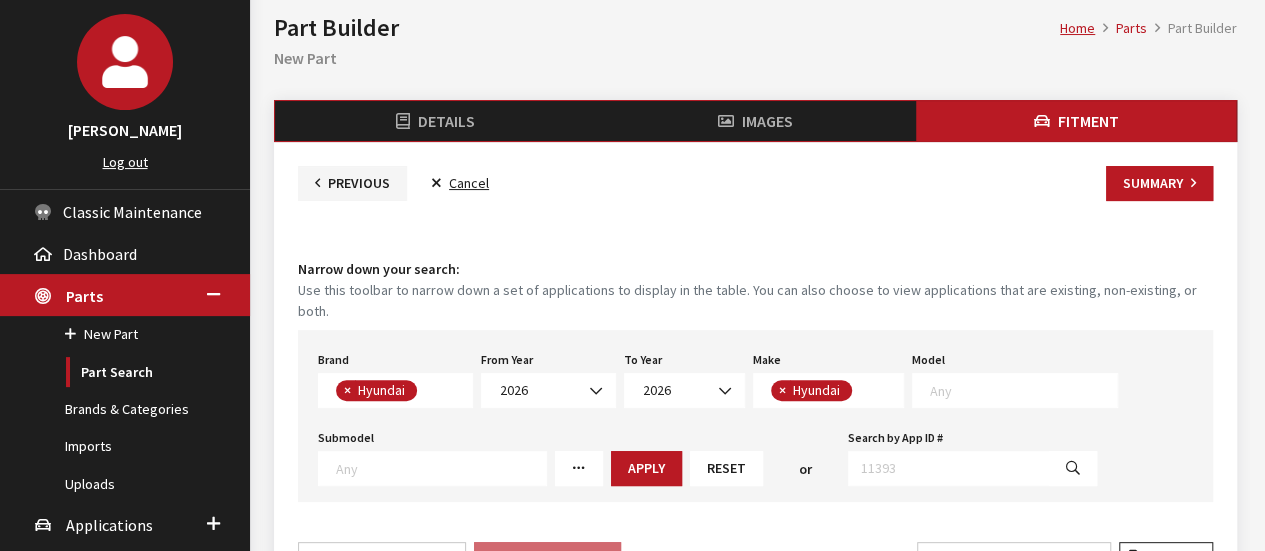 click at bounding box center [1023, 390] 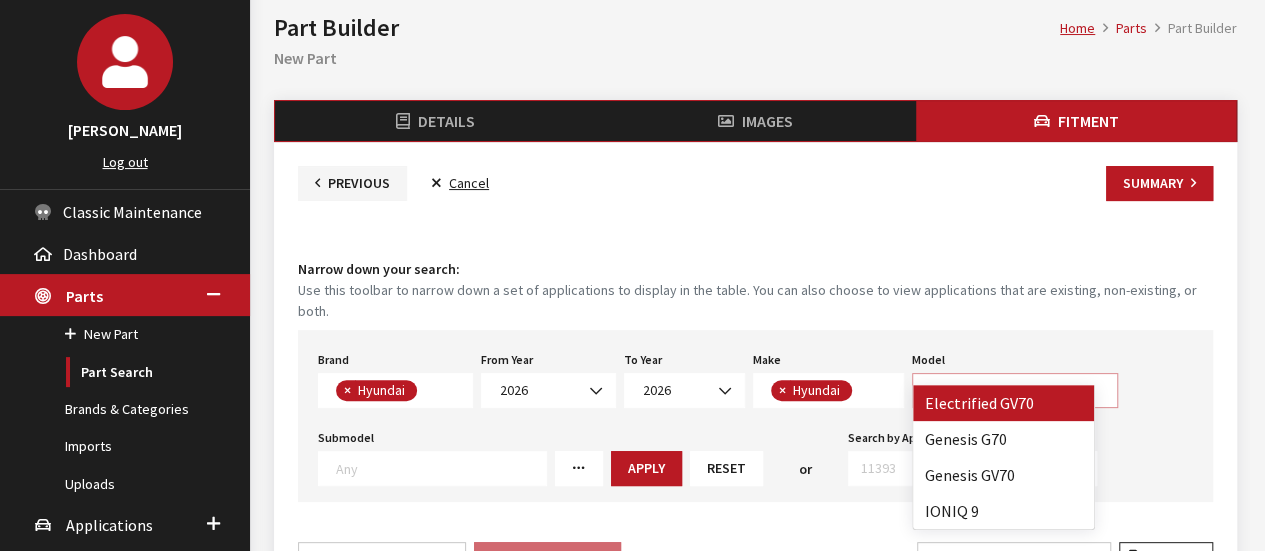 select on "1313" 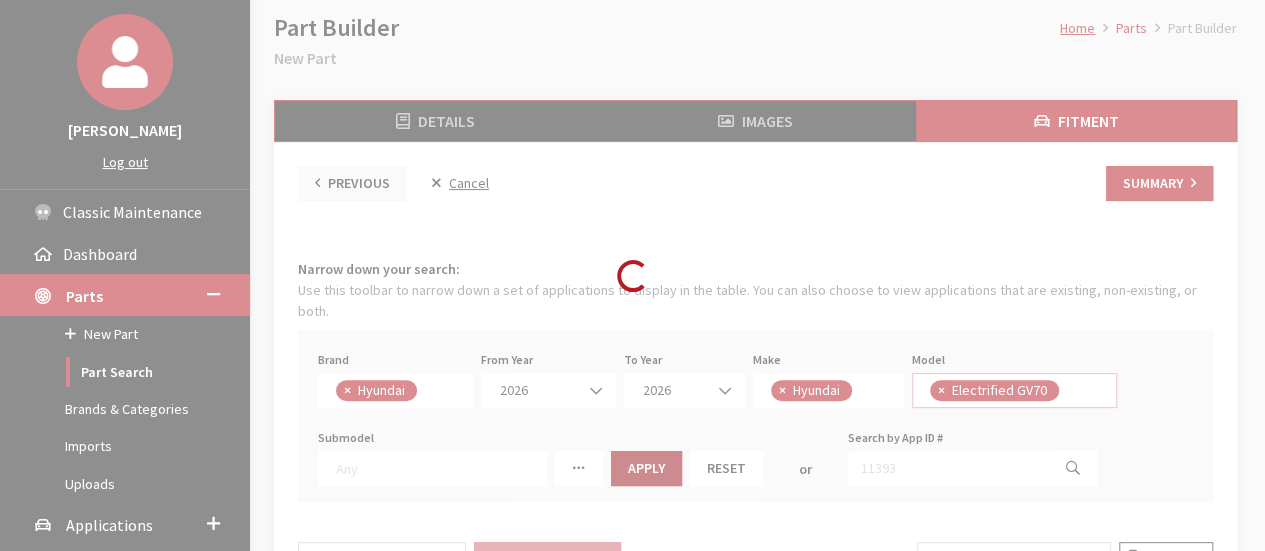select 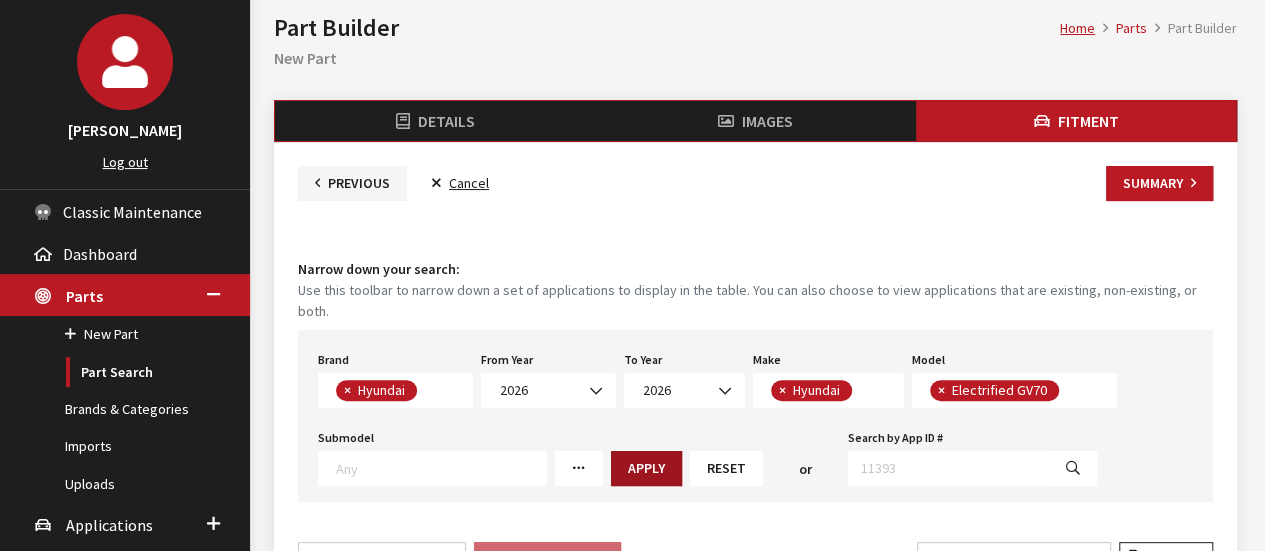 click on "Apply" at bounding box center [646, 468] 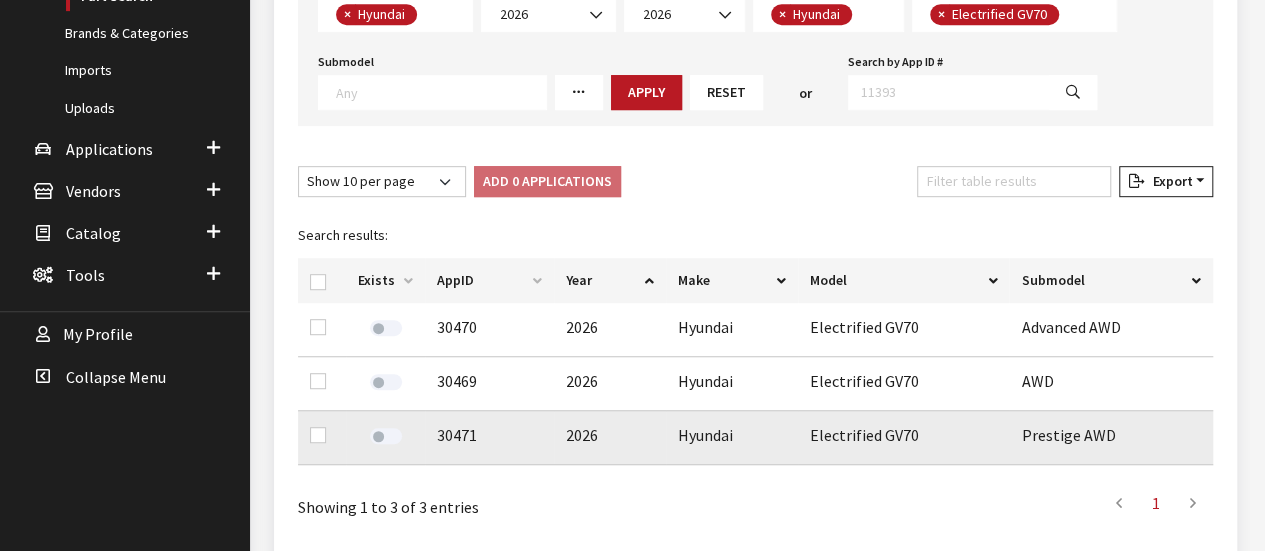 scroll, scrollTop: 500, scrollLeft: 0, axis: vertical 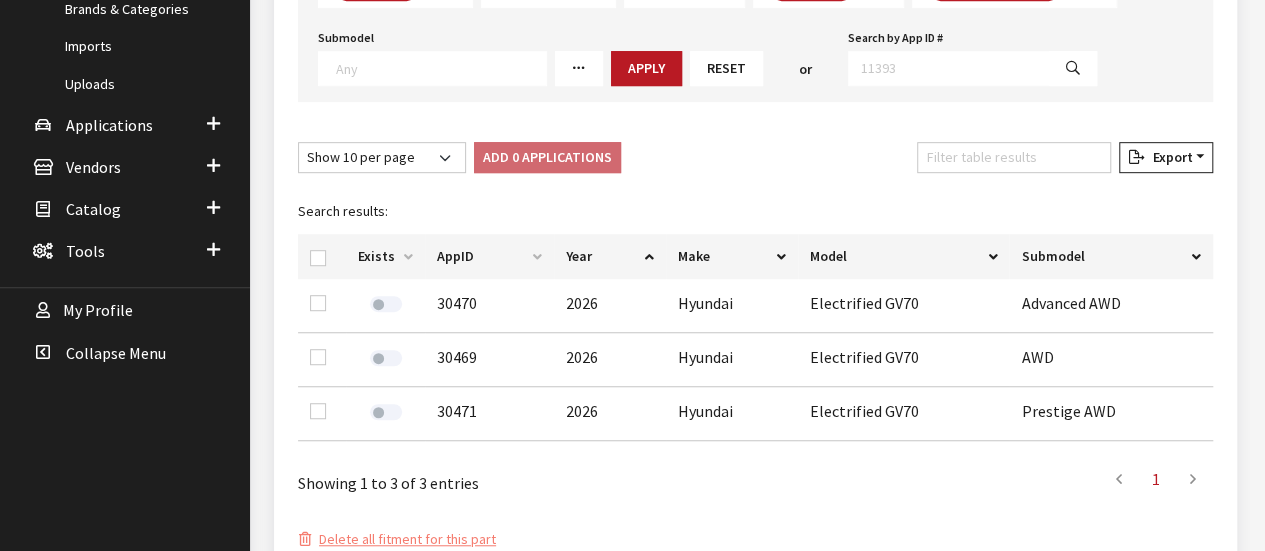 click at bounding box center [322, 256] 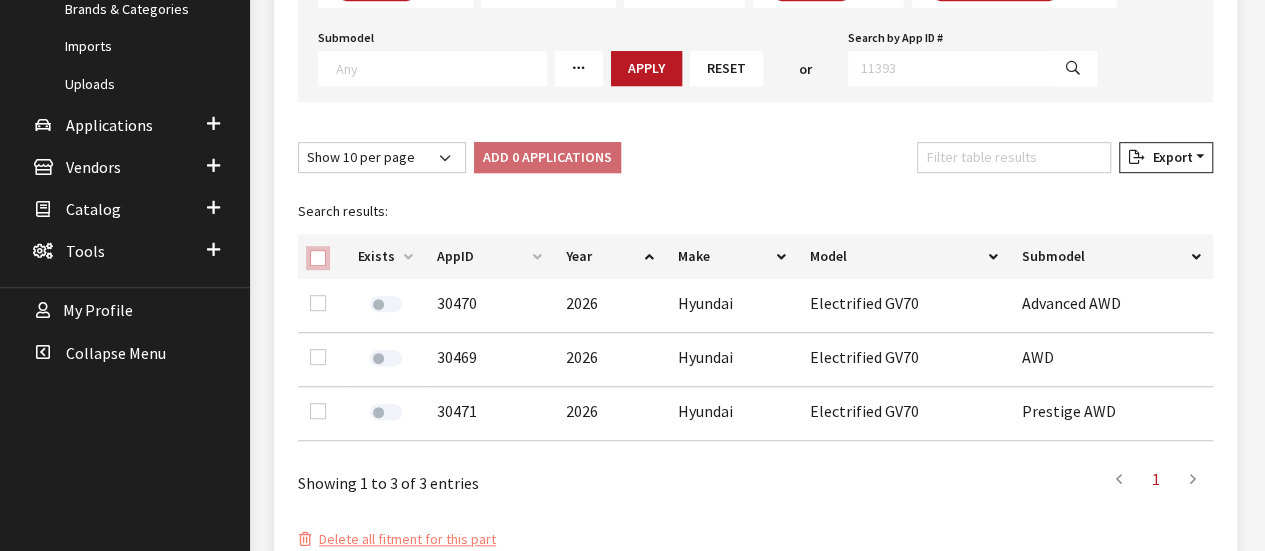 click at bounding box center [318, 258] 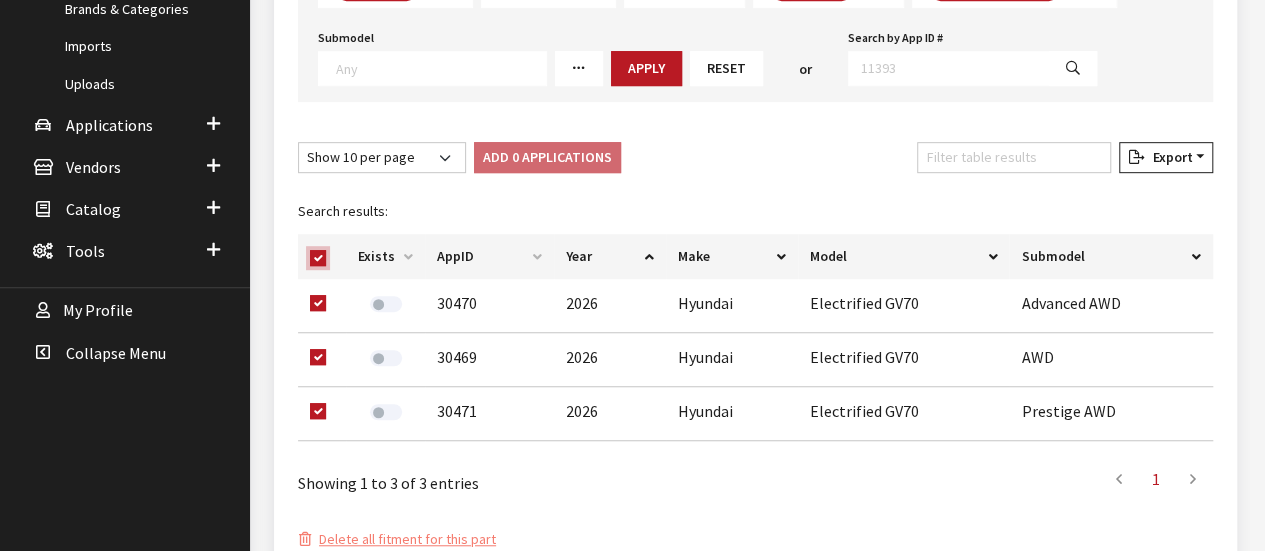 checkbox on "true" 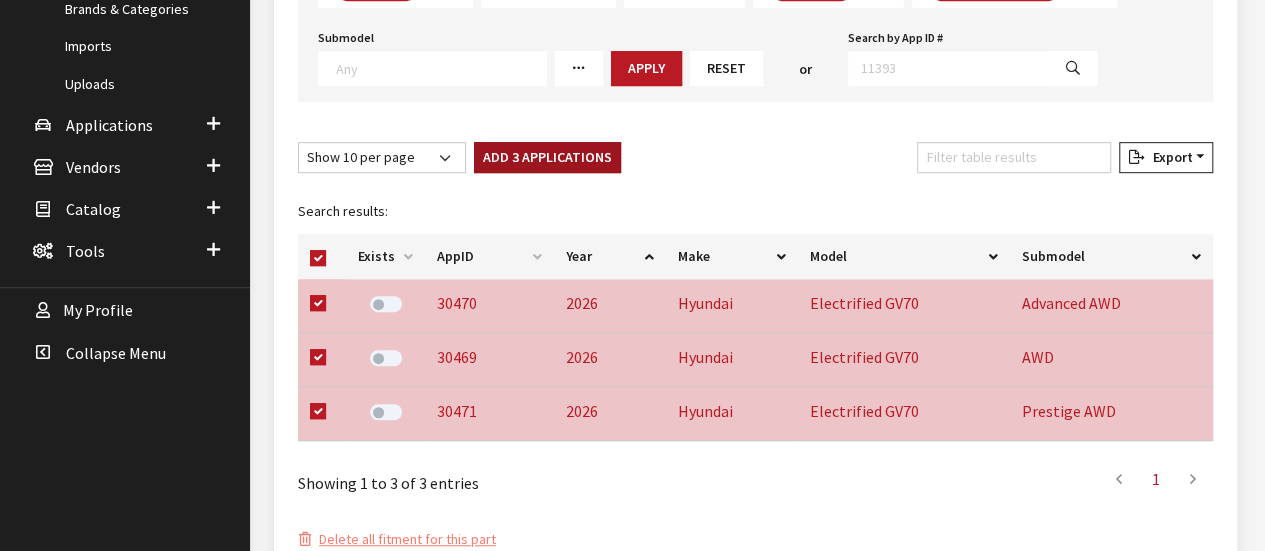 click on "Add 3 Applications" at bounding box center (547, 157) 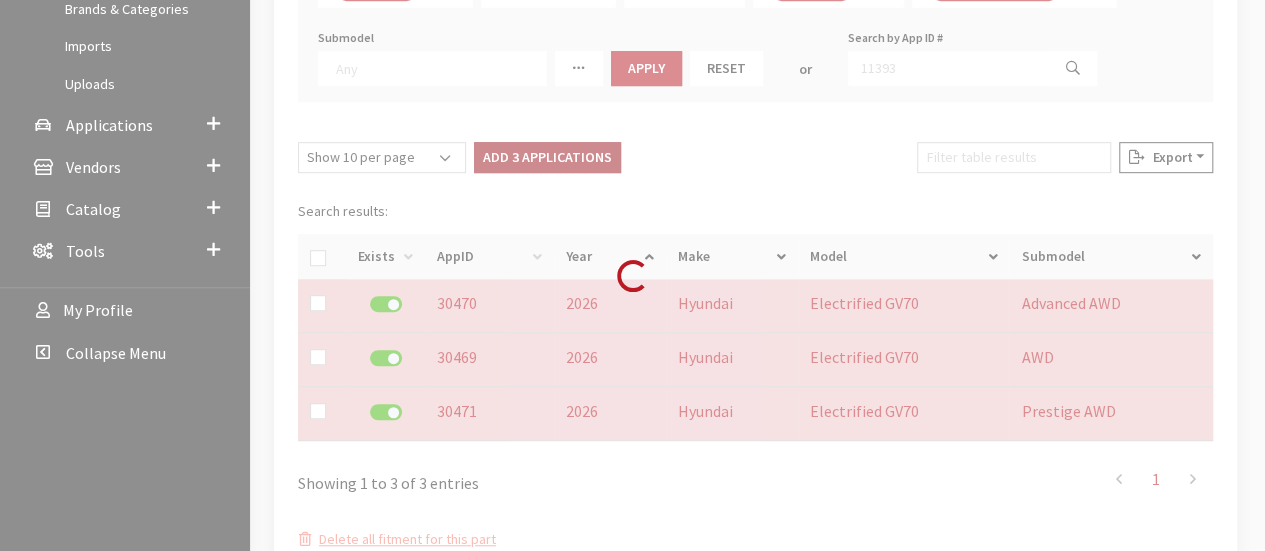 checkbox on "false" 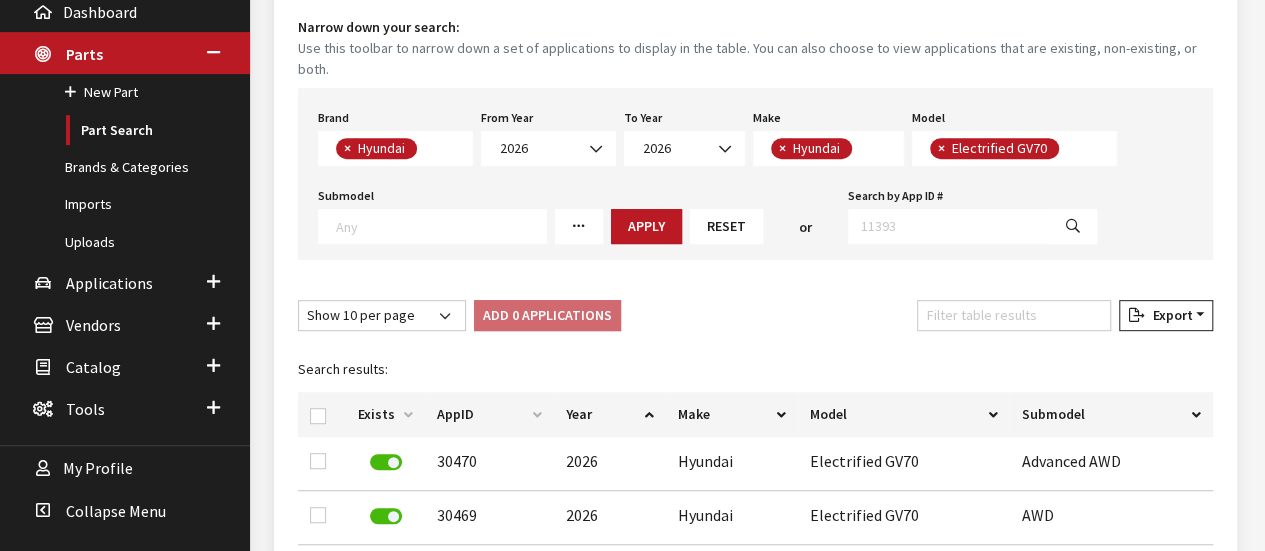 scroll, scrollTop: 100, scrollLeft: 0, axis: vertical 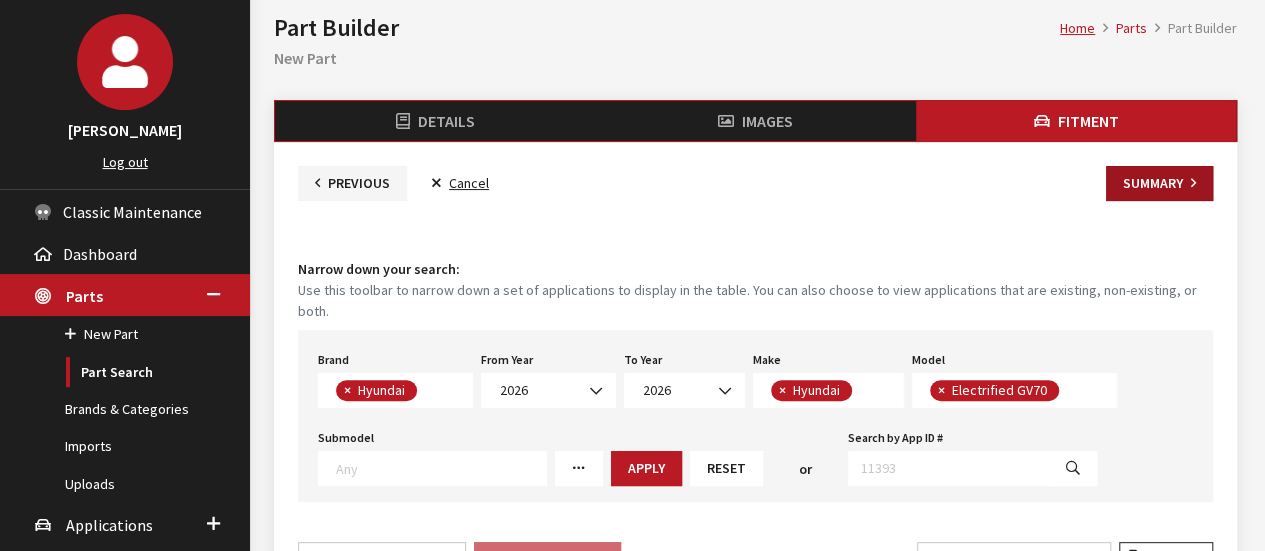 click on "Summary" at bounding box center (1159, 183) 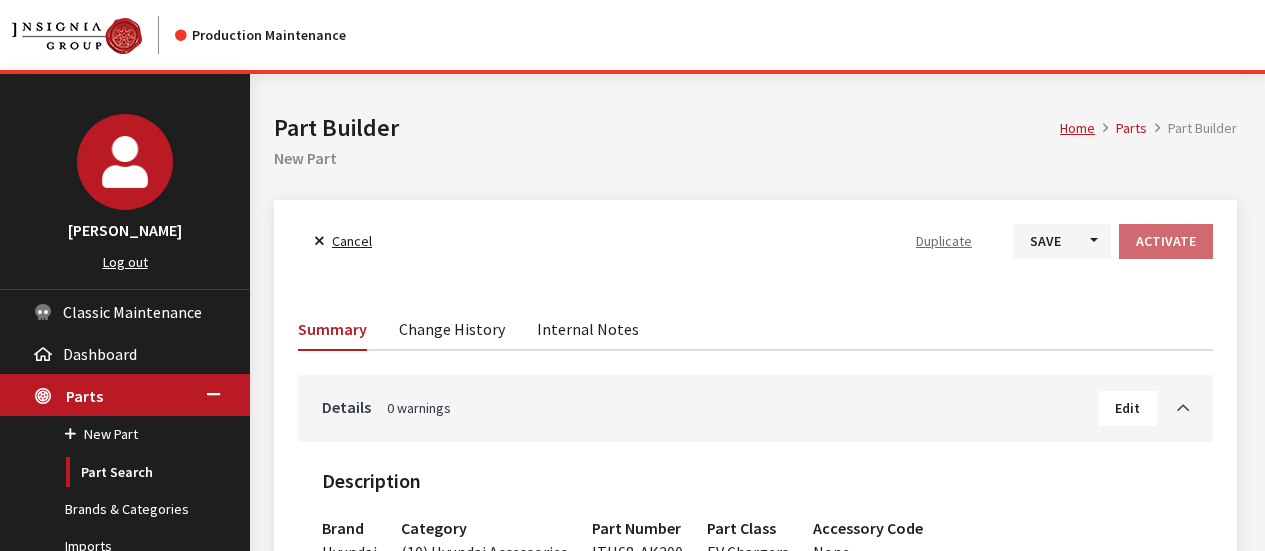 scroll, scrollTop: 0, scrollLeft: 0, axis: both 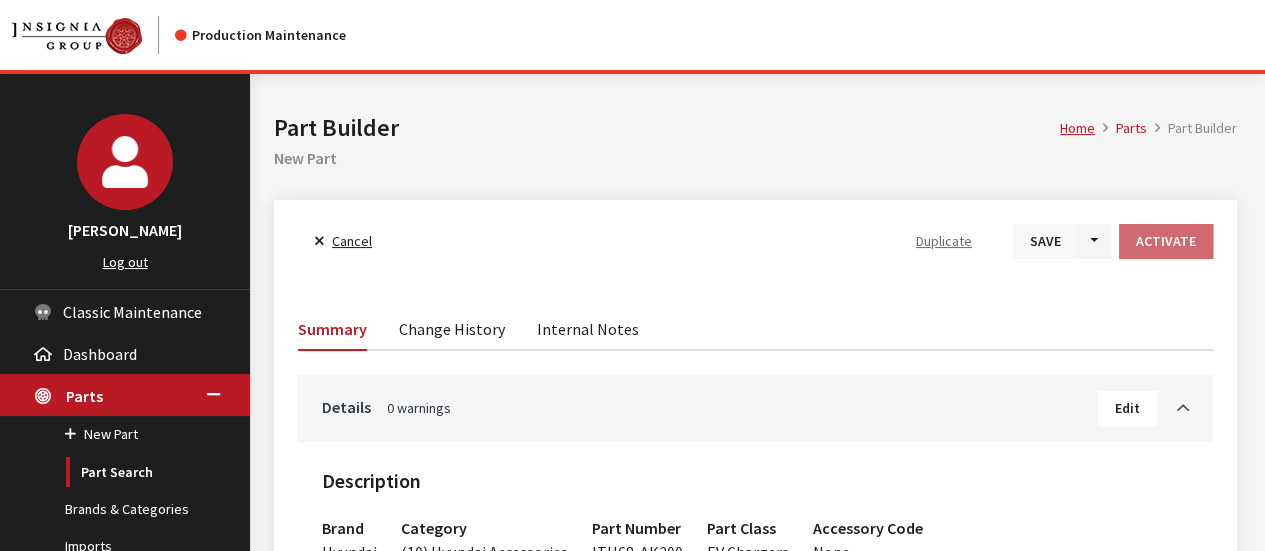 click on "Save" at bounding box center (1045, 241) 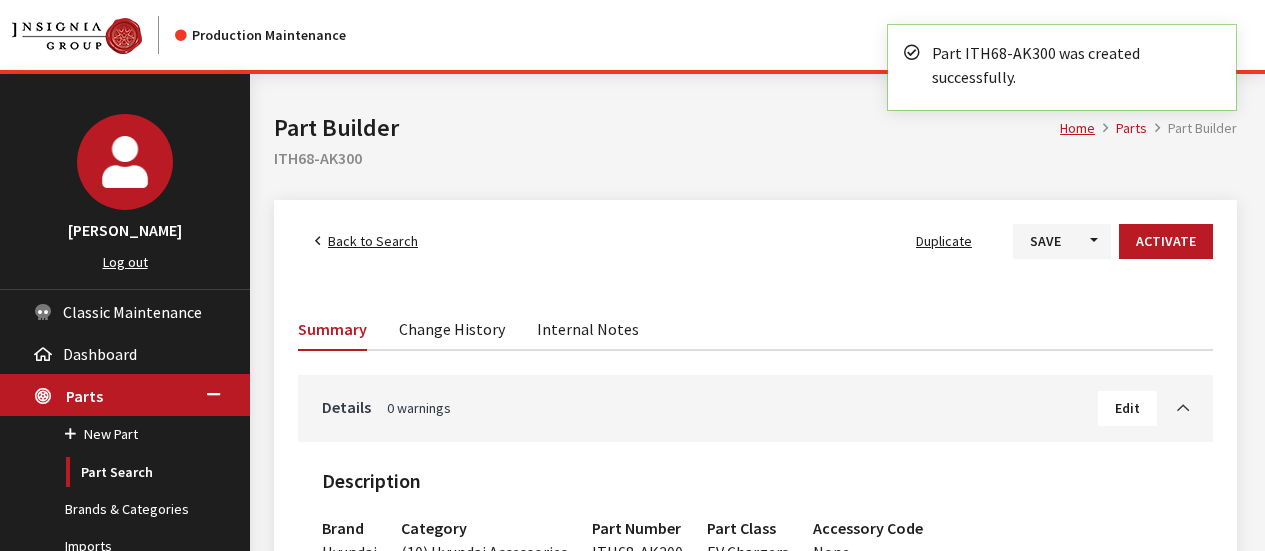 scroll, scrollTop: 0, scrollLeft: 0, axis: both 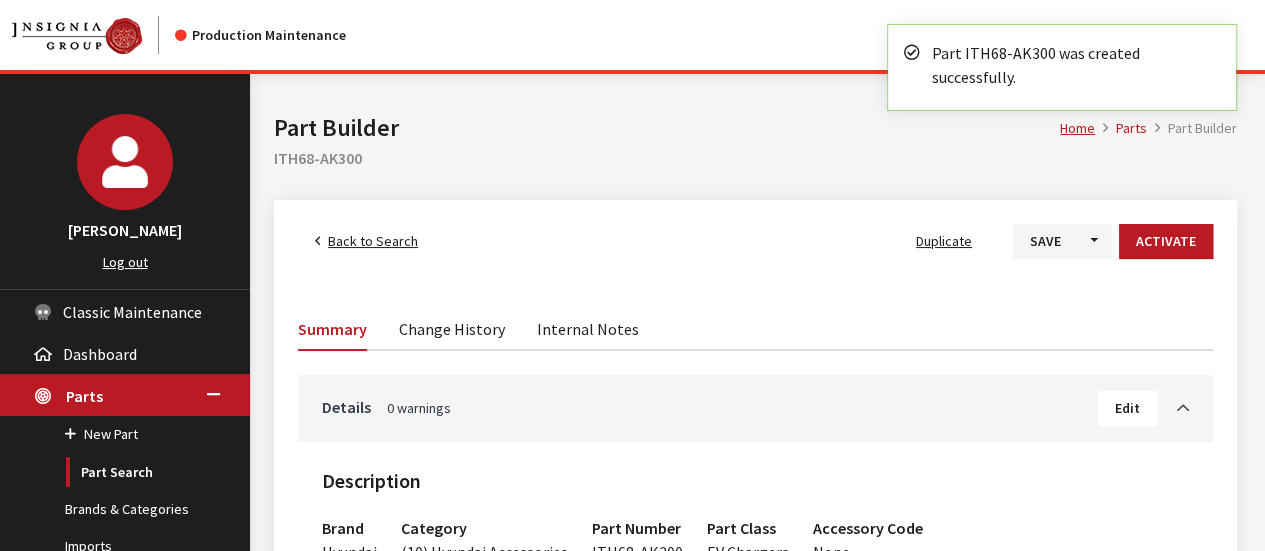 click on "Activate" at bounding box center [1166, 241] 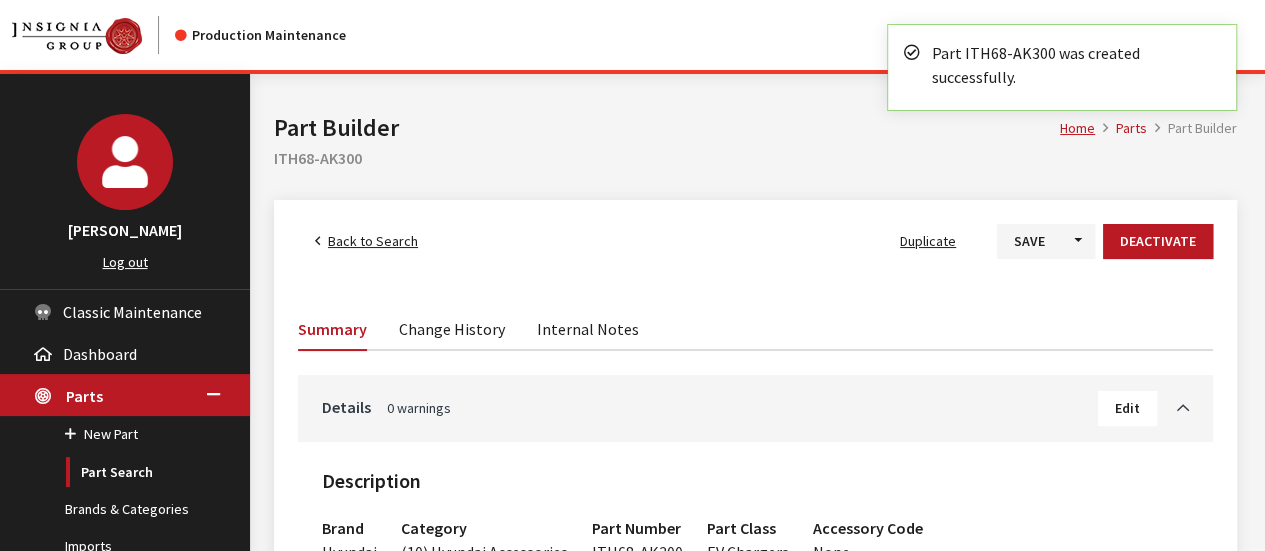 click on "Back to Search" at bounding box center (373, 241) 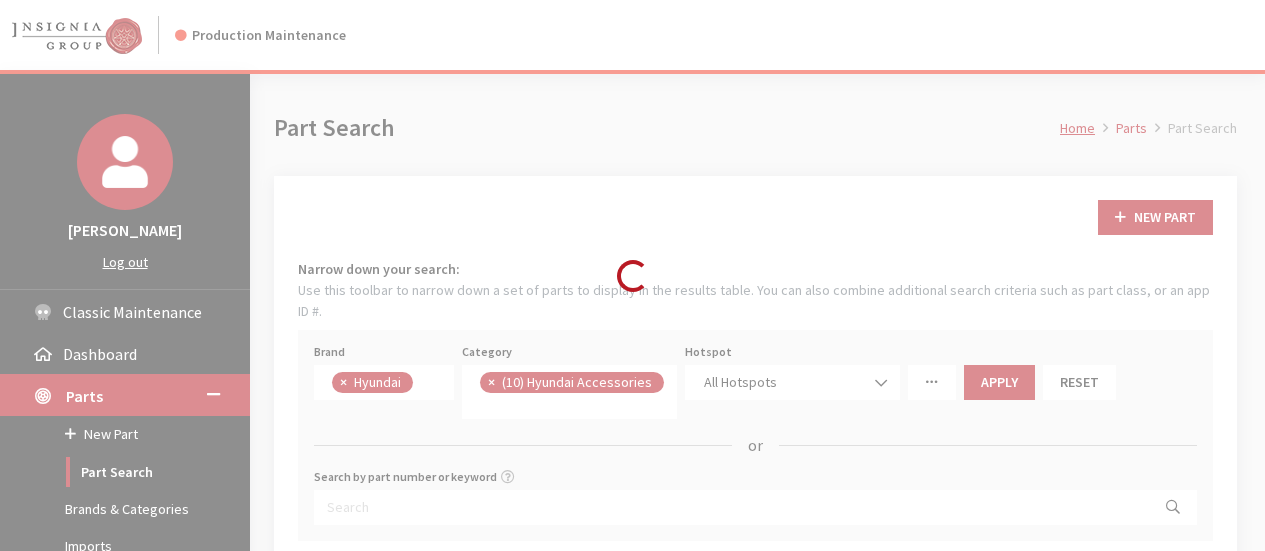 scroll, scrollTop: 0, scrollLeft: 0, axis: both 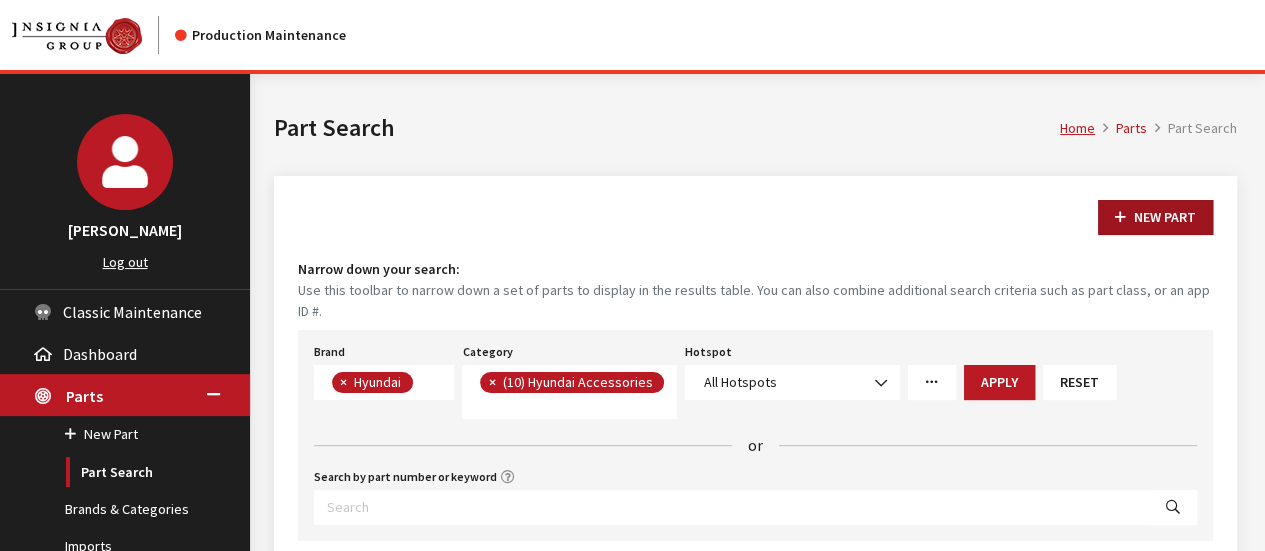 click on "New Part" at bounding box center (1155, 217) 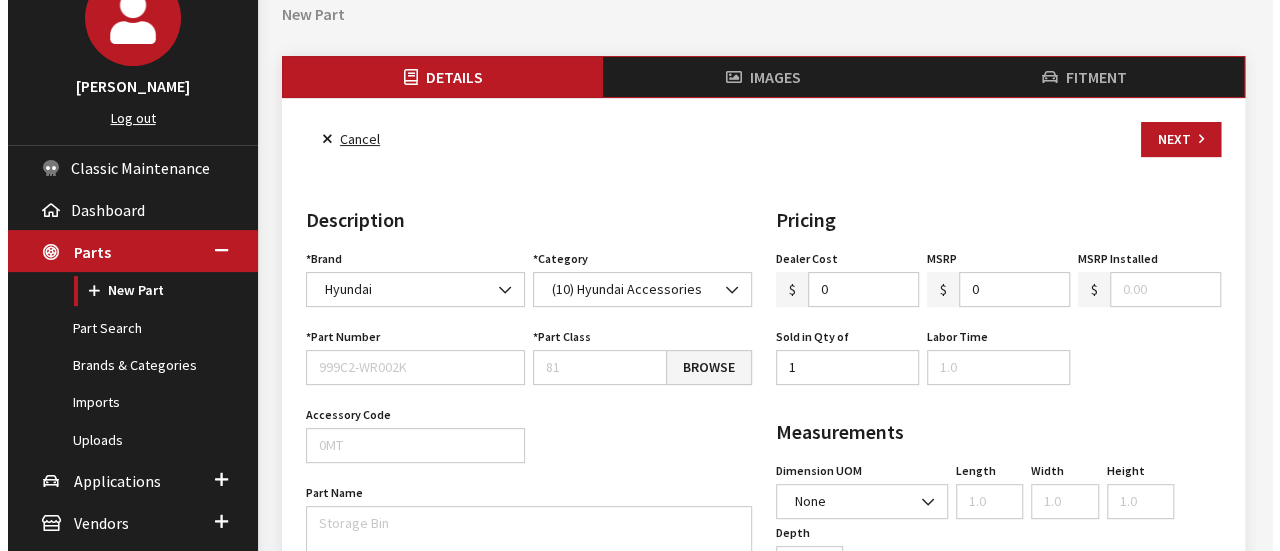 scroll, scrollTop: 200, scrollLeft: 0, axis: vertical 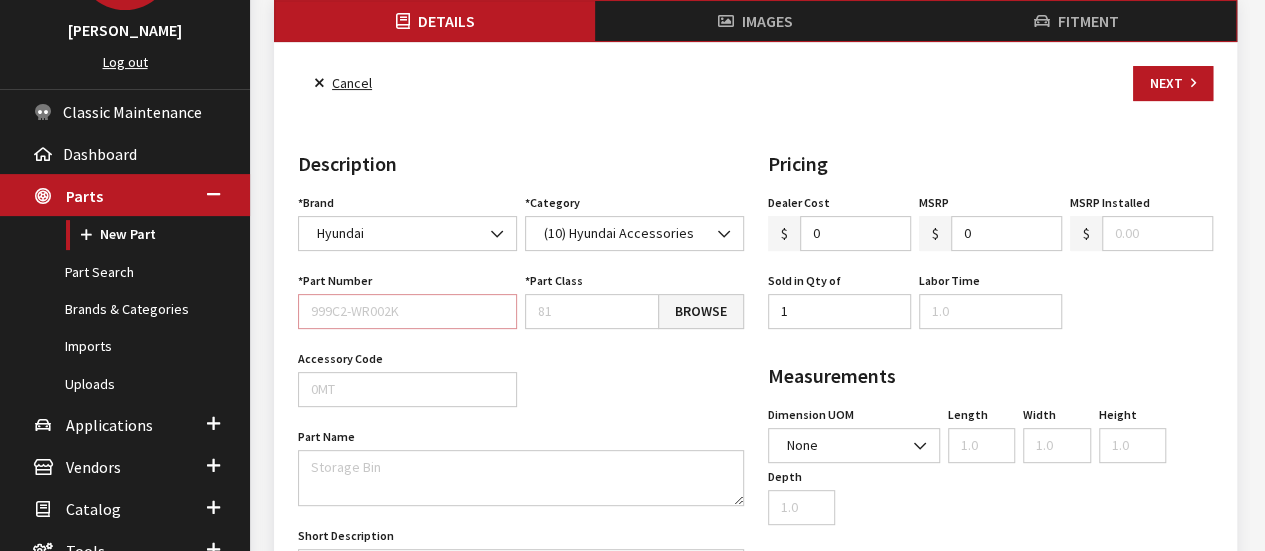 click on "Part Number" at bounding box center (407, 311) 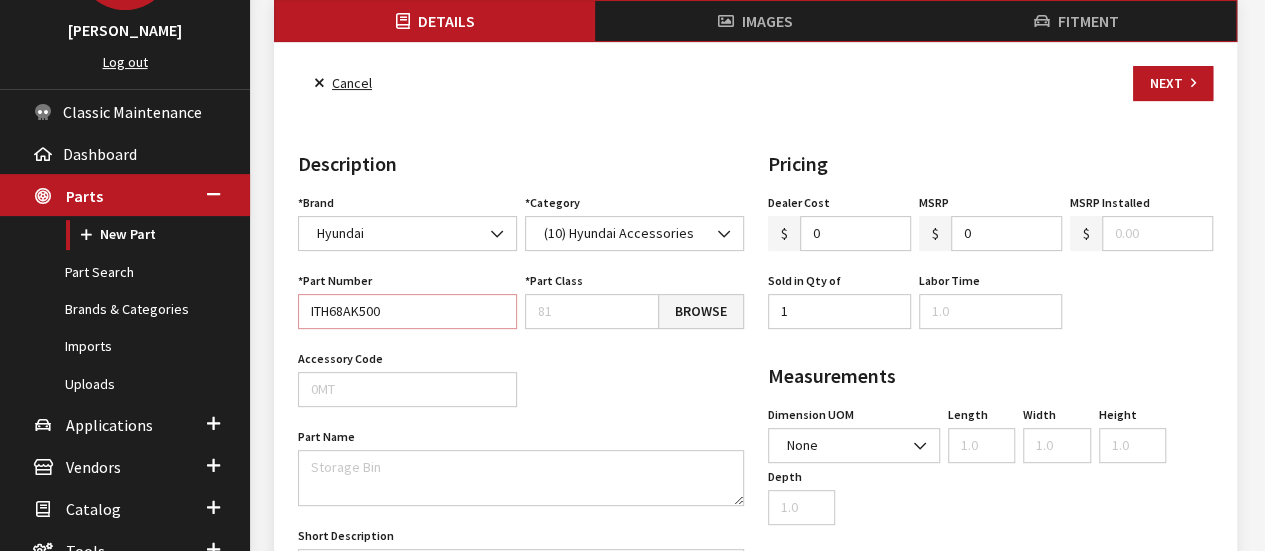 click on "ITH68AK500" at bounding box center [407, 311] 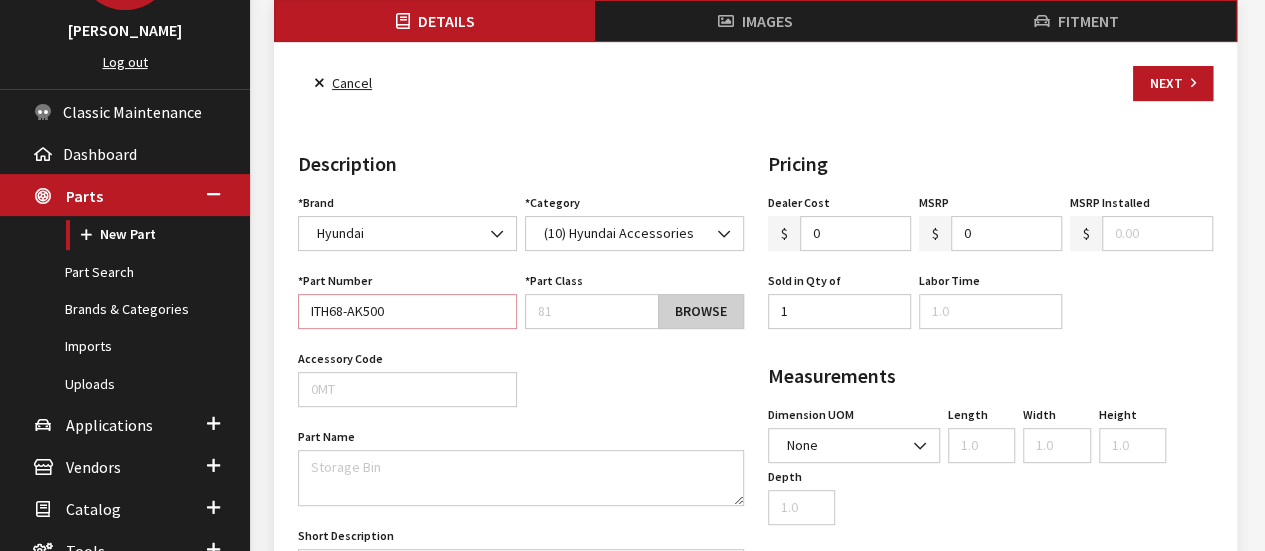 type on "ITH68-AK500" 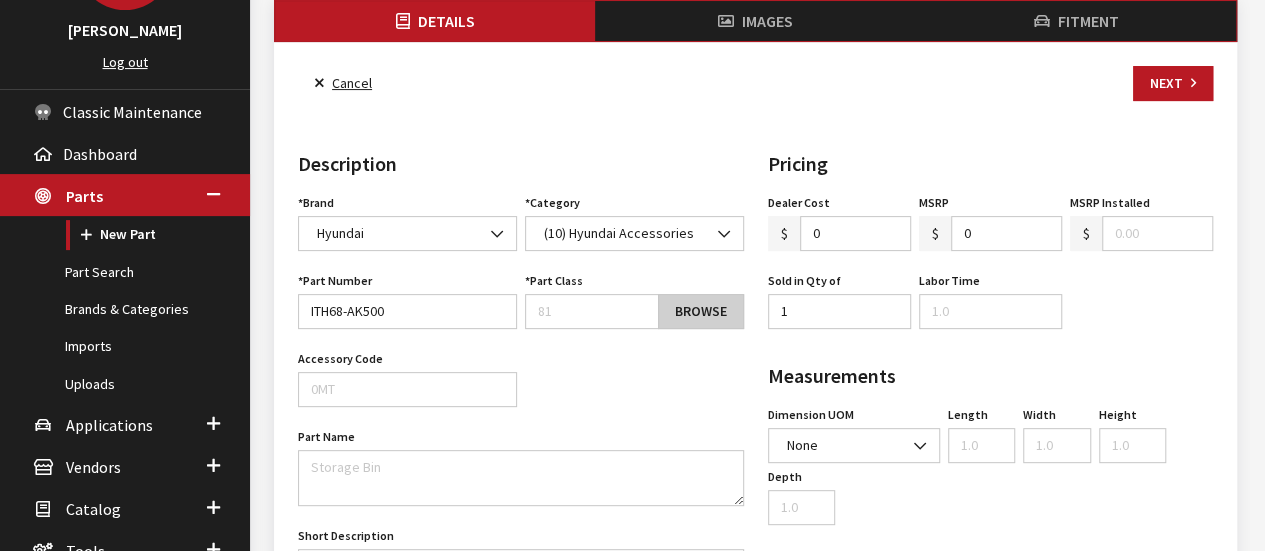 click on "Browse" at bounding box center (701, 311) 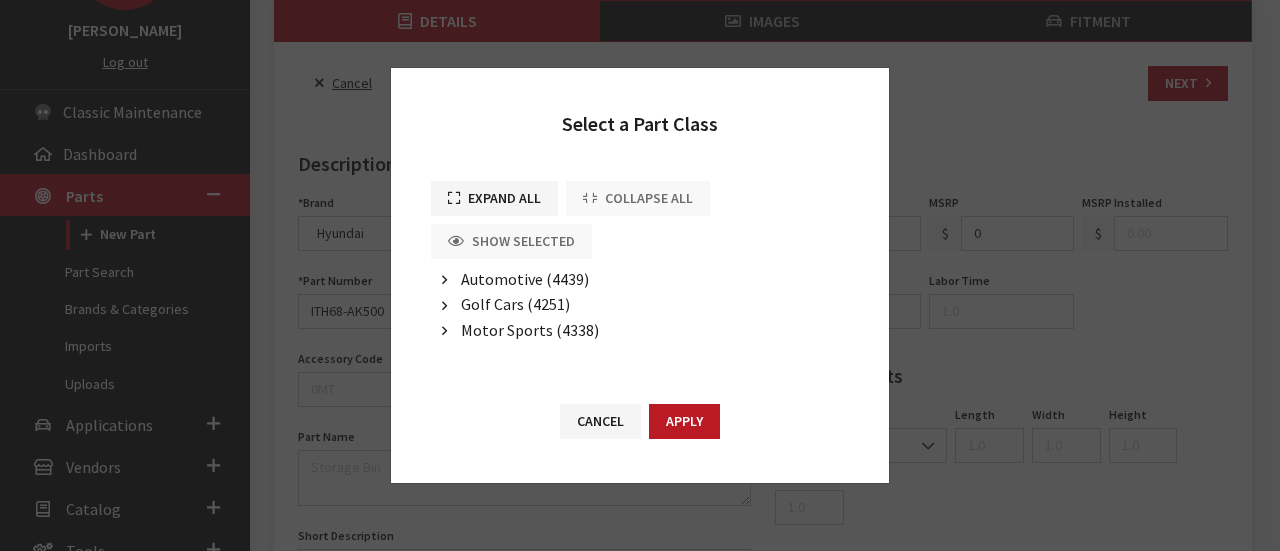 click on "Automotive (4439)" at bounding box center [525, 279] 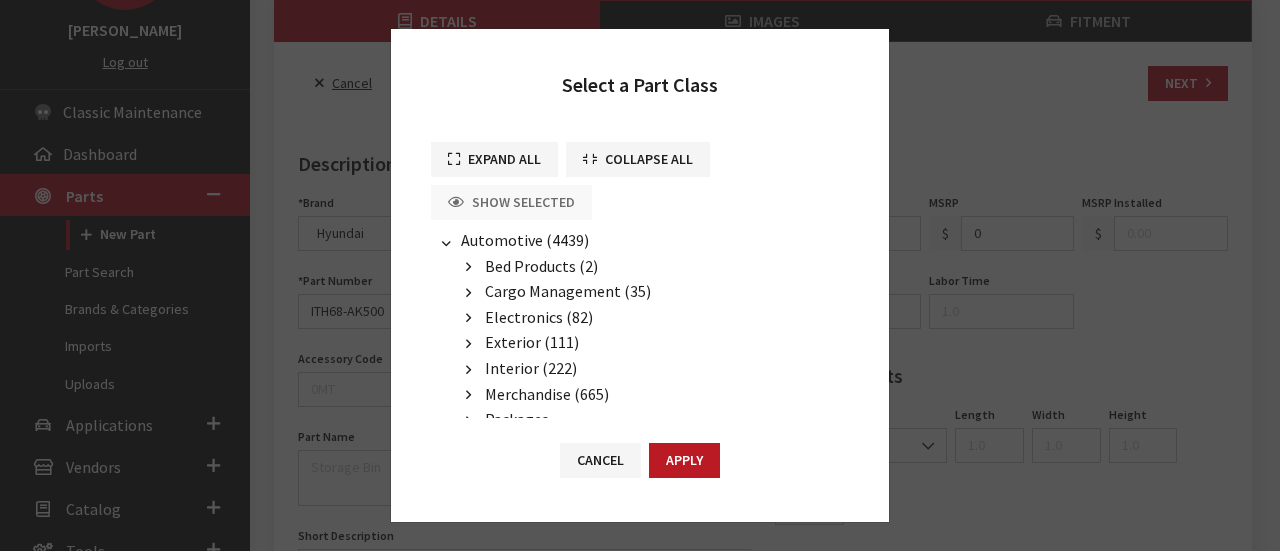 click on "Electronics (82)" at bounding box center [539, 317] 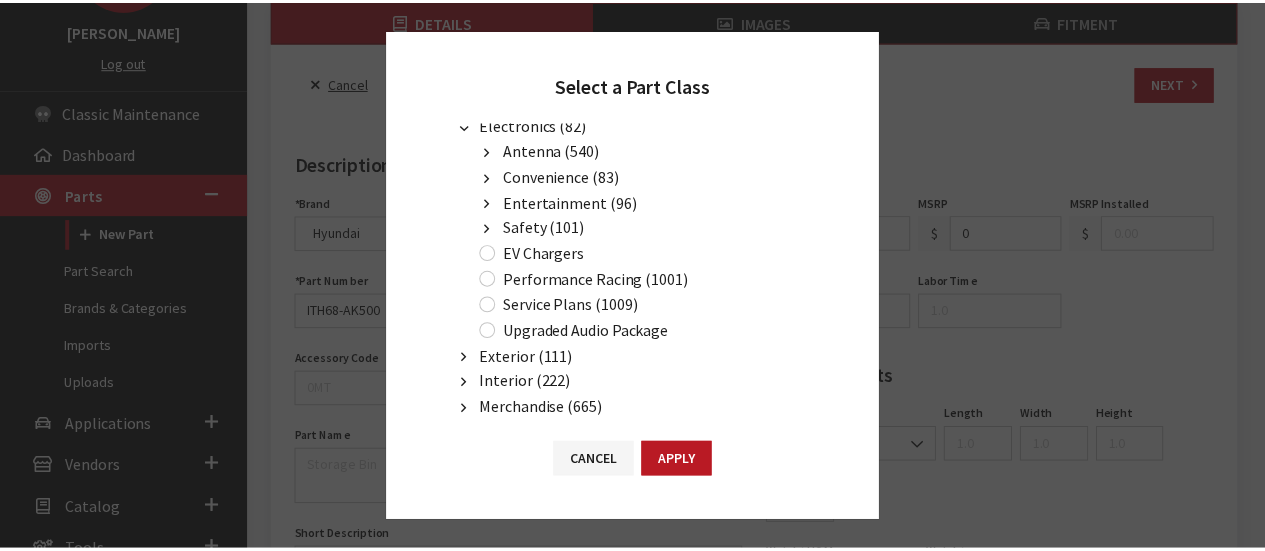 scroll, scrollTop: 200, scrollLeft: 0, axis: vertical 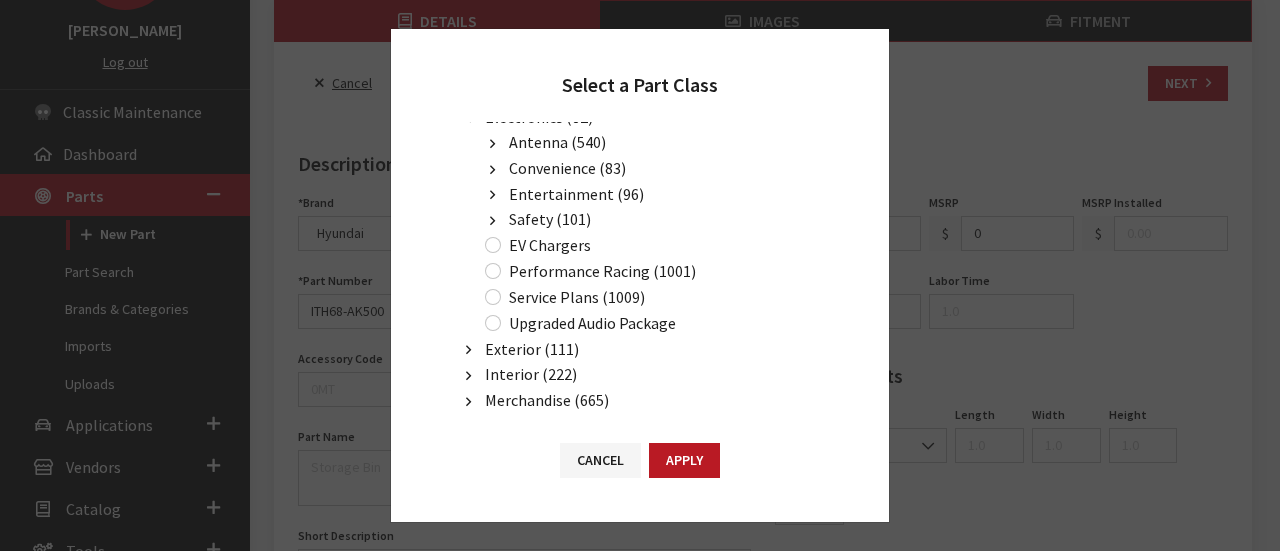 click on "EV Chargers" at bounding box center (550, 245) 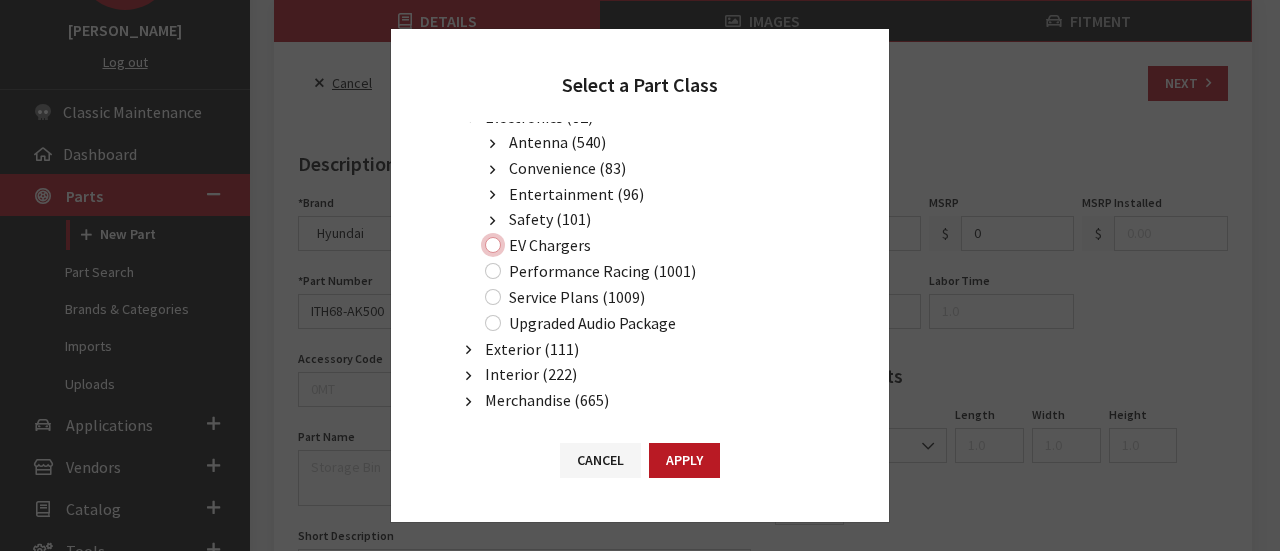 click on "EV Chargers" at bounding box center [493, 245] 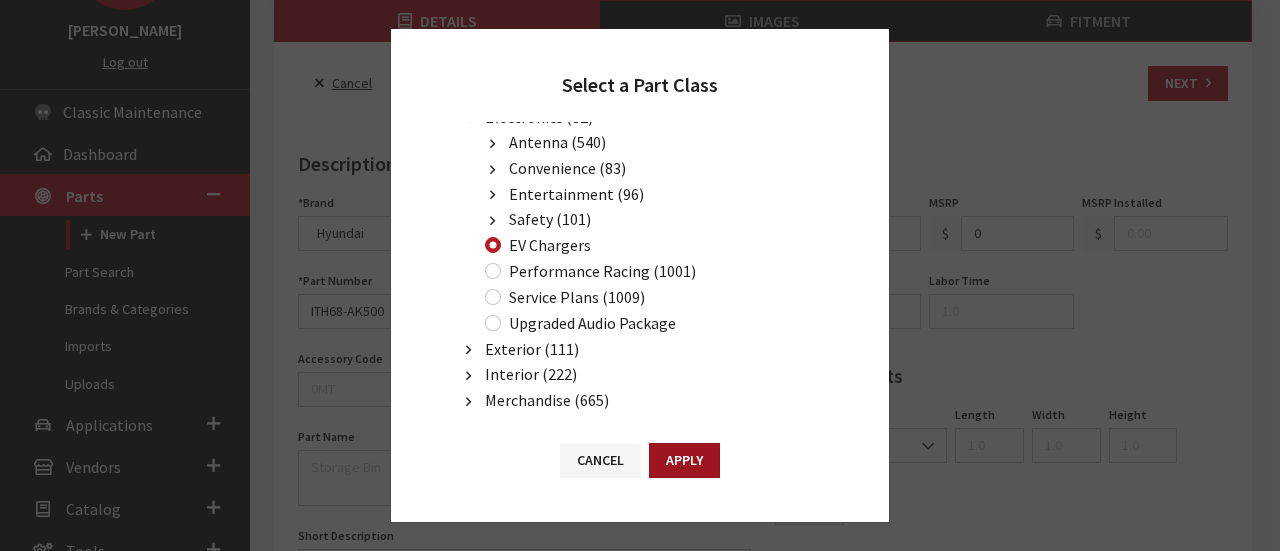 click on "Apply" at bounding box center [684, 460] 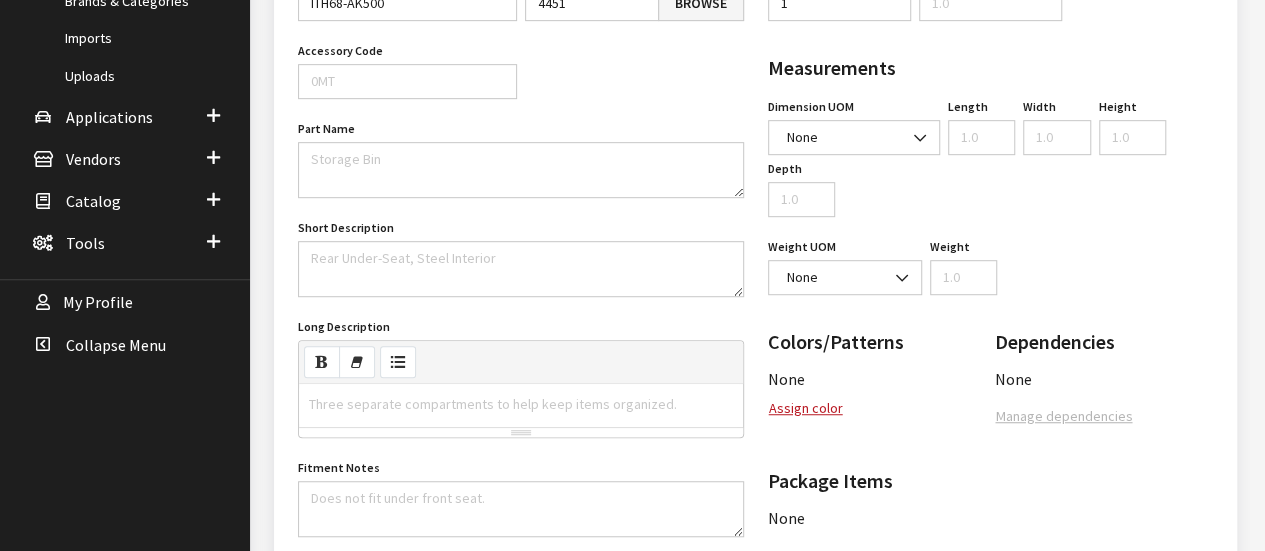 scroll, scrollTop: 600, scrollLeft: 0, axis: vertical 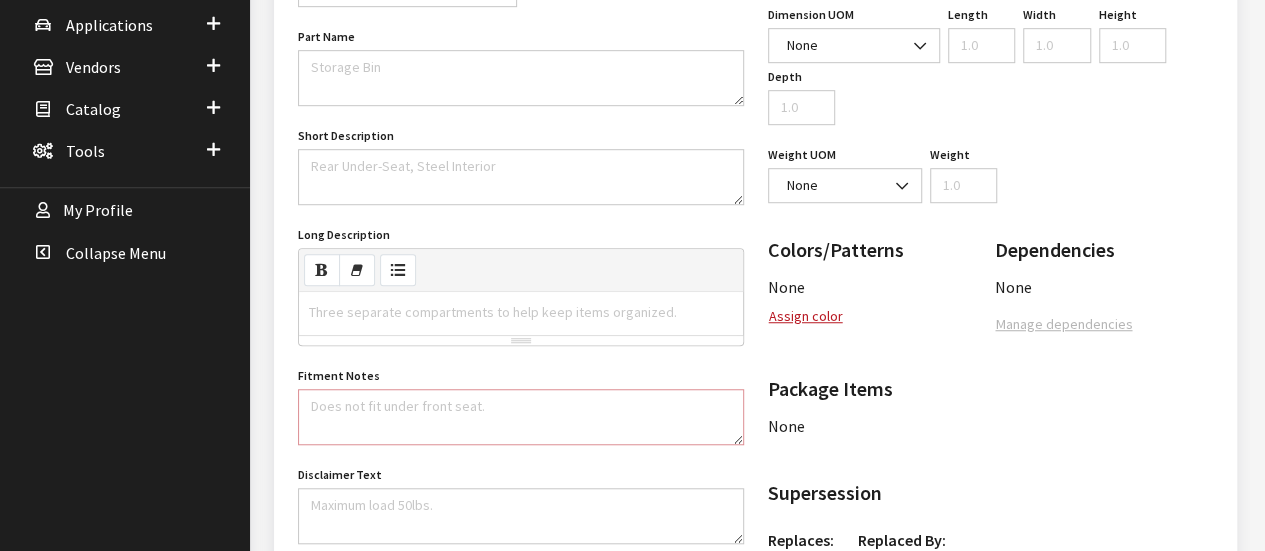 click on "Fitment Notes" at bounding box center (521, 417) 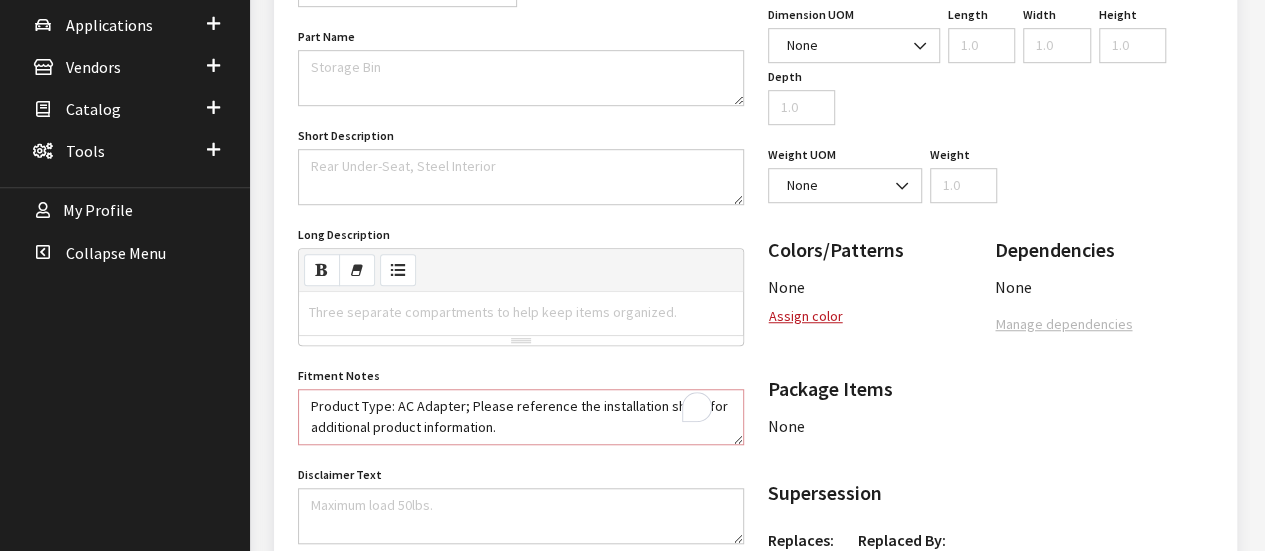 scroll, scrollTop: 13, scrollLeft: 0, axis: vertical 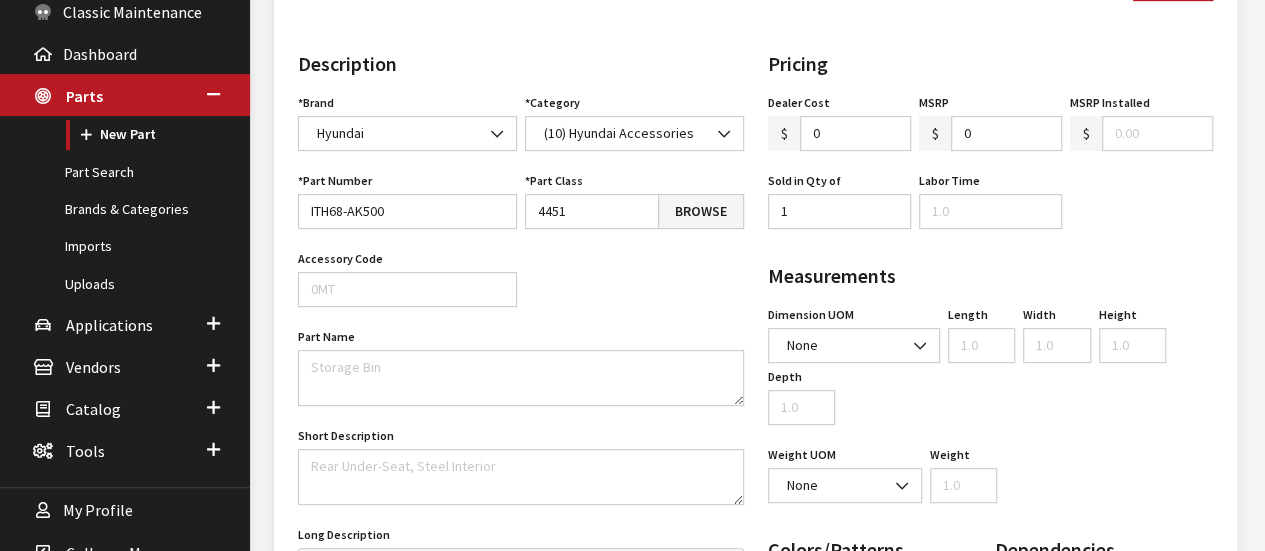 type on "Product Type: AC Adapter; Please reference the installation sheet for additional product information." 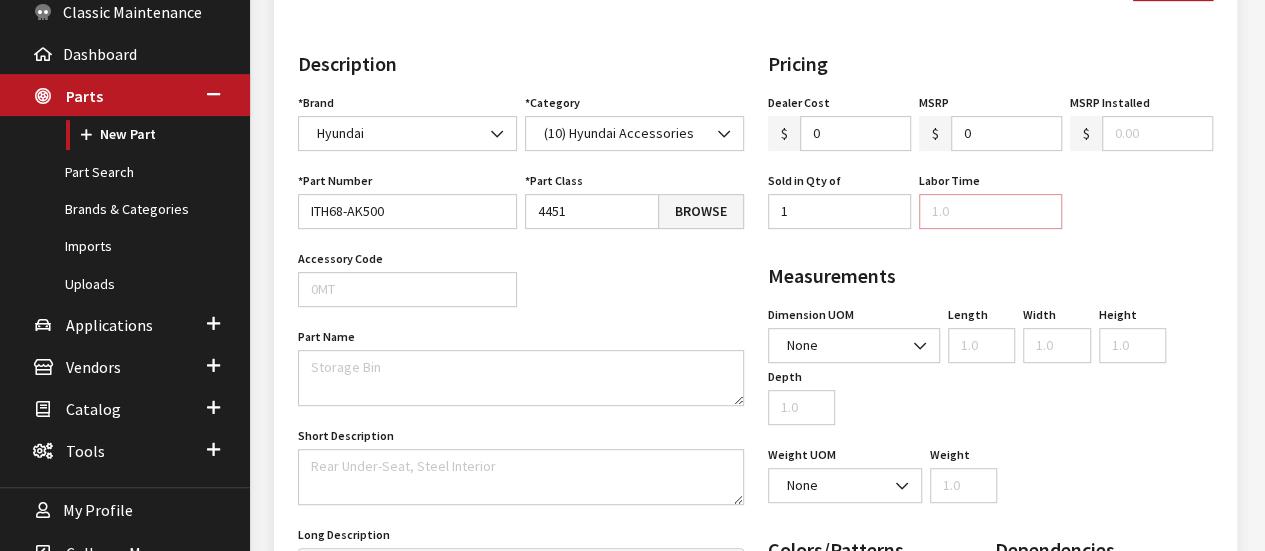 click on "Labor Time" at bounding box center [990, 211] 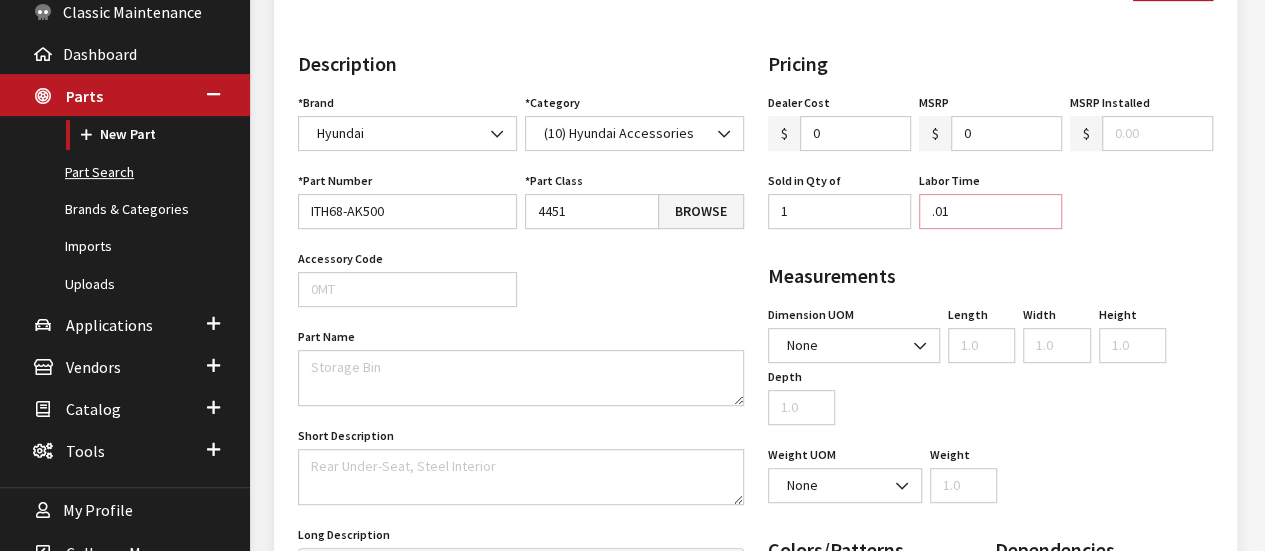 type on ".01" 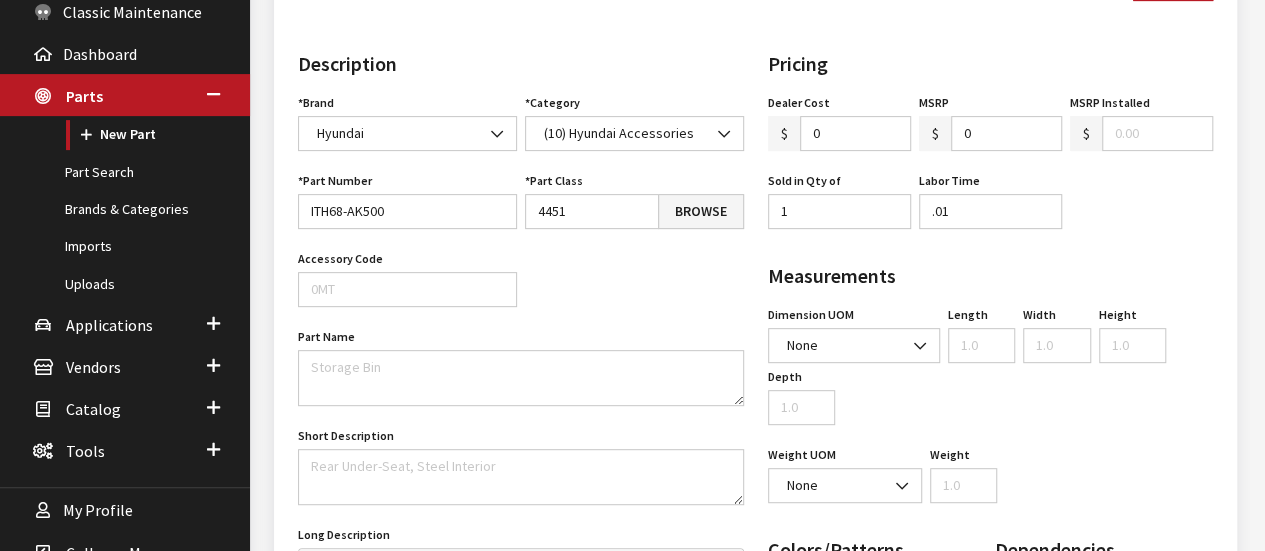 click on "Part Number" at bounding box center (335, 181) 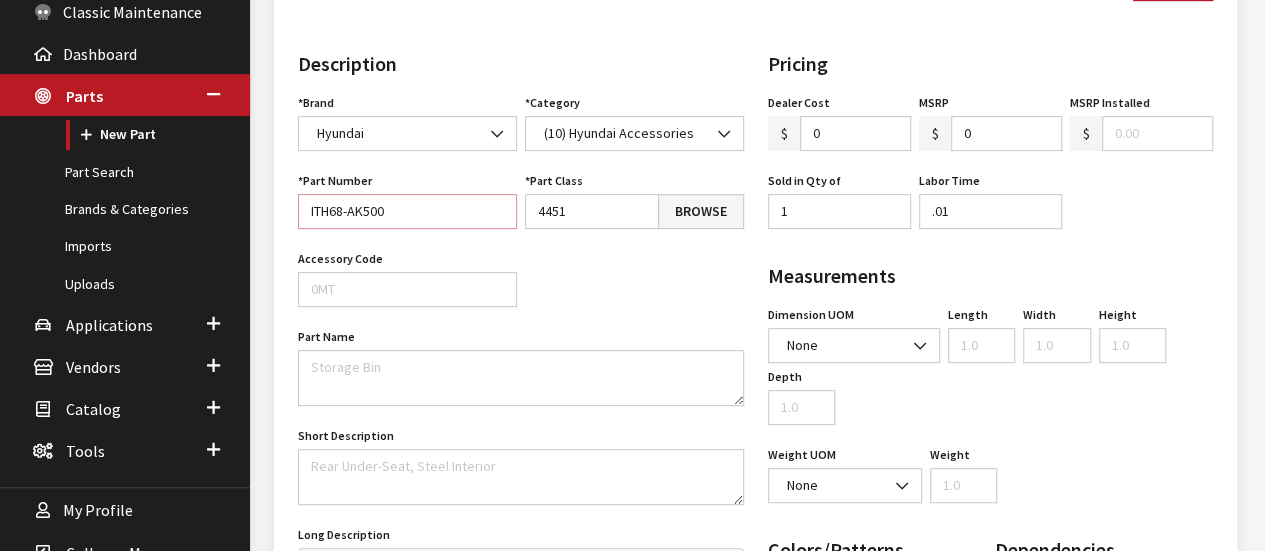 click on "ITH68-AK500" at bounding box center (407, 211) 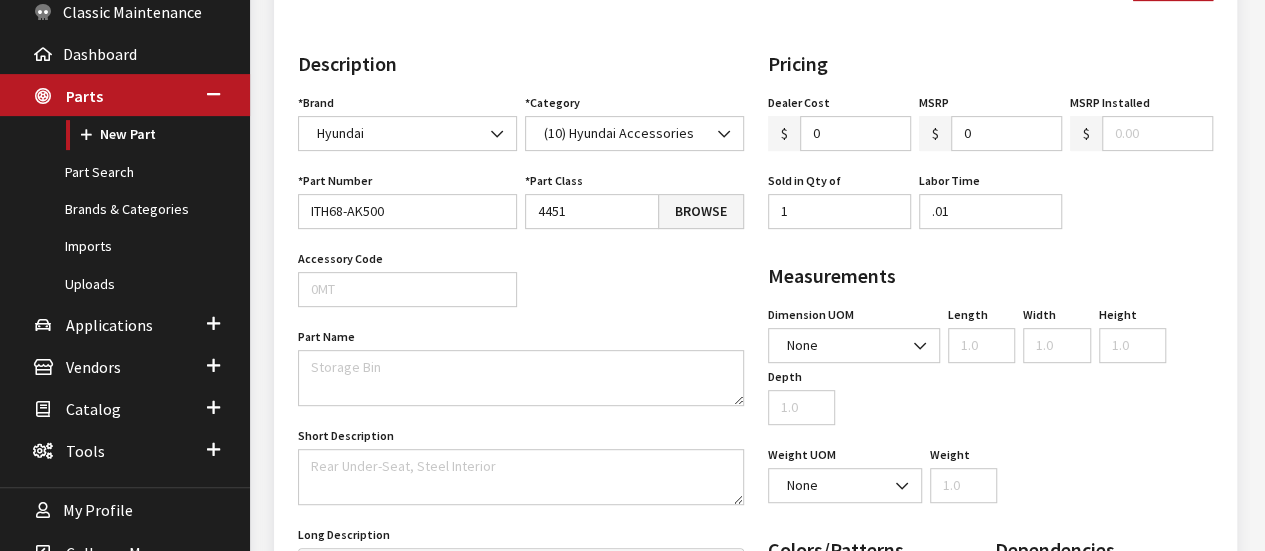 drag, startPoint x: 535, startPoint y: 410, endPoint x: 524, endPoint y: 449, distance: 40.5216 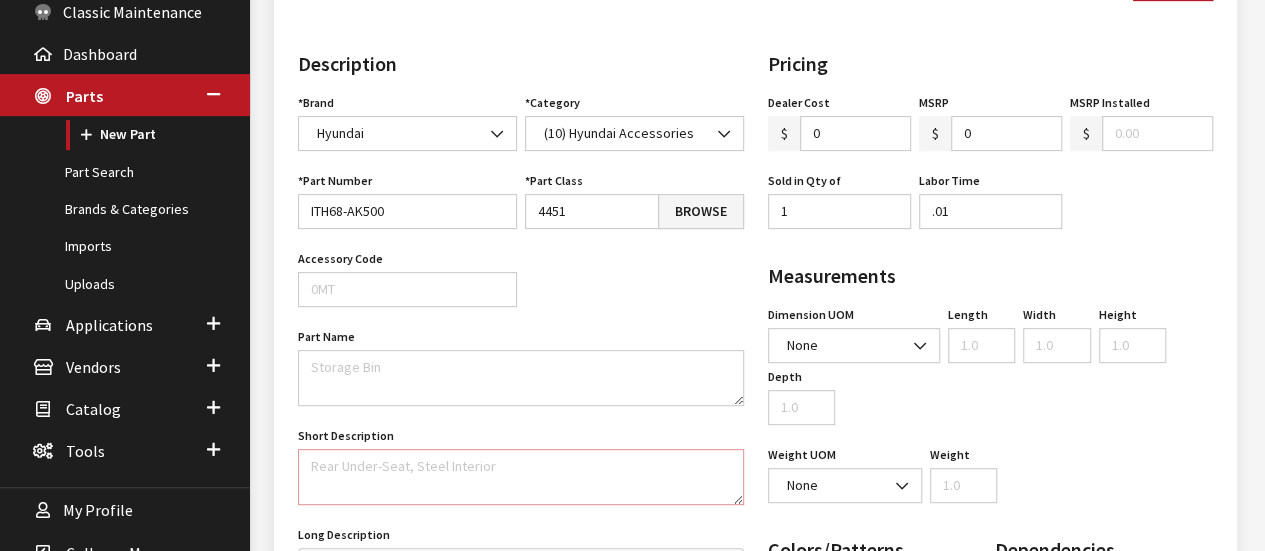 click on "Short Description" at bounding box center [521, 477] 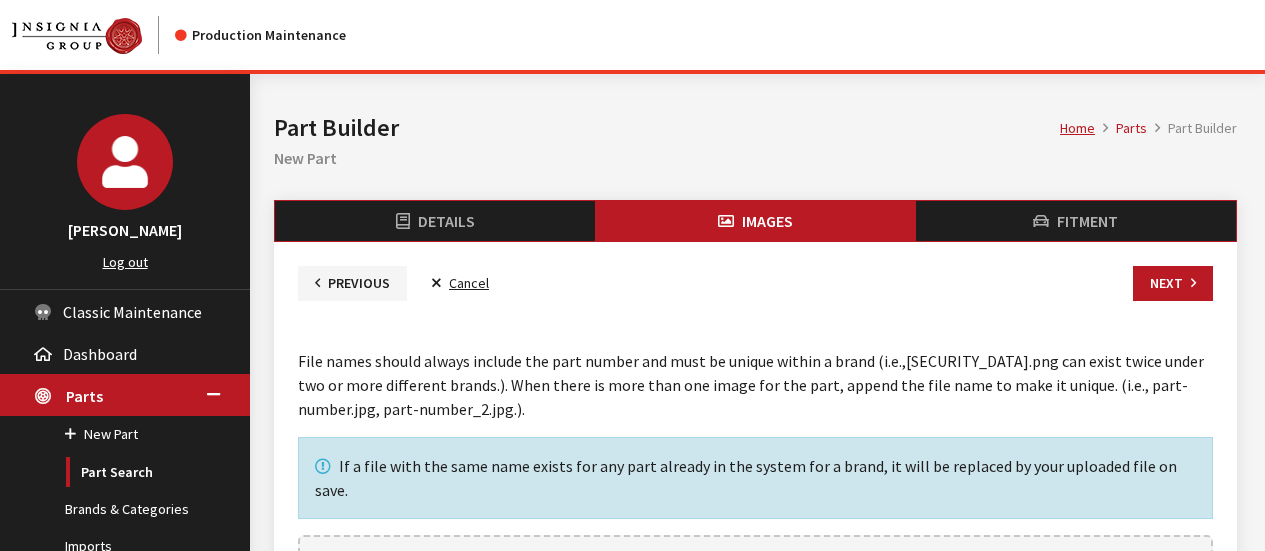 scroll, scrollTop: 0, scrollLeft: 0, axis: both 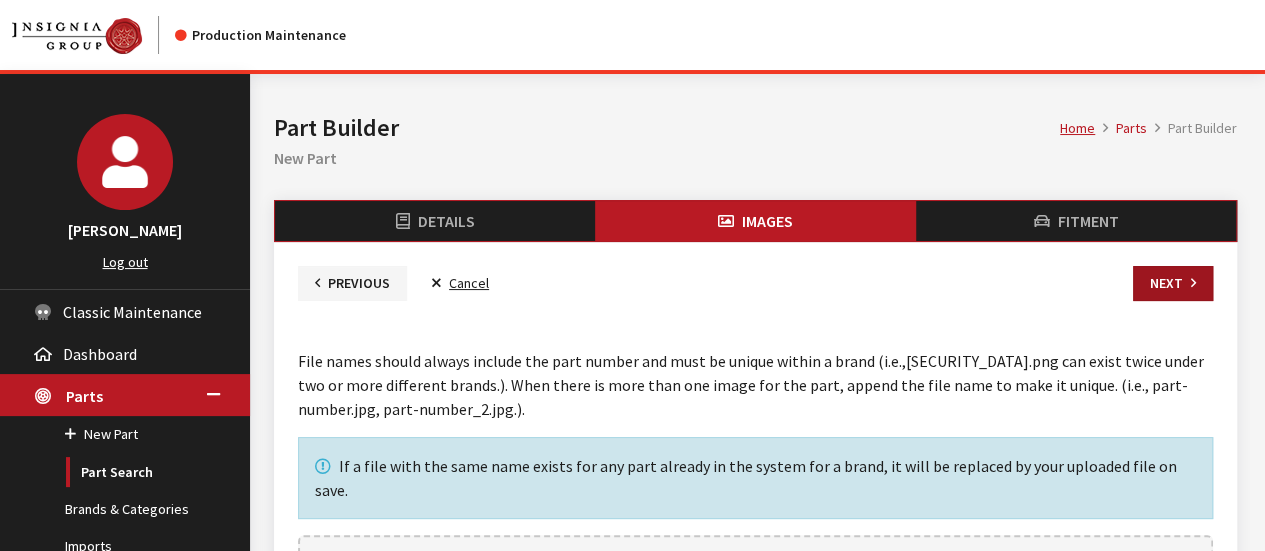 click on "Next" at bounding box center [1173, 283] 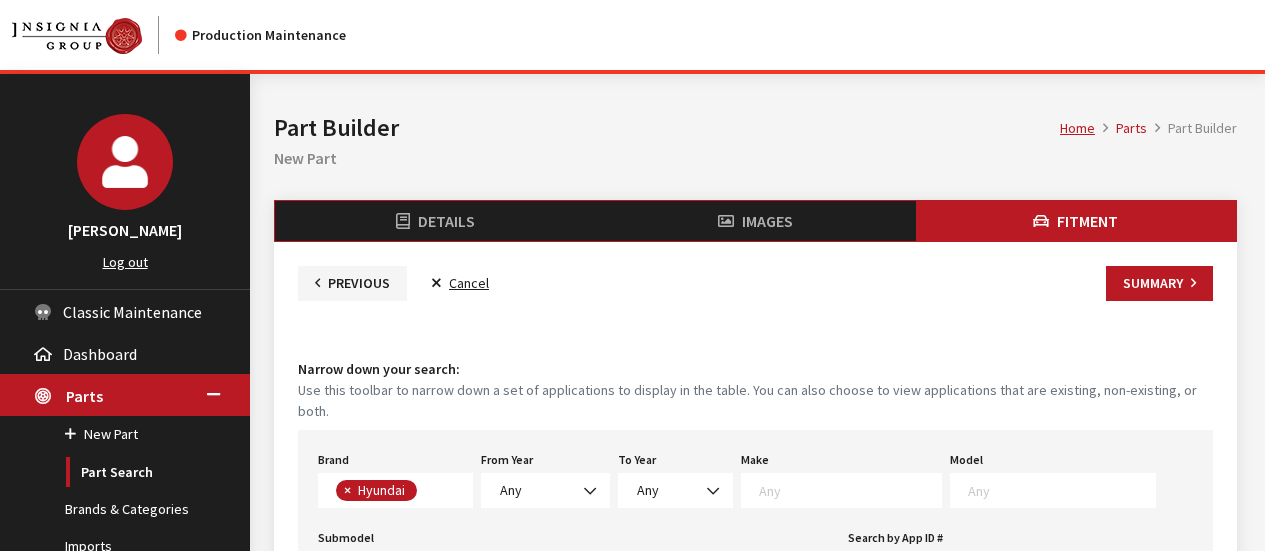 scroll, scrollTop: 0, scrollLeft: 0, axis: both 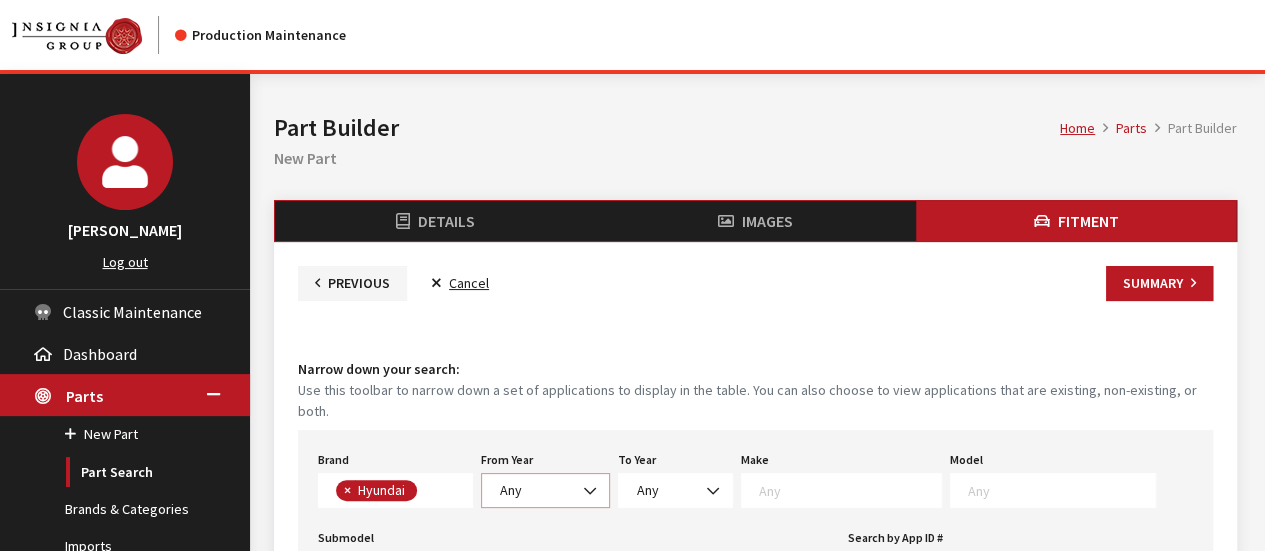 click on "Any" at bounding box center [545, 490] 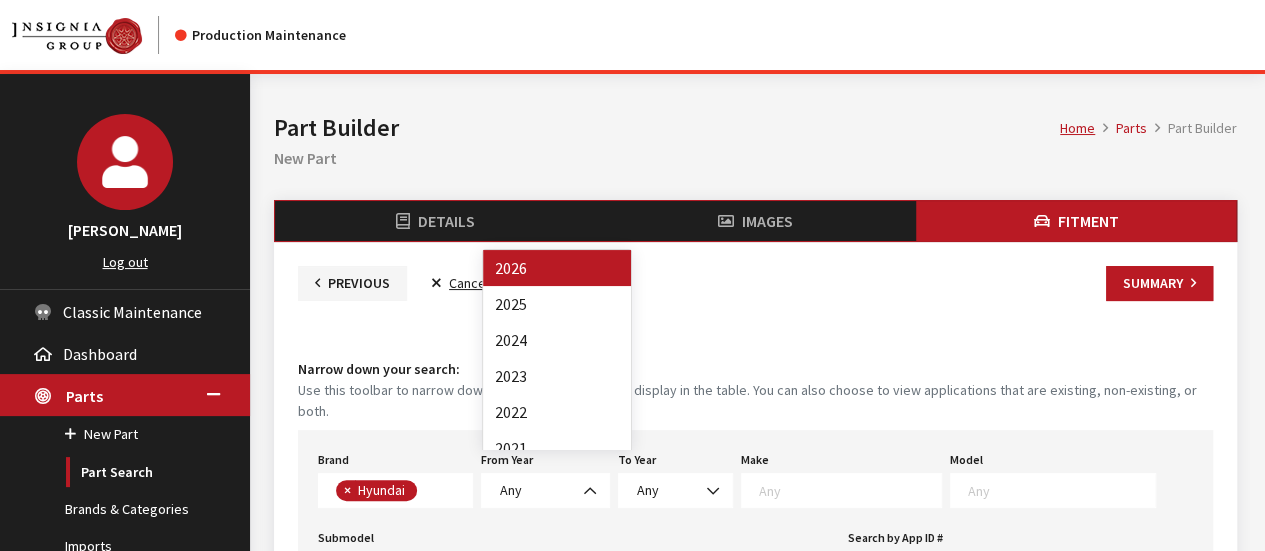 drag, startPoint x: 582, startPoint y: 313, endPoint x: 581, endPoint y: 283, distance: 30.016663 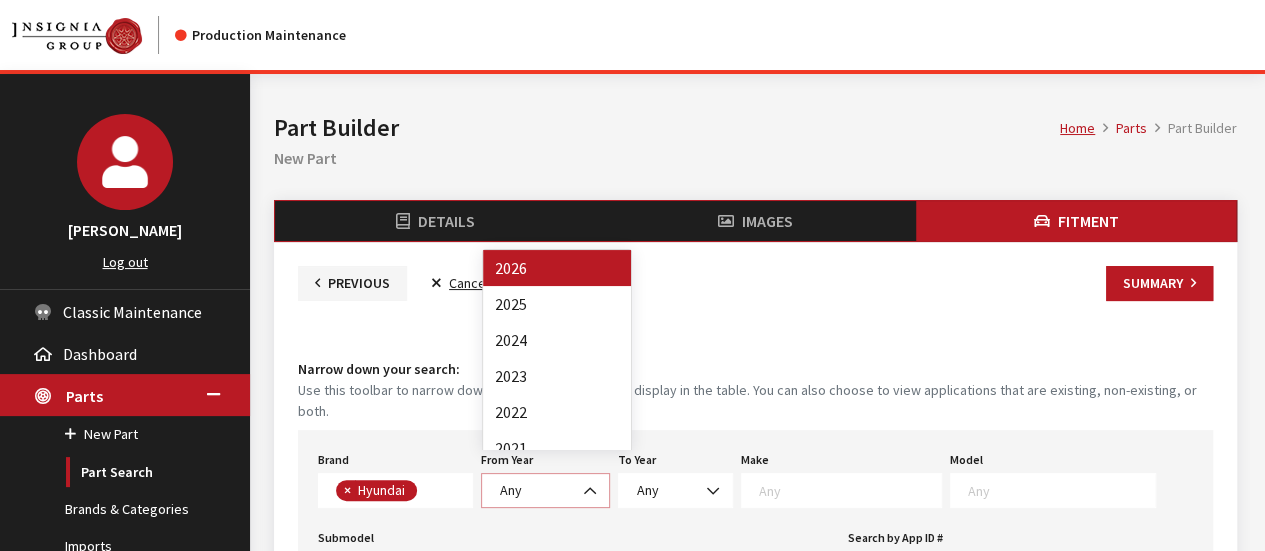 select on "2026" 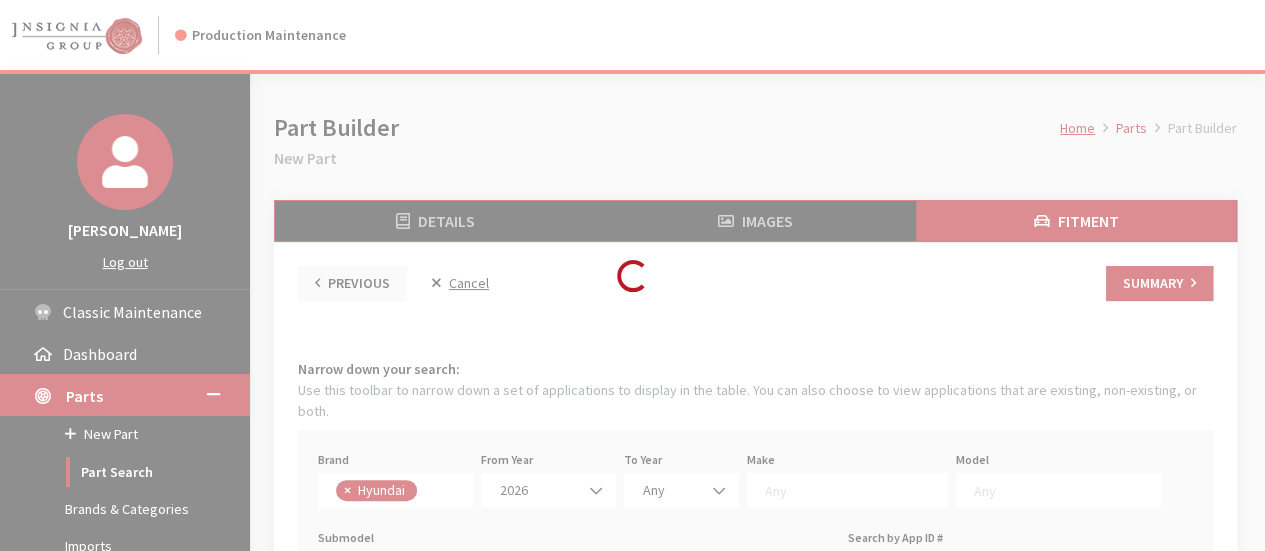 select 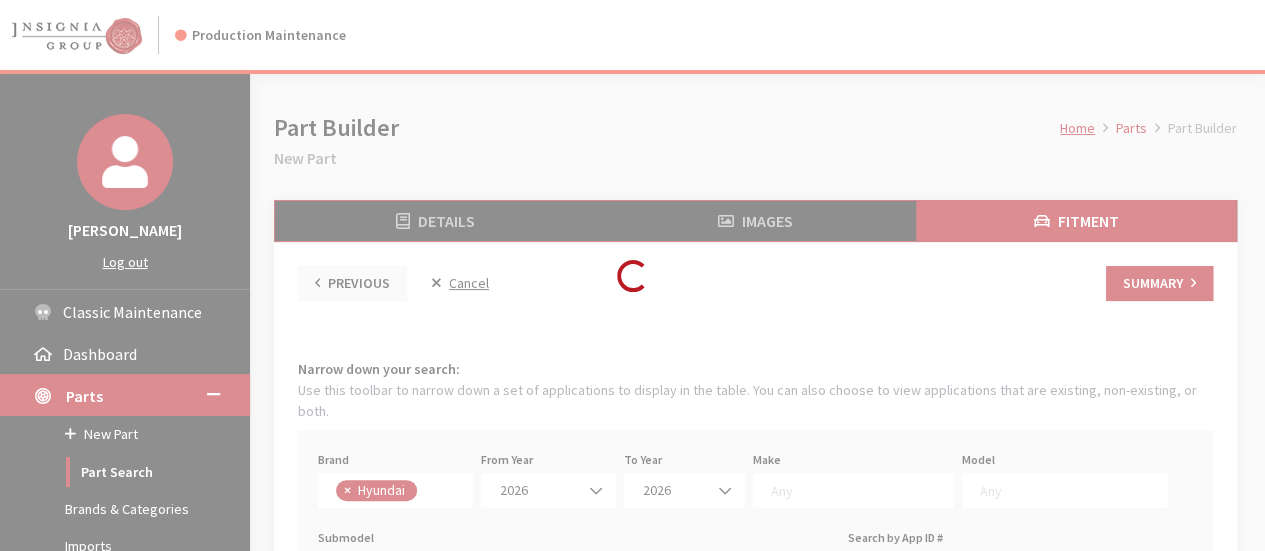 select 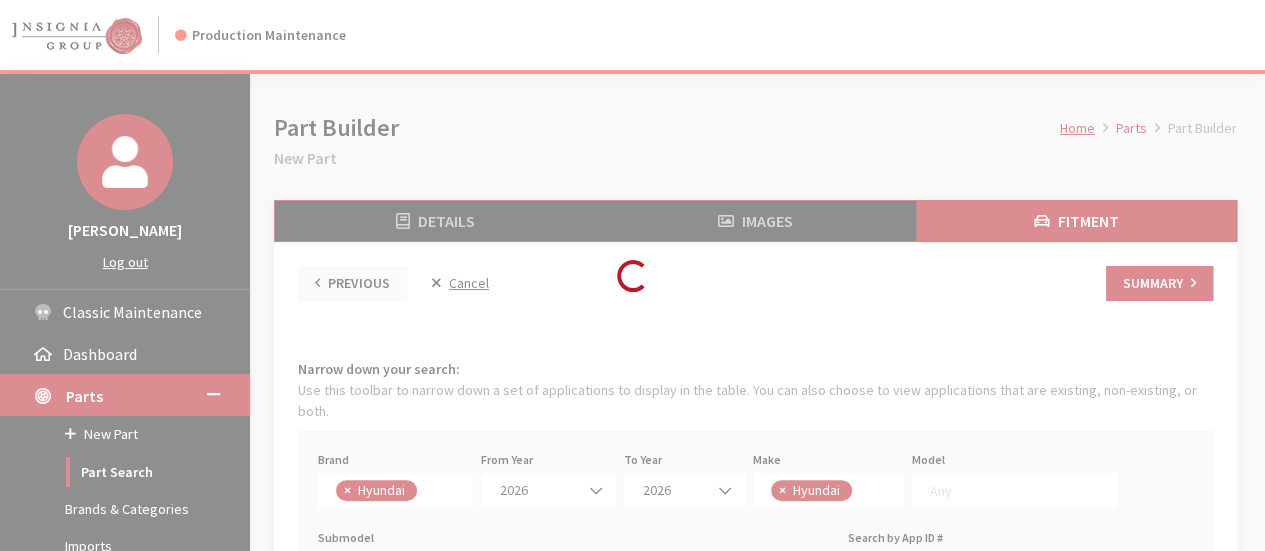 select 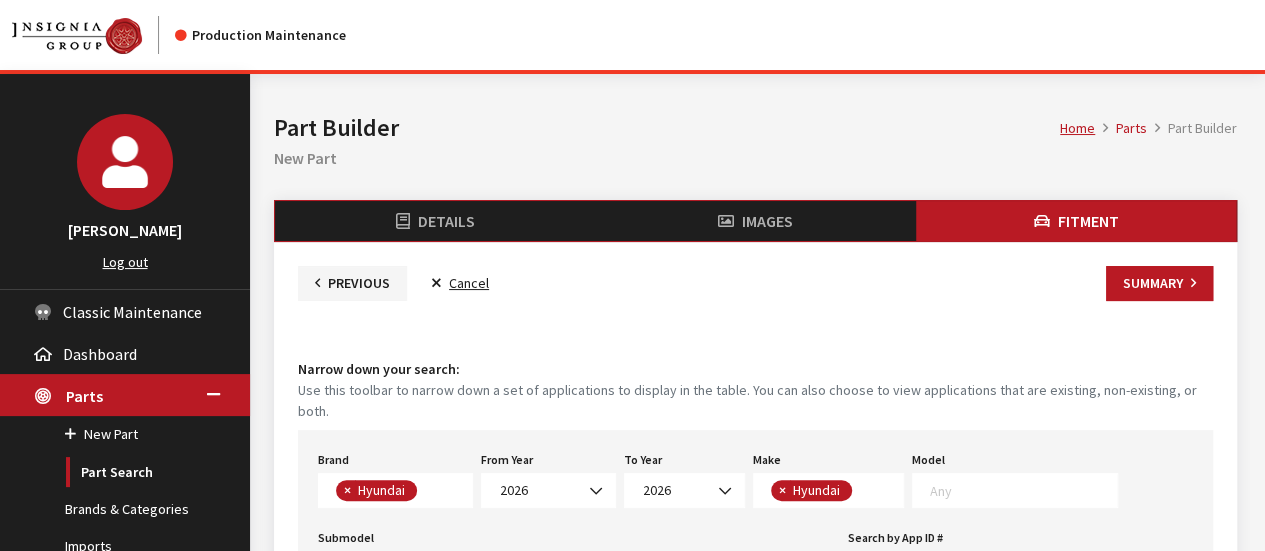 click on "Brand
Any
Acura
Alfa Romeo
Audi
Bentley
BMW
DoubleTake
[PERSON_NAME]
Honda
Hyundai
Infiniti
Jaguar
Kia
Land Rover
Lexus
Maserati
Mazda
Mercedes
META
Mini
Mitsubishi
Mopar
Nissan
Porsche
Saturn
Scion
Smart
Subaru
Toyota
Volvo
VW
Yamaha
× Hyundai
From Year
Any
2026
2025
2024
2023
2022
2021
2020
2019
2018
2017
2016
2015
2014
2013
2012
2011
2010
2009
2008
2007
2006
2026
To Year
[DATE] 2026
Make
Hyundai × Hyundai
Model
Electrified GV70  Genesis G70 Genesis GV70 IONIQ 9
Submodel
2.5 Select AWD 2.5T Advanced AWD 2.5T AWD 2.5T Prestige AWD 2.5T Prestige RWD 2.5T RWD 2.5T Sport Prestige AWD 3.3T Sport Prestige AWD 3.3T Sport Prestige RWD 3.5T Sport Advanced AWD 3.5T Sport Prestige AWD Advanced AWD AWD Calligraphy Calligraphy Design S" at bounding box center [755, 516] 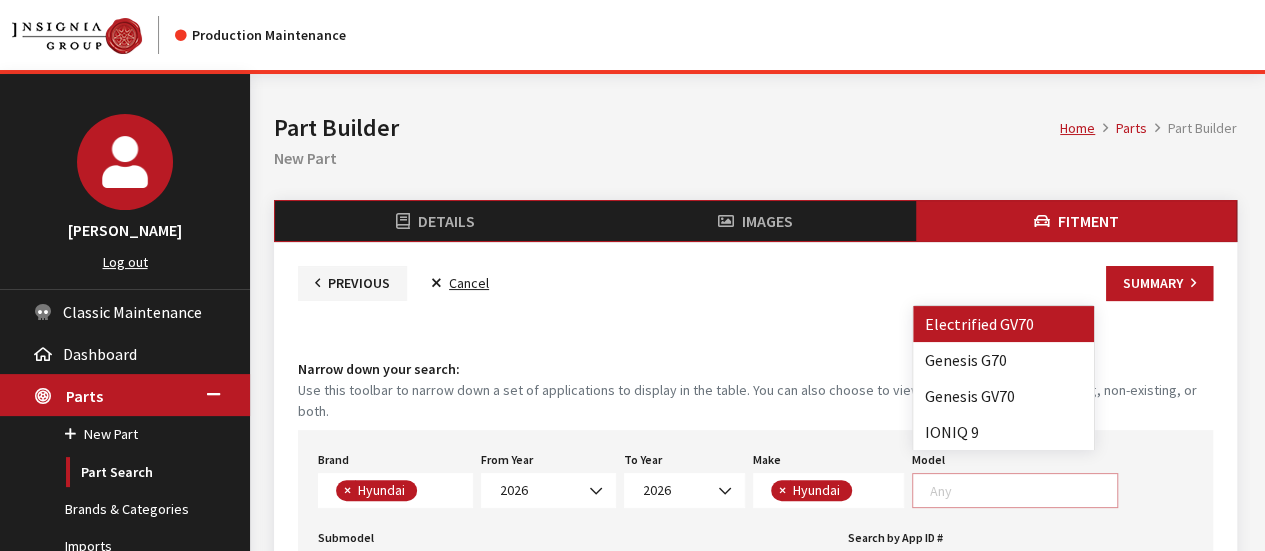 scroll, scrollTop: 1, scrollLeft: 0, axis: vertical 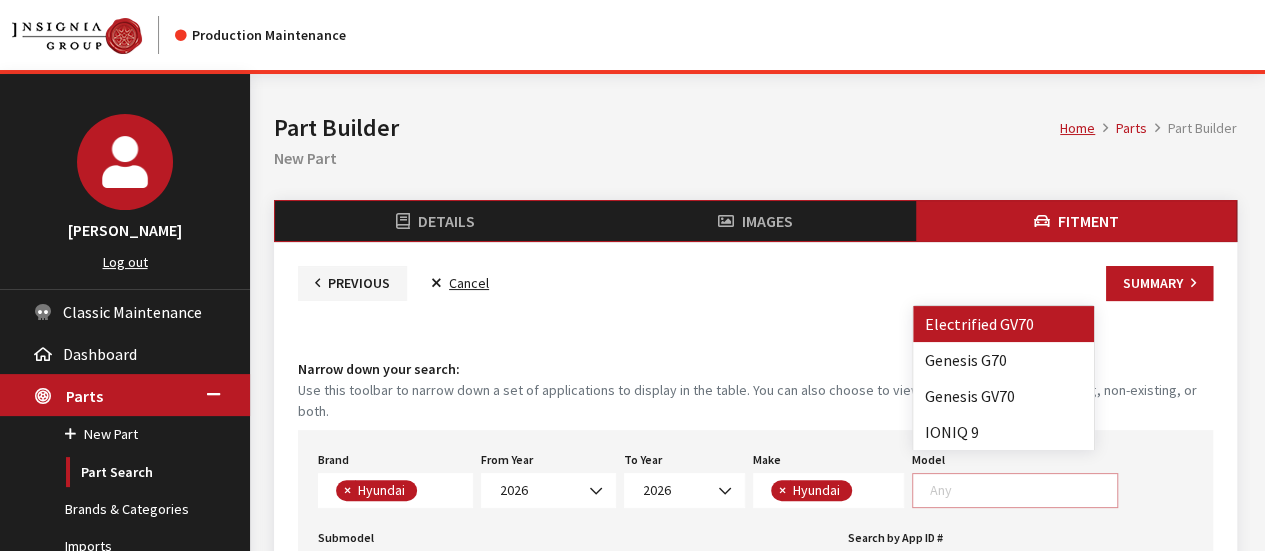 select on "1313" 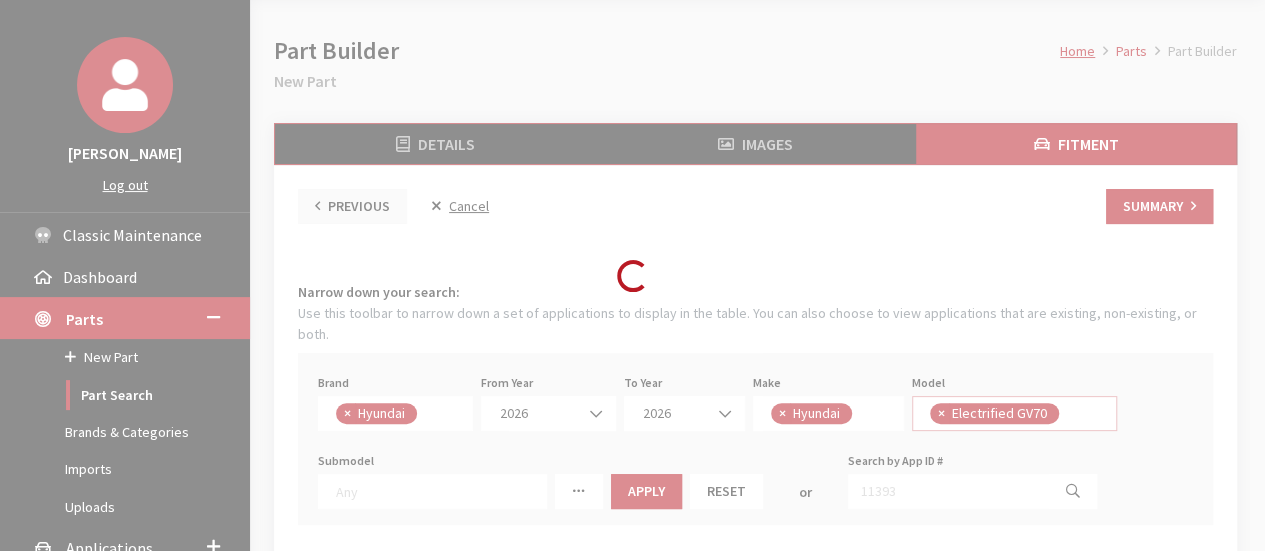 select 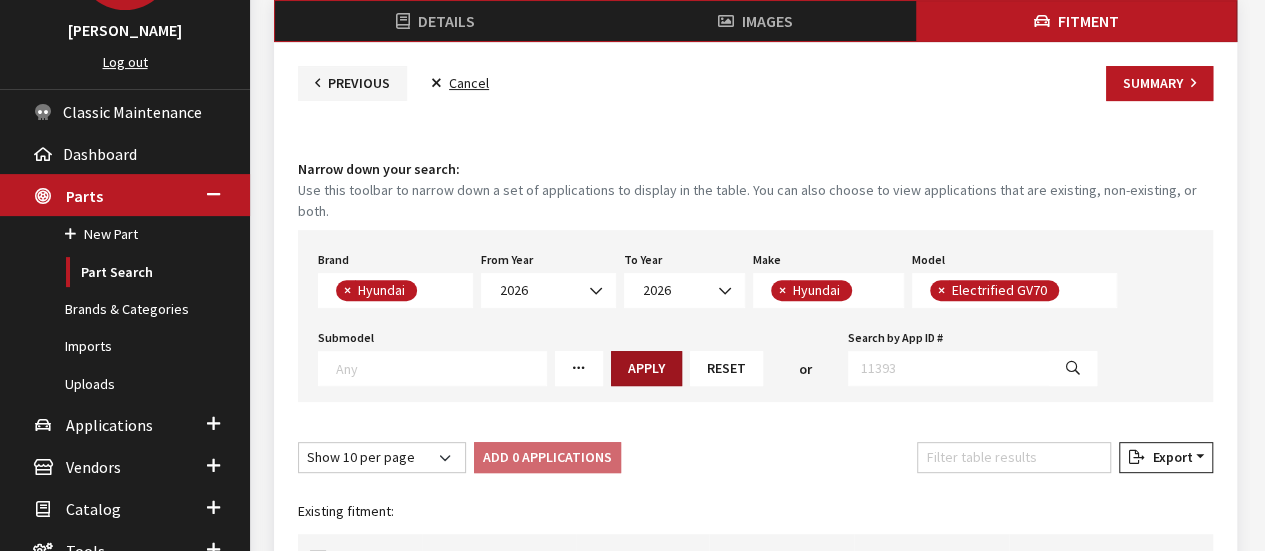 click on "Apply" at bounding box center [646, 368] 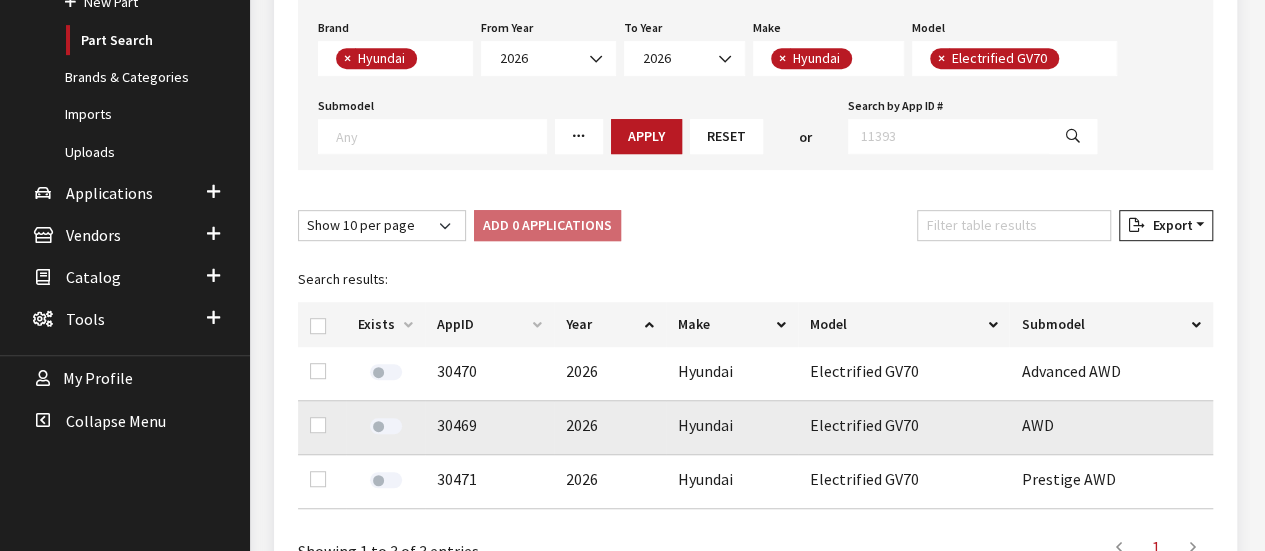 scroll, scrollTop: 500, scrollLeft: 0, axis: vertical 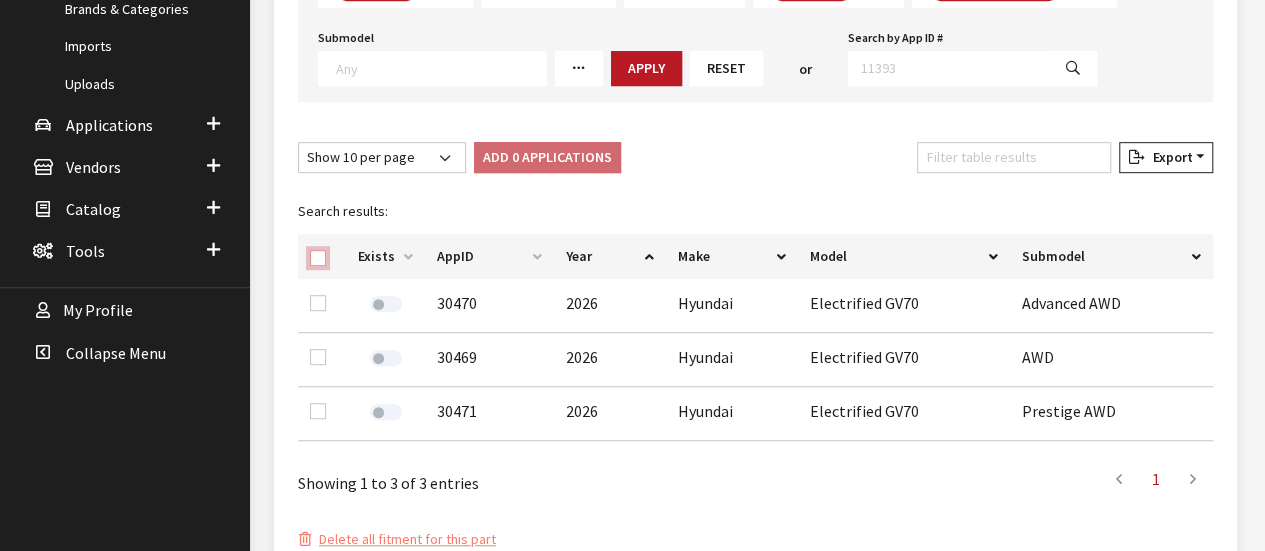 click at bounding box center (318, 258) 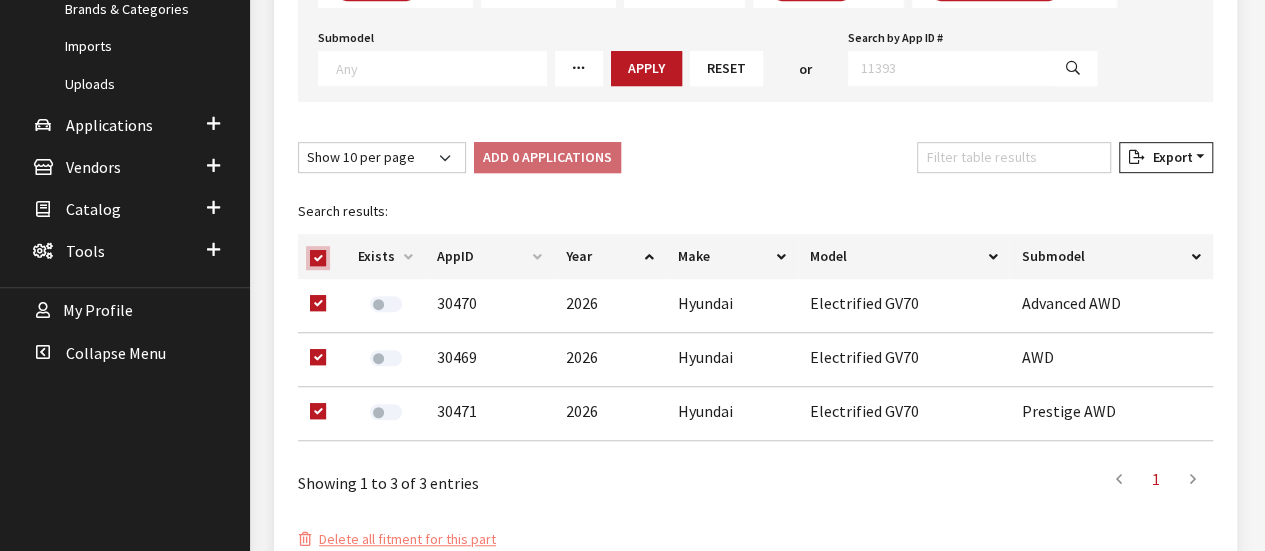 checkbox on "true" 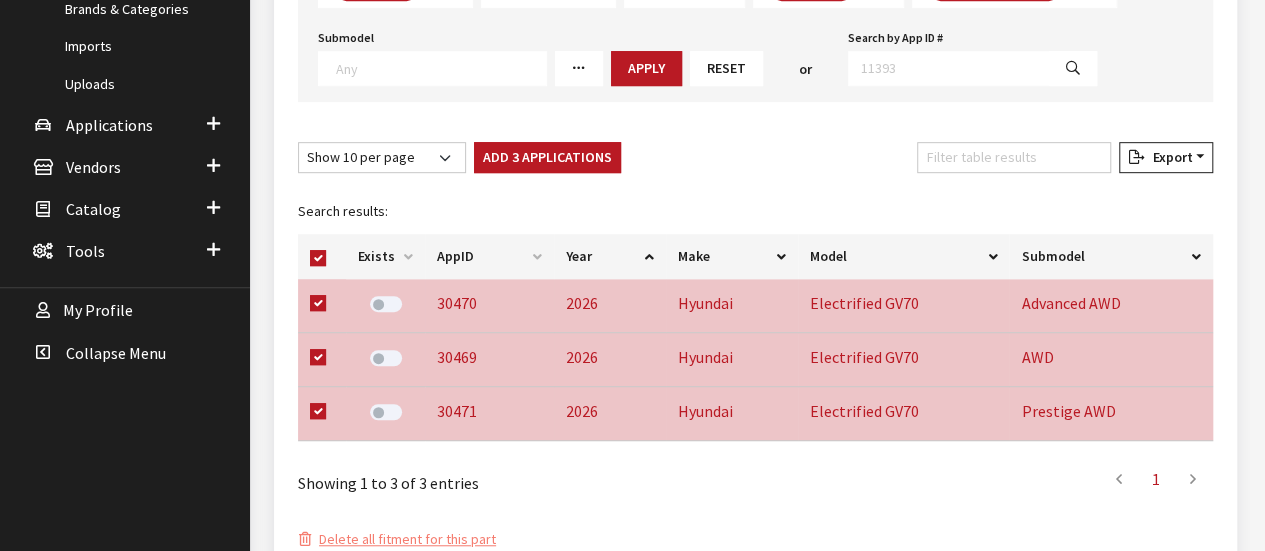 click on "Add 3 Applications" at bounding box center [547, 157] 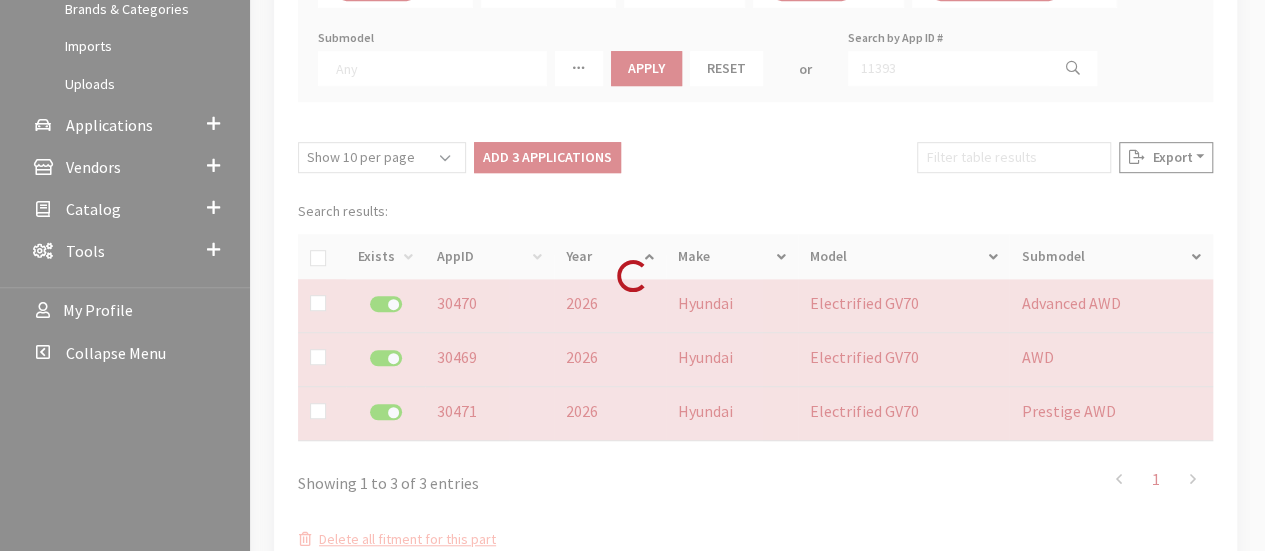 checkbox on "false" 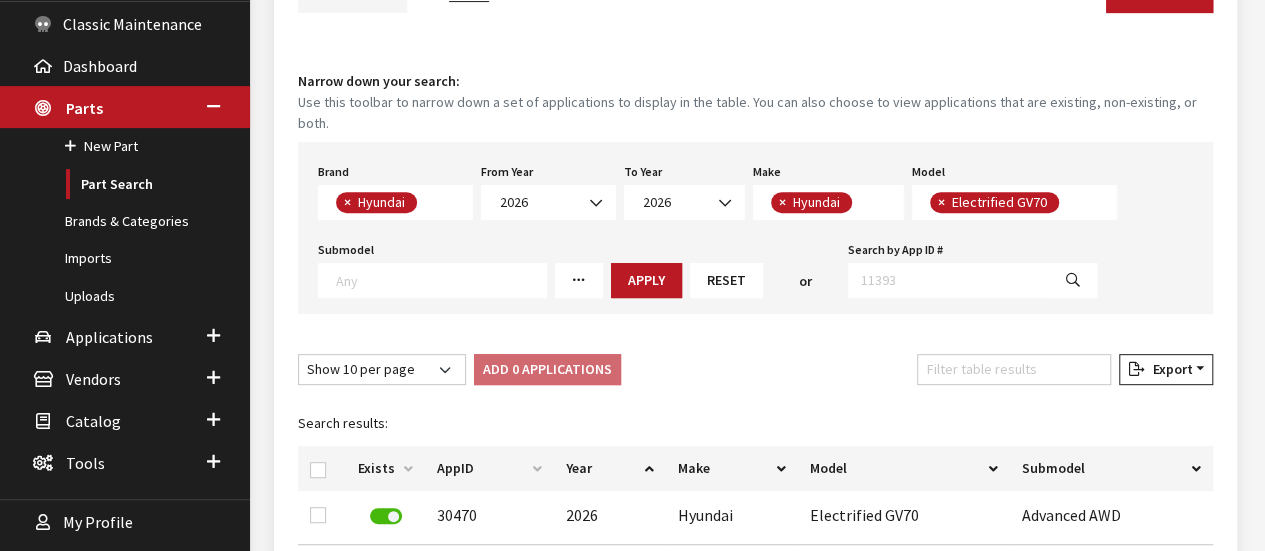 scroll, scrollTop: 100, scrollLeft: 0, axis: vertical 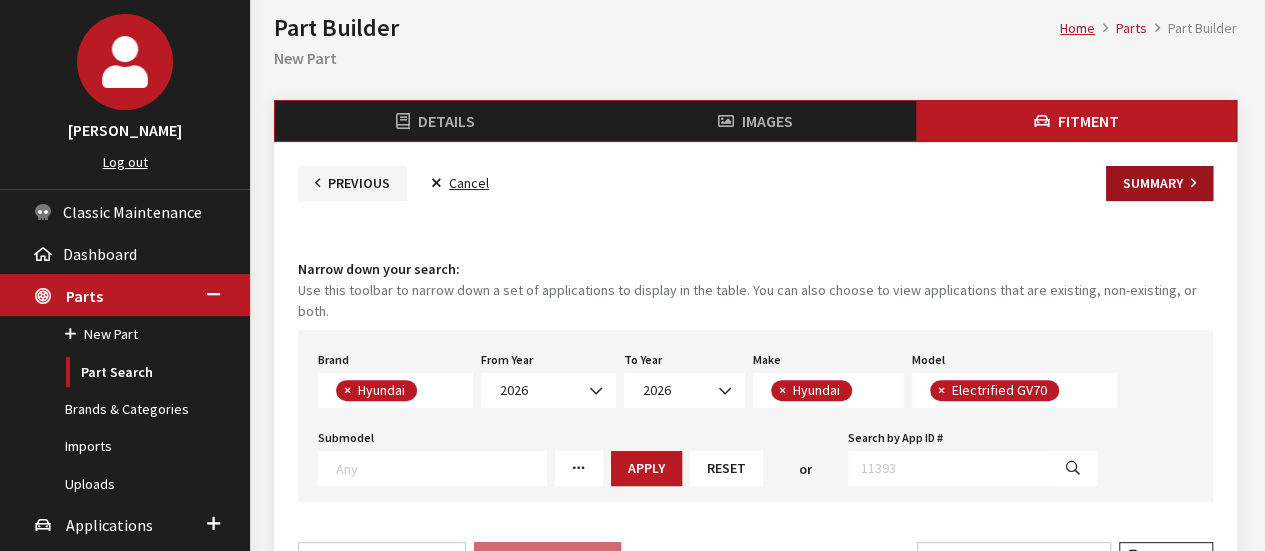 click on "Summary" at bounding box center [1159, 183] 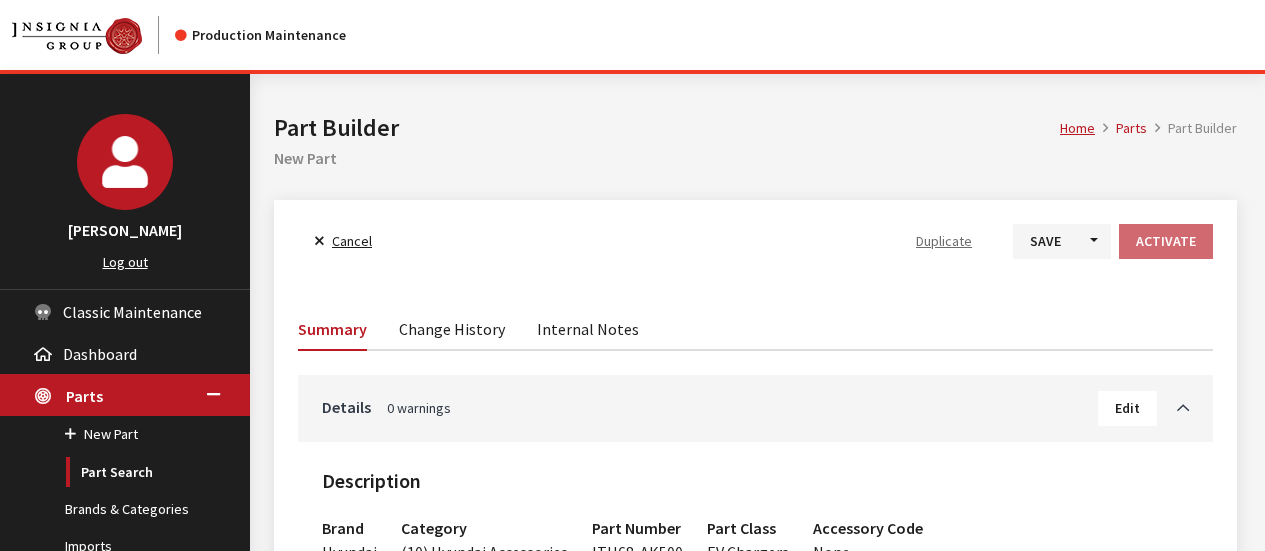 scroll, scrollTop: 0, scrollLeft: 0, axis: both 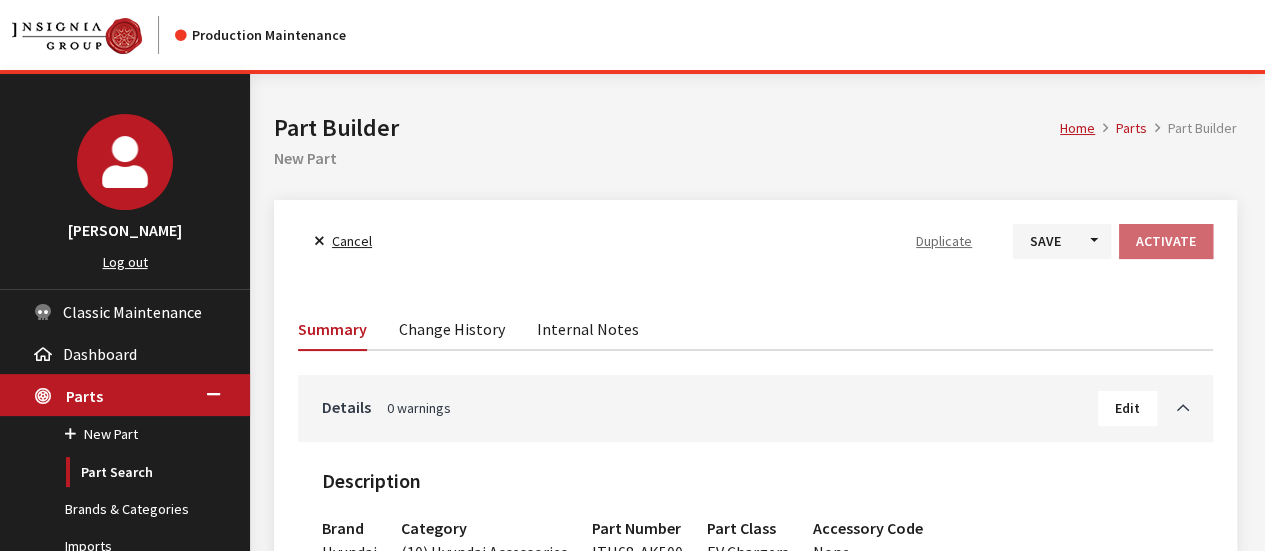 click on "Activate" at bounding box center (1166, 241) 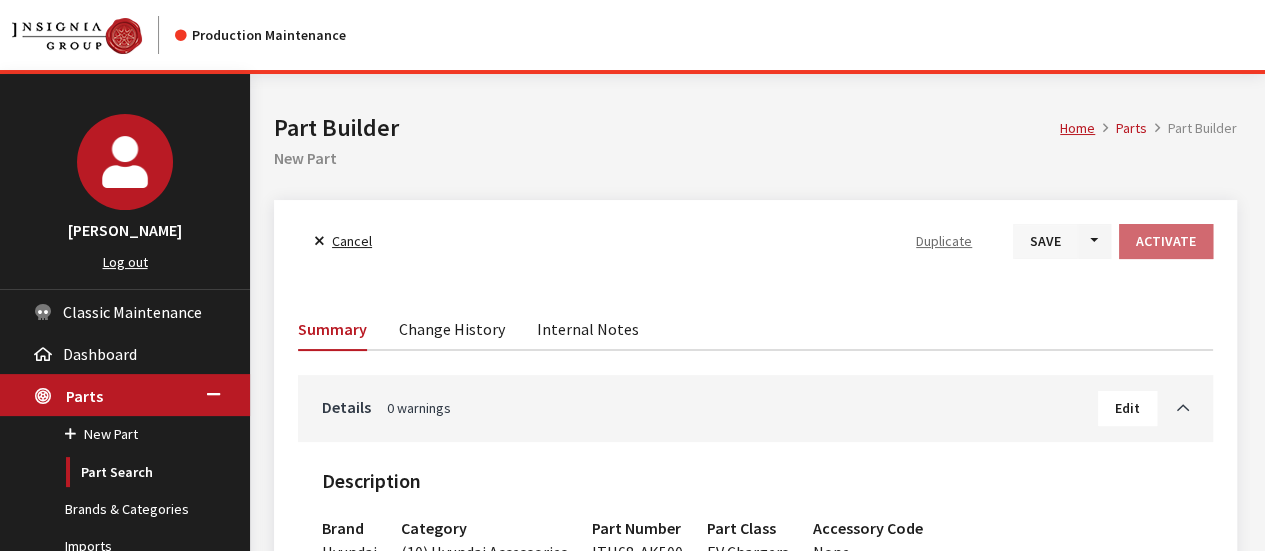click on "Save" at bounding box center (1045, 241) 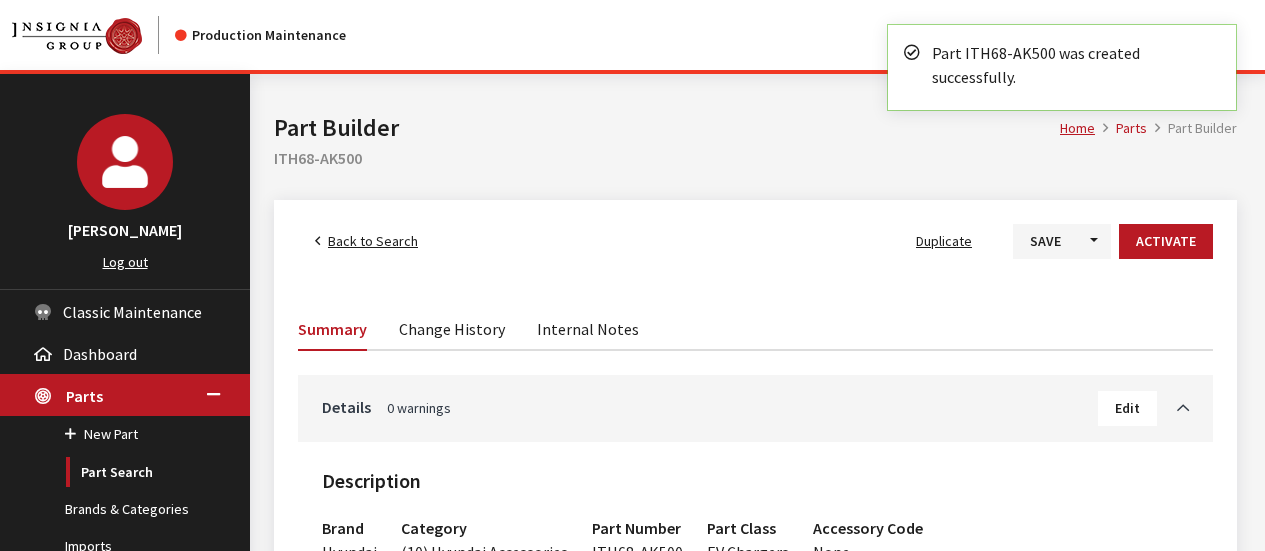 scroll, scrollTop: 0, scrollLeft: 0, axis: both 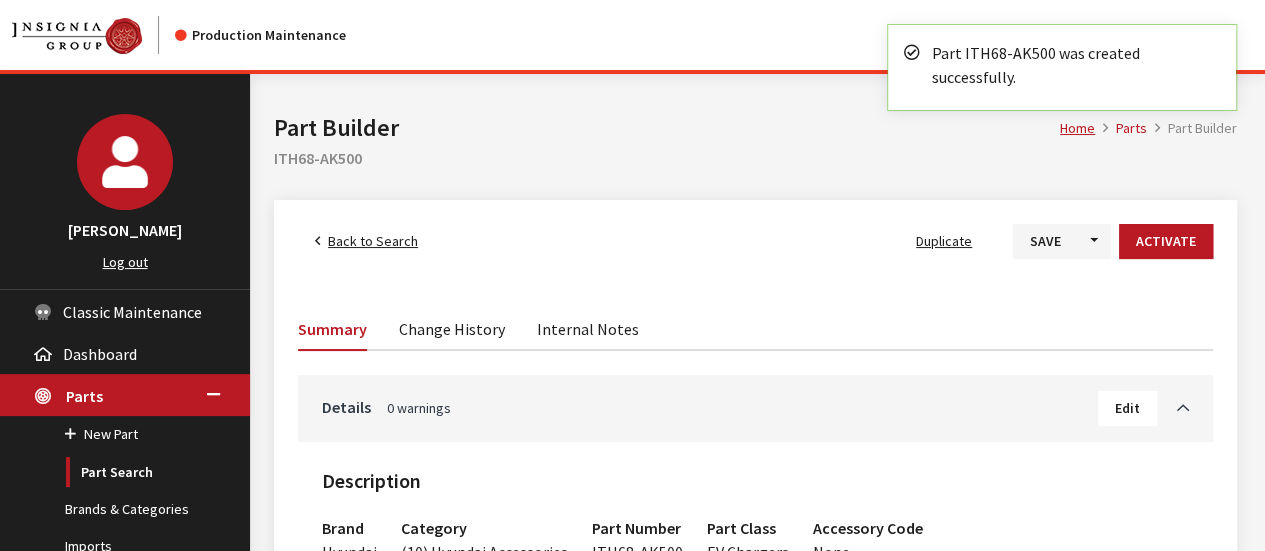 click on "Activate" at bounding box center [1166, 241] 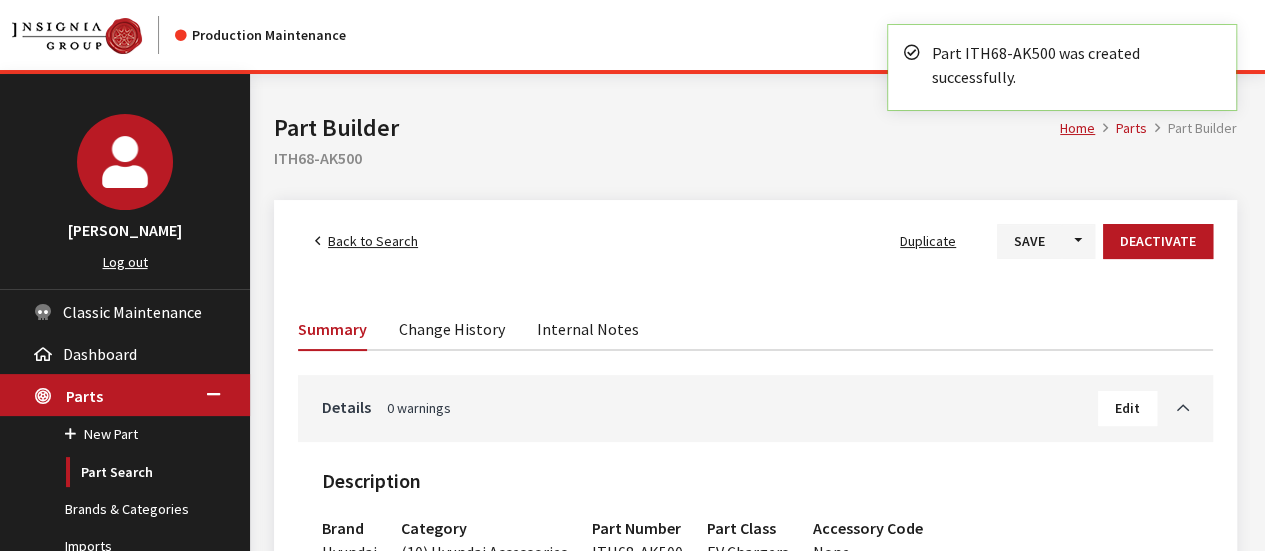 drag, startPoint x: 365, startPoint y: 265, endPoint x: 372, endPoint y: 236, distance: 29.832869 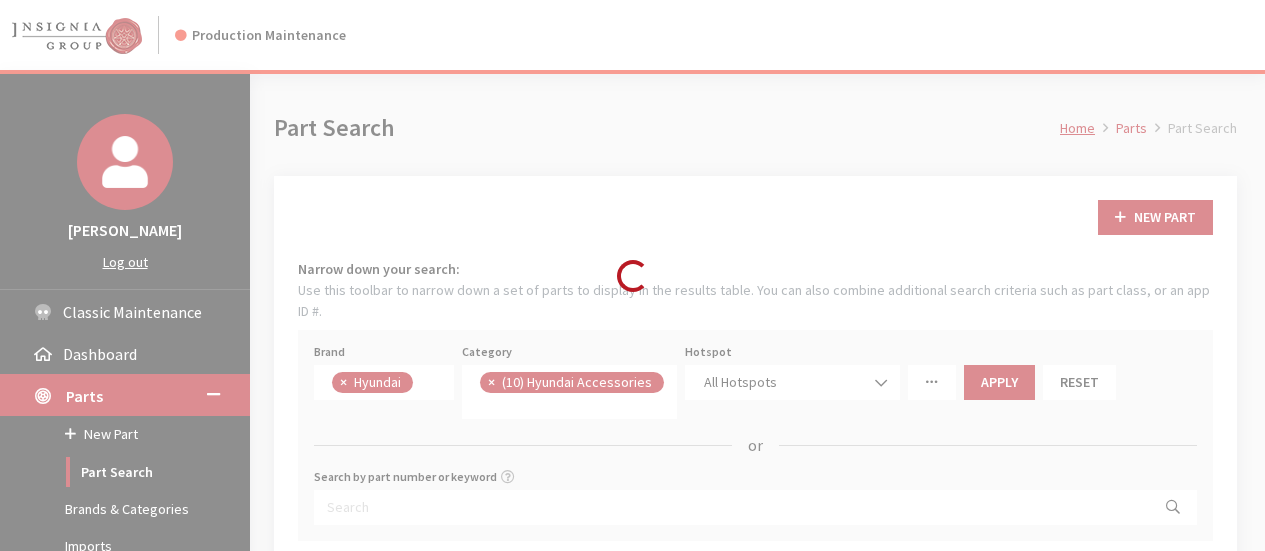 scroll, scrollTop: 0, scrollLeft: 0, axis: both 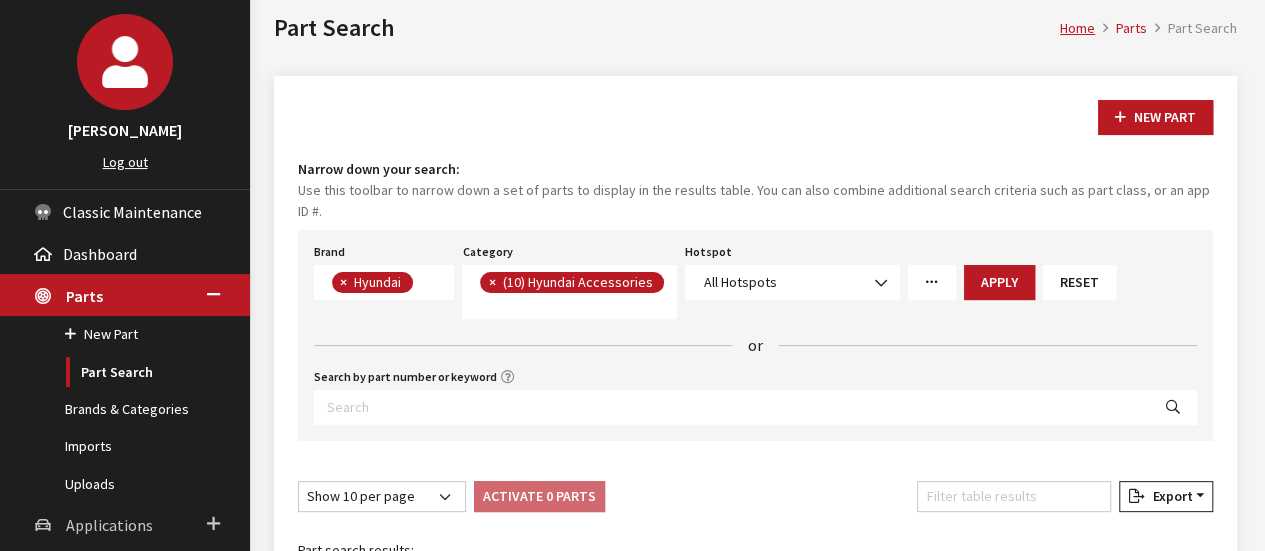 click on "Applications" at bounding box center (109, 525) 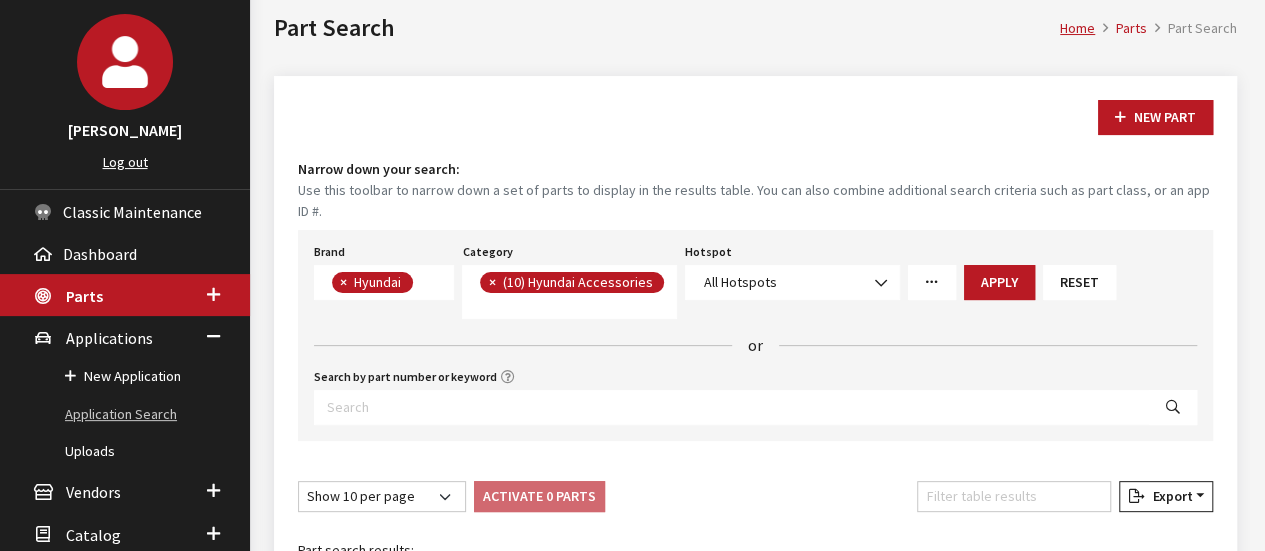 click on "Application Search" at bounding box center (125, 414) 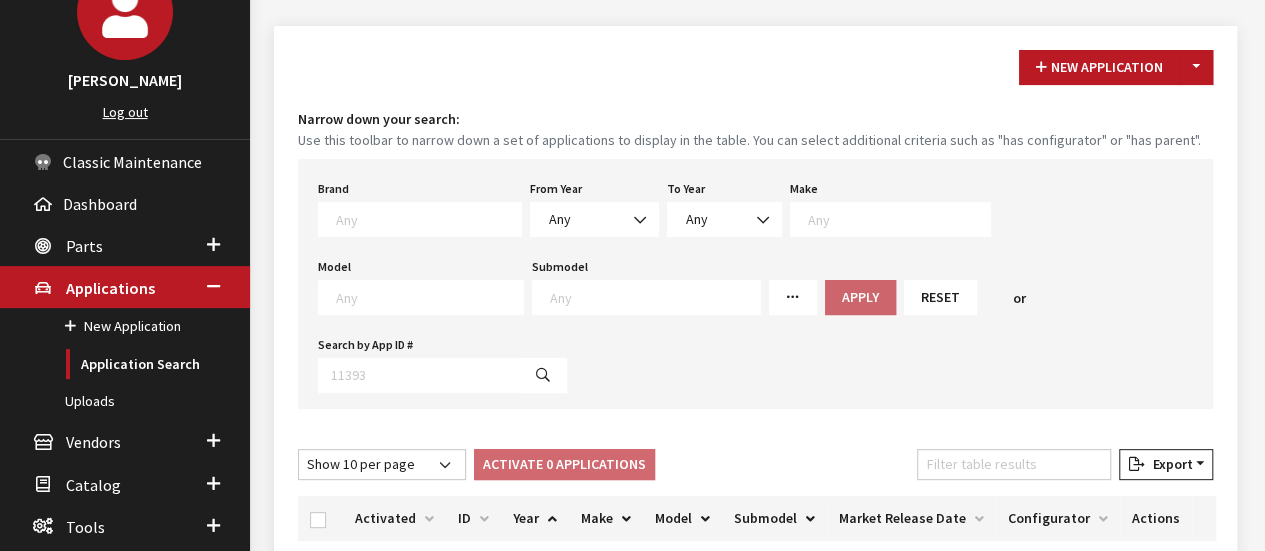 scroll, scrollTop: 275, scrollLeft: 0, axis: vertical 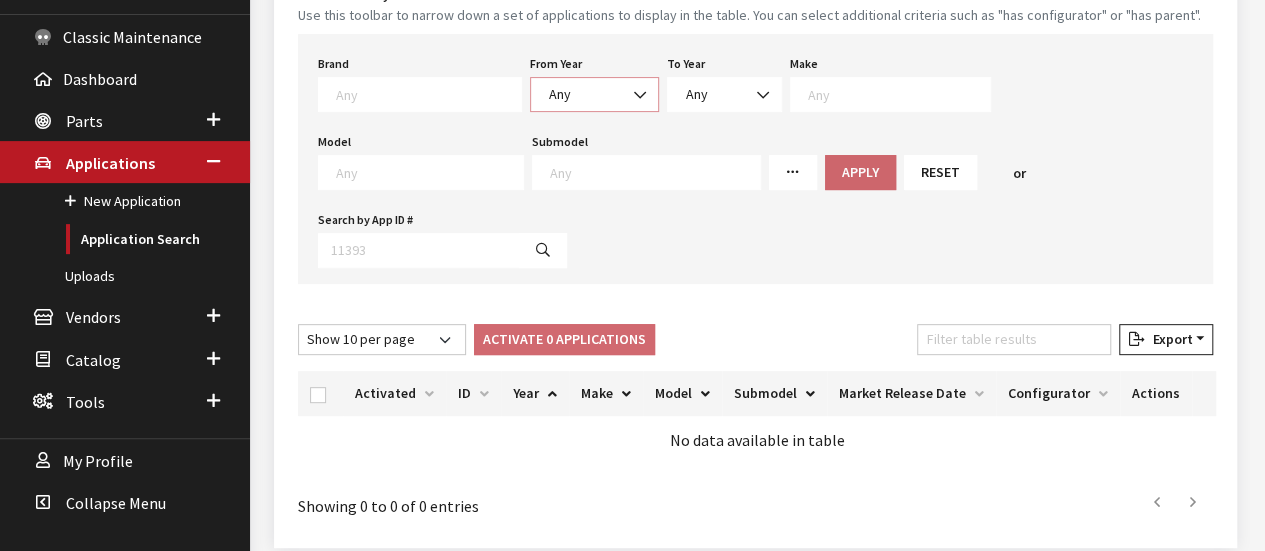 click at bounding box center (641, 95) 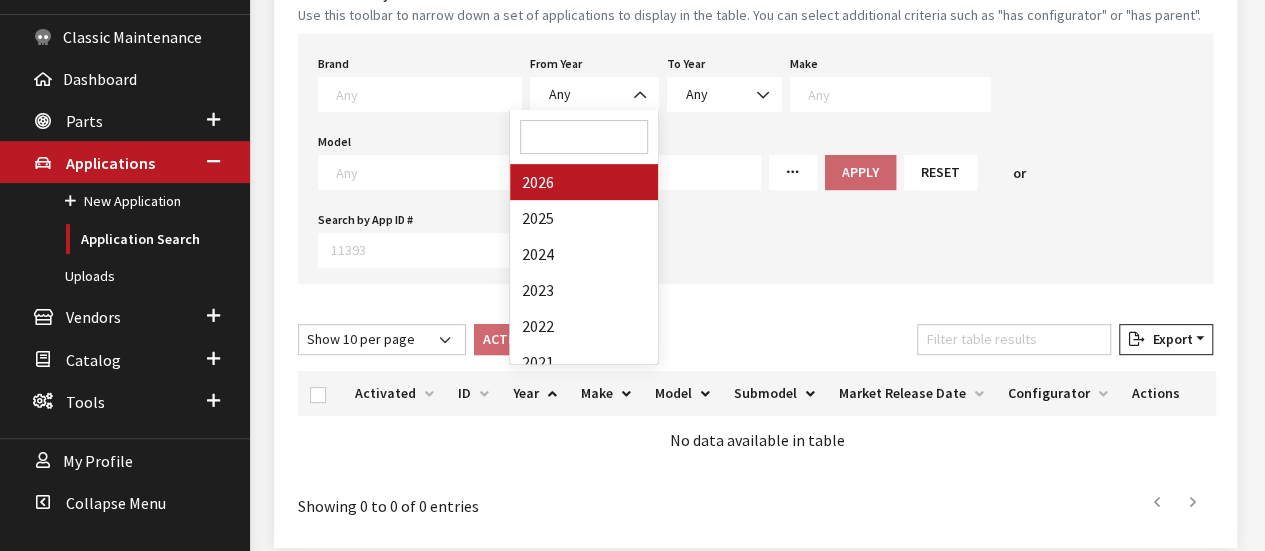 click on "Loading..." at bounding box center [0, 0] 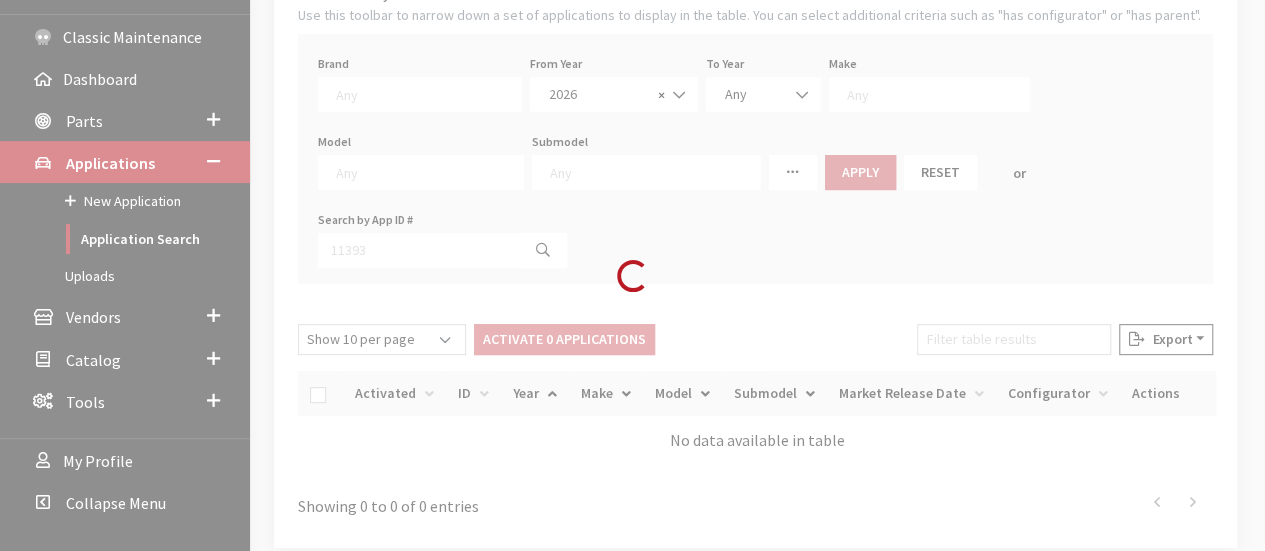 select on "2026" 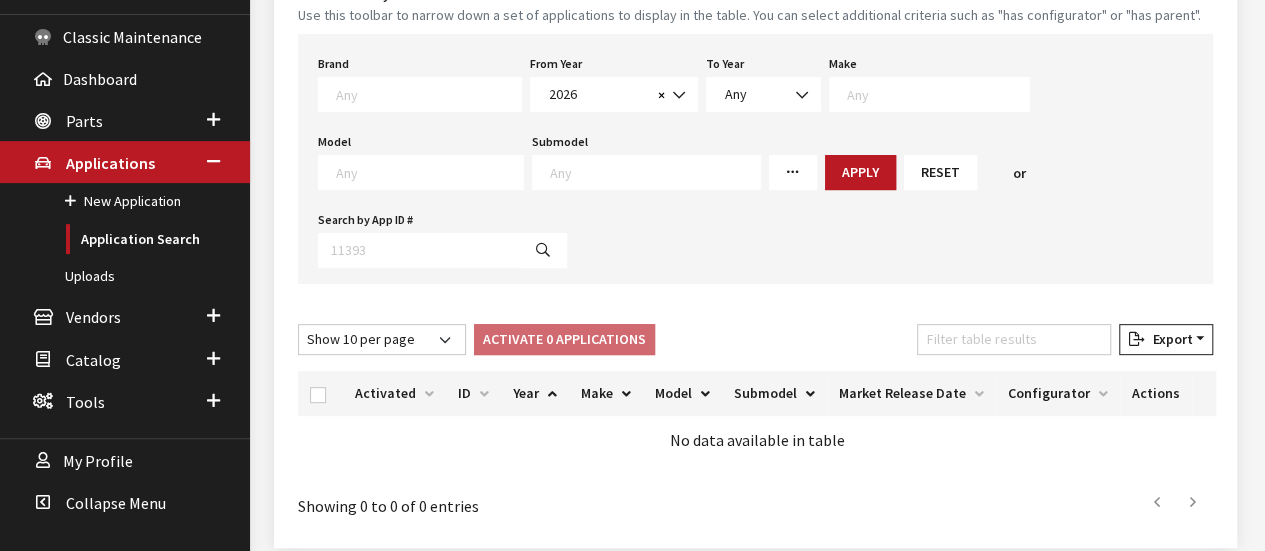 click at bounding box center (935, 92) 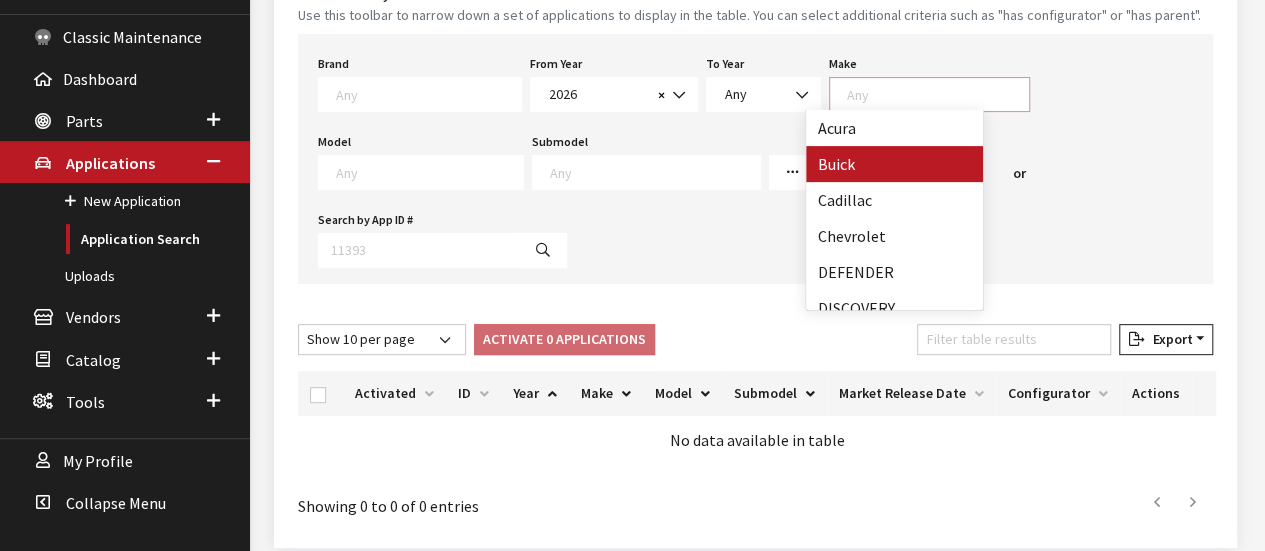 scroll, scrollTop: 1, scrollLeft: 0, axis: vertical 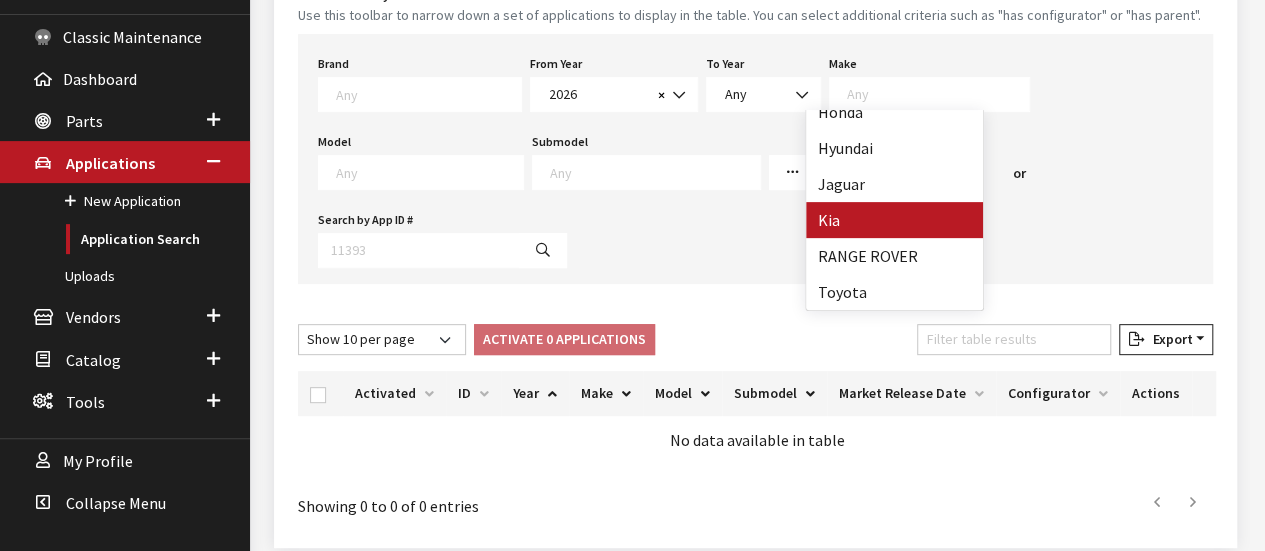 select on "31" 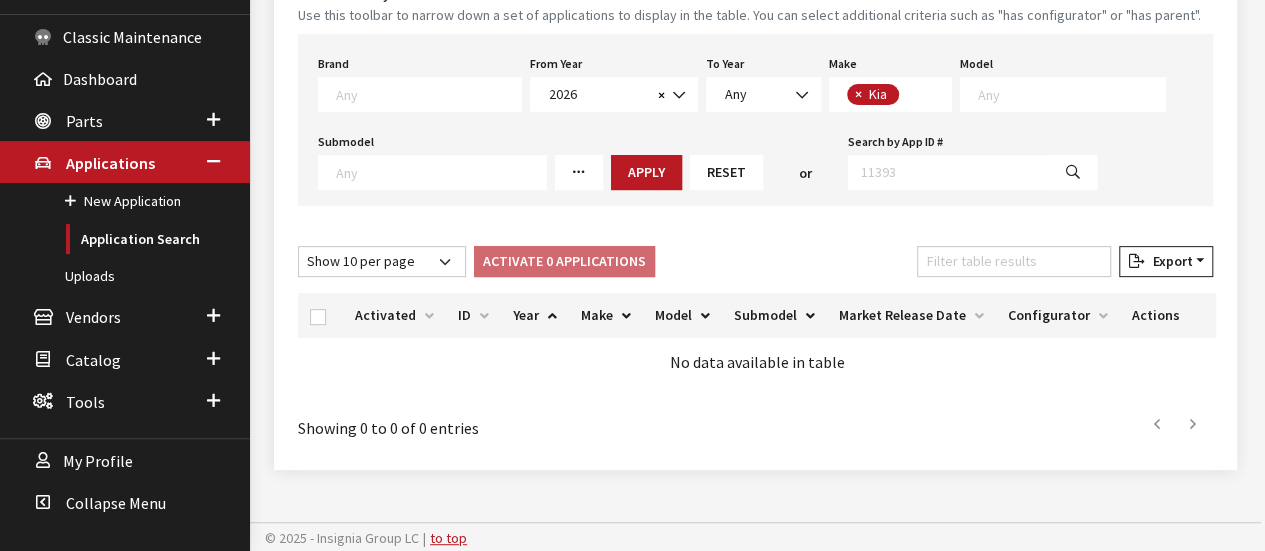scroll, scrollTop: 190, scrollLeft: 0, axis: vertical 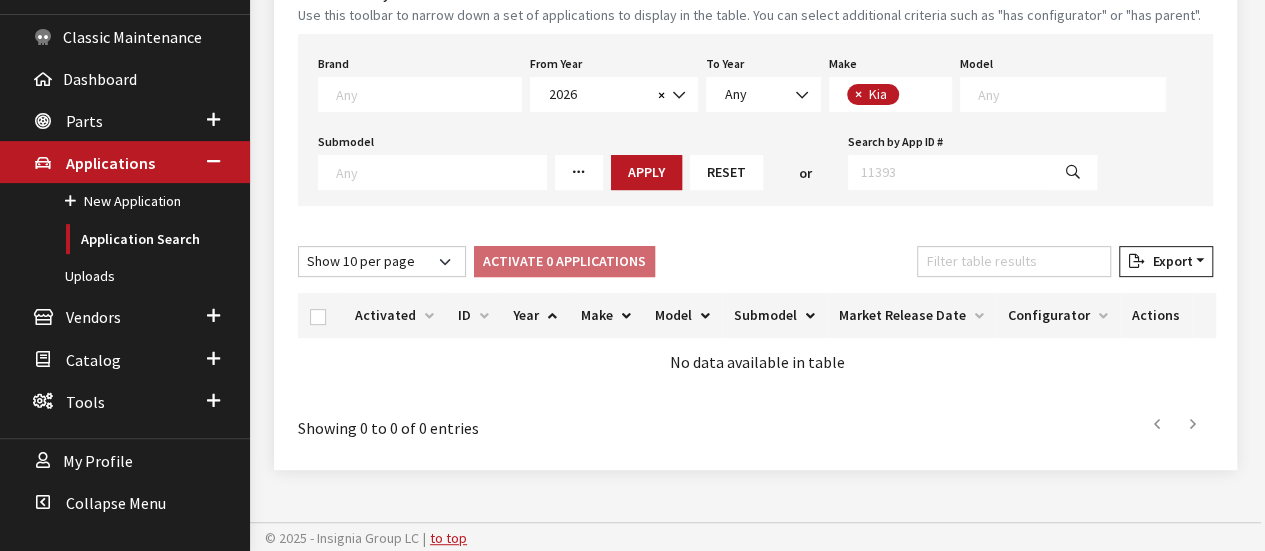click on "Search by App ID #" at bounding box center [972, 159] 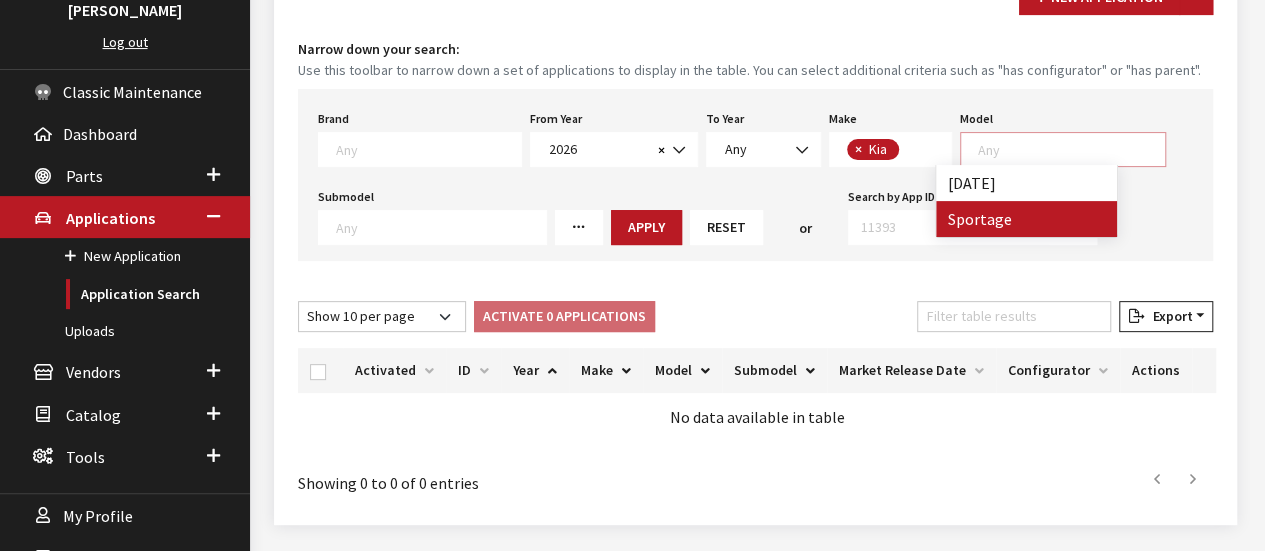 scroll, scrollTop: 175, scrollLeft: 0, axis: vertical 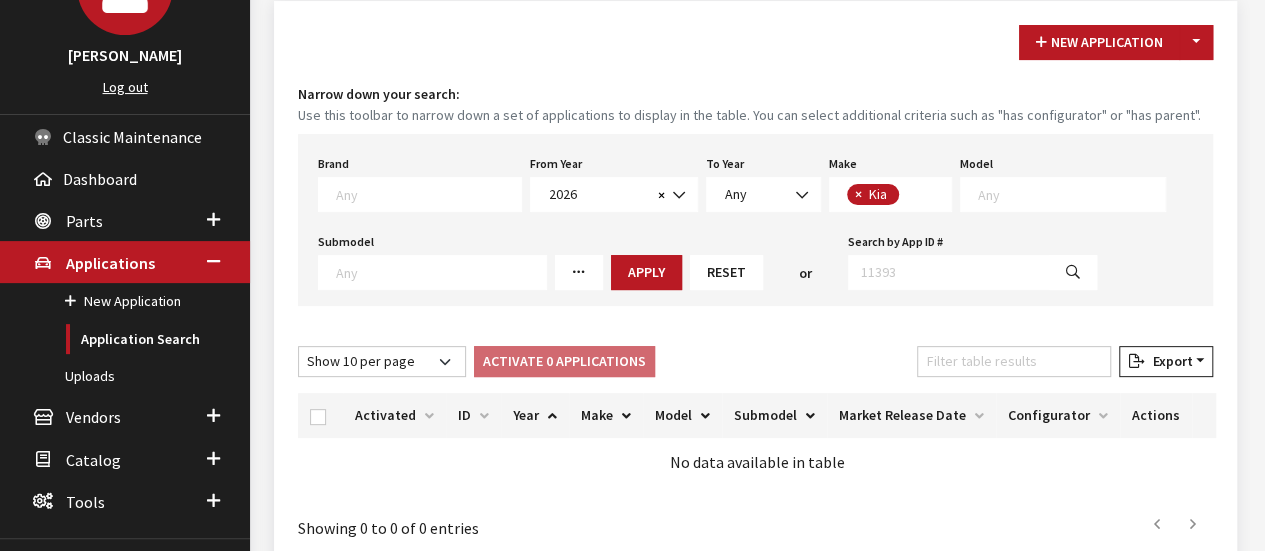 click on "New Application
Toggle Dropdown
New From Existing...
Narrow down your search:
Use this toolbar to narrow down a set of applications to display in the table. You can select additional criteria such as "has configurator" or "has parent".
Brand
Any
Acura
Alfa Romeo
Audi
Bentley
BMW
DoubleTake
Ford
GM
Honda
Hyundai
Infiniti
Jaguar
Kia
Land Rover
Lexus
Maserati
Mazda
Mercedes
META
Mini
Mitsubishi
Mopar
Nissan
Porsche
Saturn
Scion
Smart
Subaru
Toyota
Volvo
VW
Yamaha
From Year
Any
2026
2025
2024
2023
2022
2021
2020
2019
2018
2017" at bounding box center (755, 285) 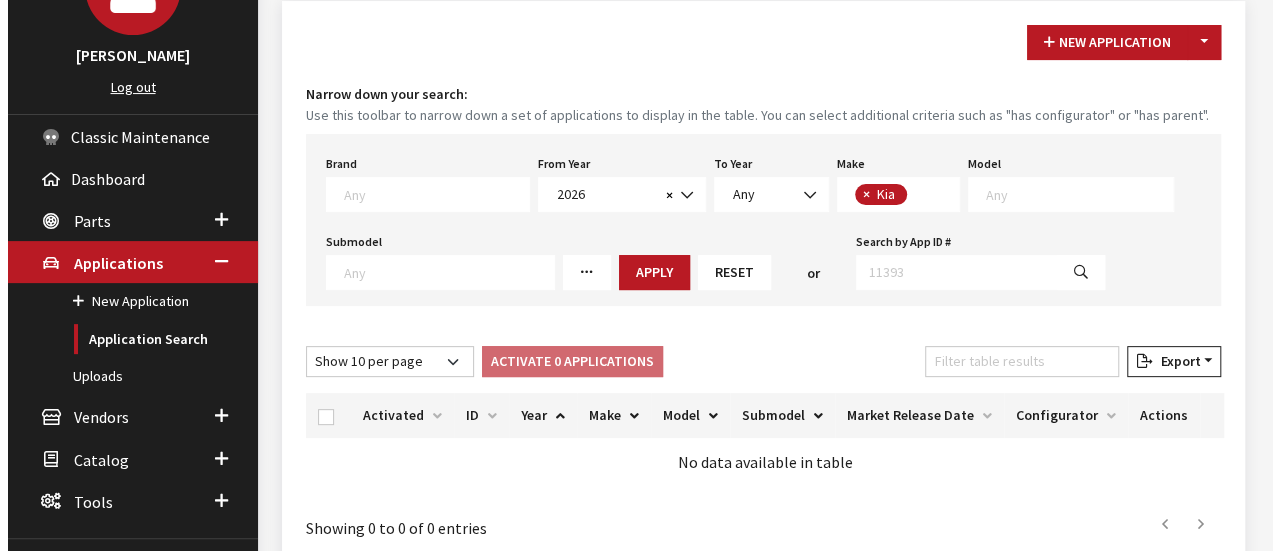 scroll, scrollTop: 1, scrollLeft: 0, axis: vertical 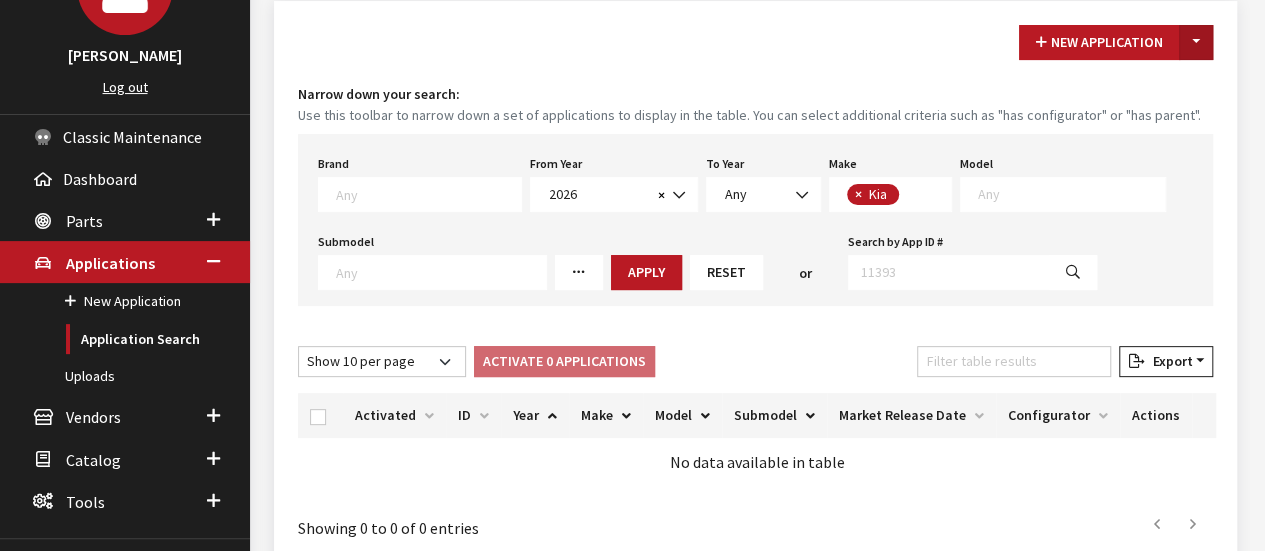 click on "Toggle Dropdown" at bounding box center (1196, 42) 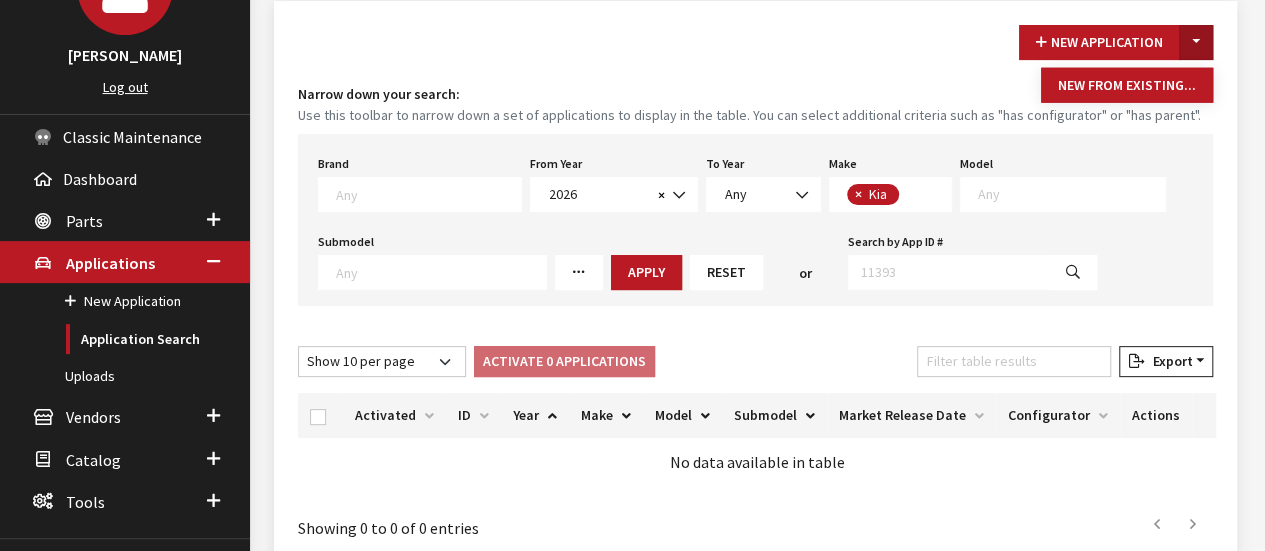 click on "Use this toolbar to narrow down a set of applications to display in the table. You can select additional criteria such as "has configurator" or "has parent"." at bounding box center [755, 115] 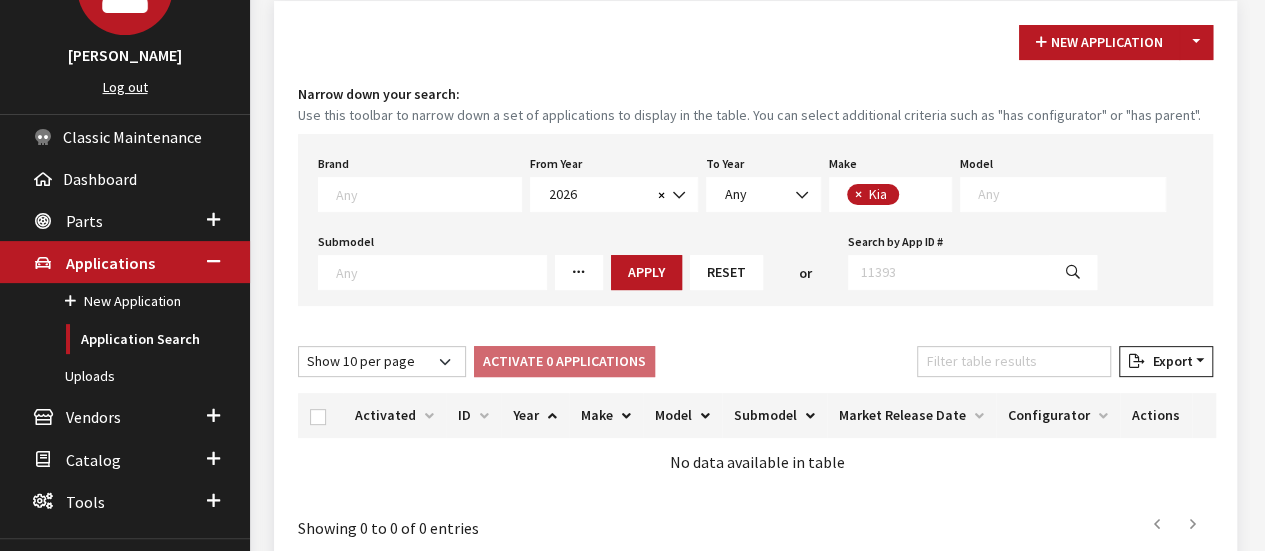 click on "New Application
Toggle Dropdown
New From Existing...
Narrow down your search:
Use this toolbar to narrow down a set of applications to display in the table. You can select additional criteria such as "has configurator" or "has parent".
Brand
Any
Acura
Alfa Romeo
Audi
Bentley
BMW
DoubleTake
Ford
GM
Honda
Hyundai
Infiniti
Jaguar
Kia
Land Rover
Lexus
Maserati
Mazda
Mercedes
META
Mini
Mitsubishi
Mopar
Nissan
Porsche
Saturn
Scion
Smart
Subaru
Toyota
Volvo
VW
Yamaha
From Year
Any
2026
2025
2024
2023
2022
2021
2020
2019
2018
2017" at bounding box center [755, 285] 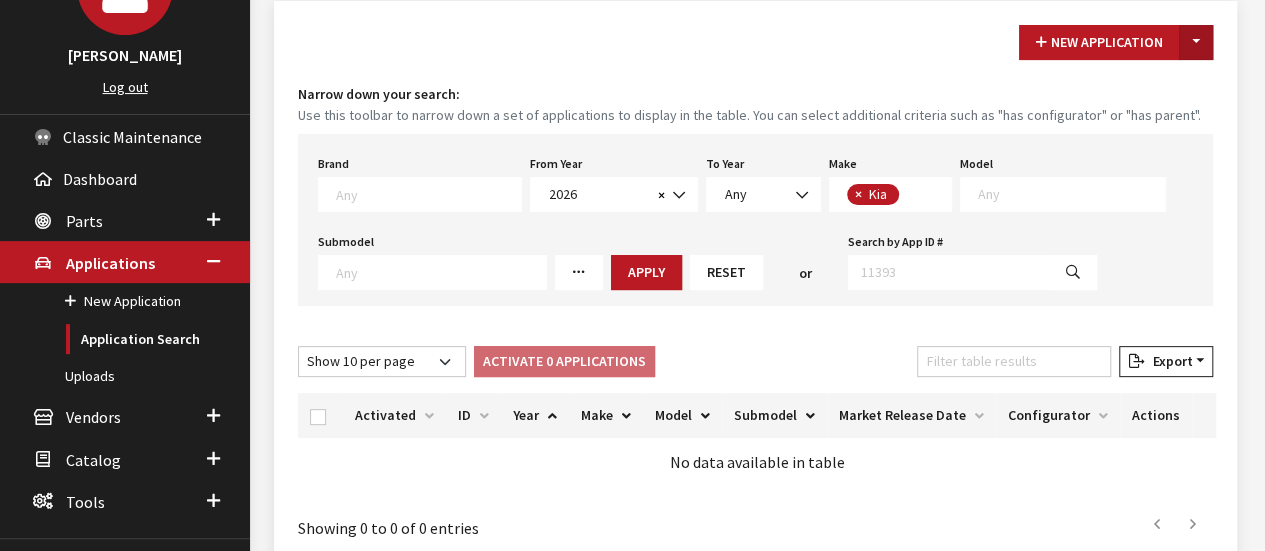 click on "Toggle Dropdown" at bounding box center [1196, 42] 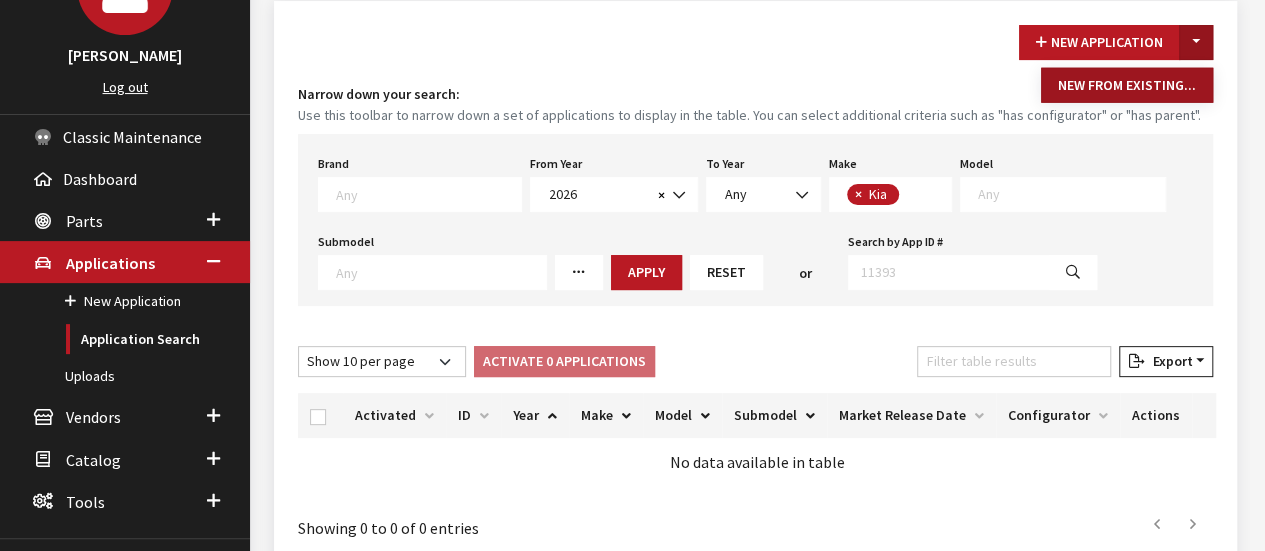 click on "New From Existing..." at bounding box center (1127, 85) 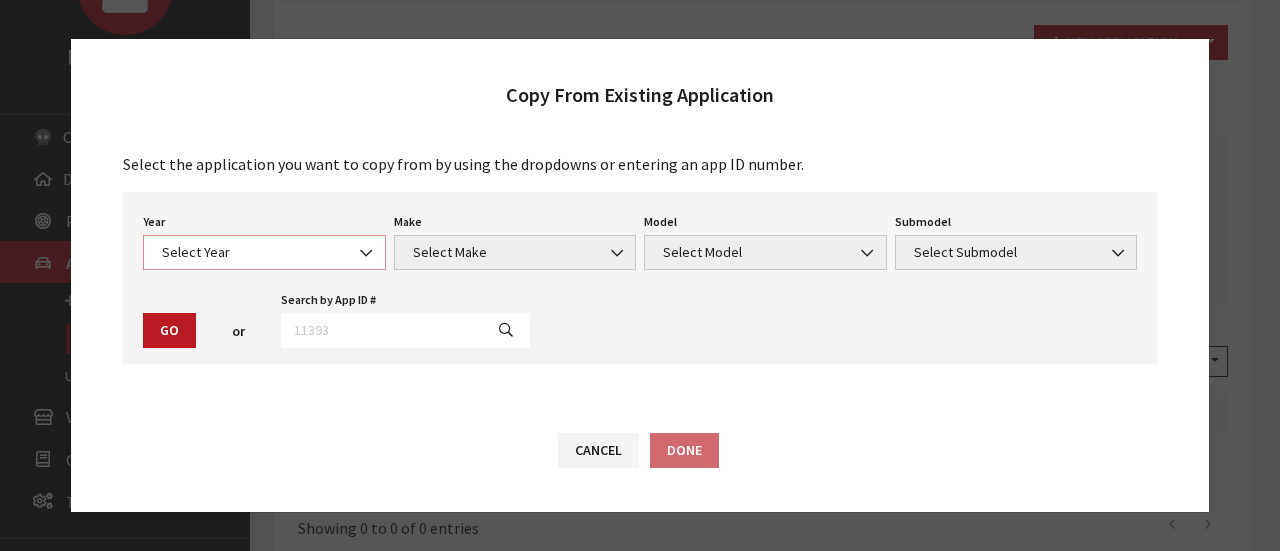 click on "Select Year" at bounding box center (264, 252) 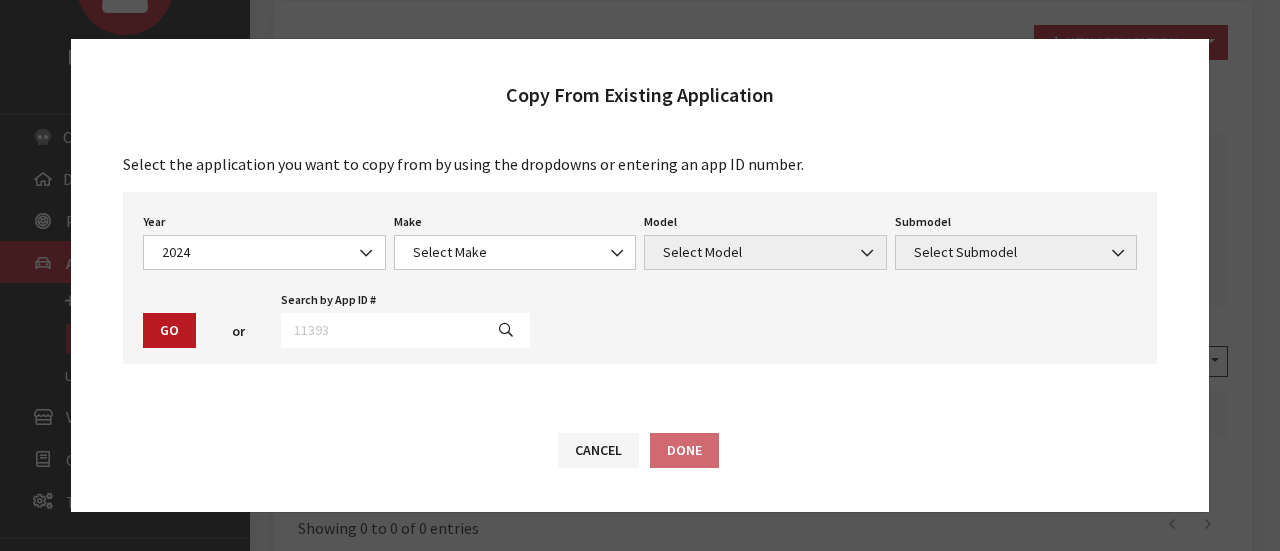 drag, startPoint x: 235, startPoint y: 385, endPoint x: 228, endPoint y: 286, distance: 99.24717 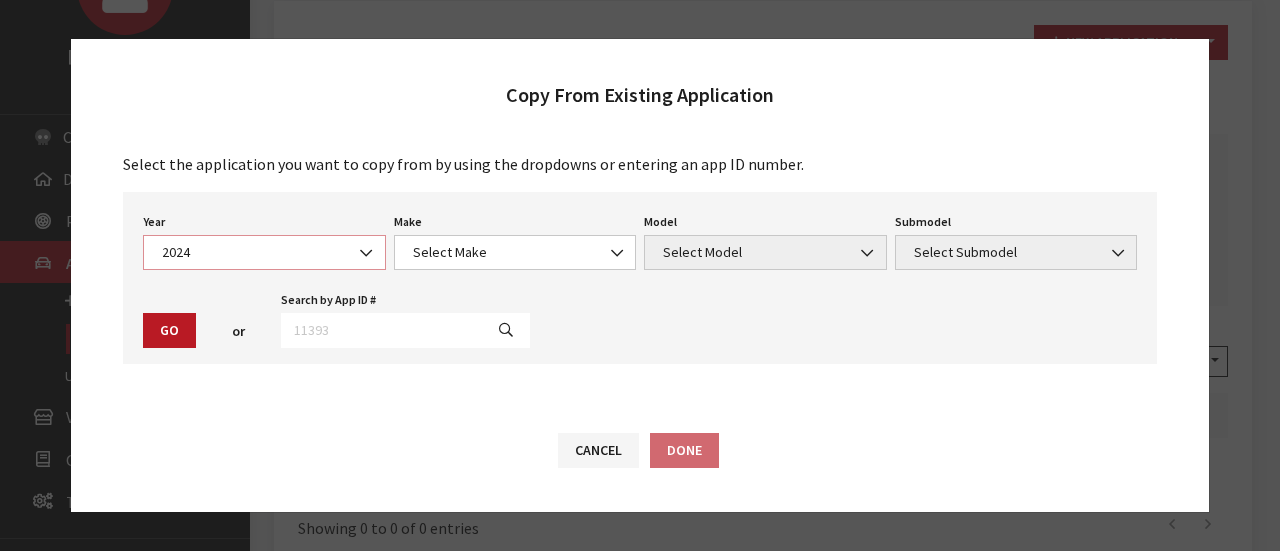 click on "2024" at bounding box center [264, 252] 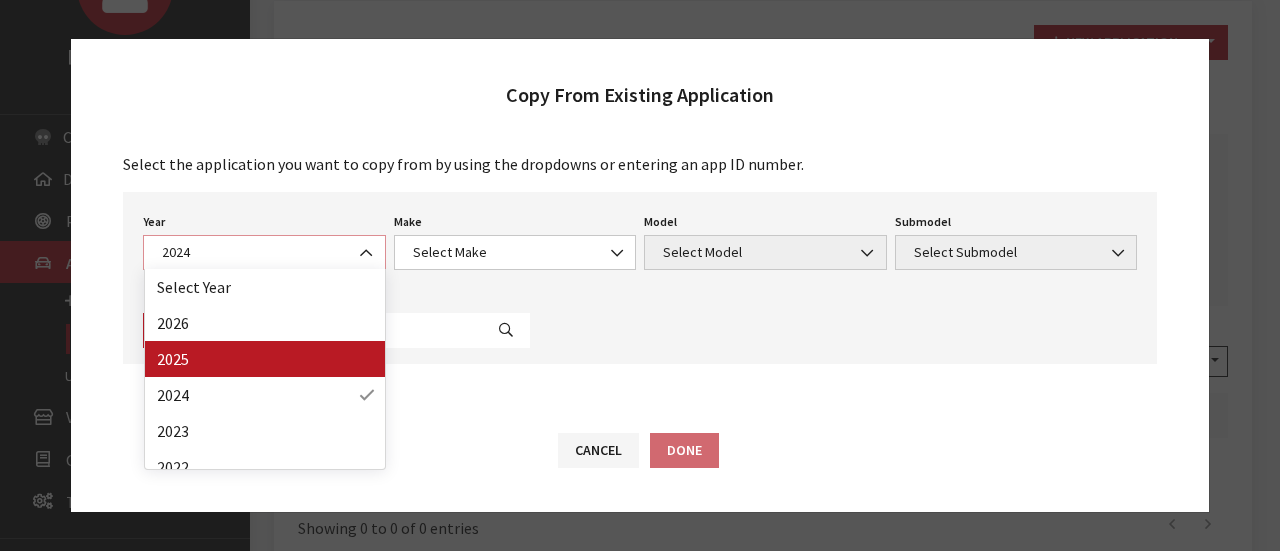 select on "43" 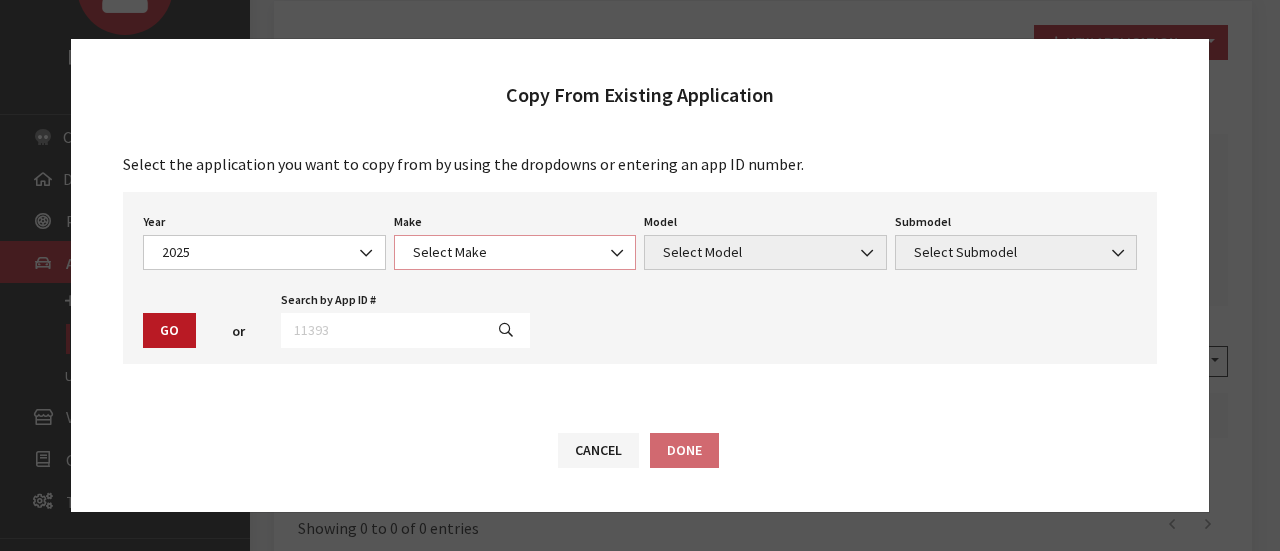 click on "Select Make" at bounding box center [515, 252] 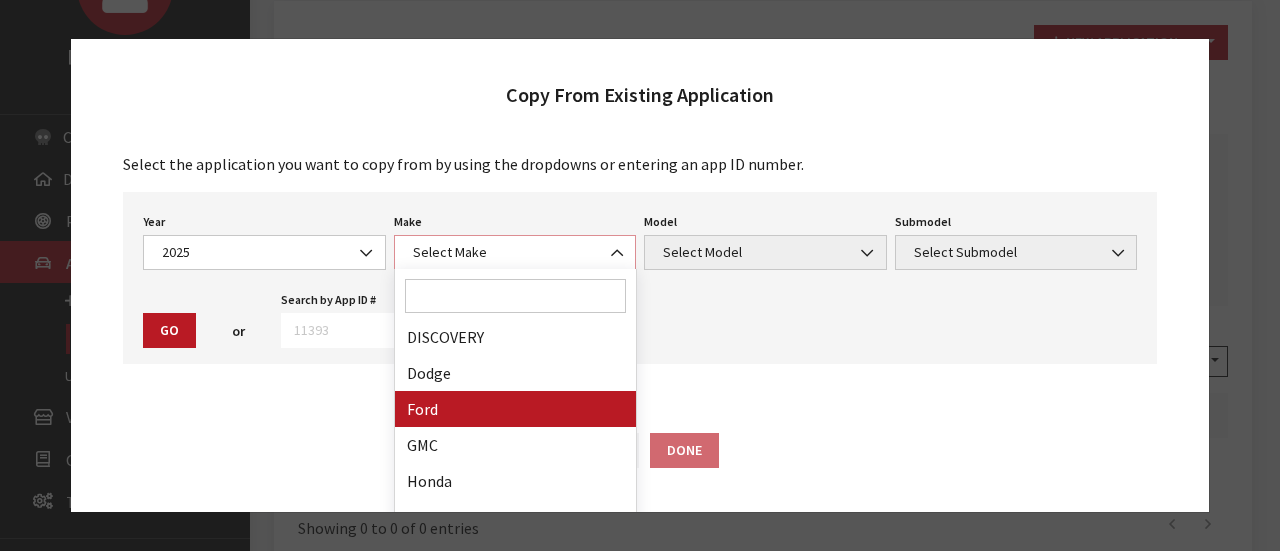 scroll, scrollTop: 600, scrollLeft: 0, axis: vertical 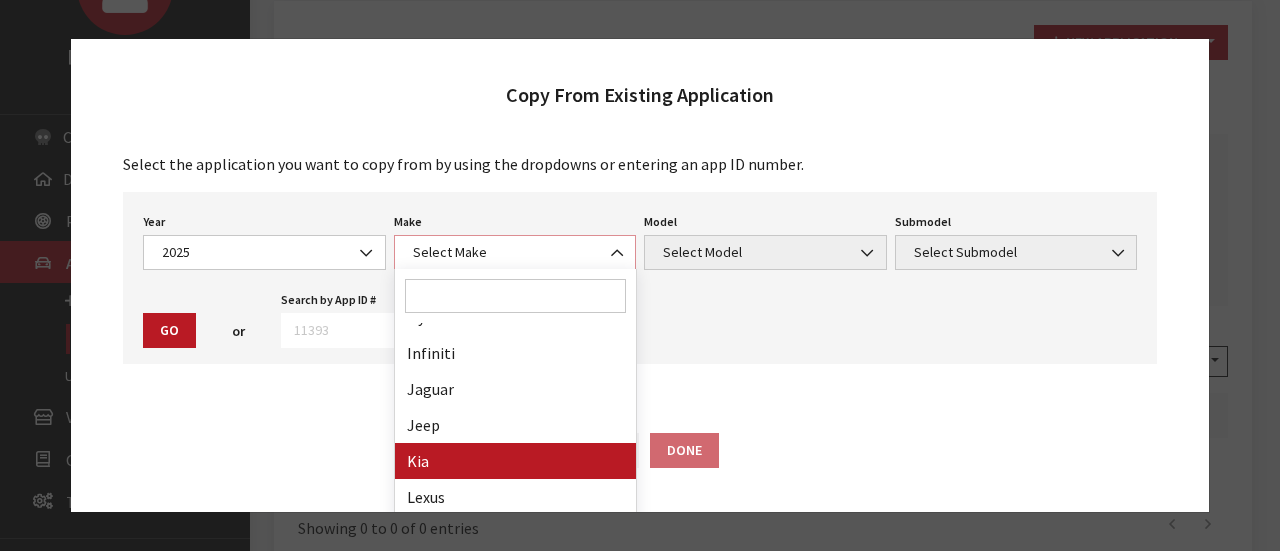 select on "31" 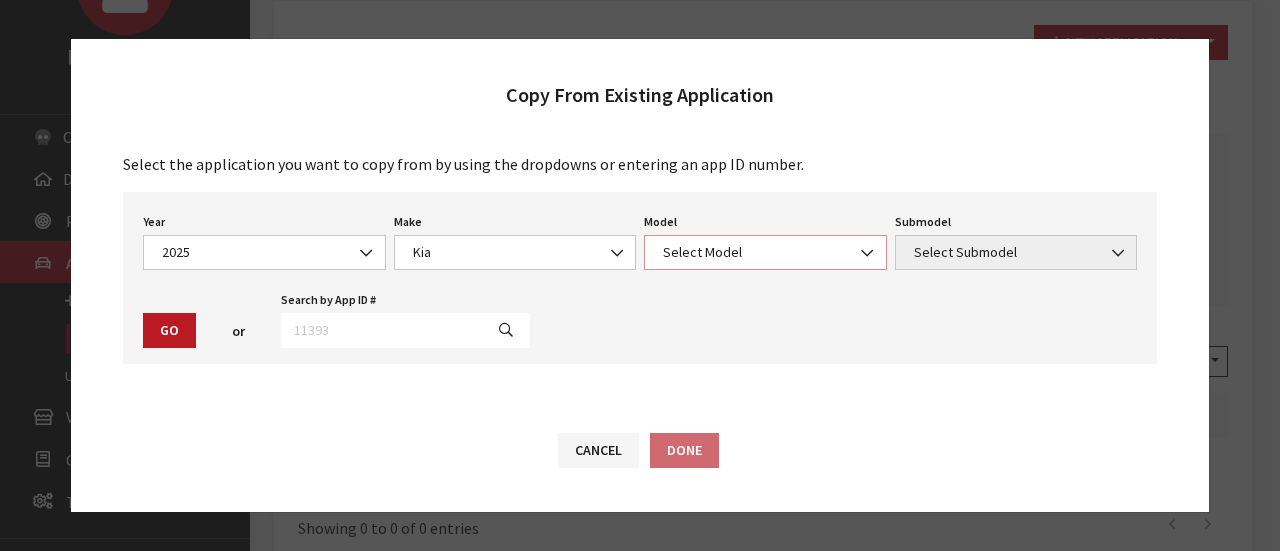 click on "Select Model" at bounding box center [765, 252] 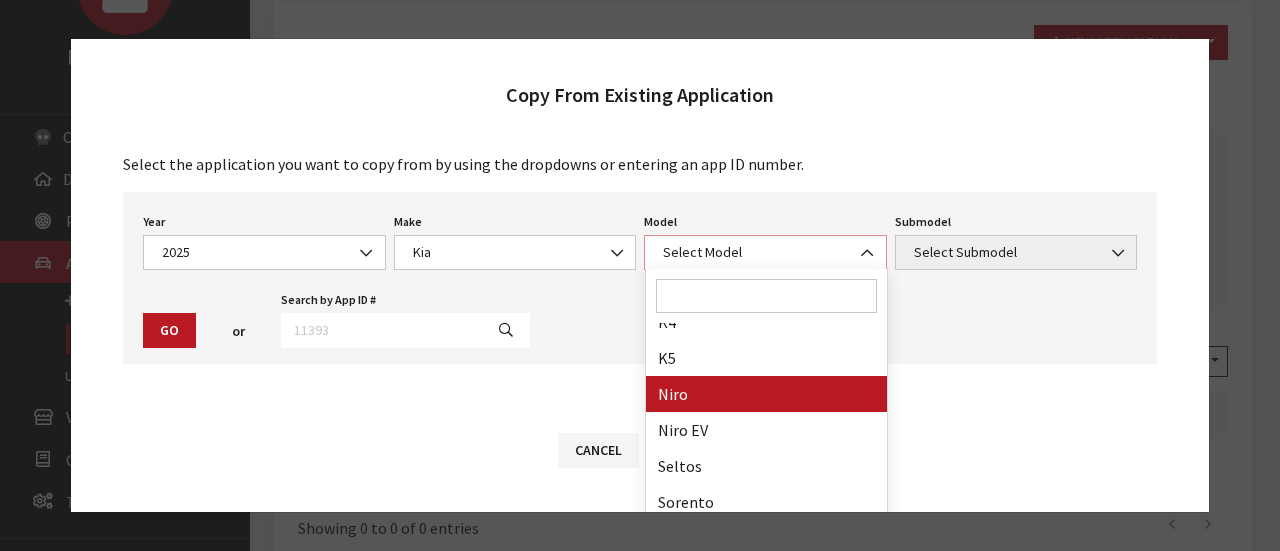 scroll, scrollTop: 232, scrollLeft: 0, axis: vertical 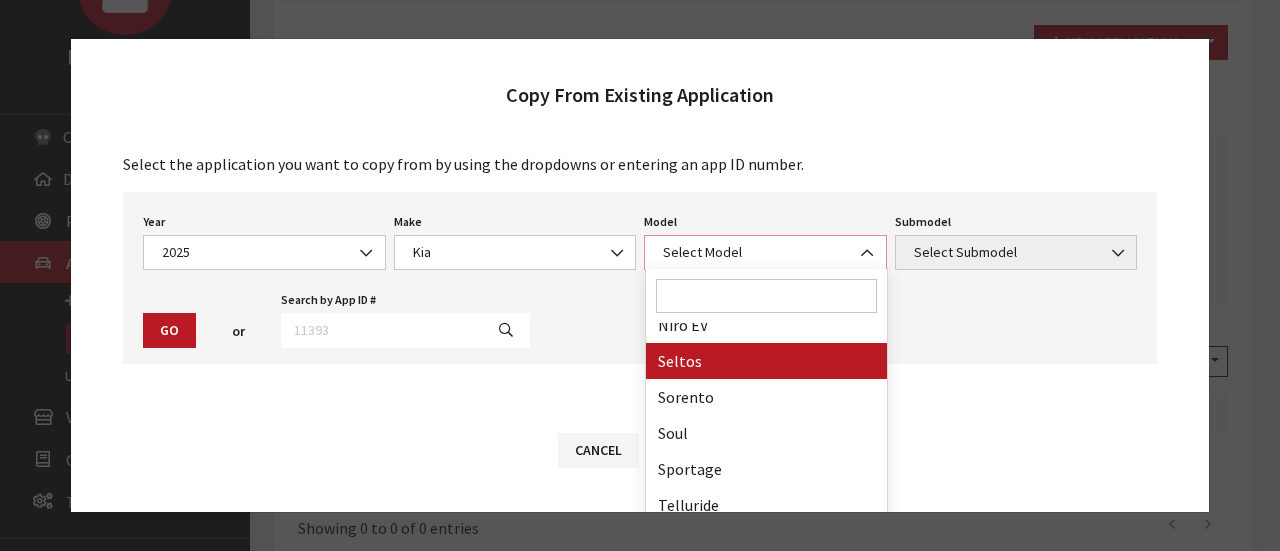 select on "1091" 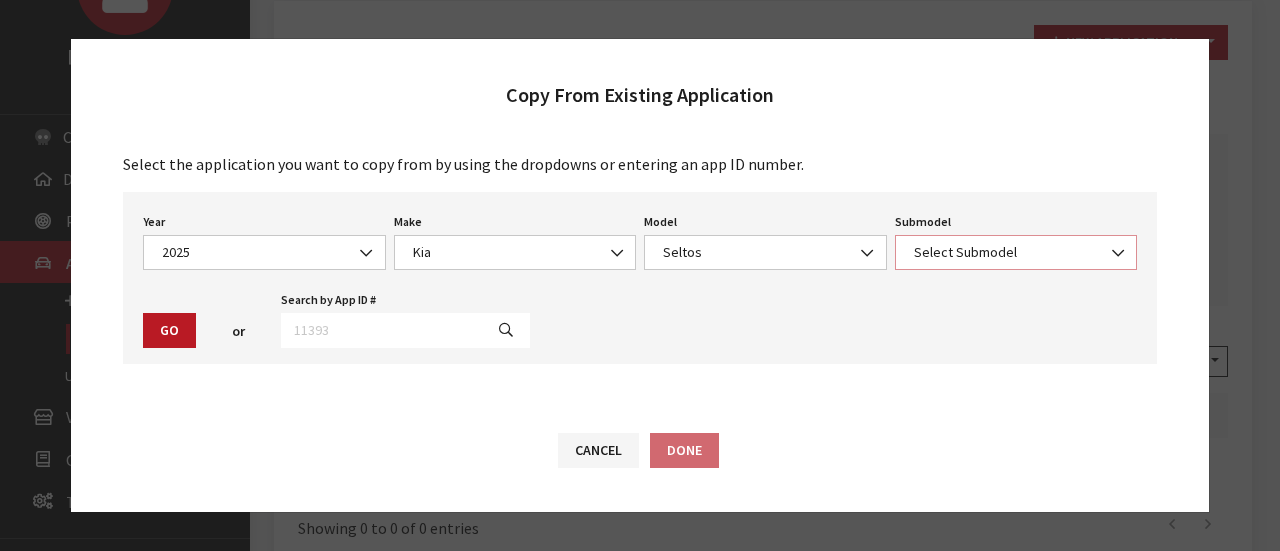 click on "Select Submodel" at bounding box center (1016, 252) 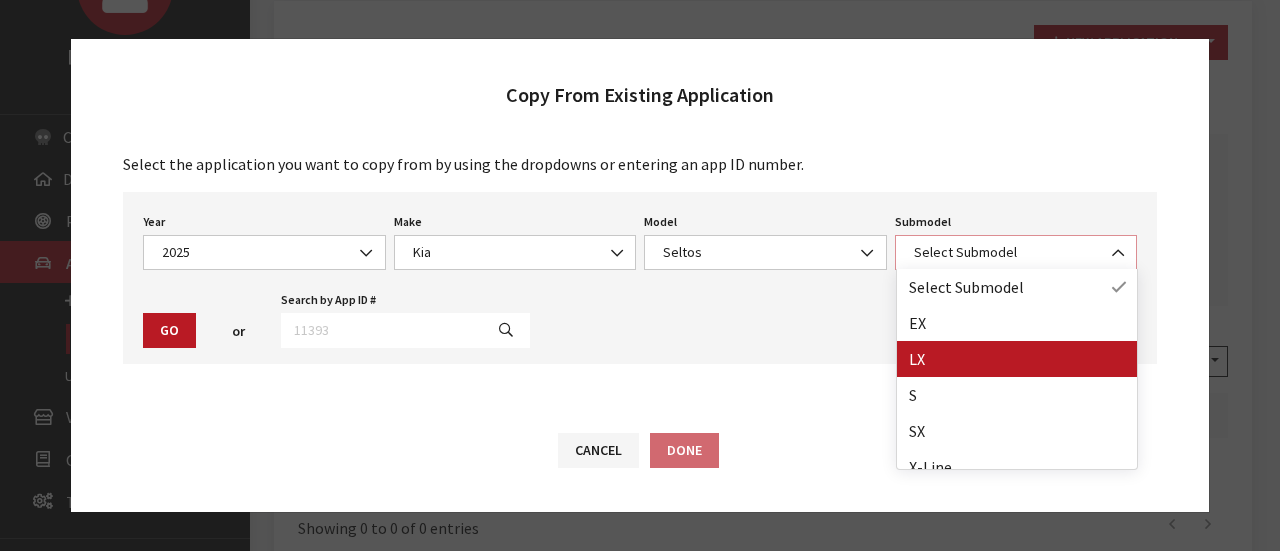 select on "209" 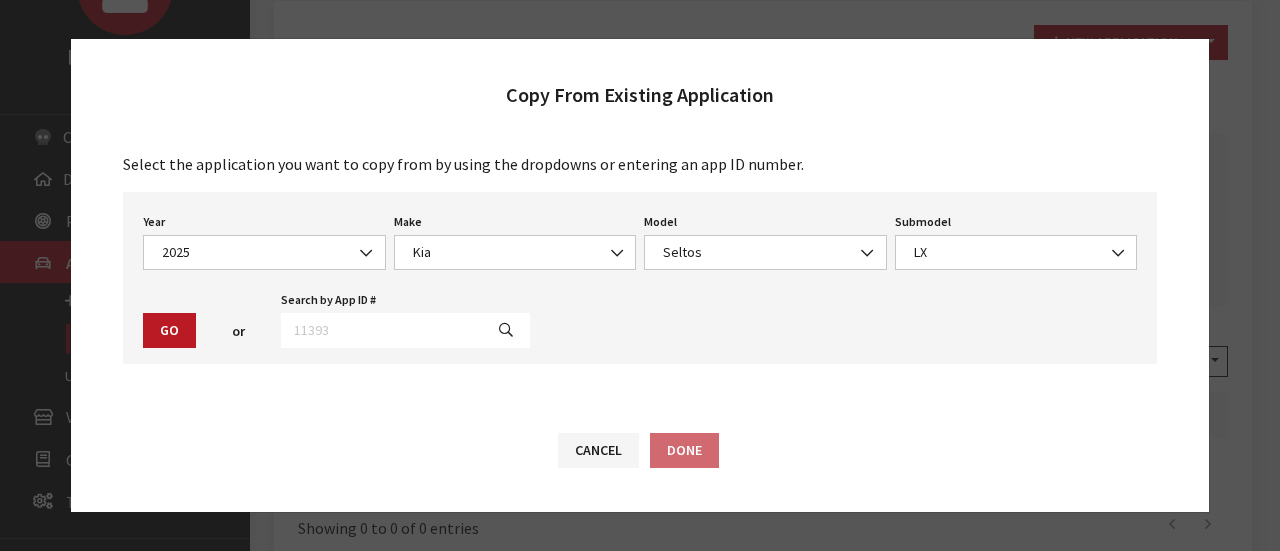 drag, startPoint x: 660, startPoint y: 301, endPoint x: 648, endPoint y: 303, distance: 12.165525 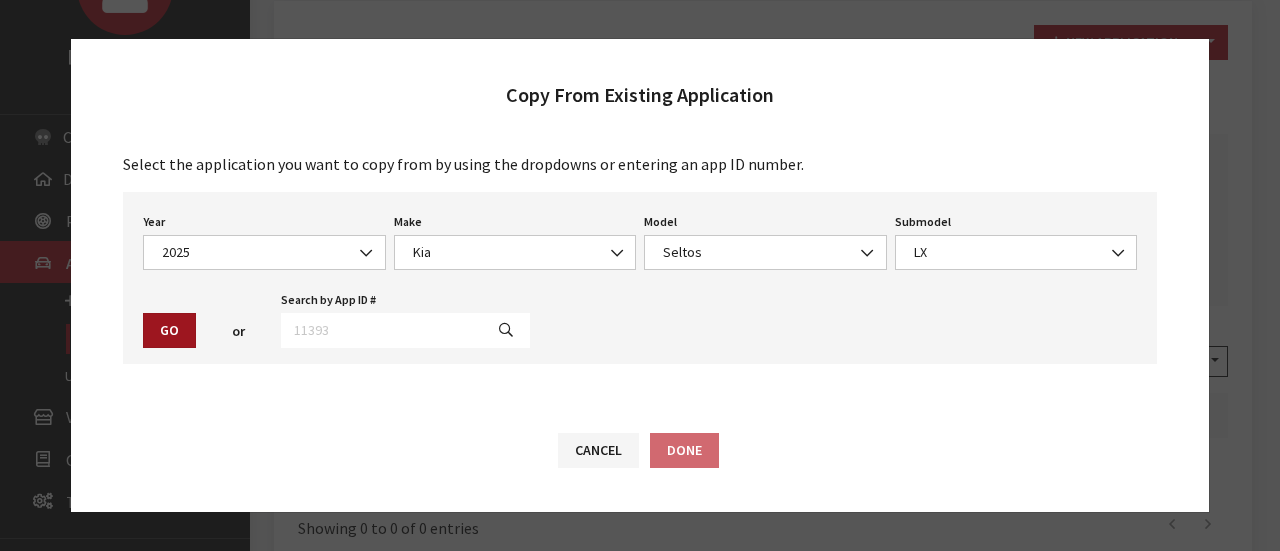 click on "Go" at bounding box center (169, 330) 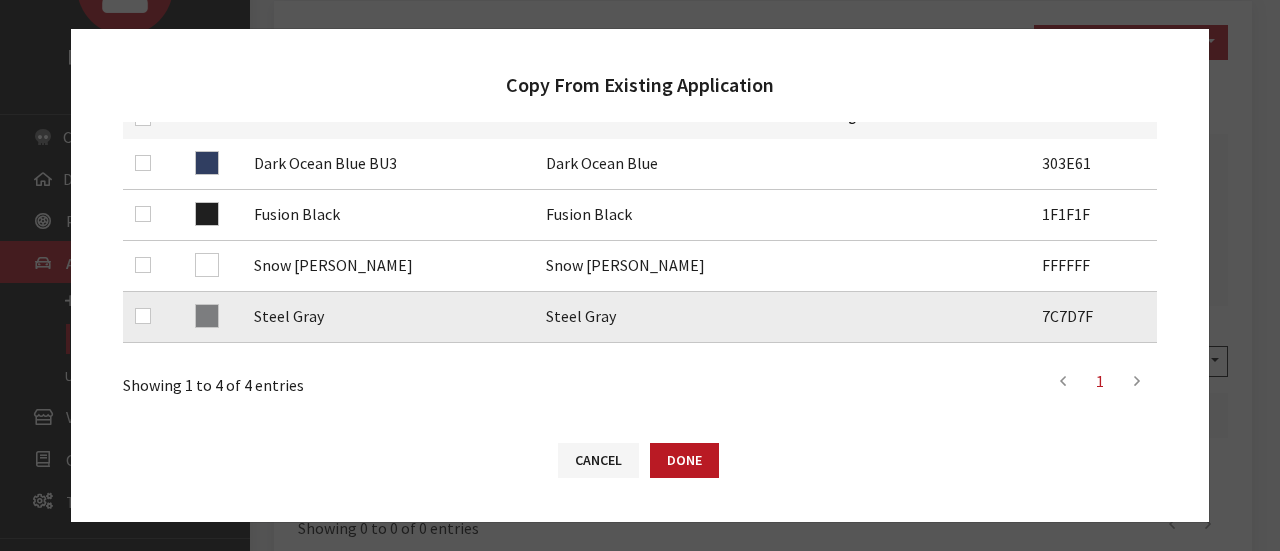 scroll, scrollTop: 400, scrollLeft: 0, axis: vertical 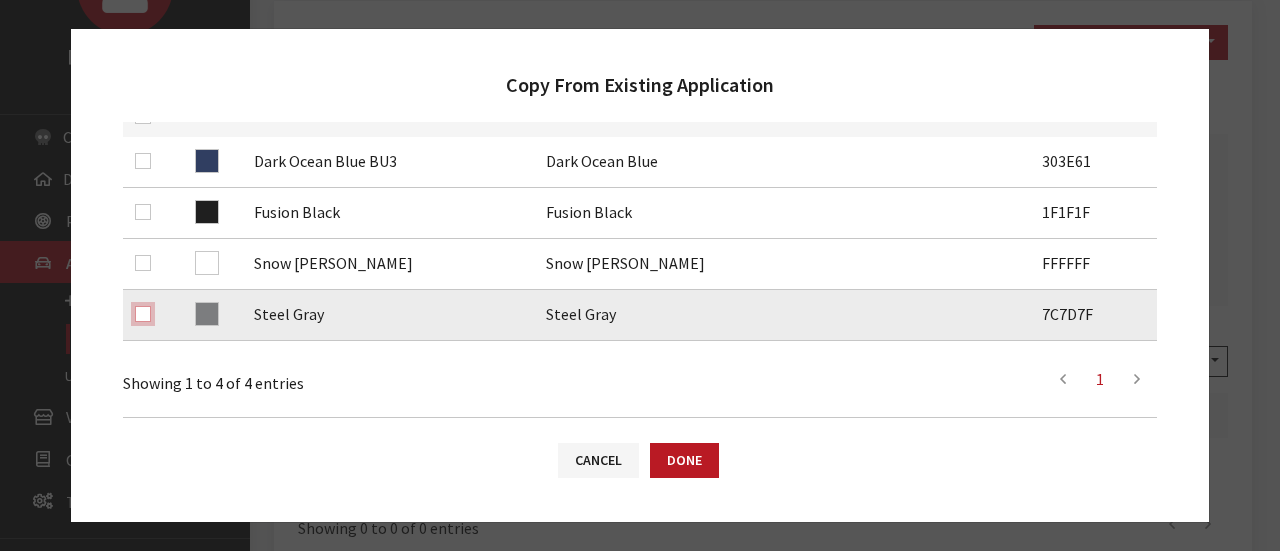 click at bounding box center [143, 314] 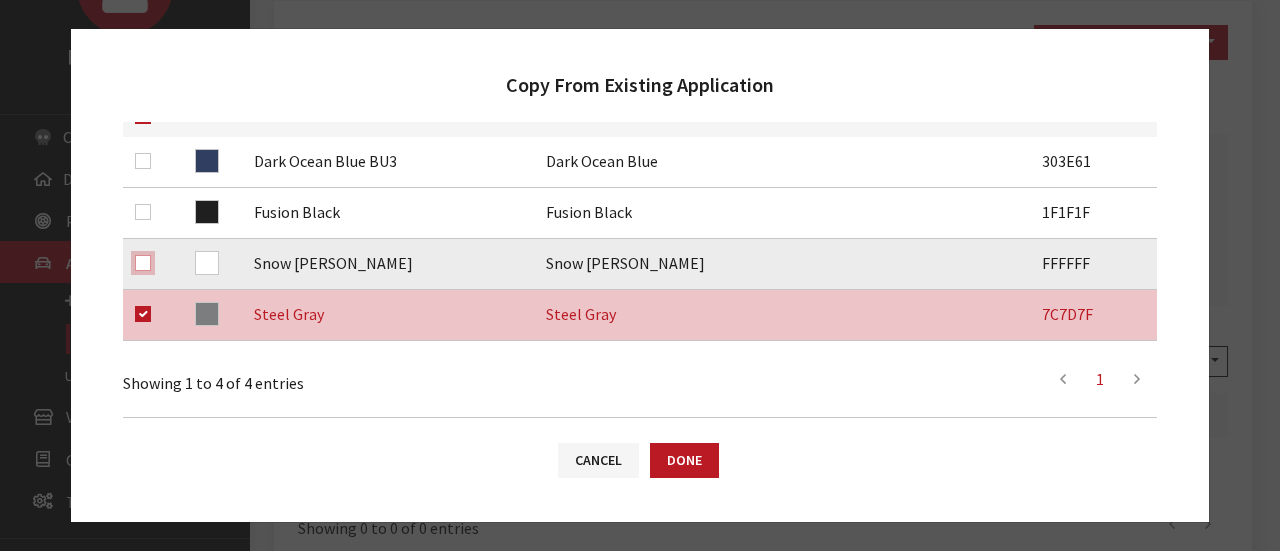 click at bounding box center [143, 263] 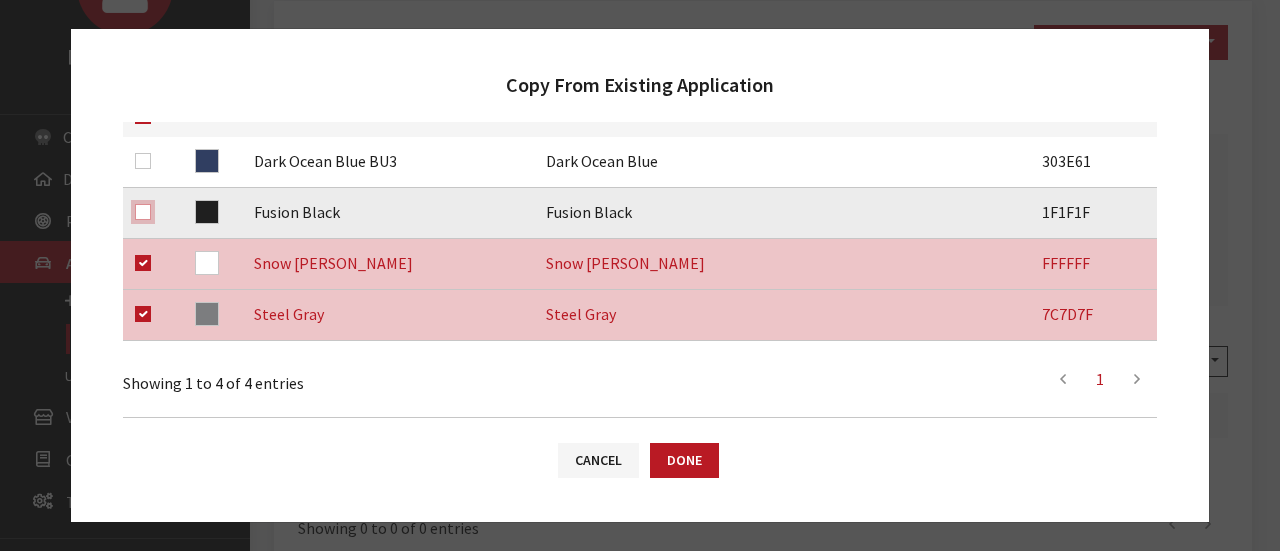 click at bounding box center (143, 212) 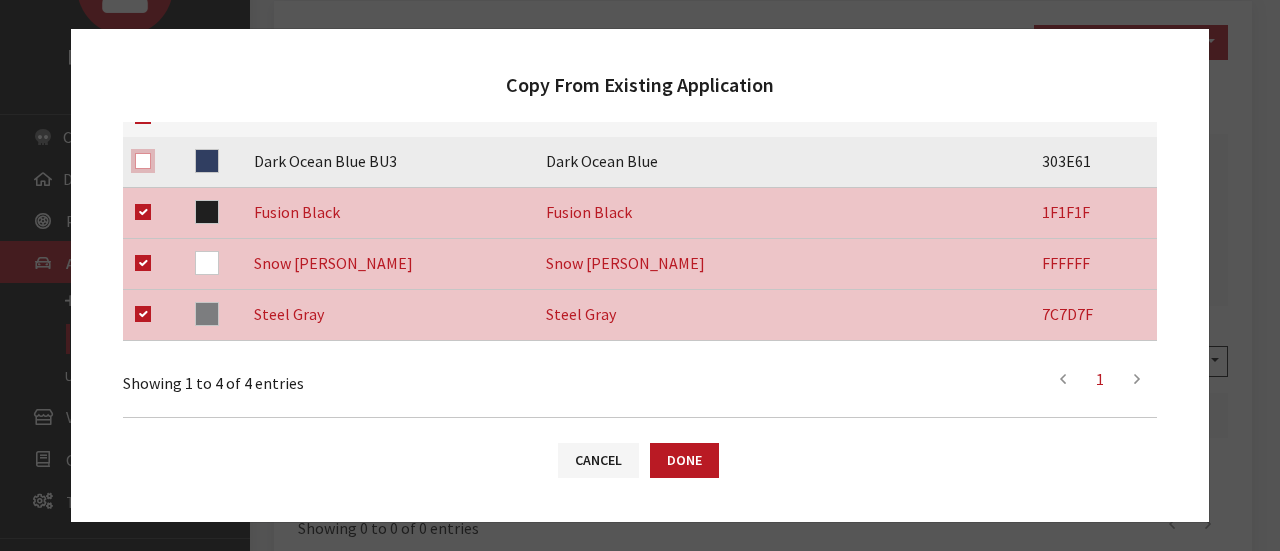 click at bounding box center [143, 161] 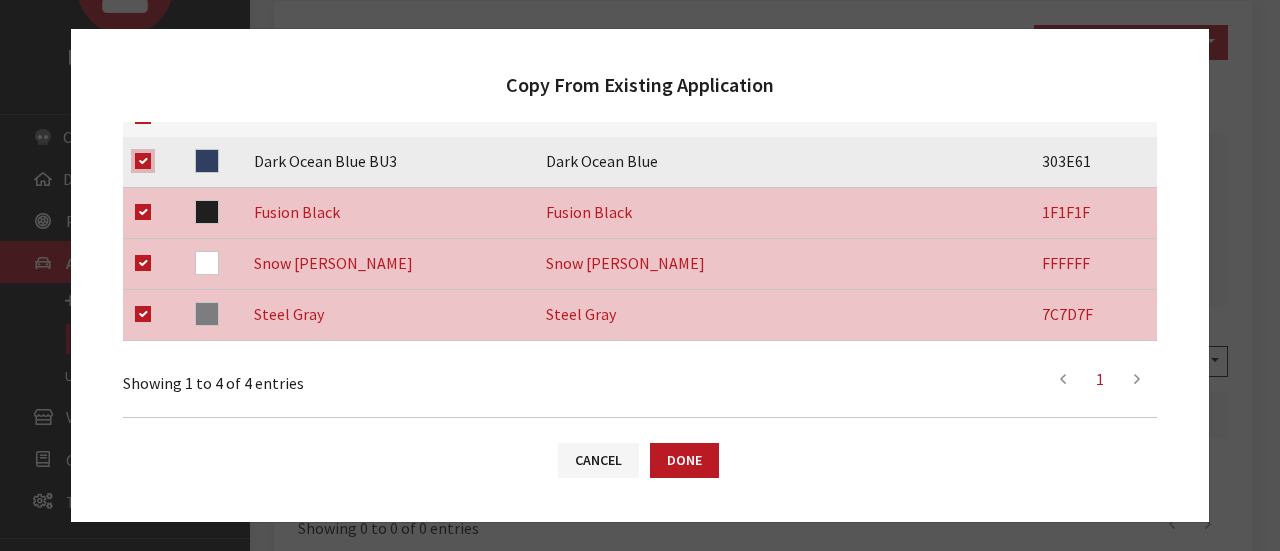 checkbox on "true" 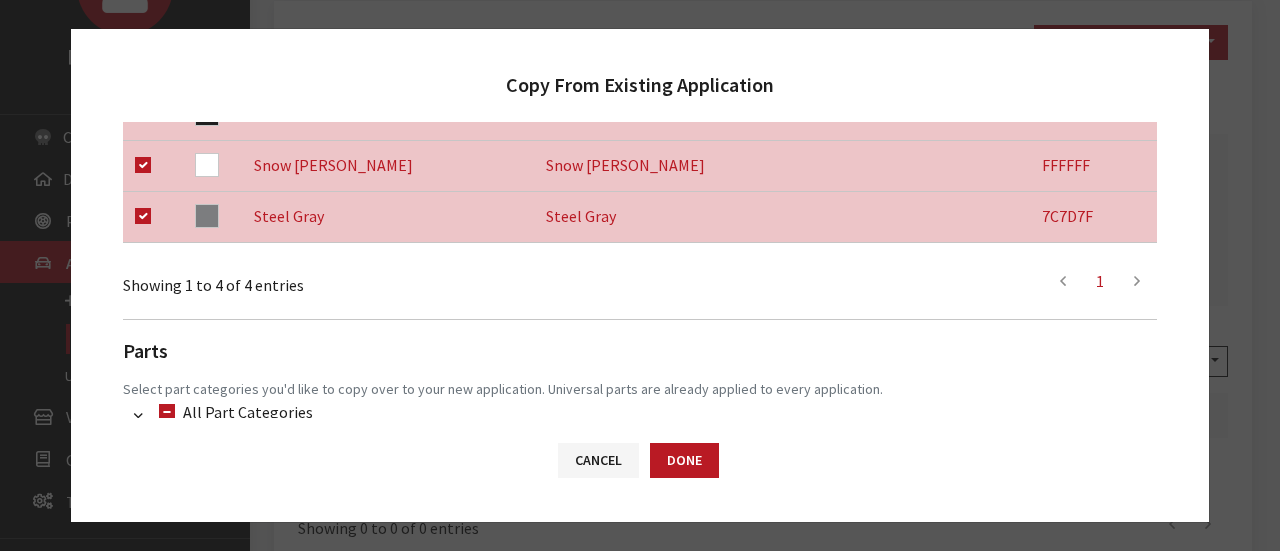 scroll, scrollTop: 670, scrollLeft: 0, axis: vertical 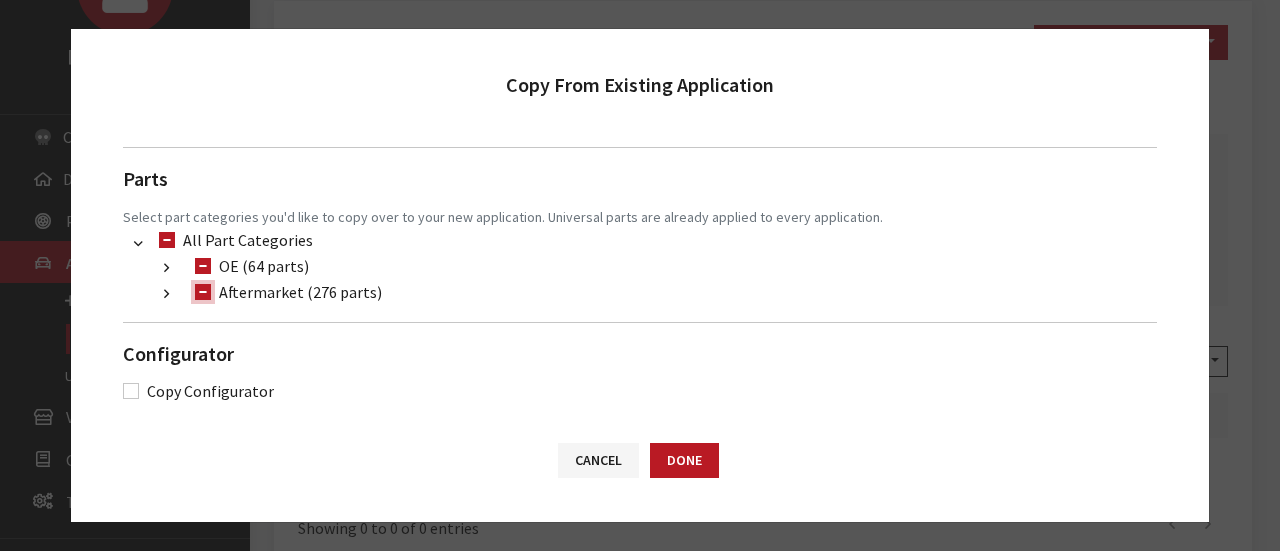 click on "Aftermarket (276 parts)" at bounding box center (203, 292) 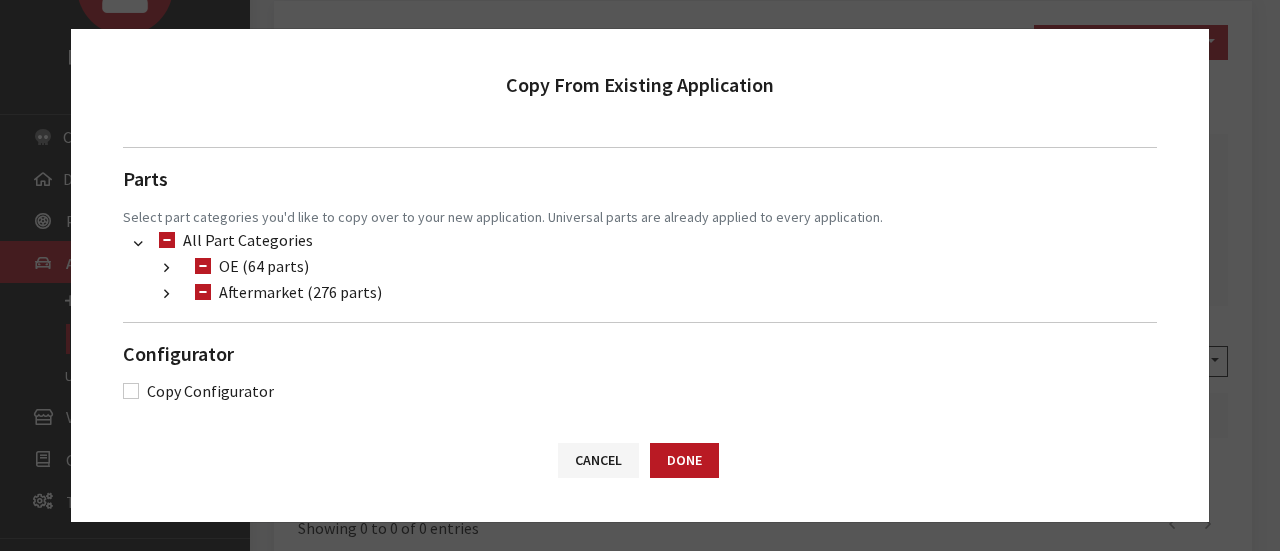 click on "OE (64 parts)
Kia (44 parts)
(10) Kia Accessories (42 parts)
(15) Kia Accessories Discontinued (2 parts)
META (14 parts)
(1081) META (14 parts)
Service Plans (4 parts)
(112) Service Plans (4 parts)" at bounding box center (640, 280) 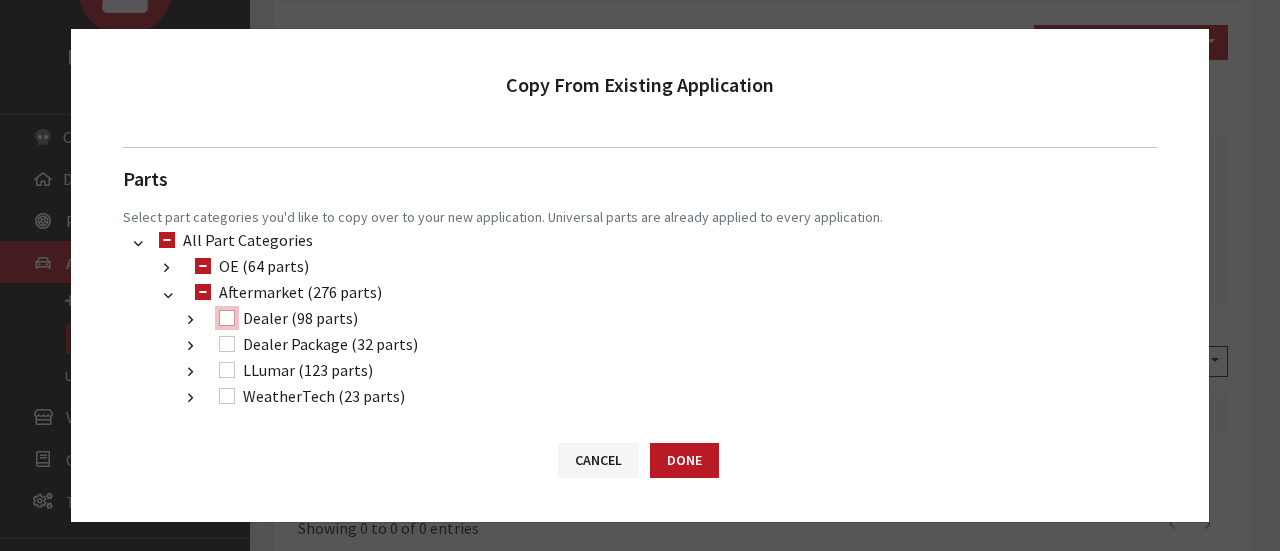 click on "Dealer (98 parts)" at bounding box center (227, 318) 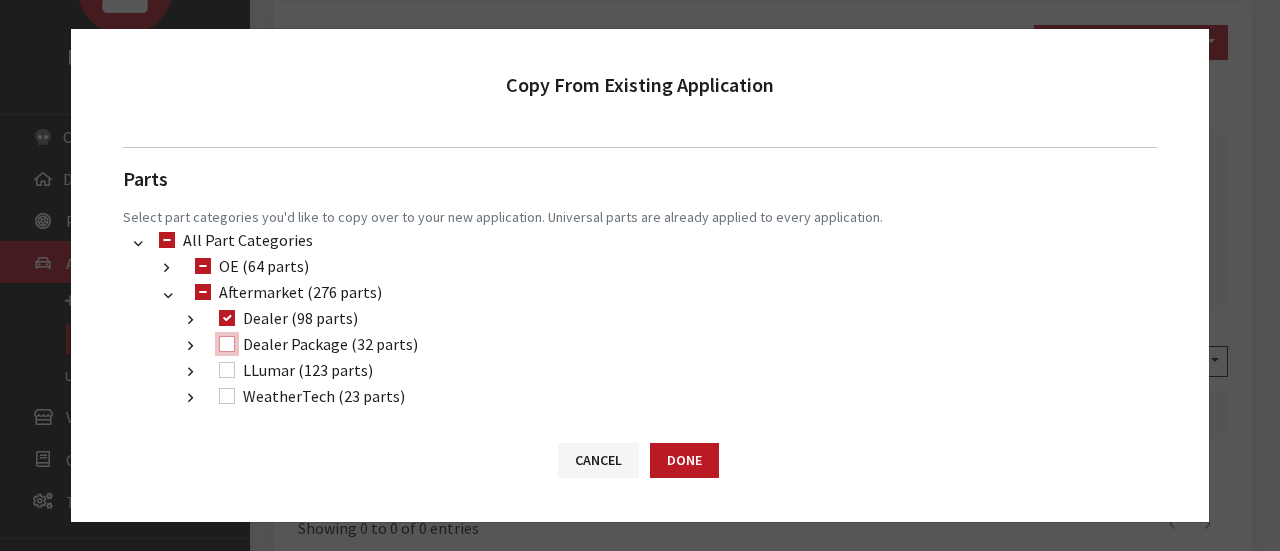 click on "Dealer Package (32 parts)" at bounding box center [227, 344] 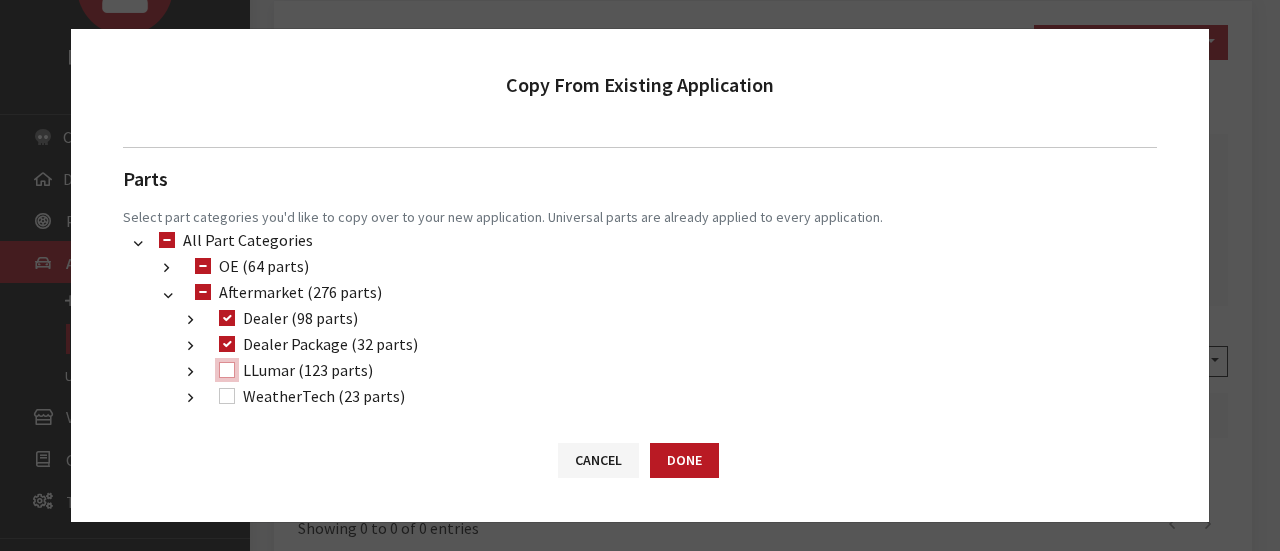 click on "LLumar (123 parts)" at bounding box center [227, 370] 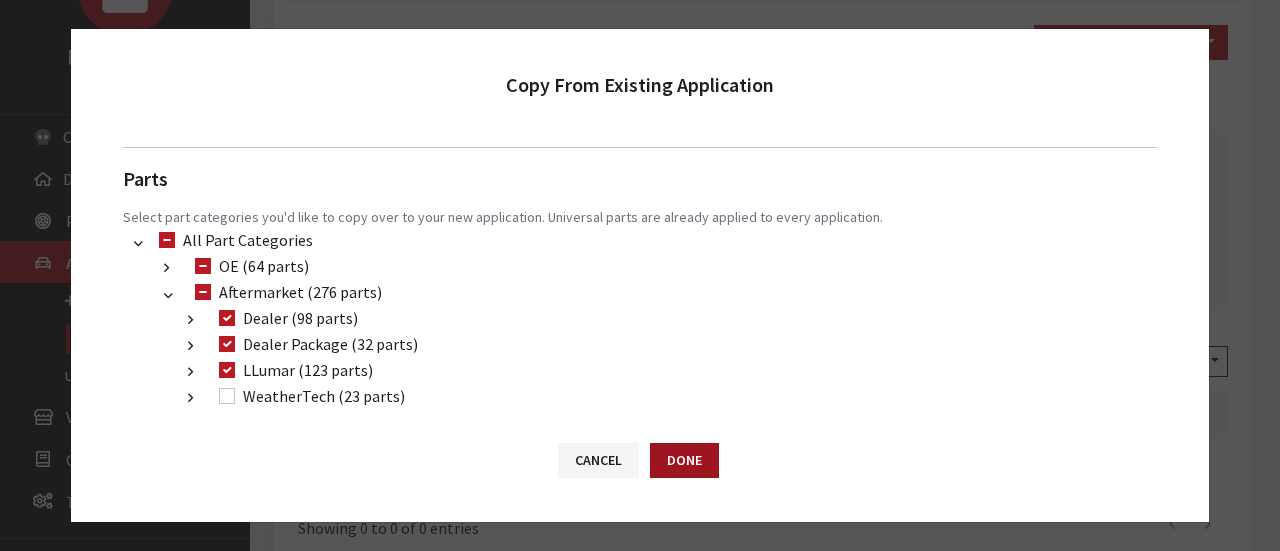 click on "Done" at bounding box center [684, 460] 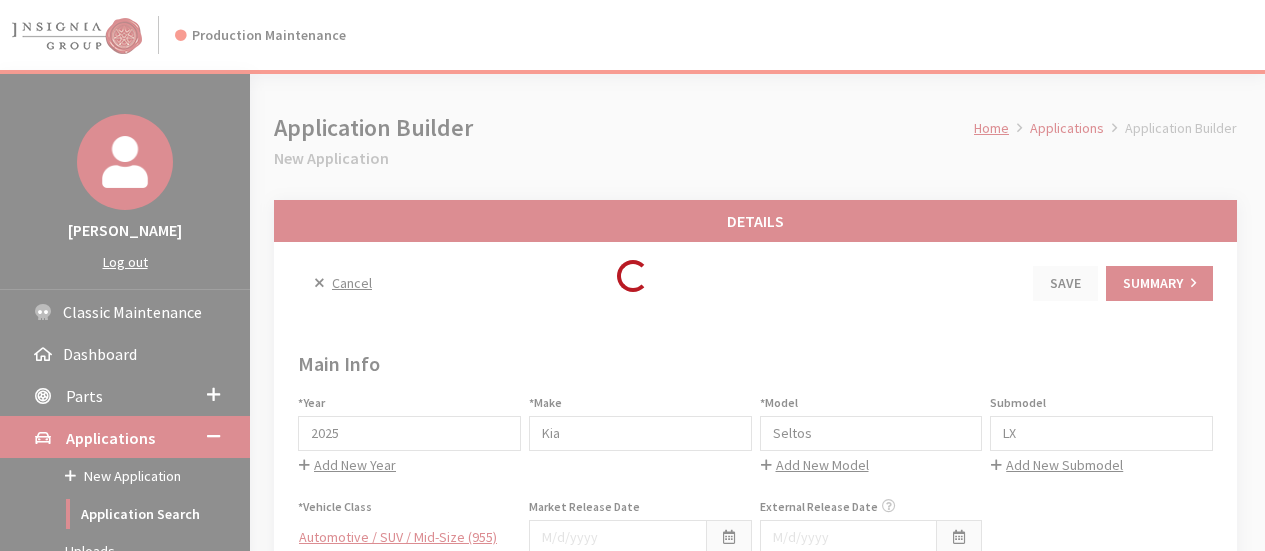 click on "Loading..." at bounding box center [632, 275] 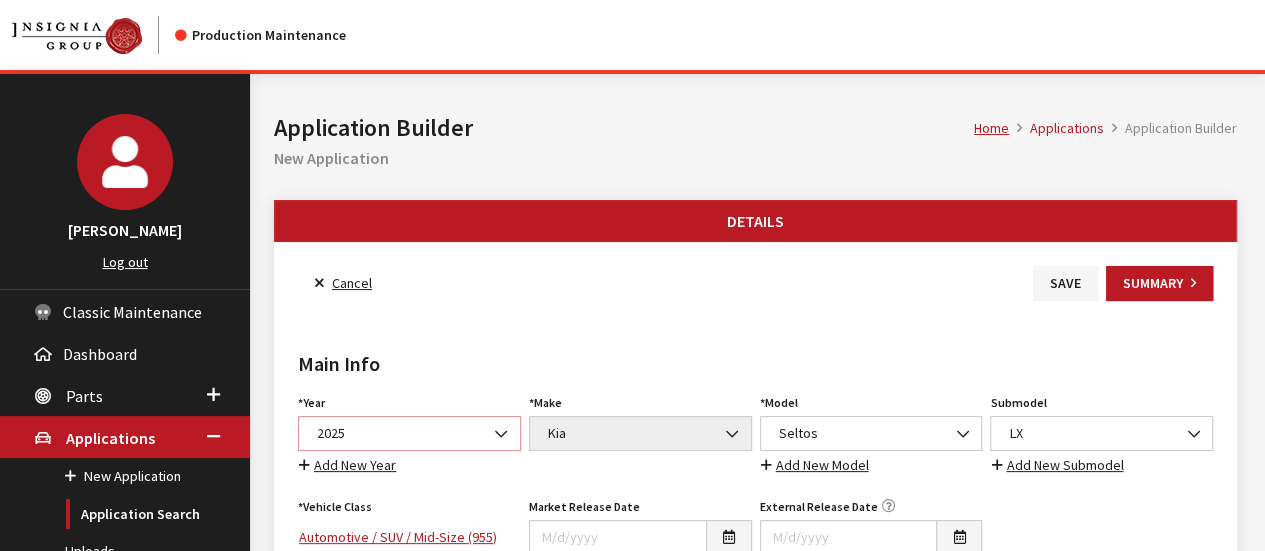 click on "2025" at bounding box center (409, 433) 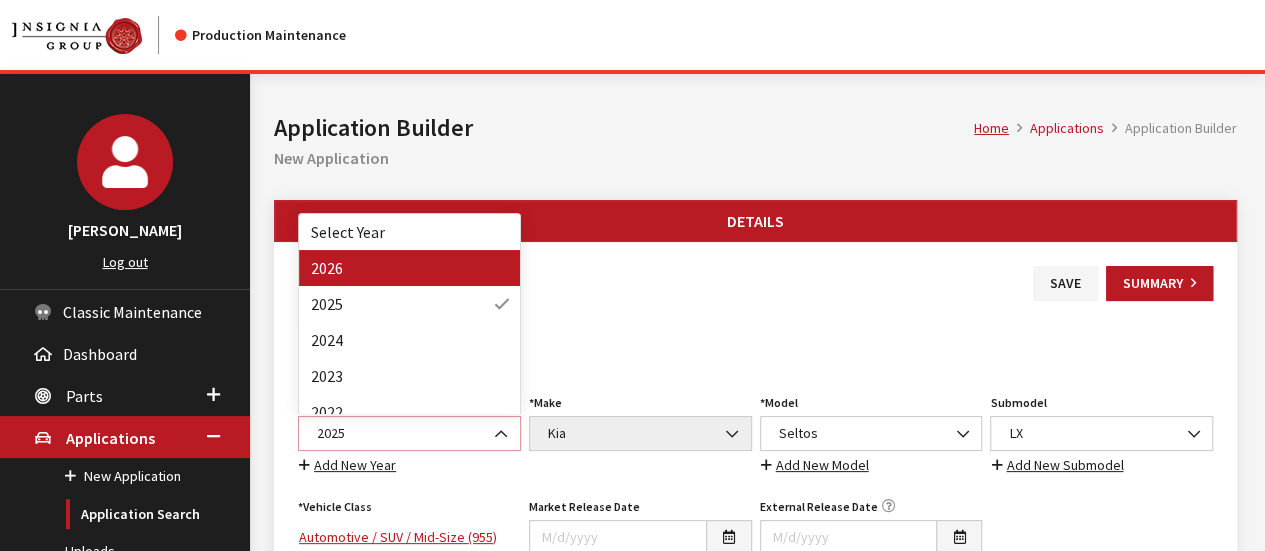 select on "44" 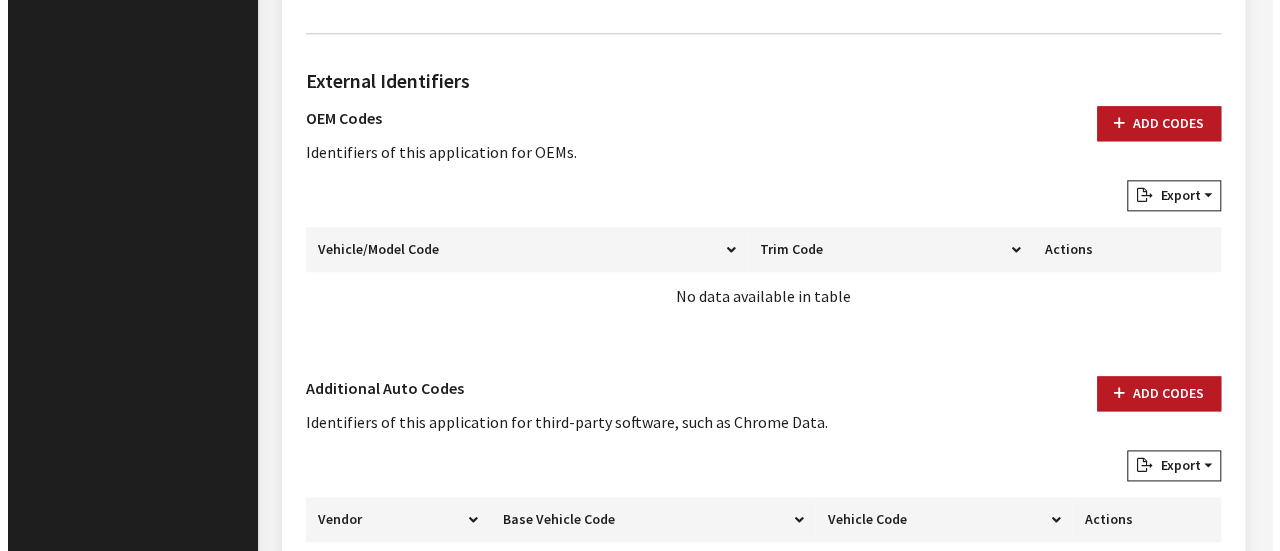 scroll, scrollTop: 1248, scrollLeft: 0, axis: vertical 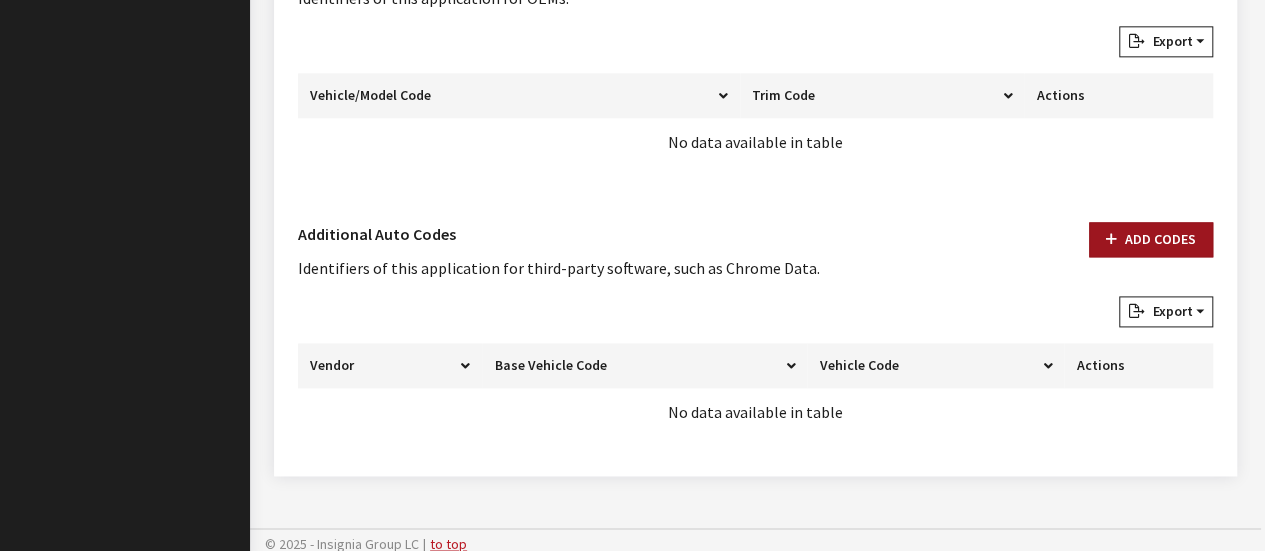 click on "Add Codes" at bounding box center (1151, 239) 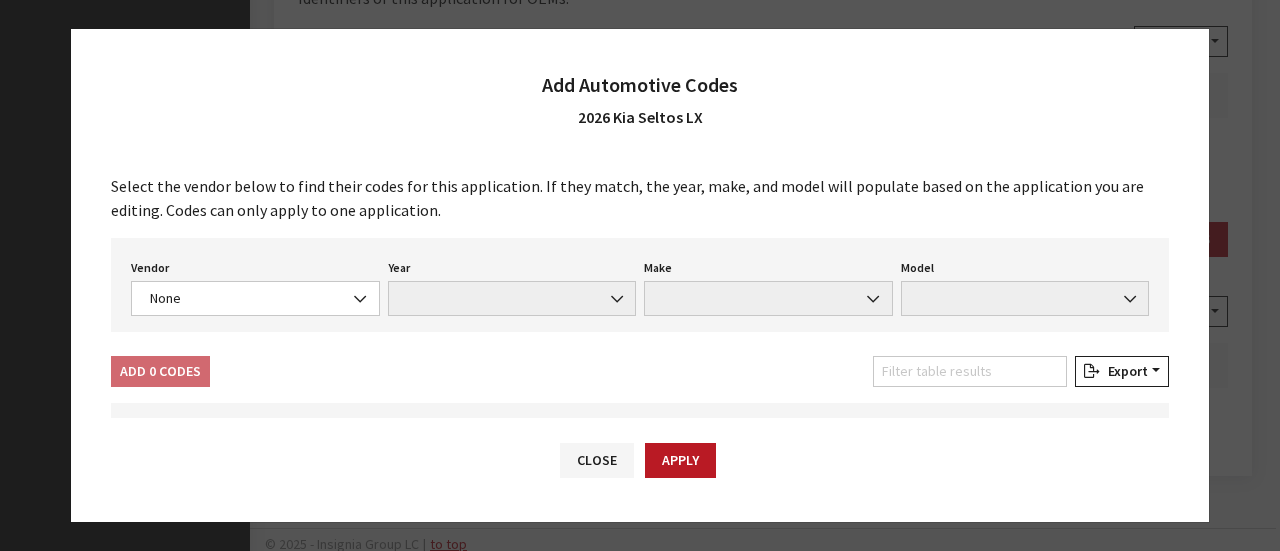 click on "Vendor
None
Chrome® Data
Aftermarket Catalog Exchange Standard
None
Year
None
Make
None
Model
None" at bounding box center [640, 285] 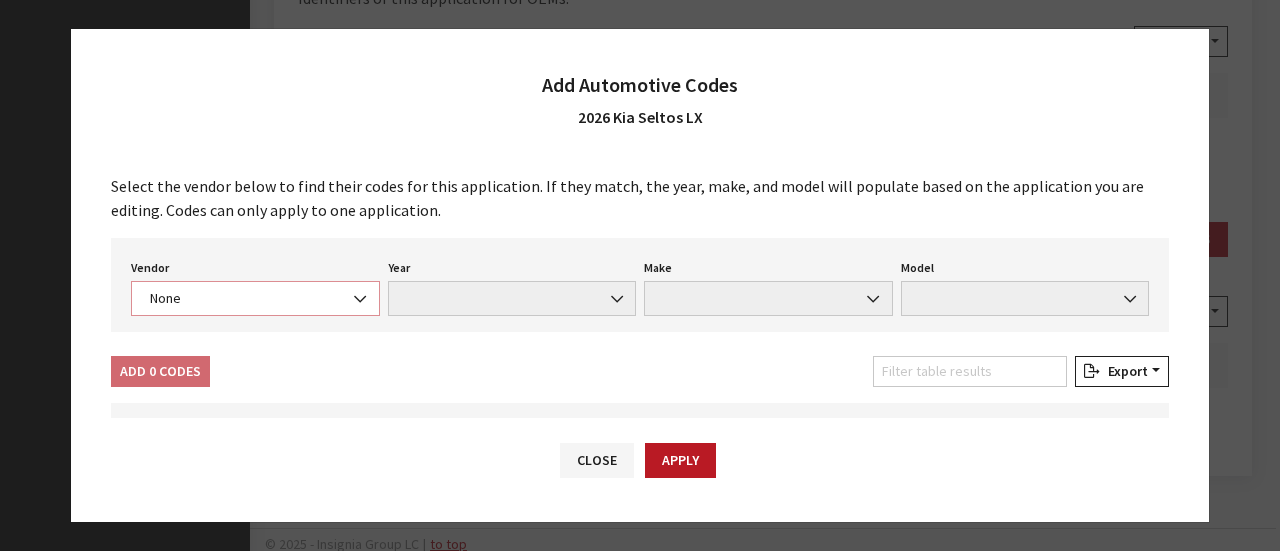 click on "None" at bounding box center [255, 298] 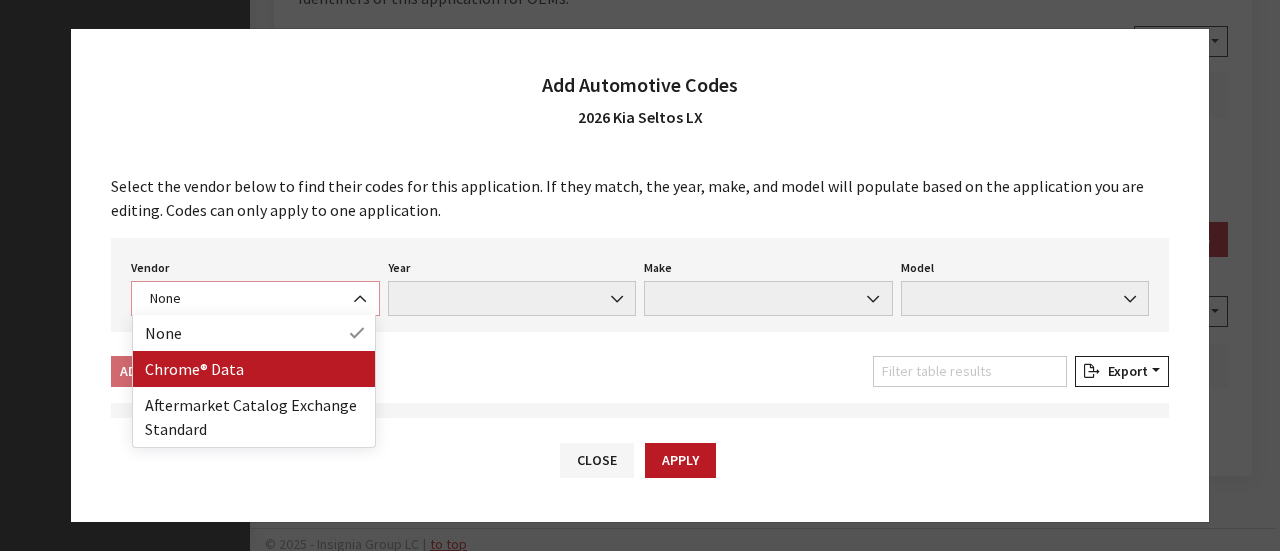 select on "4" 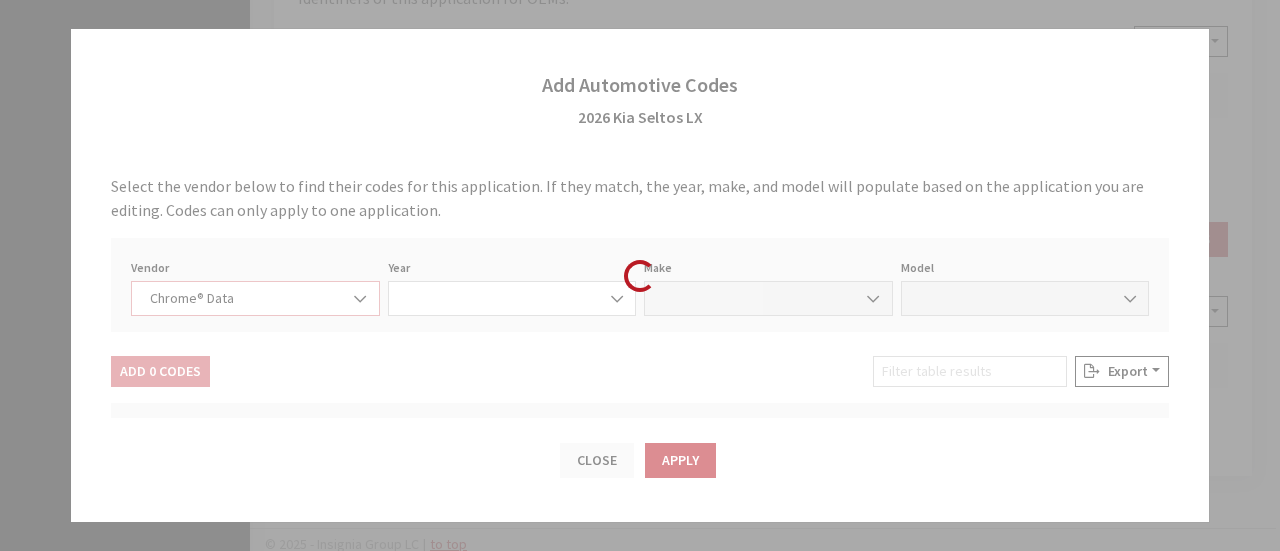 select on "2026" 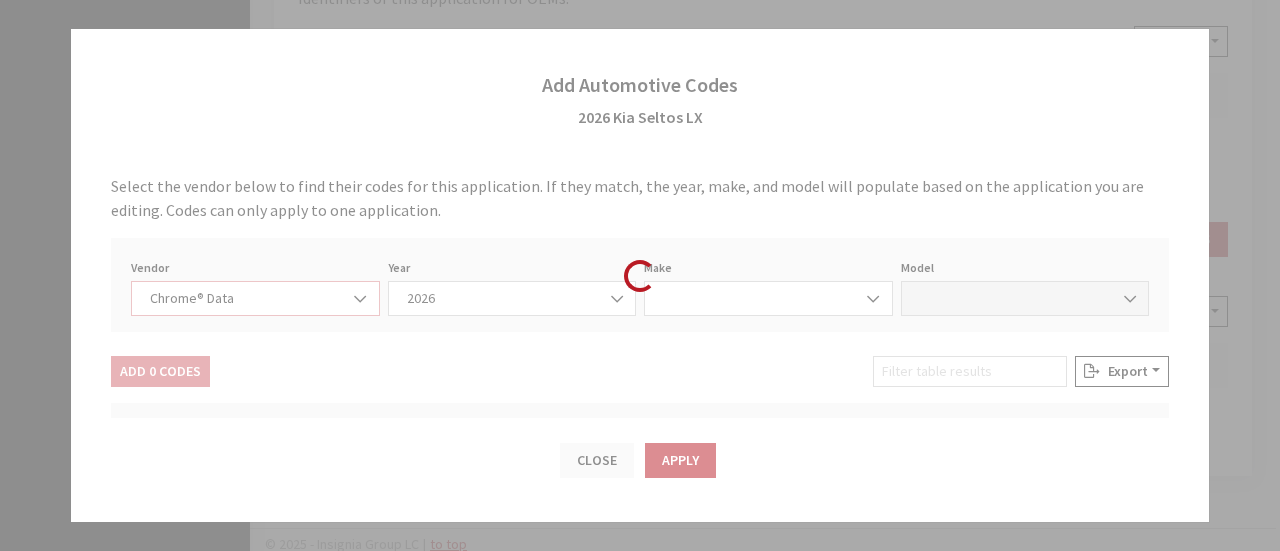select on "22" 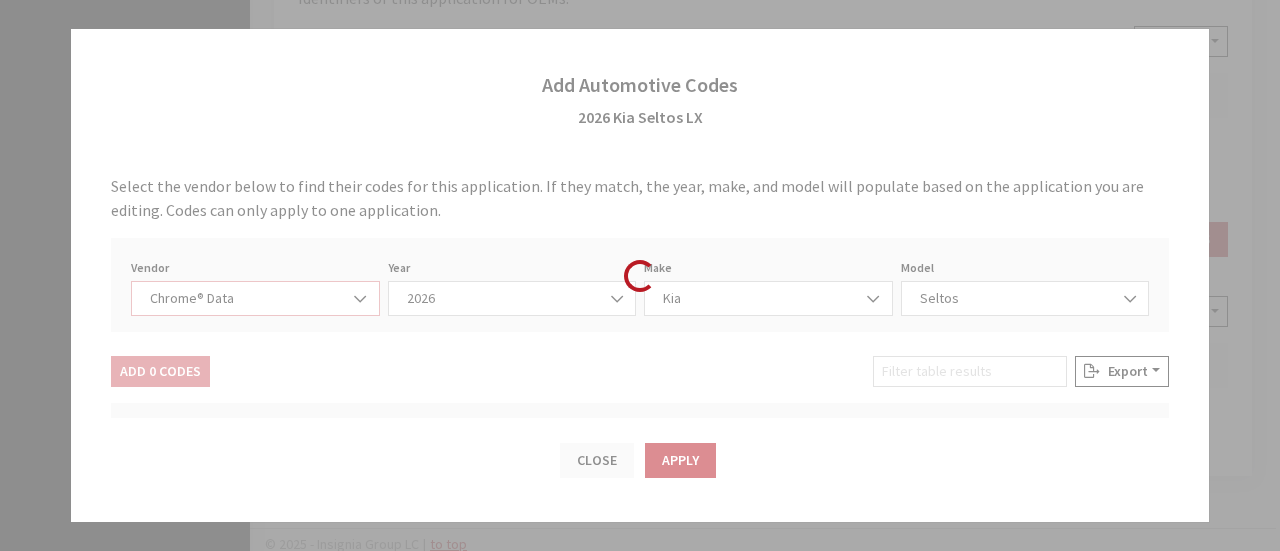 select on "58997" 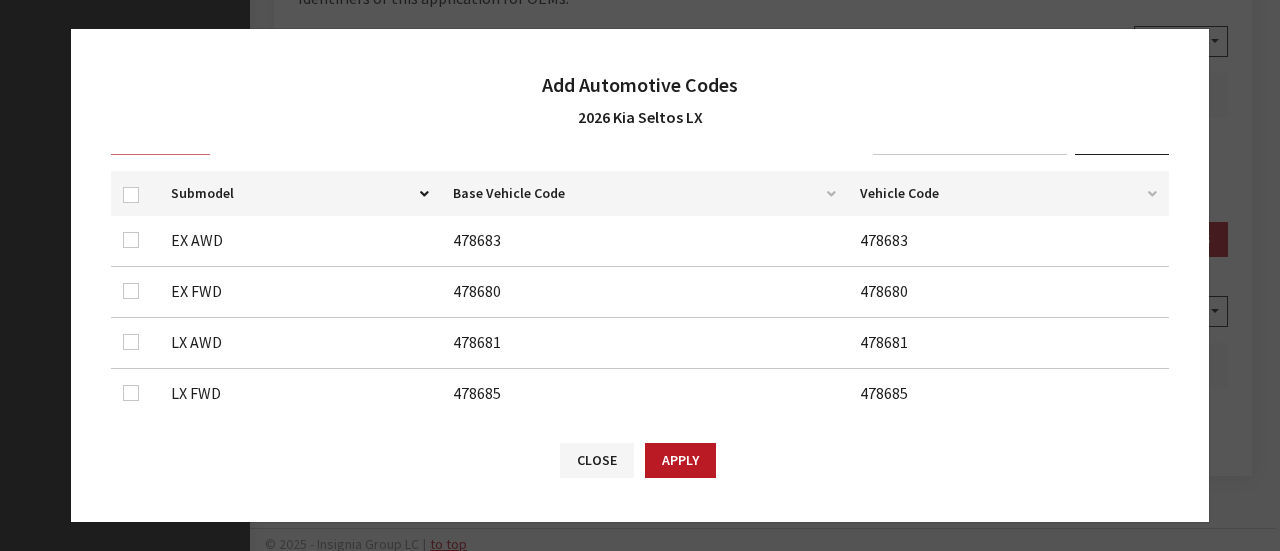 scroll, scrollTop: 217, scrollLeft: 0, axis: vertical 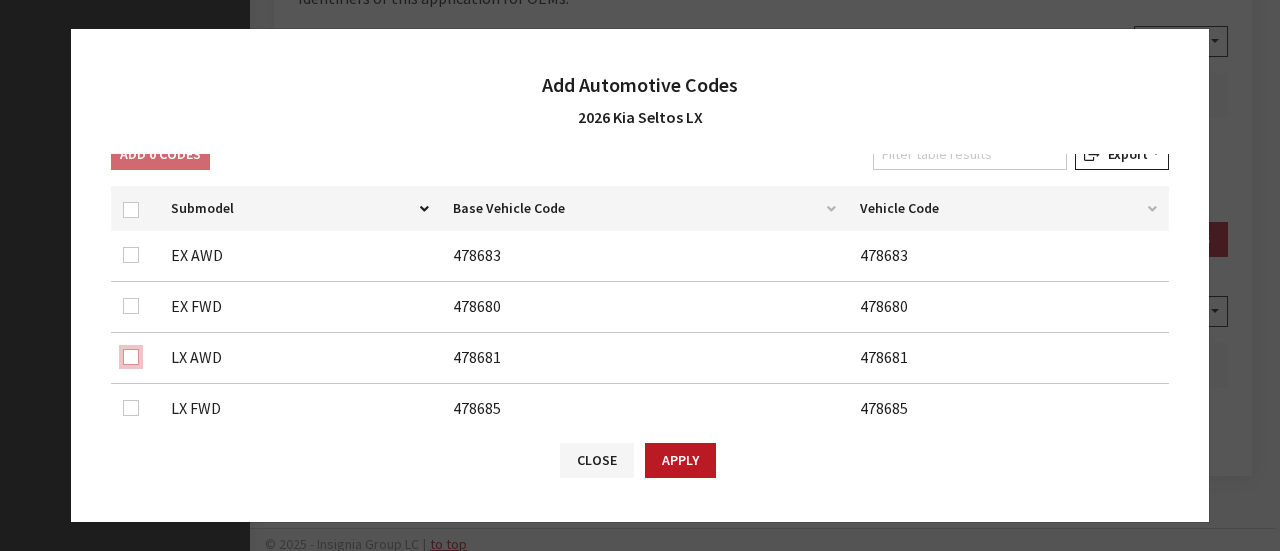 click at bounding box center (131, 255) 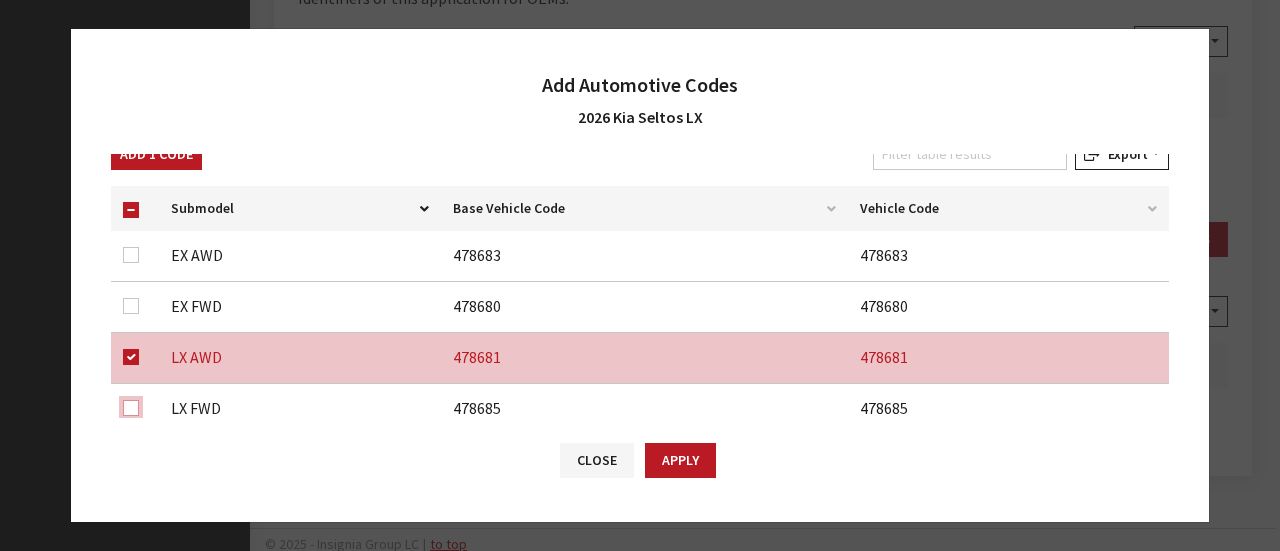 click at bounding box center [131, 306] 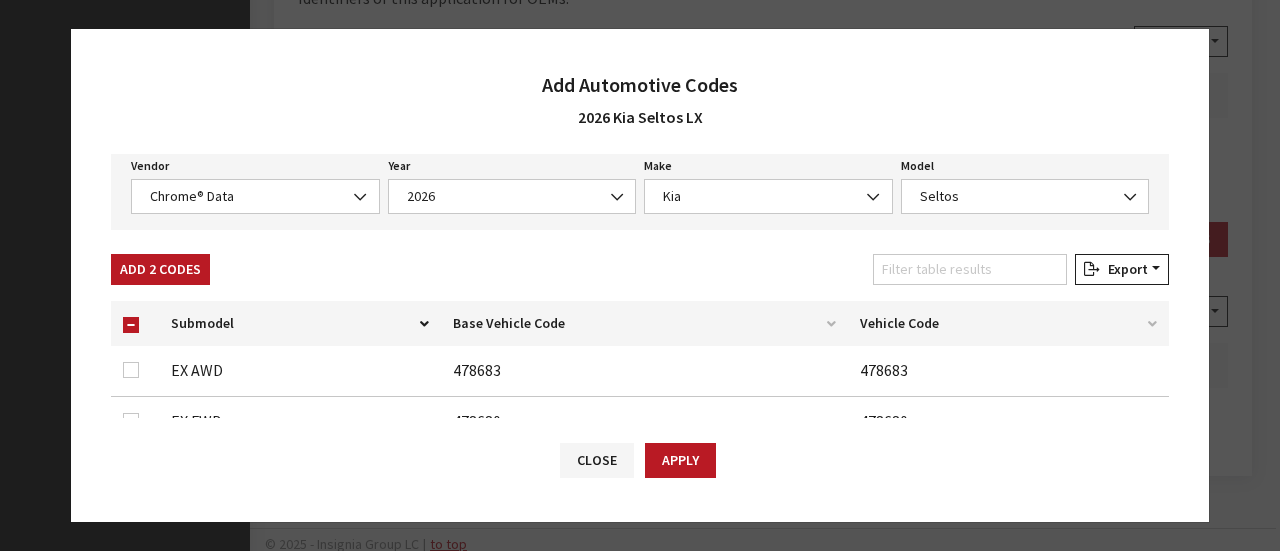 scroll, scrollTop: 0, scrollLeft: 0, axis: both 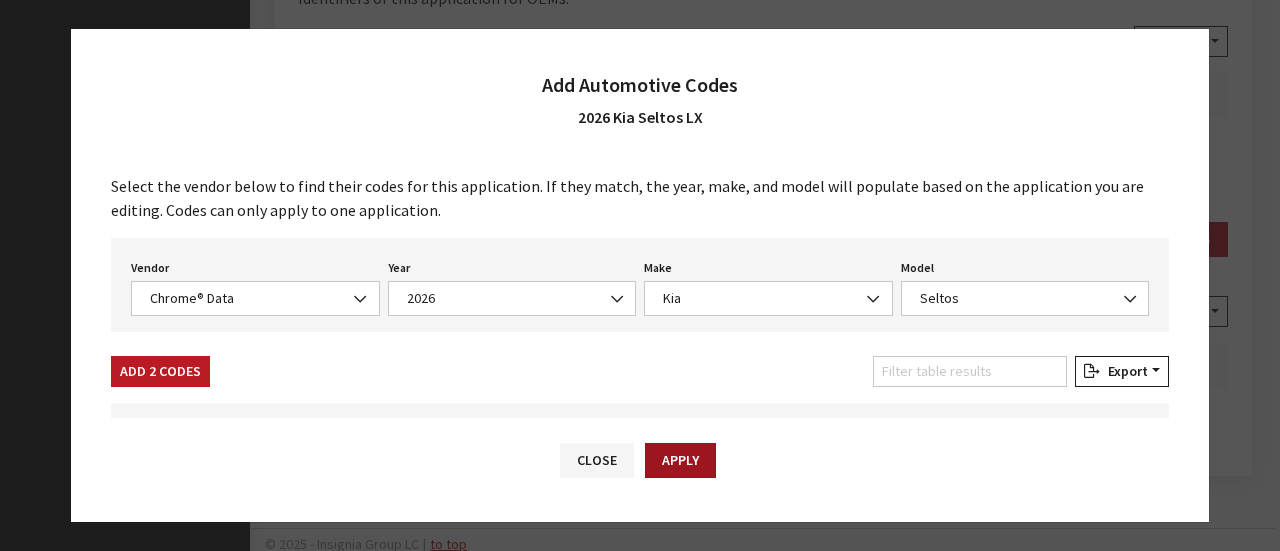 click on "Apply" at bounding box center (680, 460) 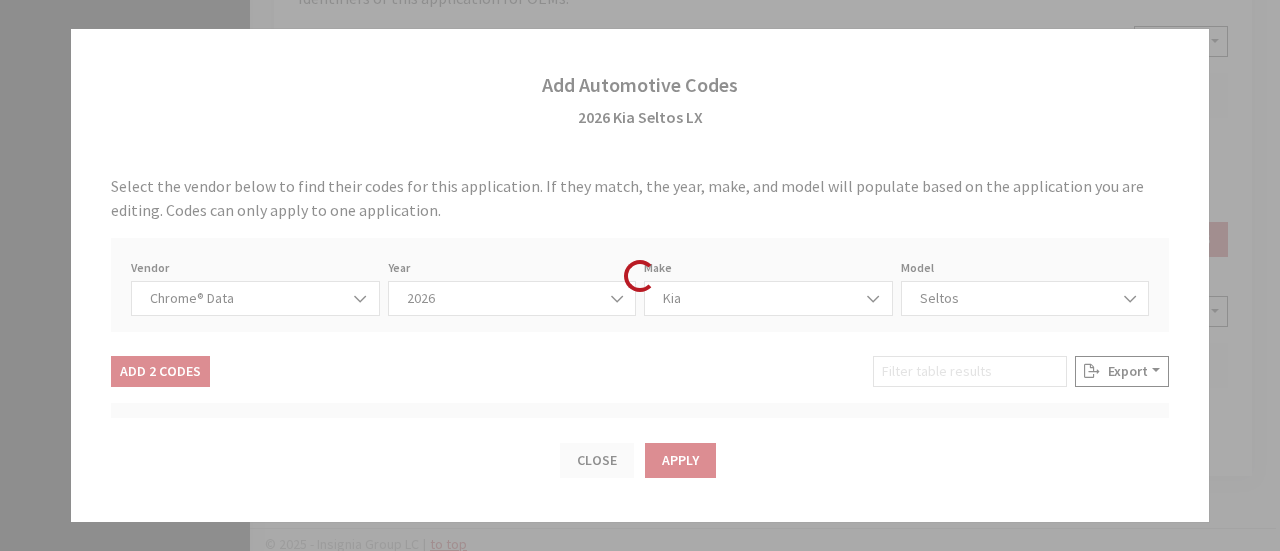 checkbox on "false" 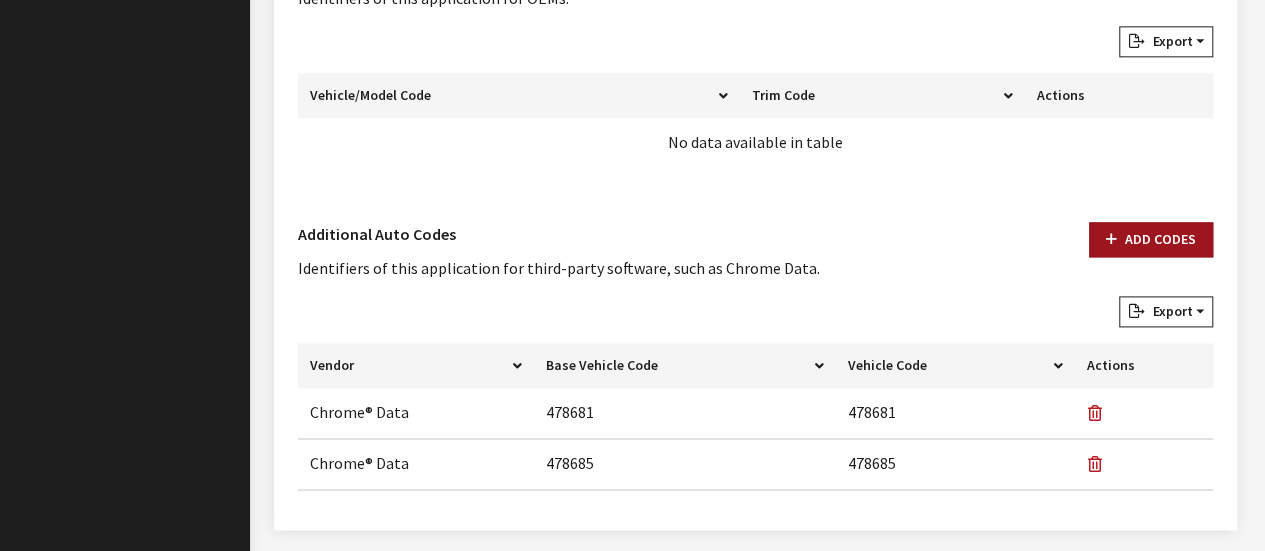 click on "Add Codes" at bounding box center (1151, 239) 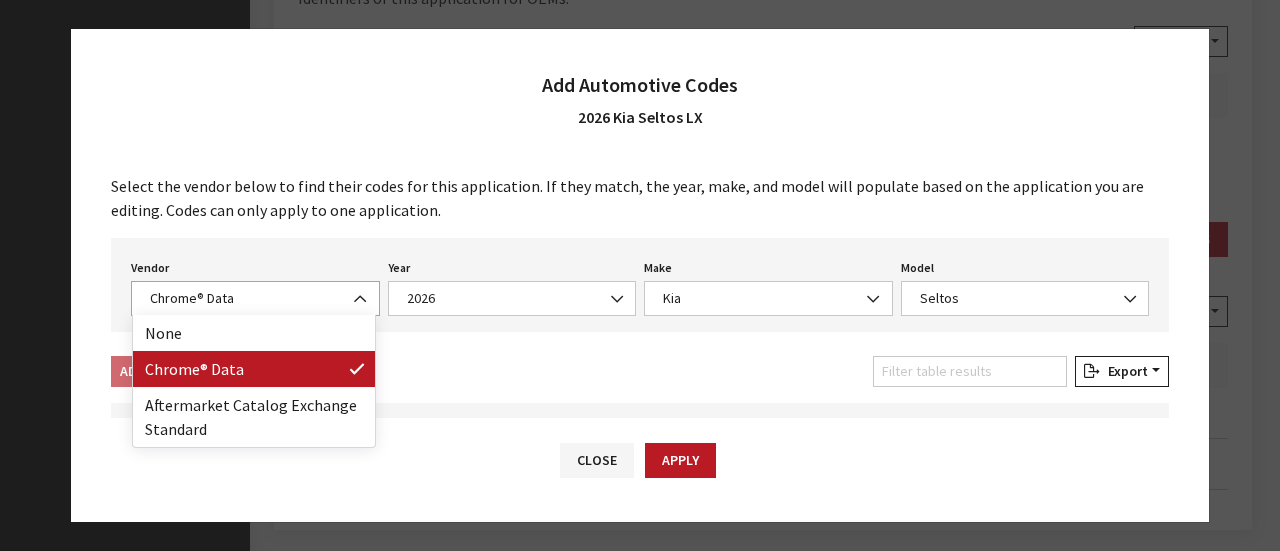 click on "Chrome® Data" at bounding box center [255, 298] 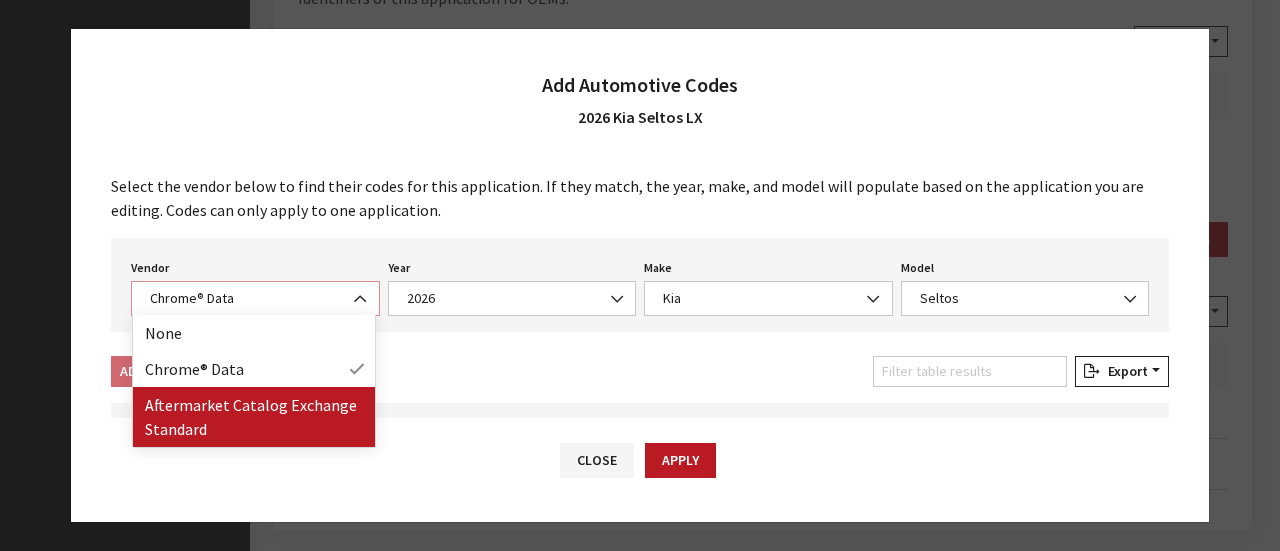 select on "2" 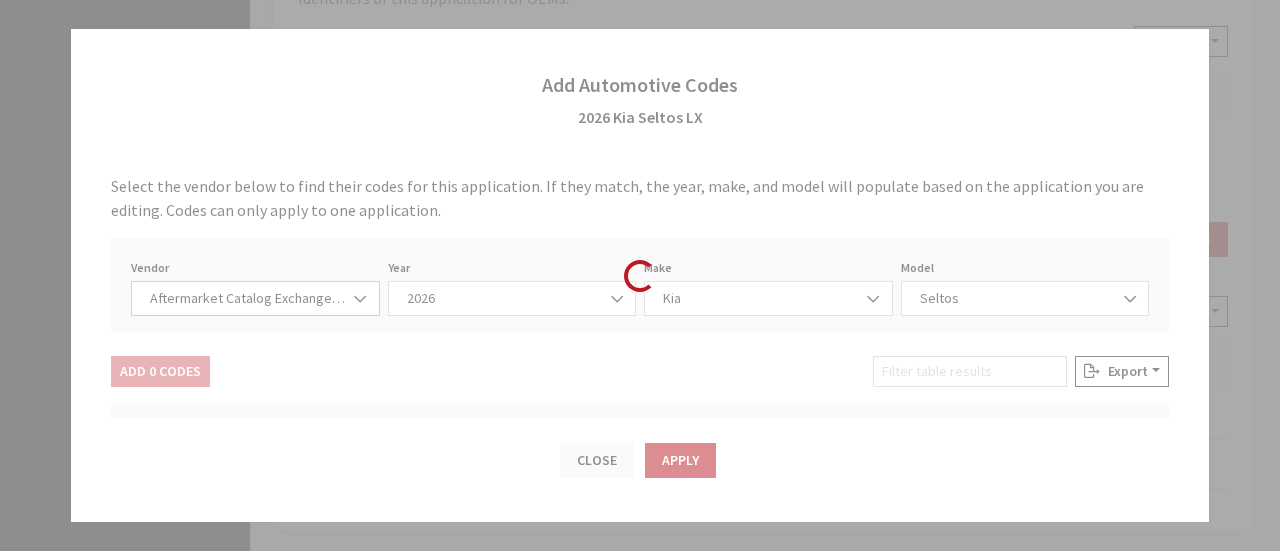 select on "2026" 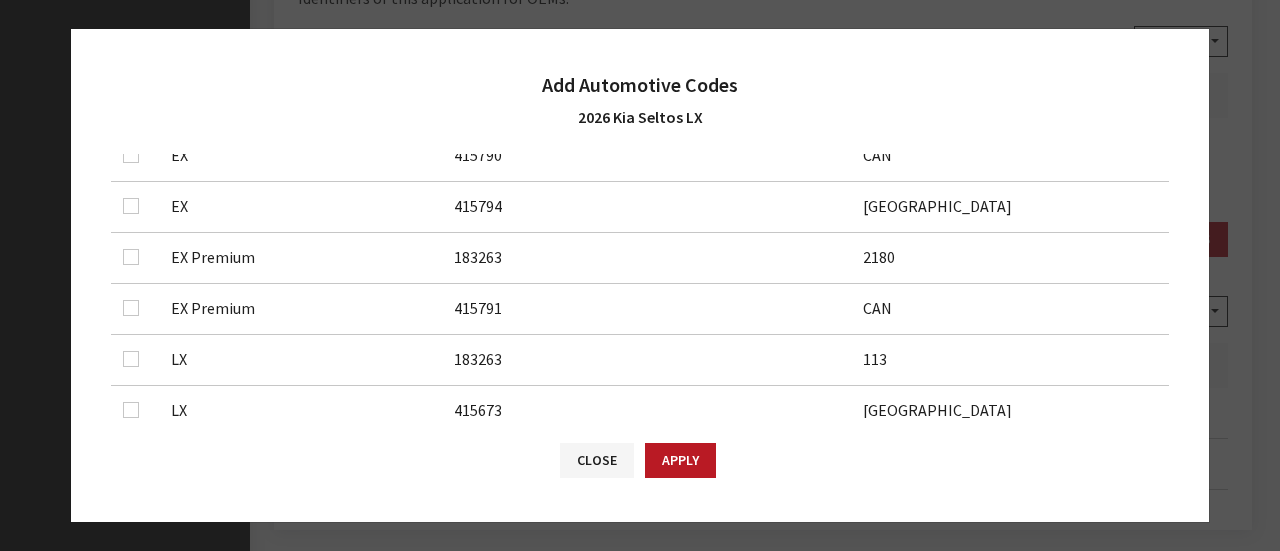 scroll, scrollTop: 400, scrollLeft: 0, axis: vertical 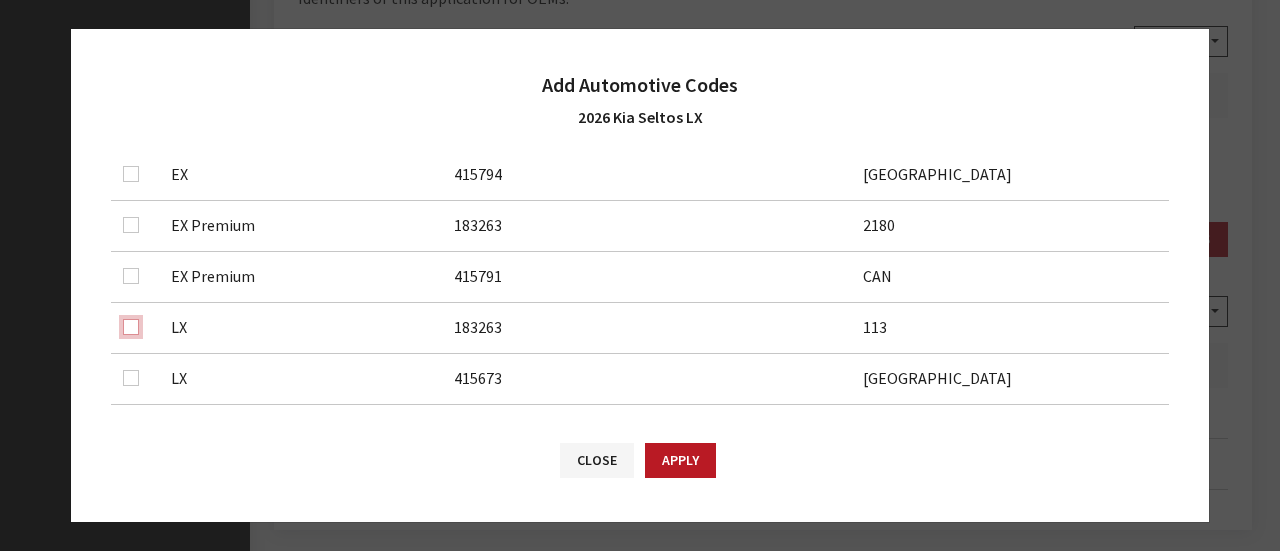 click at bounding box center [131, 123] 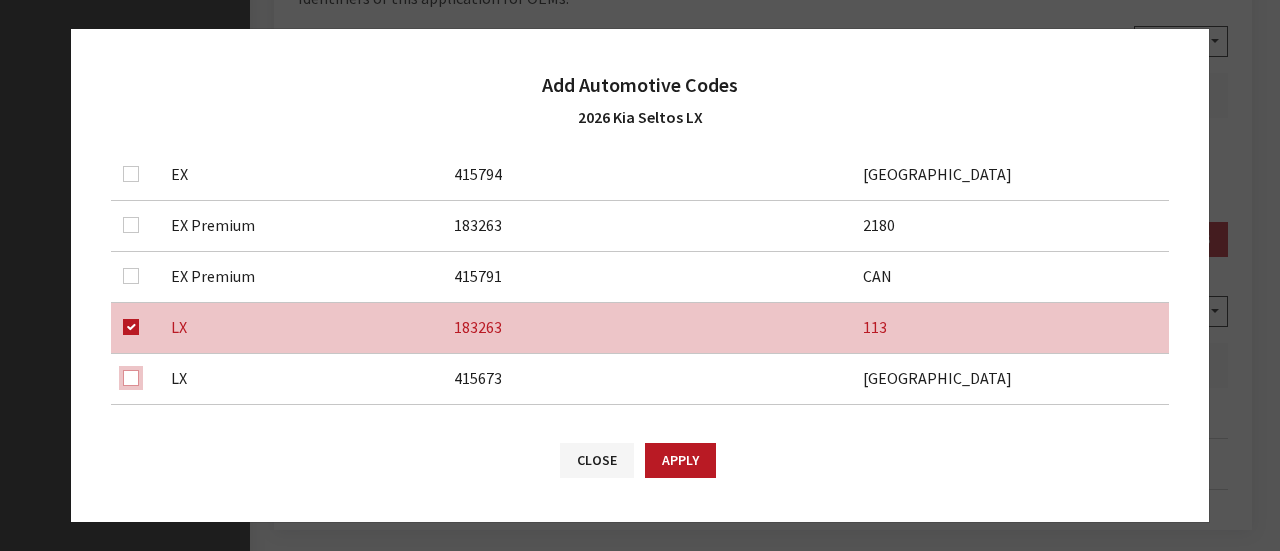 click at bounding box center (131, 72) 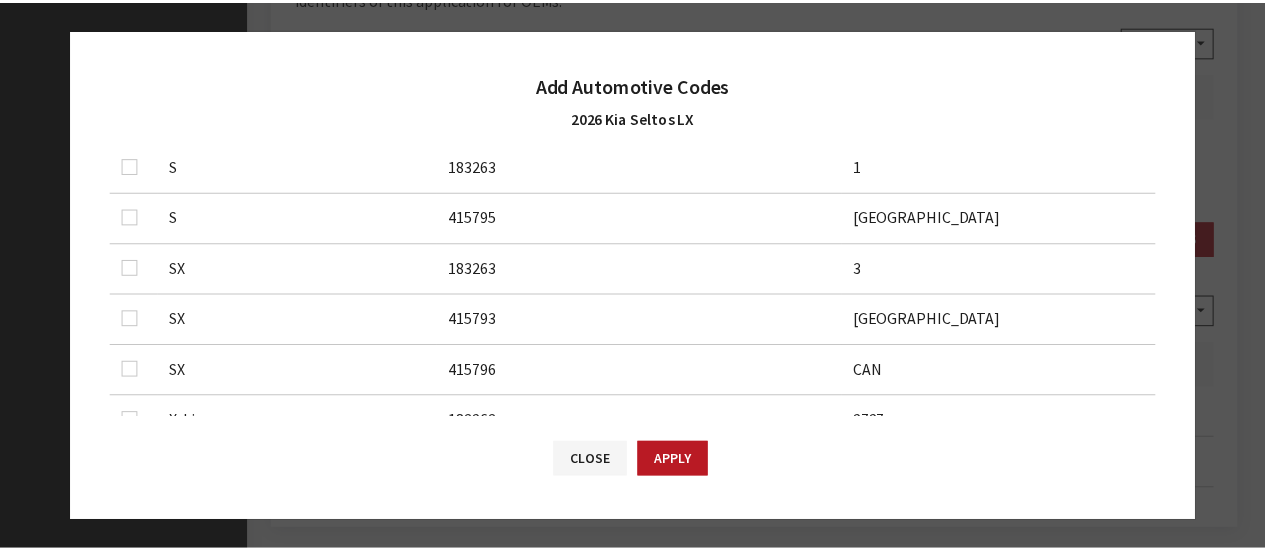 scroll, scrollTop: 873, scrollLeft: 0, axis: vertical 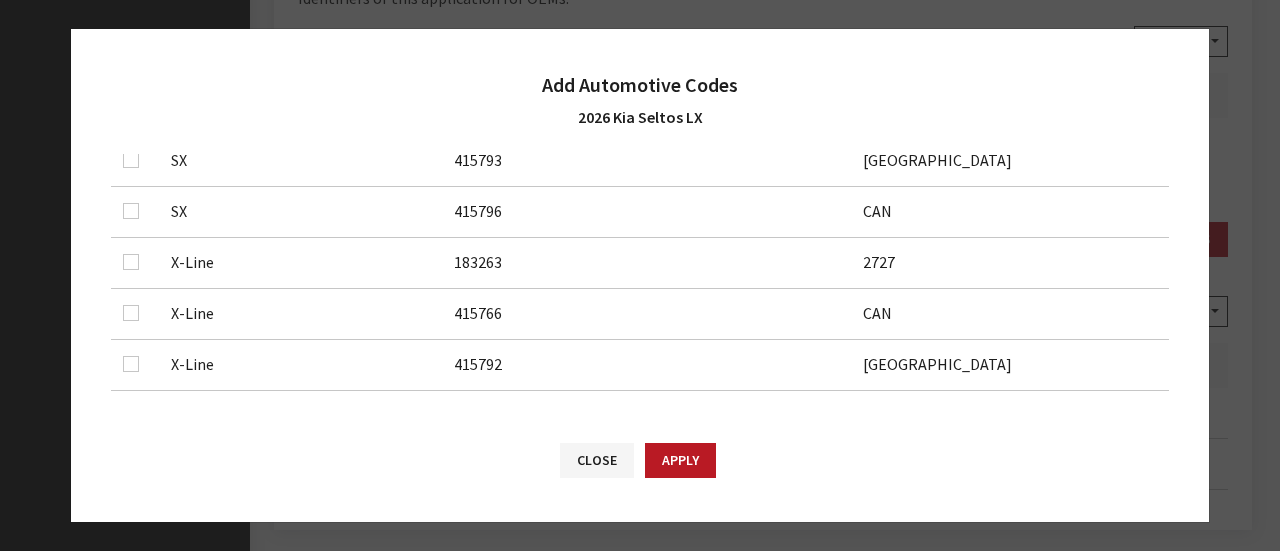 click on "Apply" at bounding box center (680, 460) 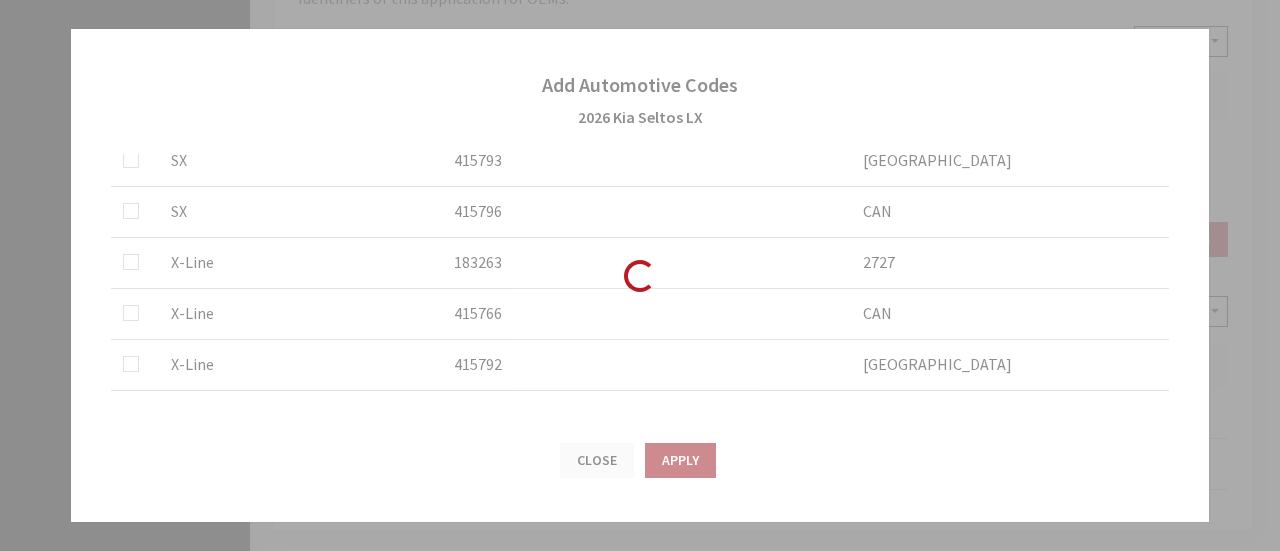 checkbox on "false" 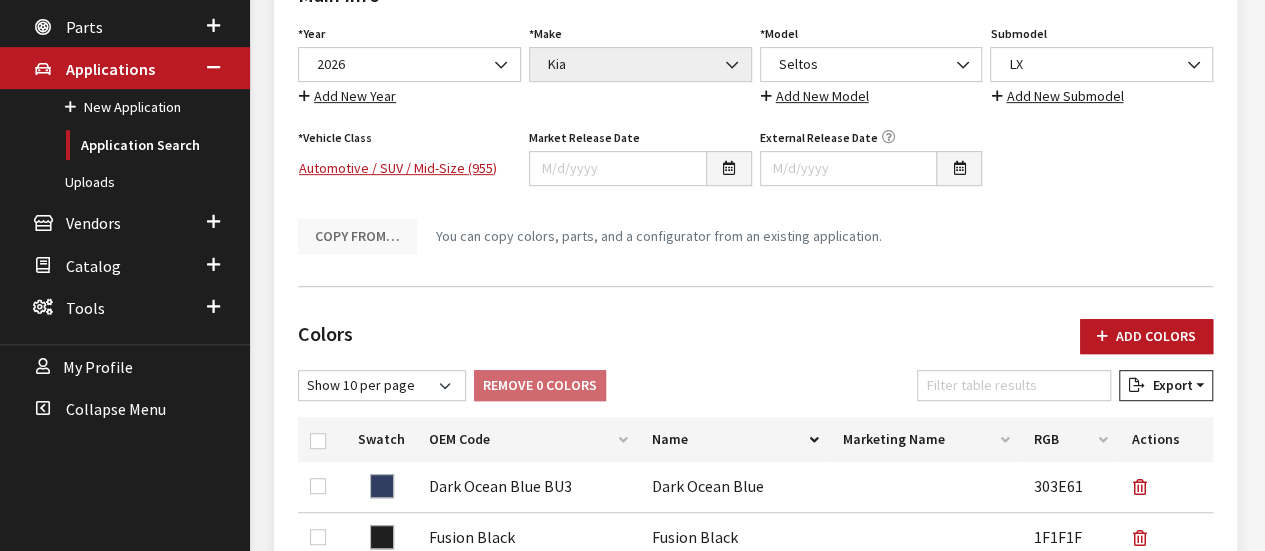 scroll, scrollTop: 48, scrollLeft: 0, axis: vertical 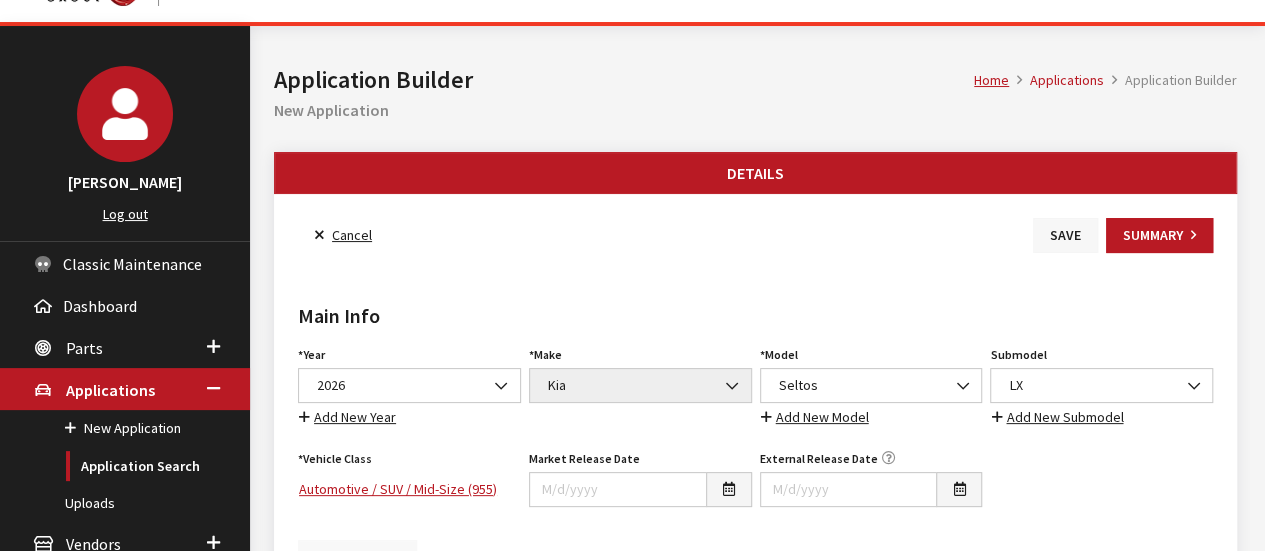 click on "Save" at bounding box center [1065, 235] 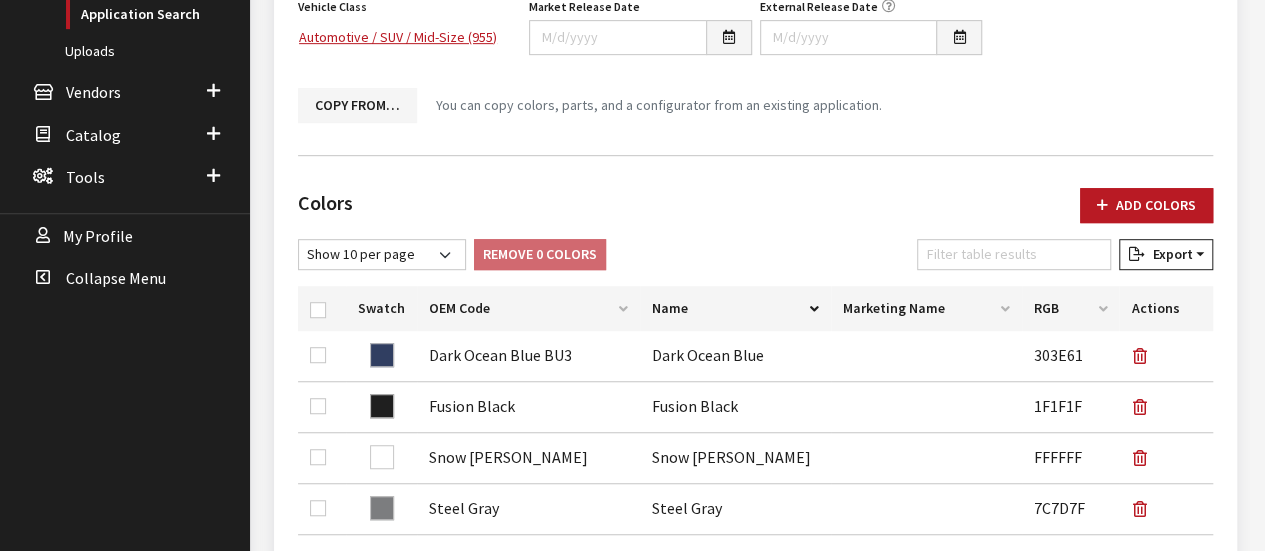scroll, scrollTop: 0, scrollLeft: 0, axis: both 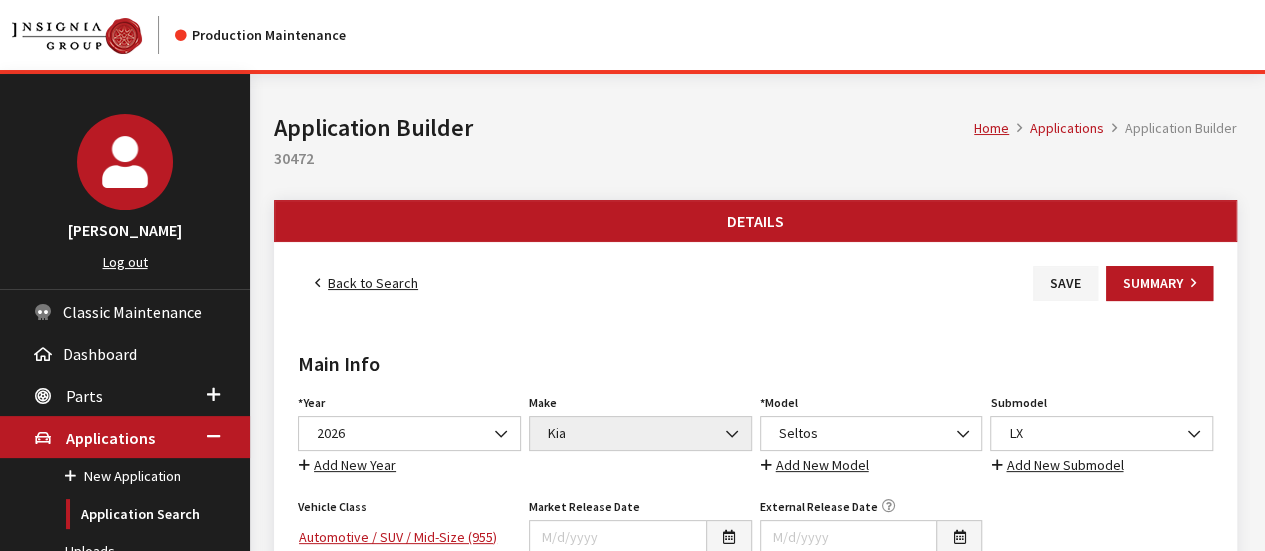 click on "Back to Search" at bounding box center [366, 283] 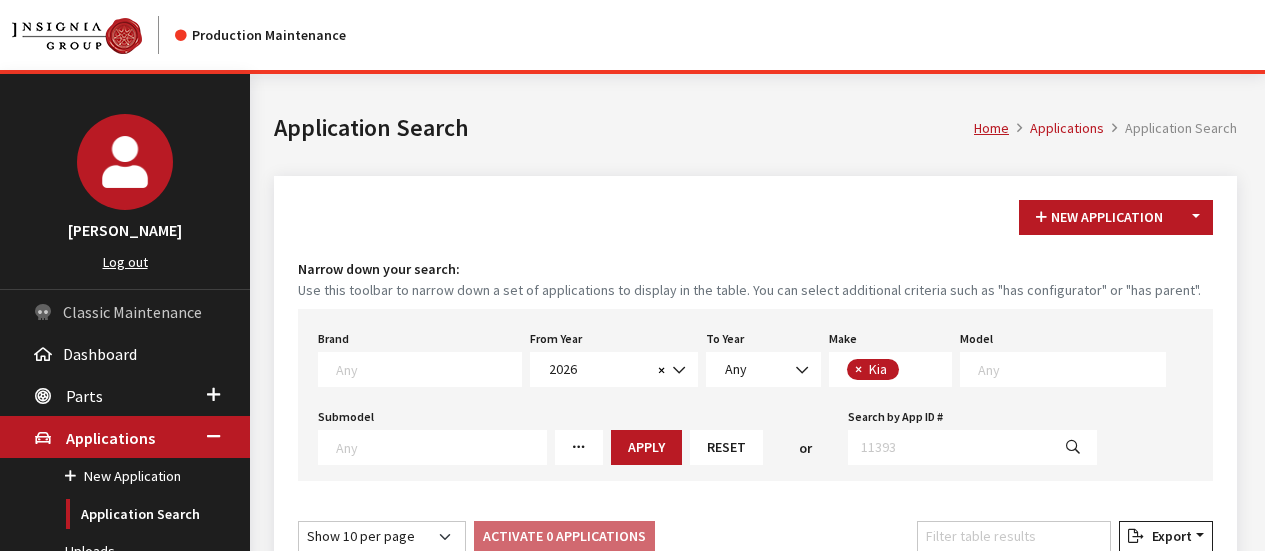 scroll, scrollTop: 0, scrollLeft: 0, axis: both 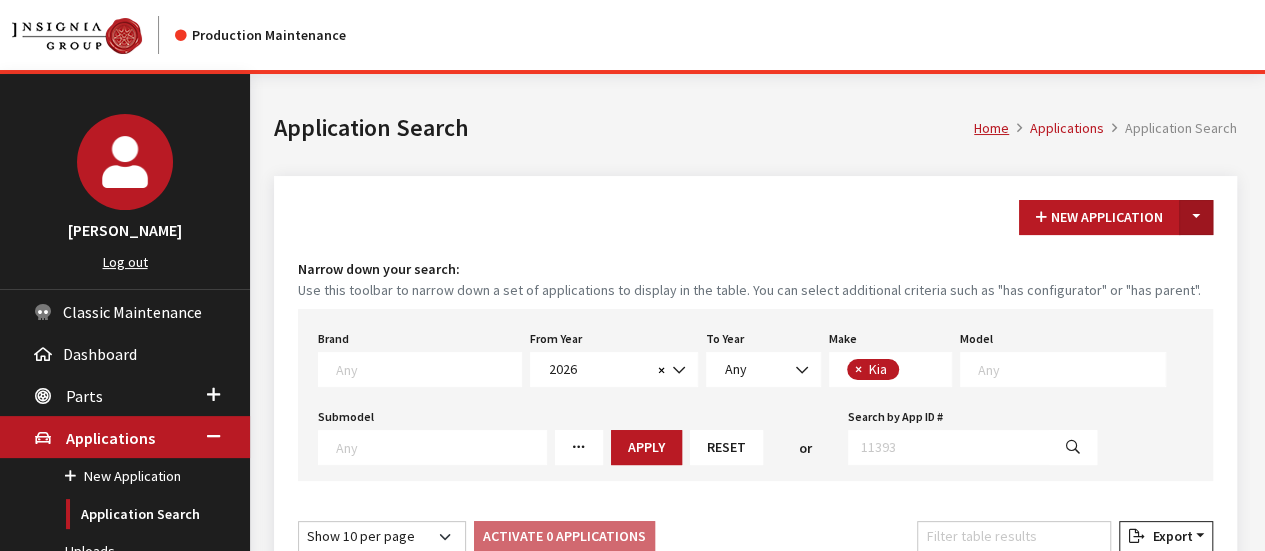 click on "Toggle Dropdown" at bounding box center [1196, 217] 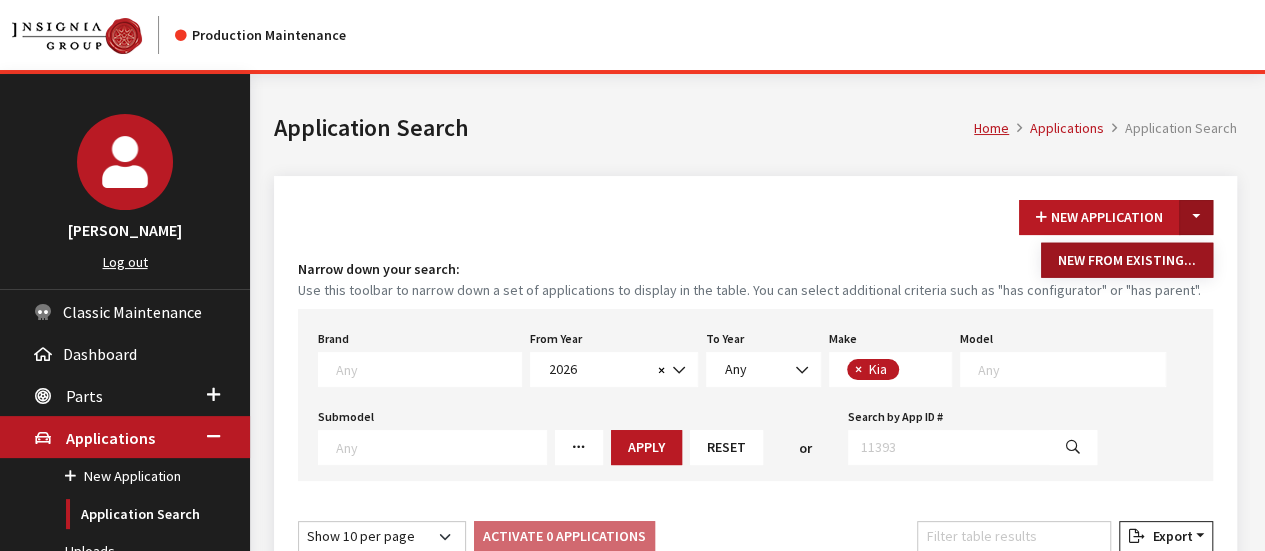 click on "New From Existing..." at bounding box center (1127, 260) 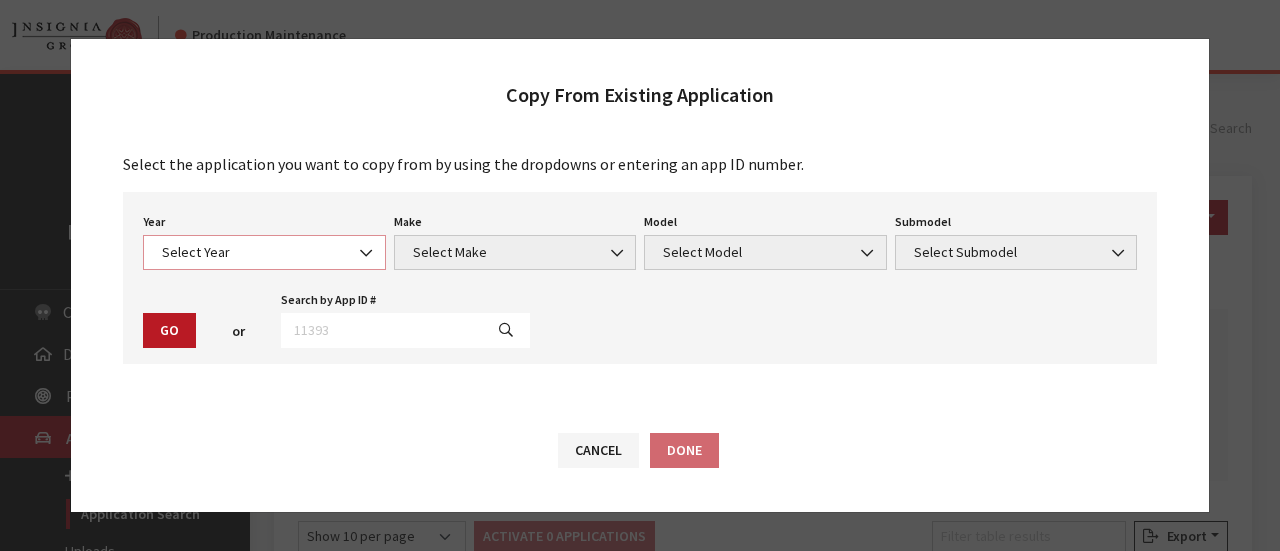 click on "Select Year" at bounding box center [264, 252] 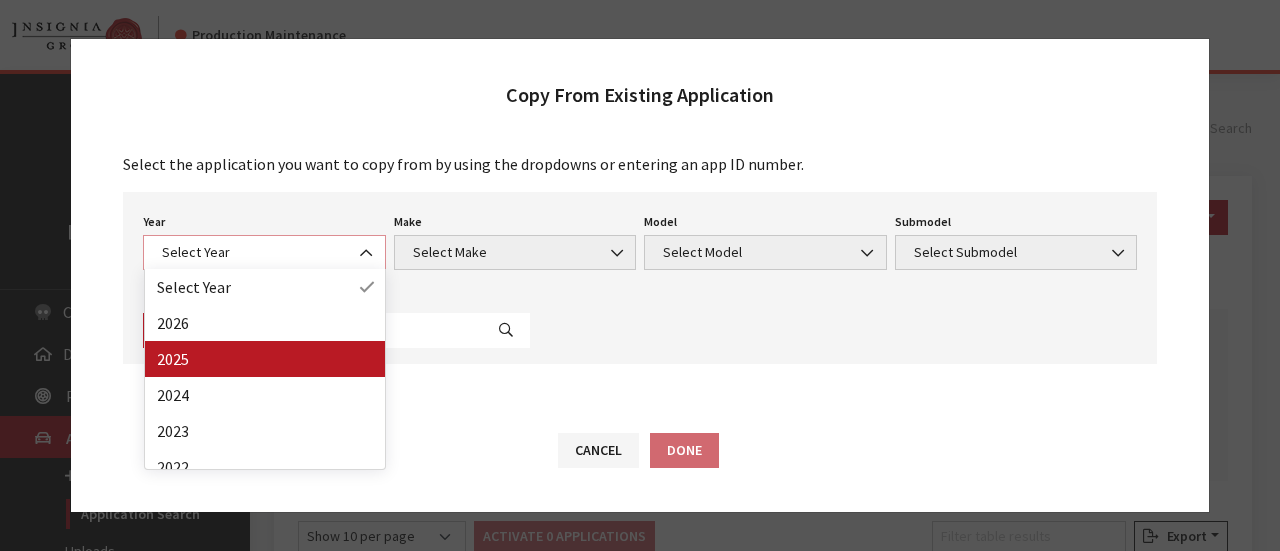 select on "43" 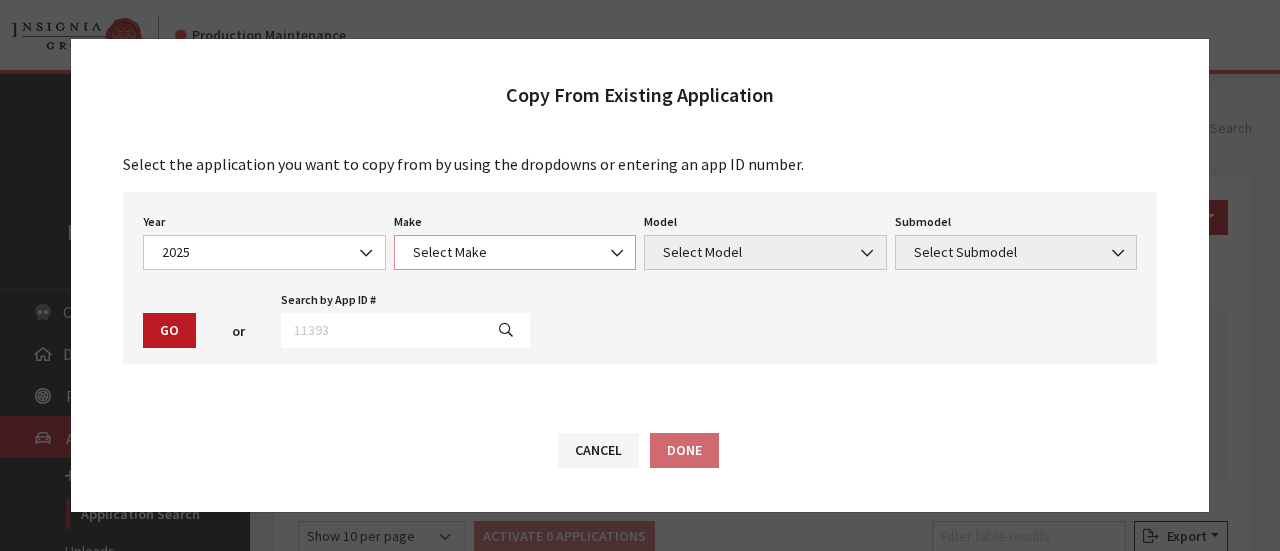 click on "Select Make" at bounding box center [515, 252] 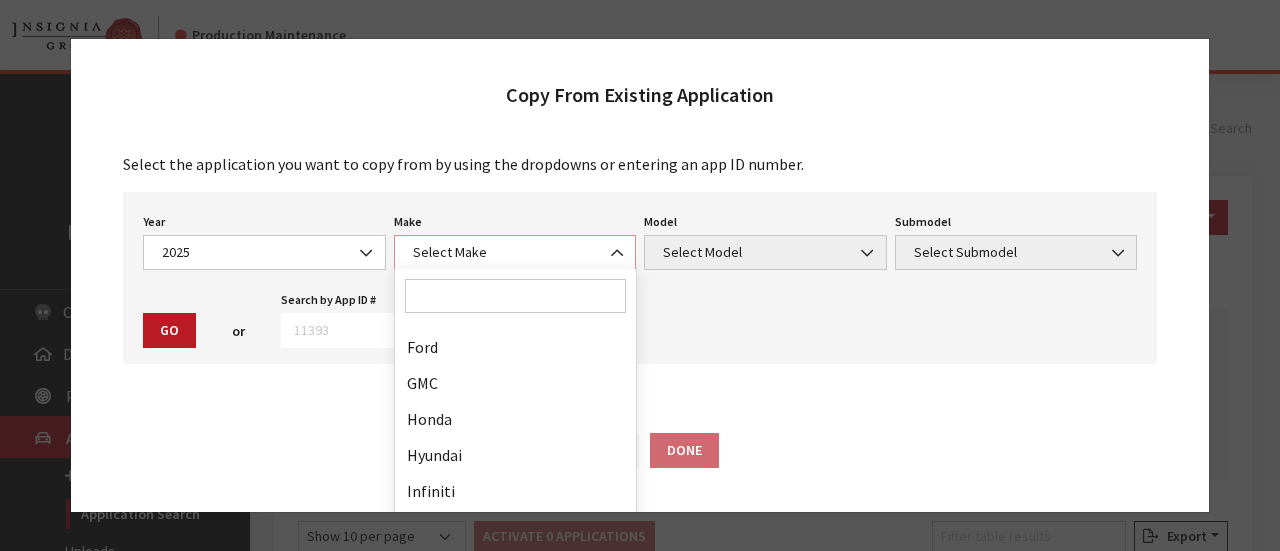 scroll, scrollTop: 600, scrollLeft: 0, axis: vertical 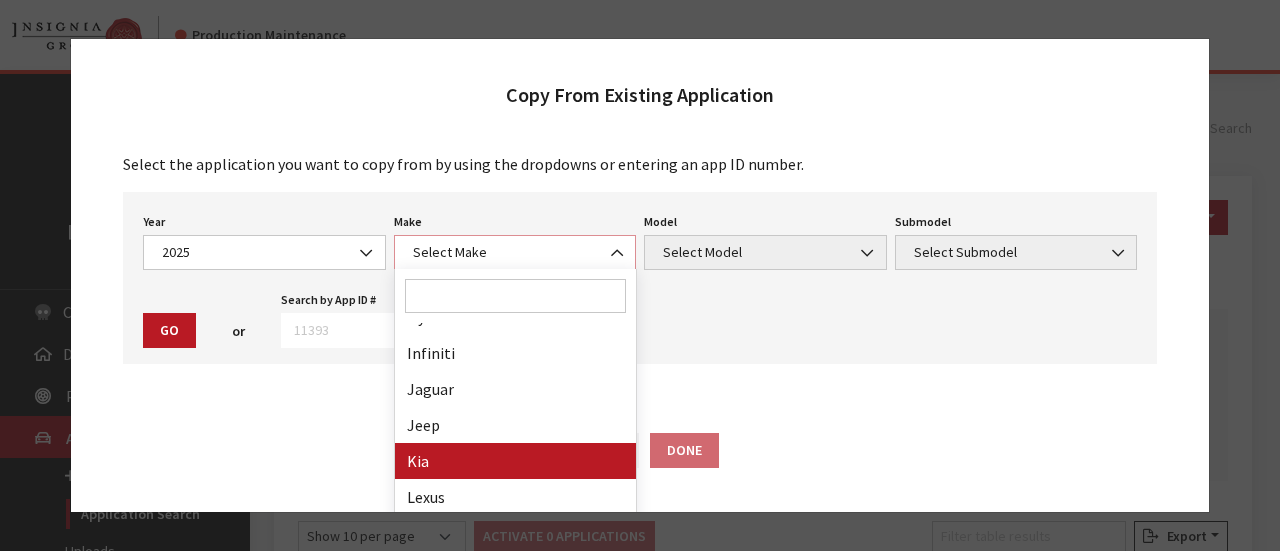select on "31" 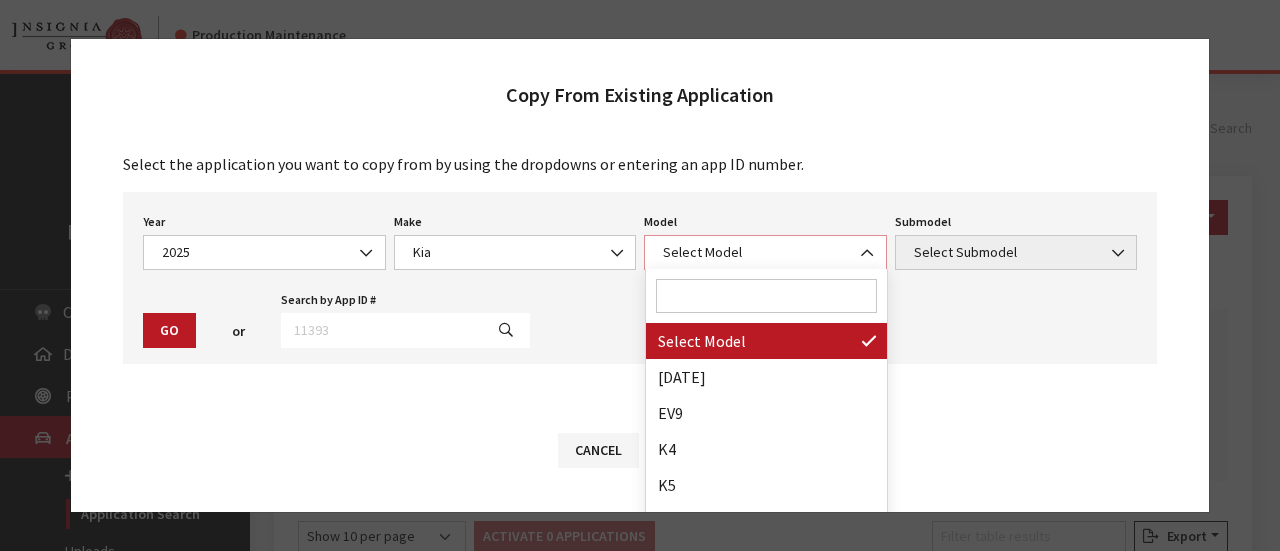 drag, startPoint x: 704, startPoint y: 247, endPoint x: 713, endPoint y: 237, distance: 13.453624 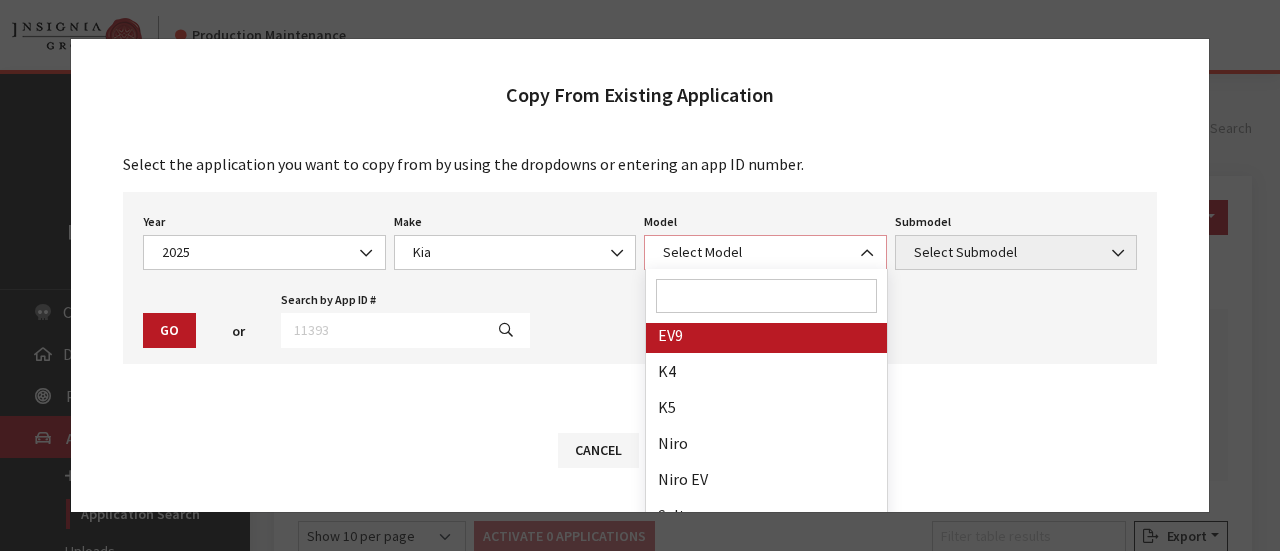 scroll, scrollTop: 200, scrollLeft: 0, axis: vertical 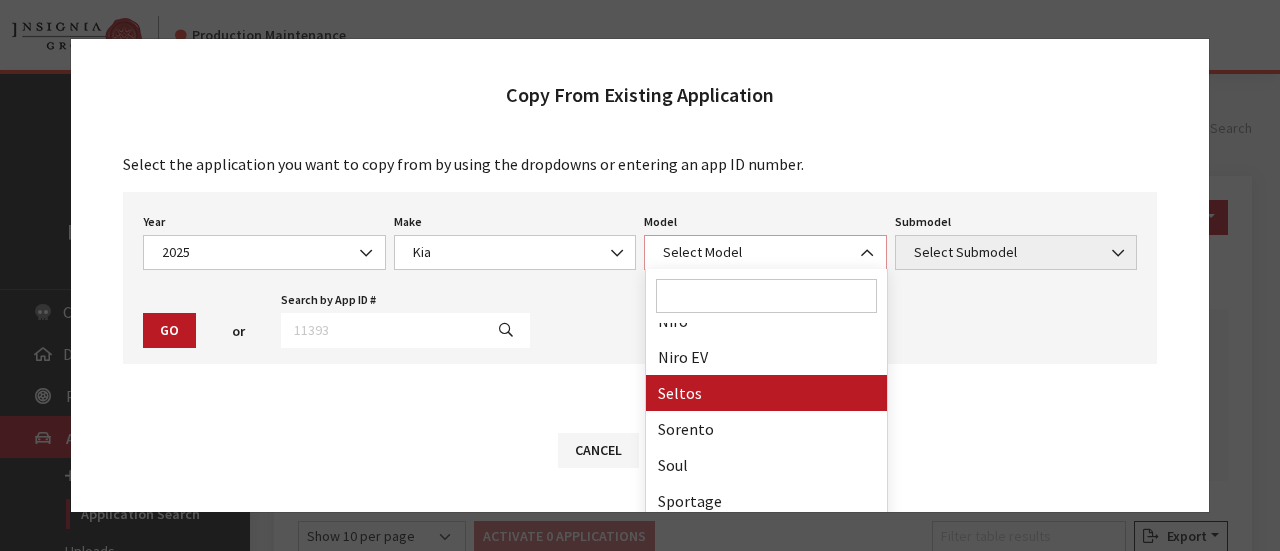 select on "1091" 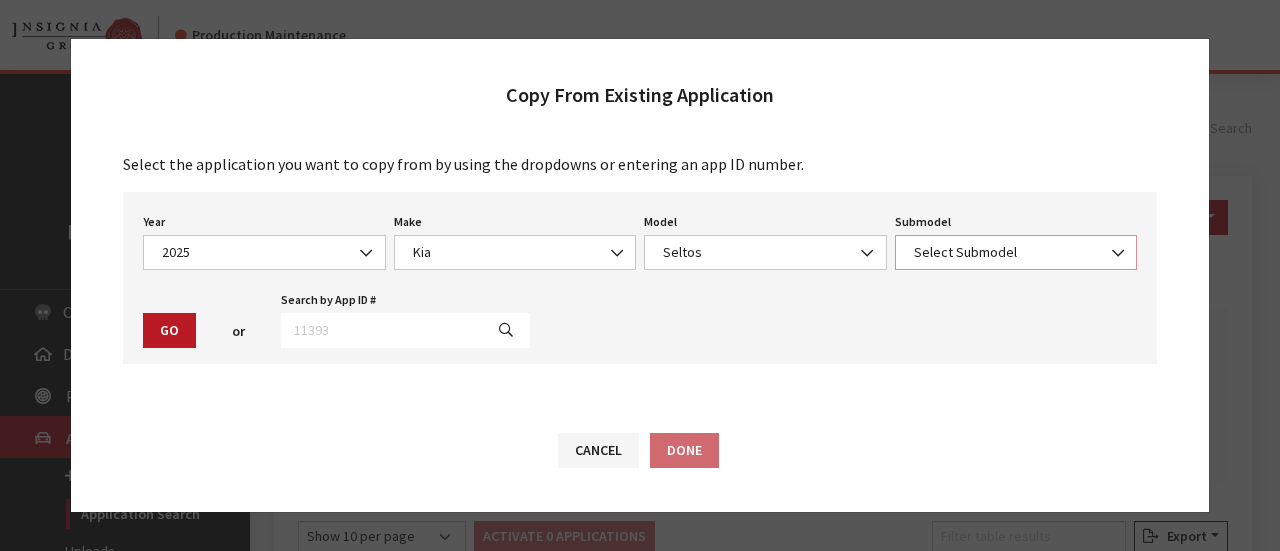 click on "Select Submodel" at bounding box center (1016, 252) 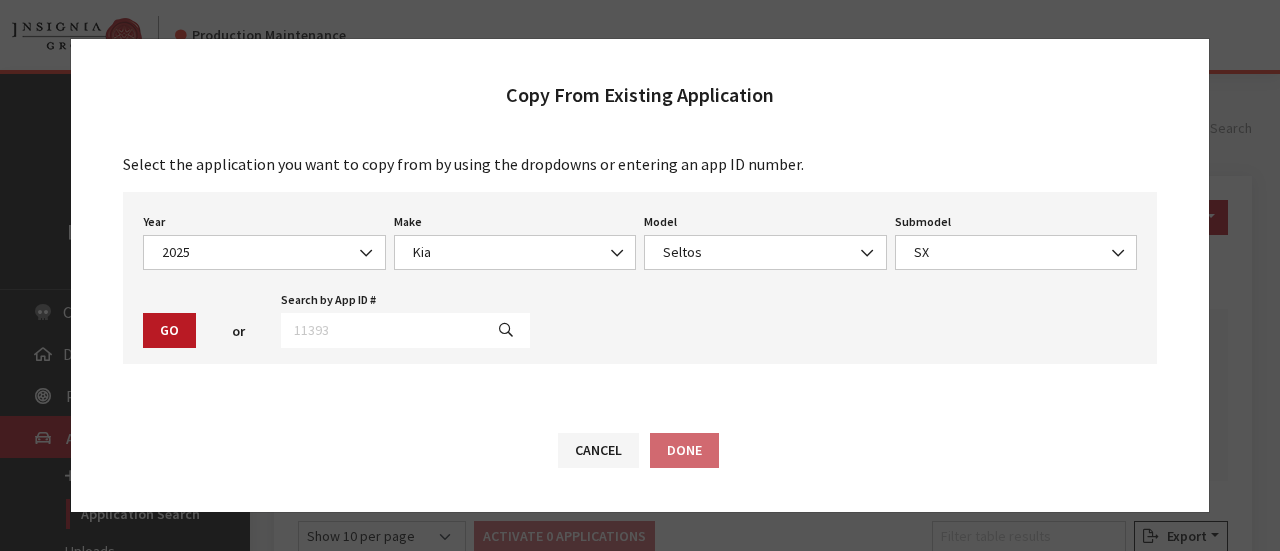 drag, startPoint x: 943, startPoint y: 419, endPoint x: 960, endPoint y: 299, distance: 121.19818 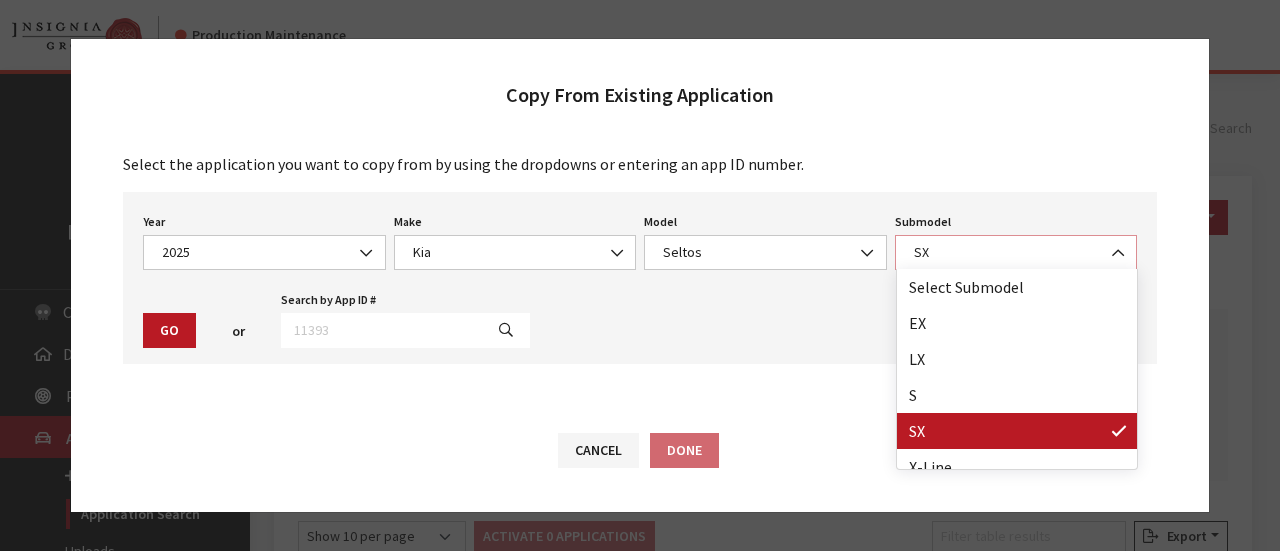 click on "SX" at bounding box center [1016, 252] 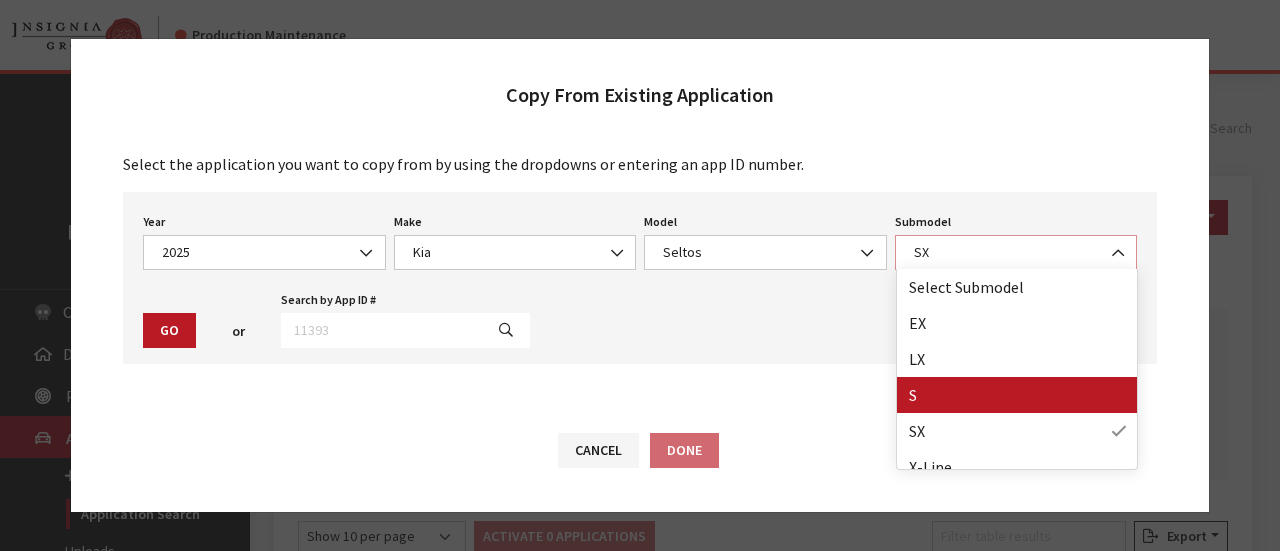 select on "129" 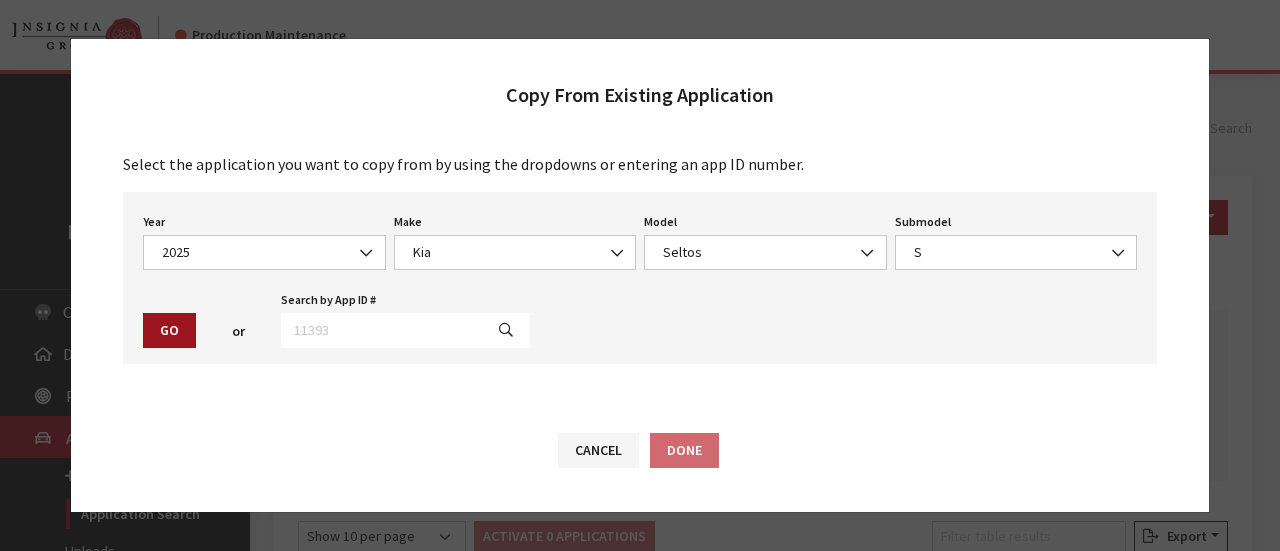 click on "Go" at bounding box center (169, 330) 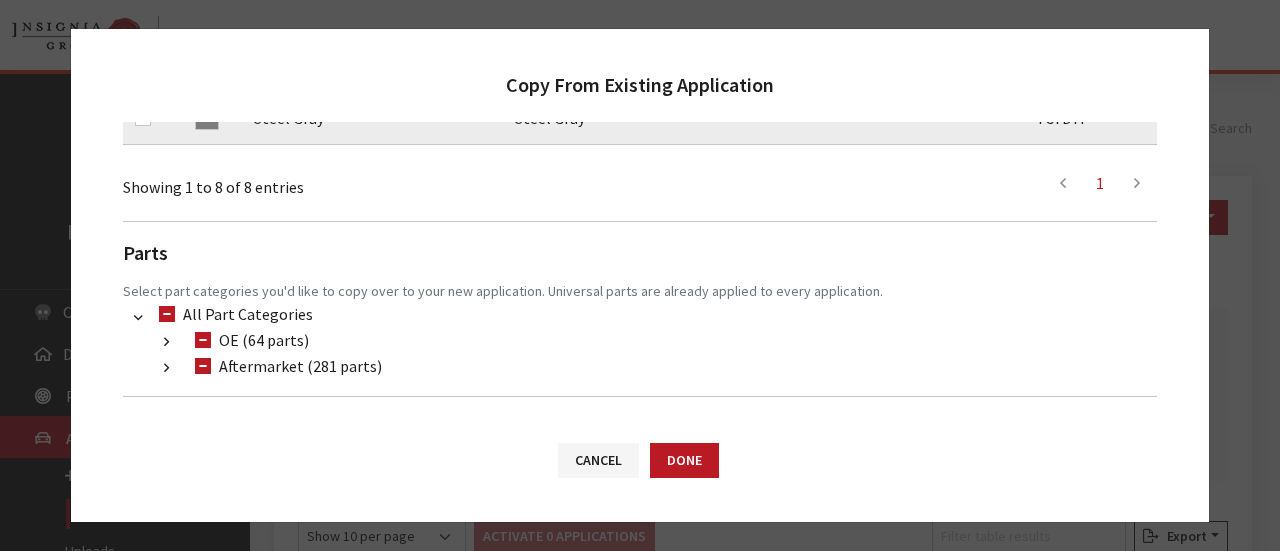 scroll, scrollTop: 600, scrollLeft: 0, axis: vertical 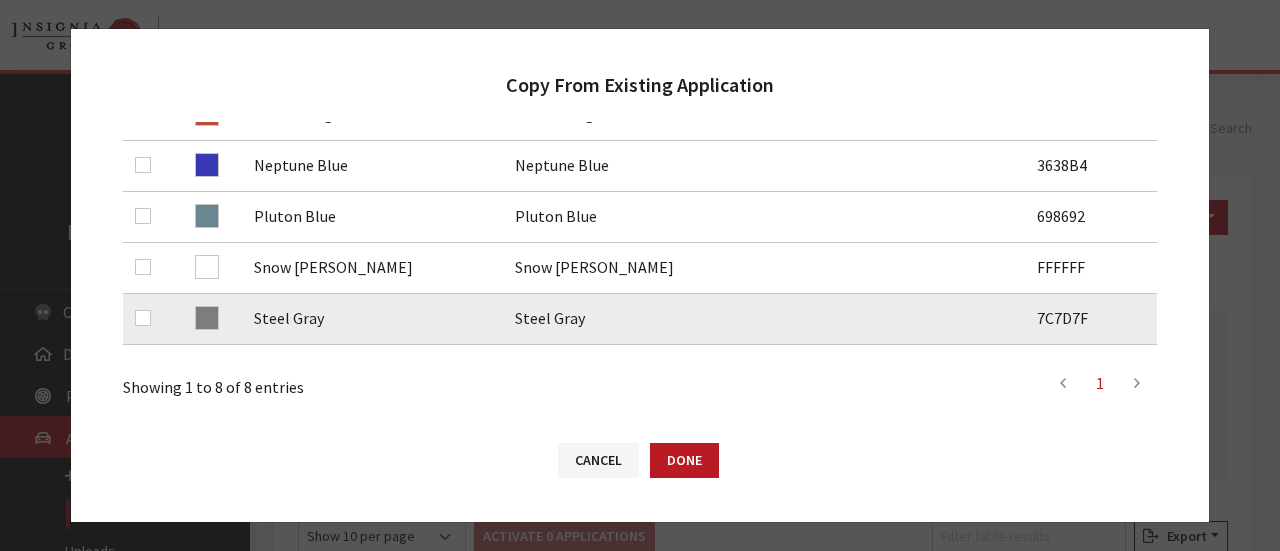 click at bounding box center [147, 318] 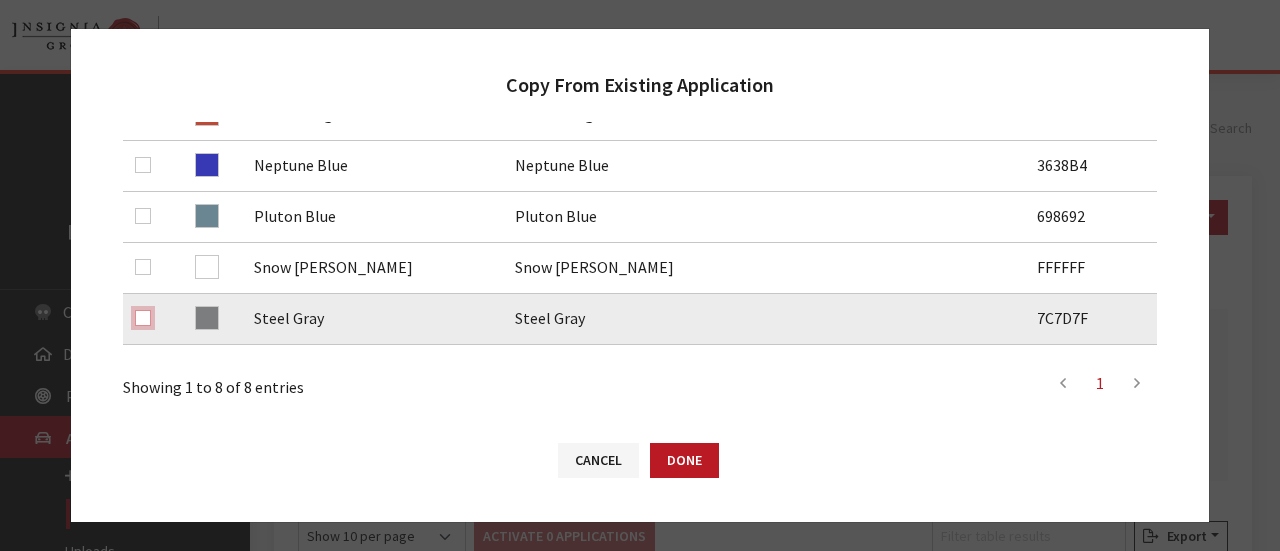 click at bounding box center (143, 318) 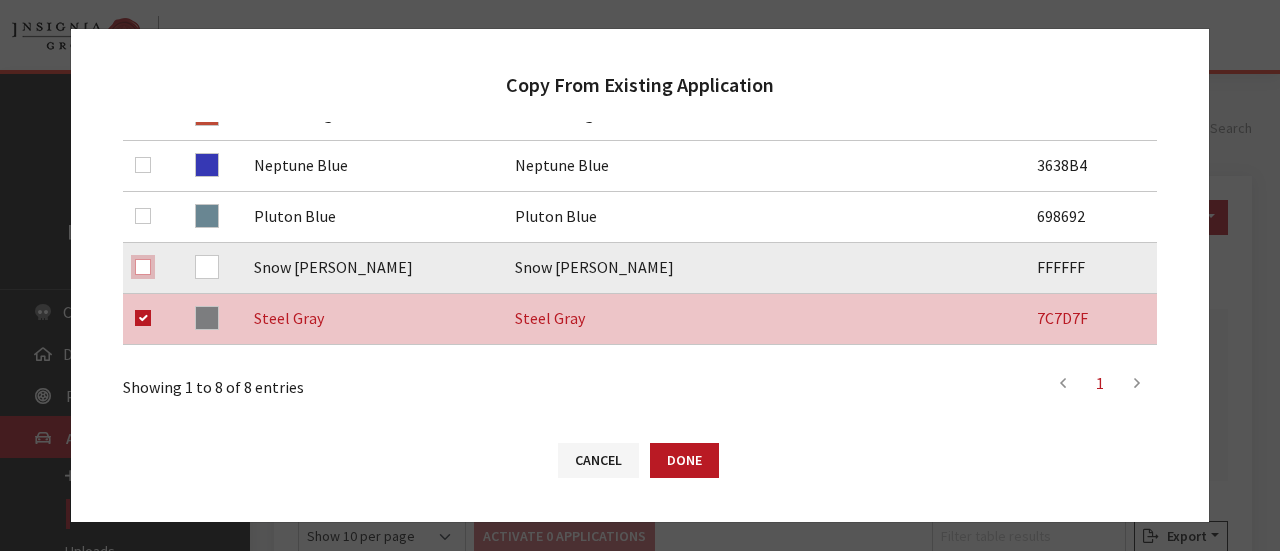 click at bounding box center [143, 267] 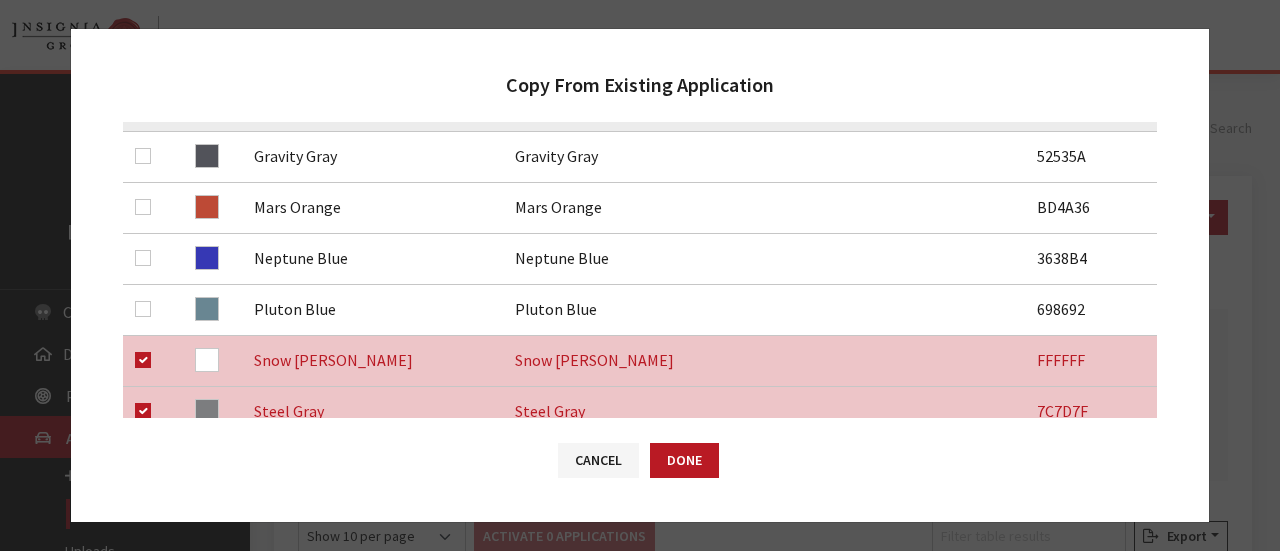 scroll, scrollTop: 400, scrollLeft: 0, axis: vertical 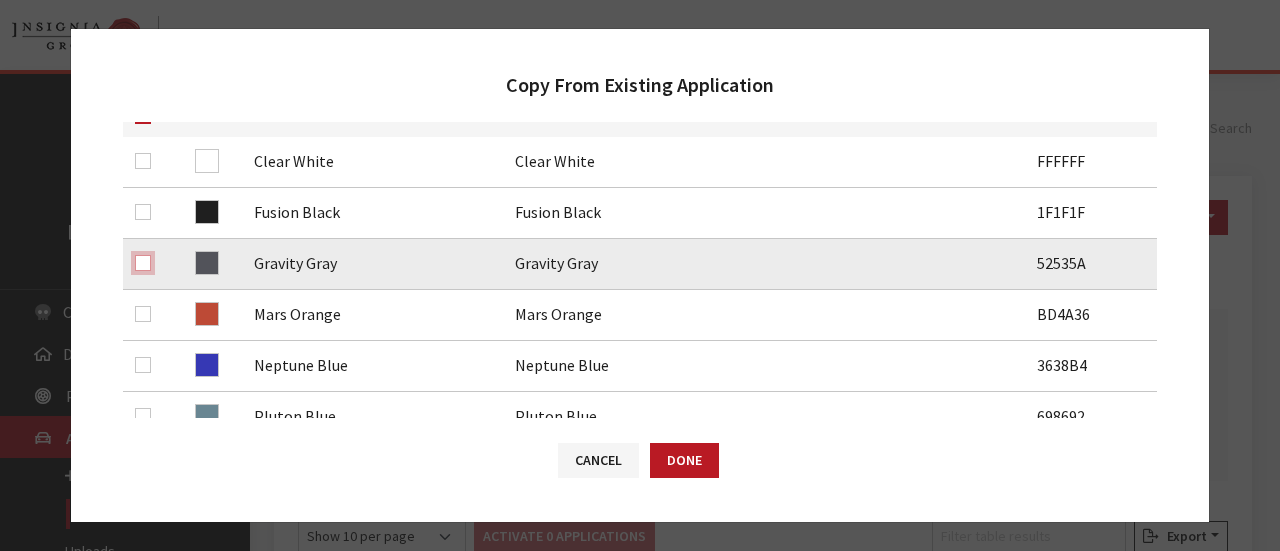 click at bounding box center [143, 263] 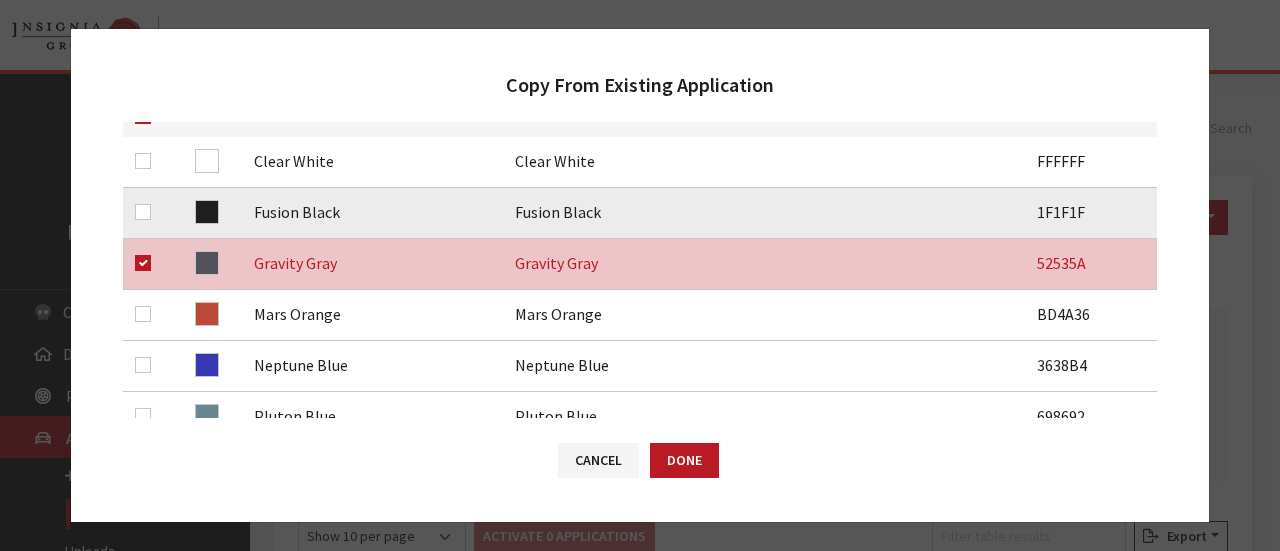 click at bounding box center (147, 212) 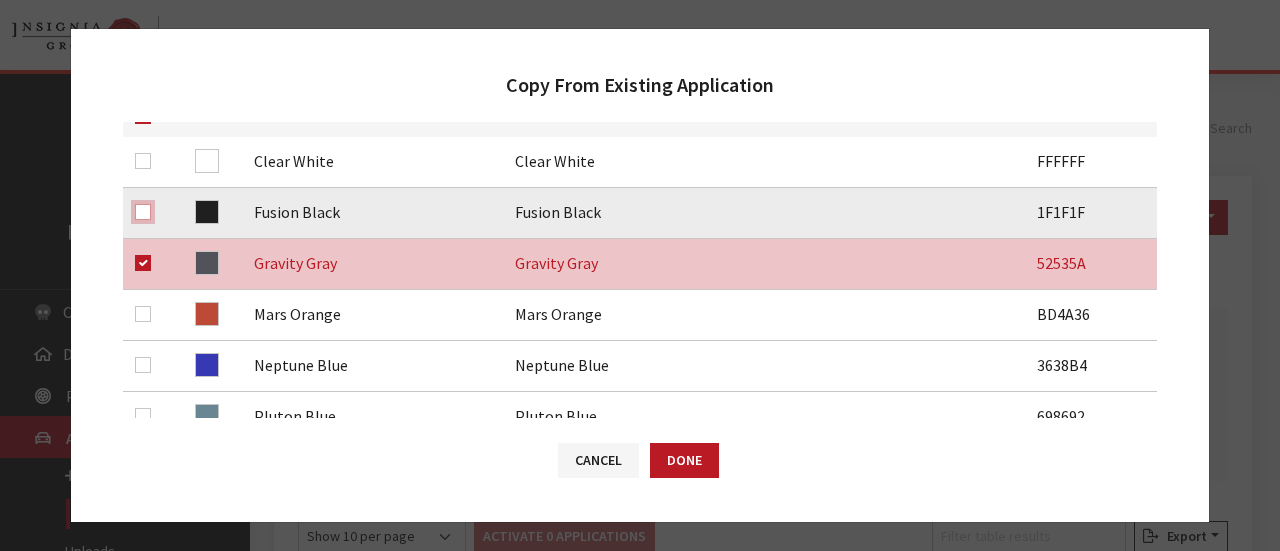 click at bounding box center [143, 212] 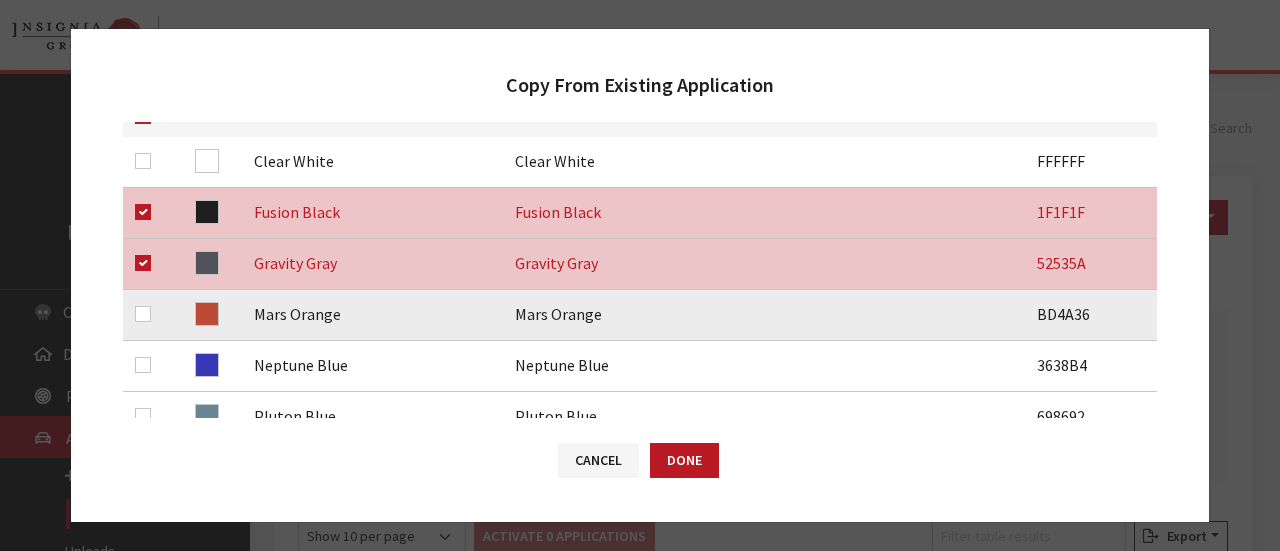 click at bounding box center [147, 314] 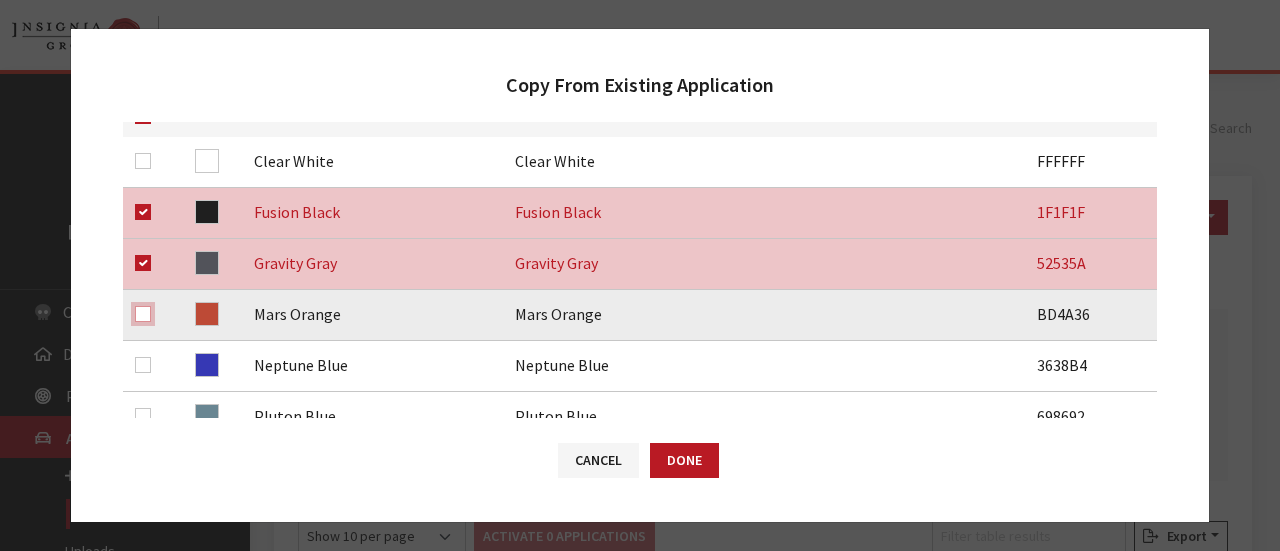 click at bounding box center [143, 314] 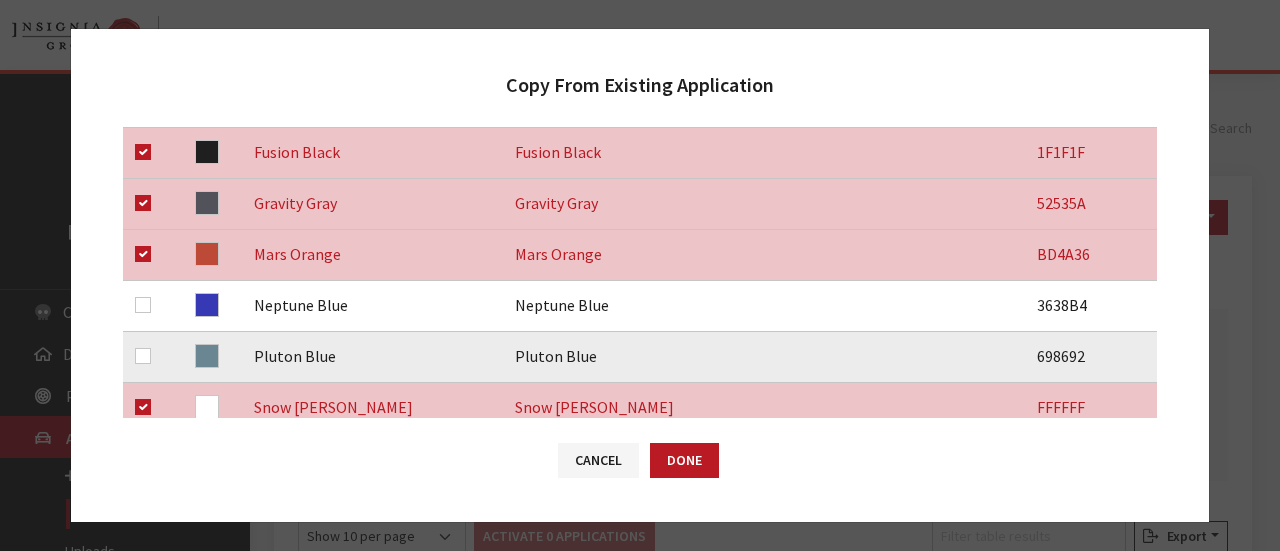 scroll, scrollTop: 500, scrollLeft: 0, axis: vertical 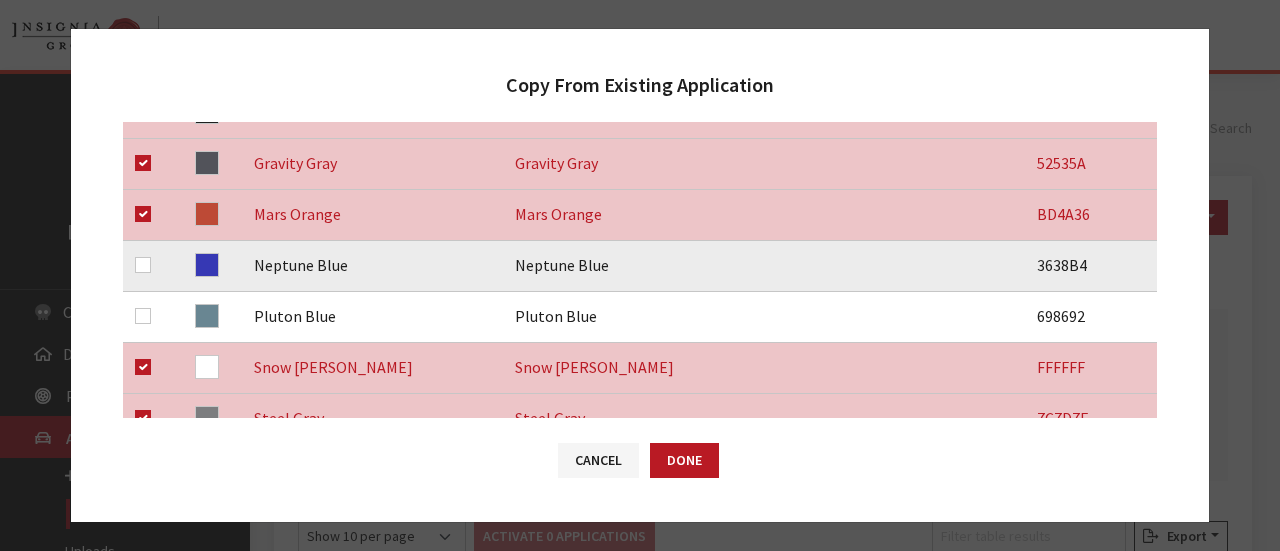 click at bounding box center [147, 266] 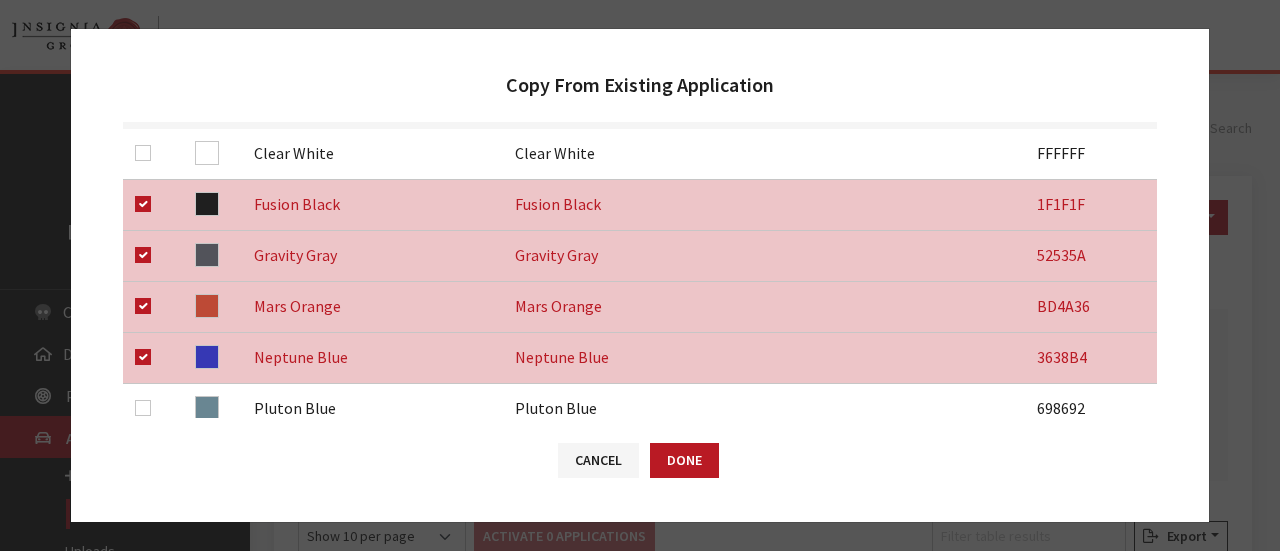 scroll, scrollTop: 300, scrollLeft: 0, axis: vertical 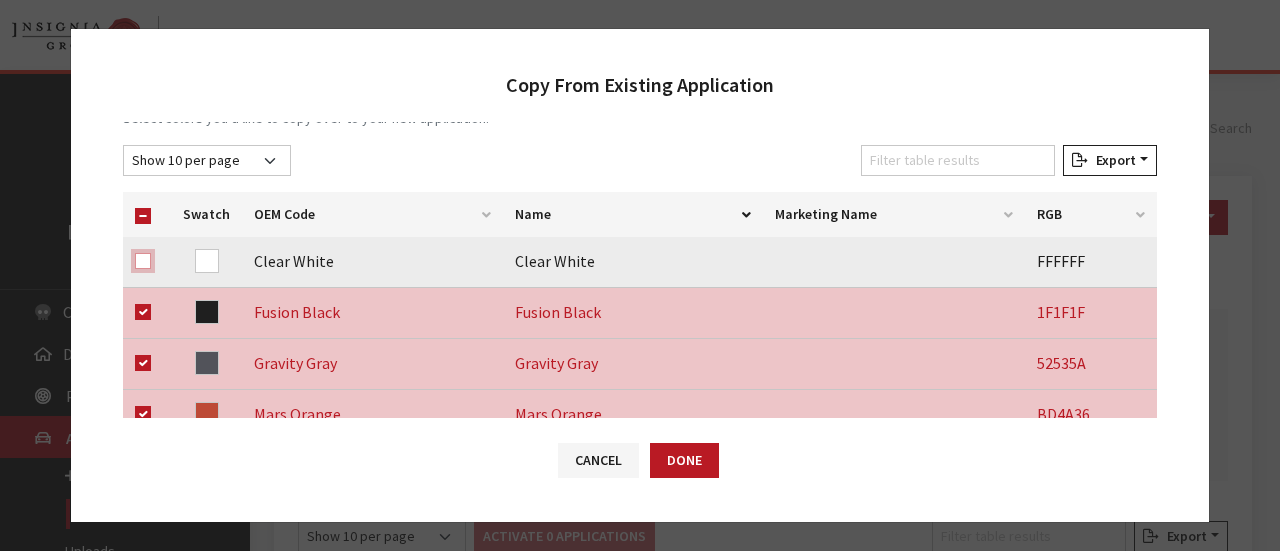 click at bounding box center (143, 261) 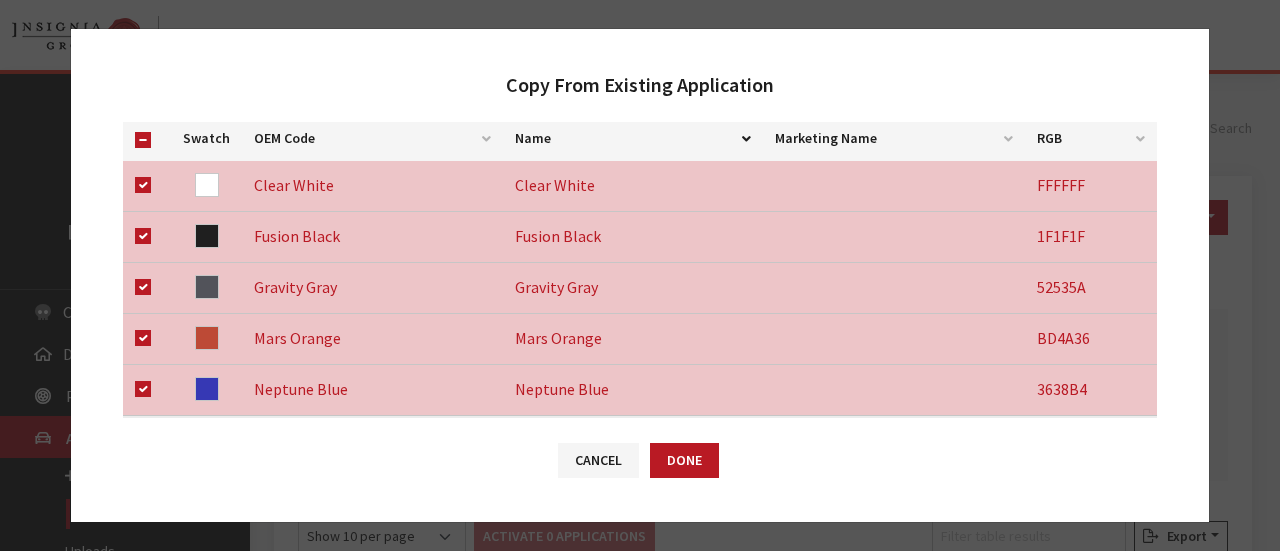 scroll, scrollTop: 500, scrollLeft: 0, axis: vertical 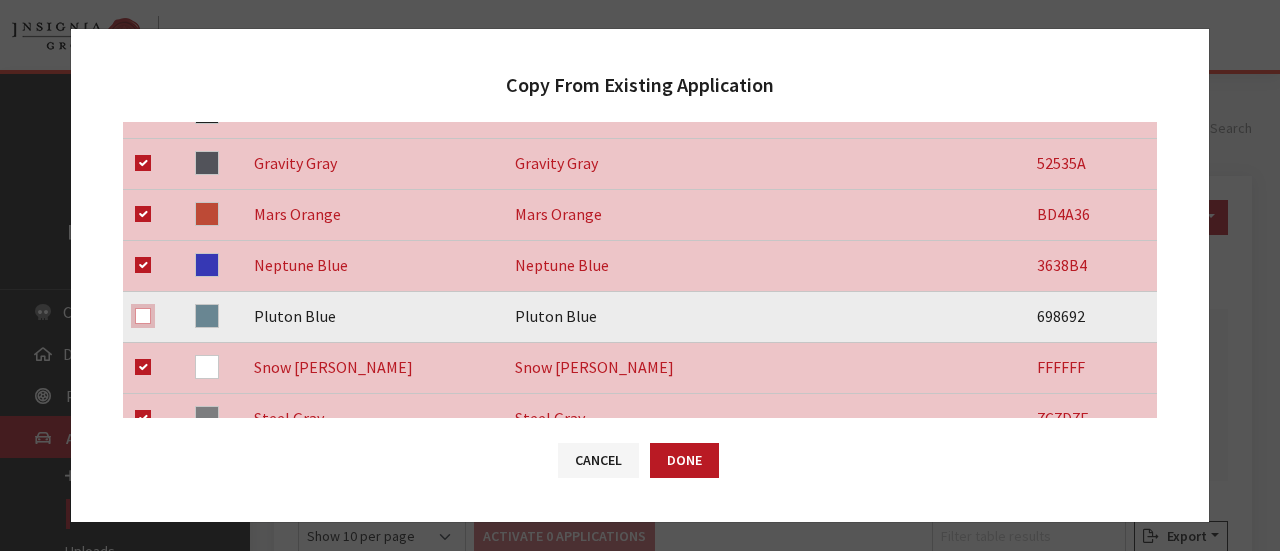 click at bounding box center (143, 316) 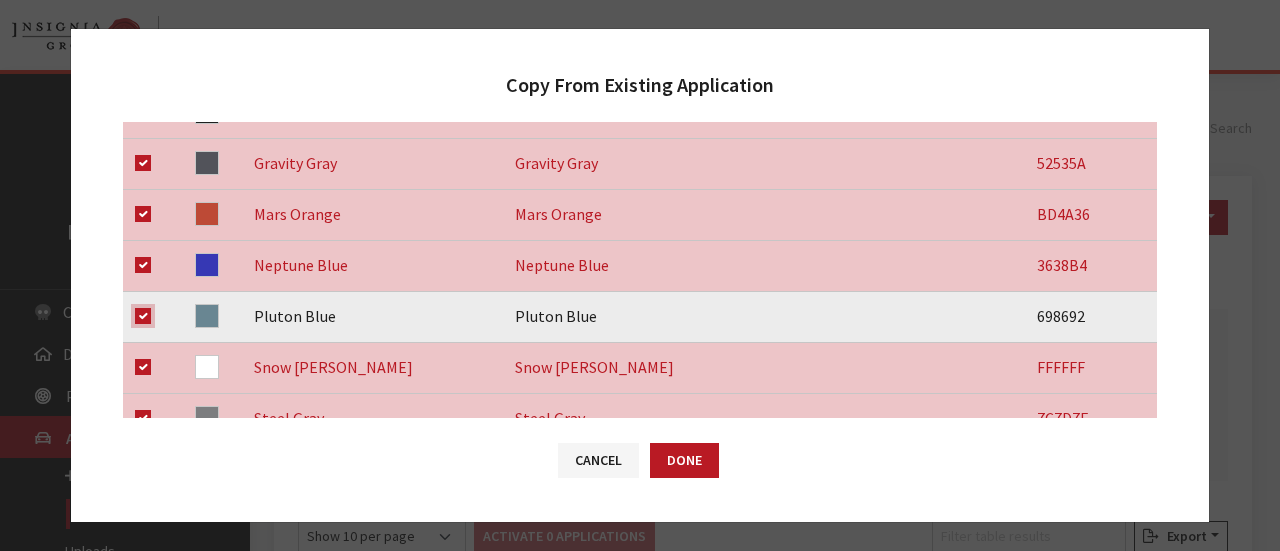 checkbox on "true" 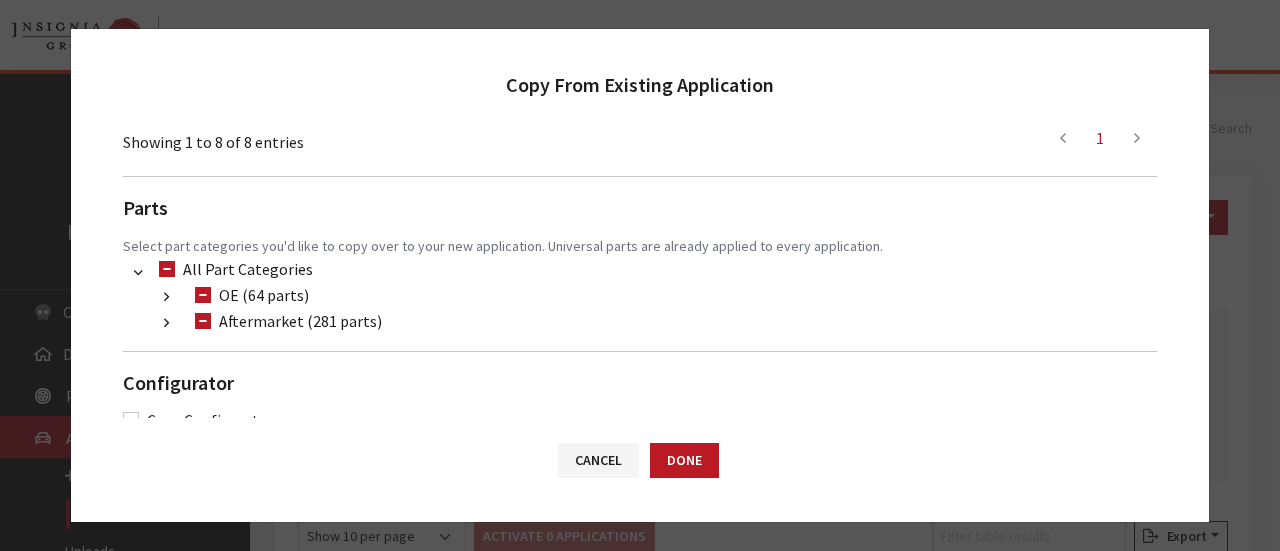 scroll, scrollTop: 872, scrollLeft: 0, axis: vertical 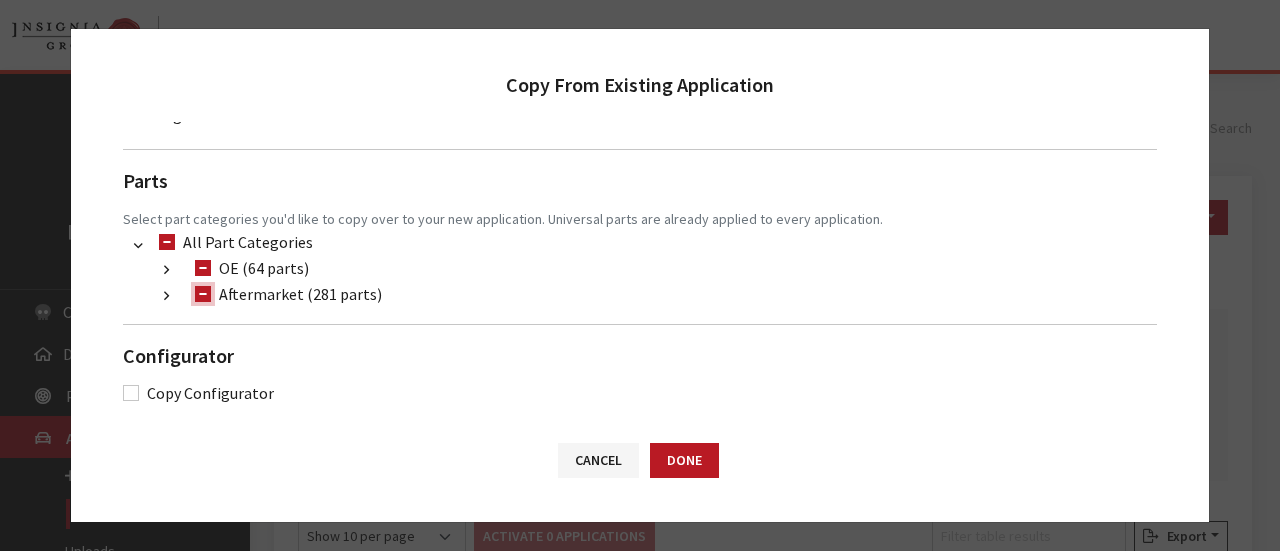 click on "Aftermarket (281 parts)" at bounding box center [203, 294] 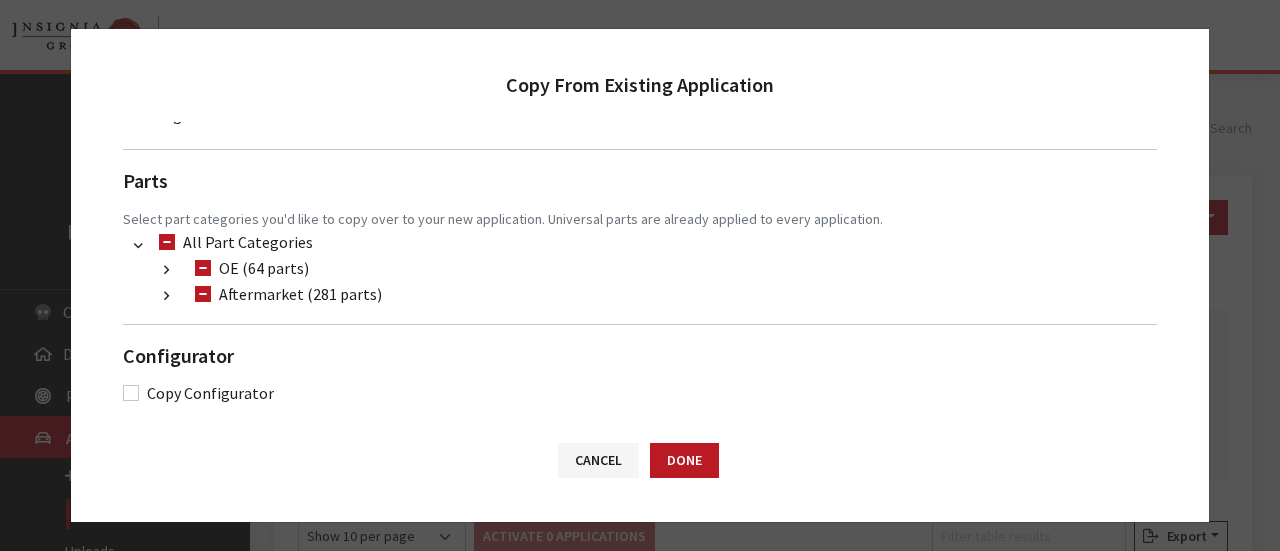 click at bounding box center [166, 296] 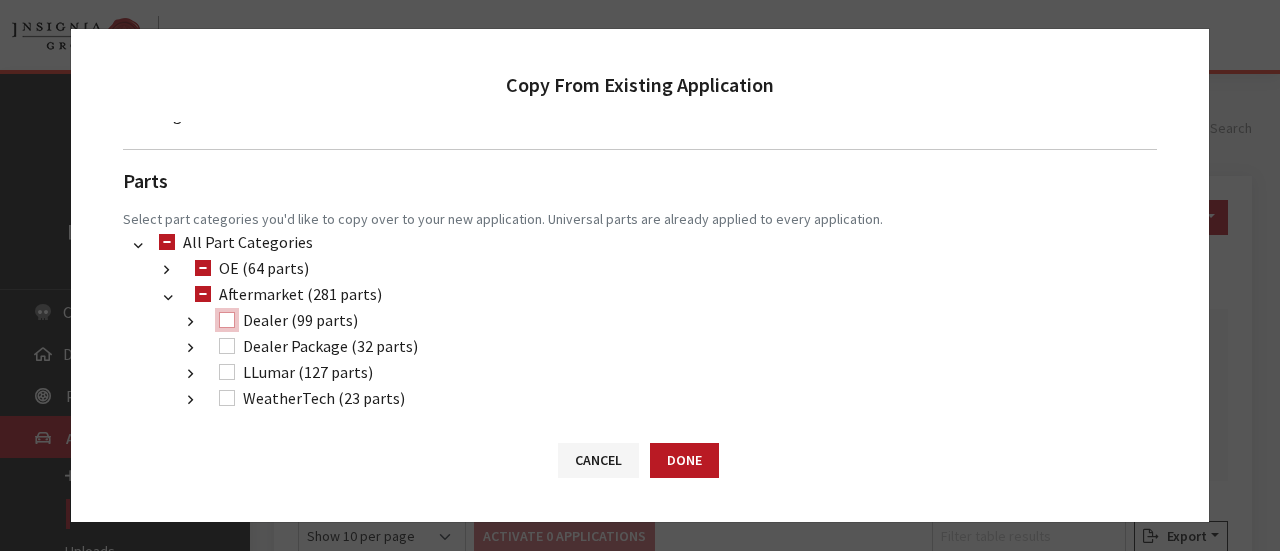 click on "Dealer (99 parts)" at bounding box center [227, 320] 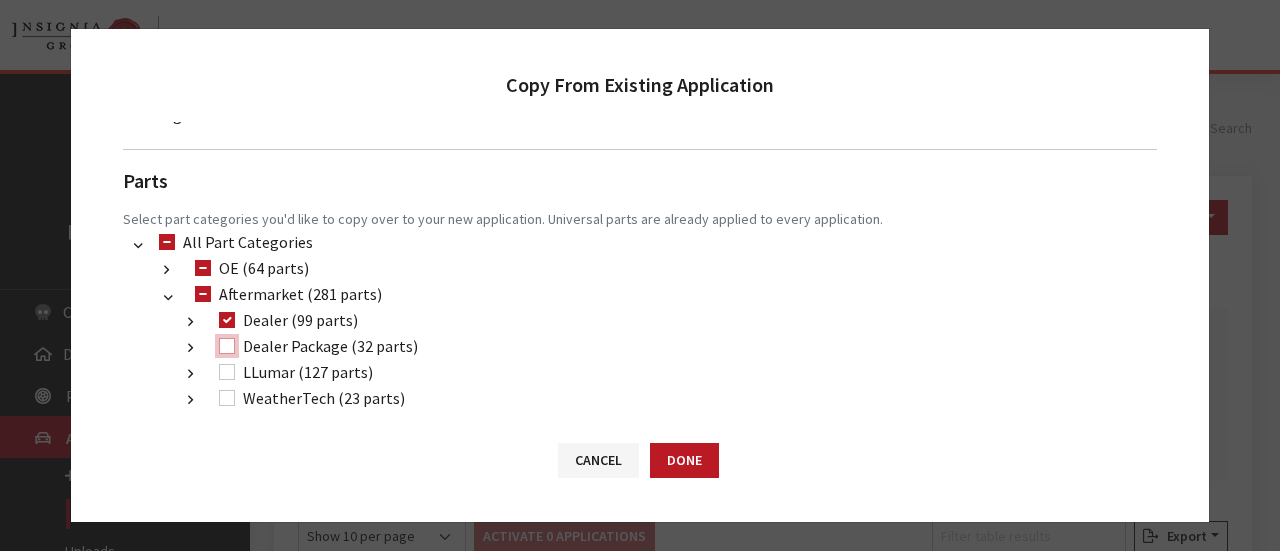 drag, startPoint x: 225, startPoint y: 337, endPoint x: 225, endPoint y: 355, distance: 18 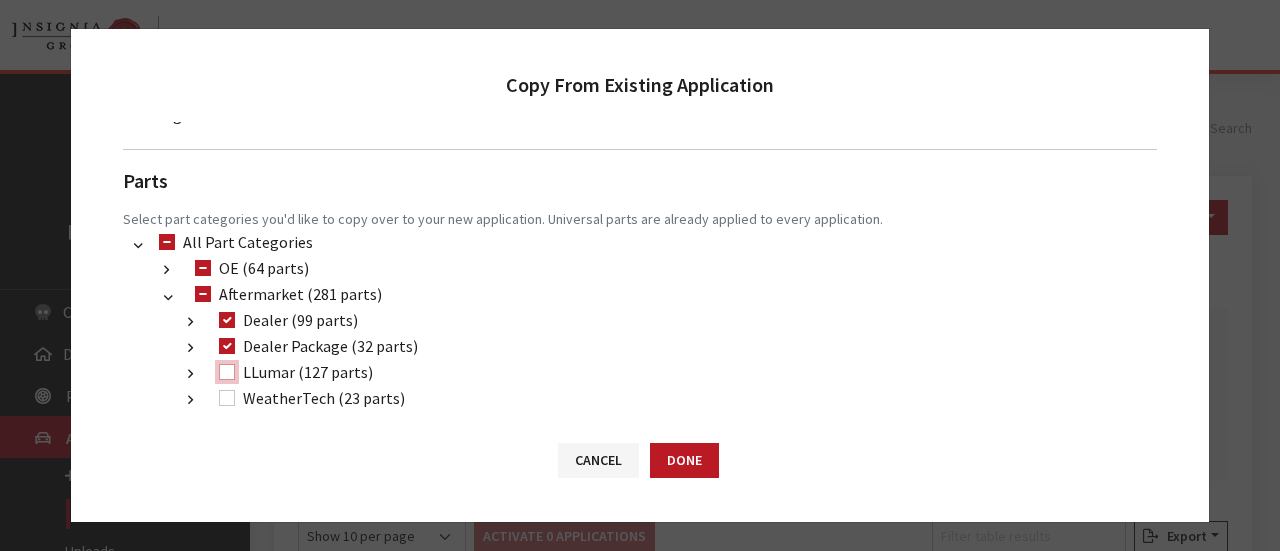 click on "LLumar (127 parts)" at bounding box center [227, 372] 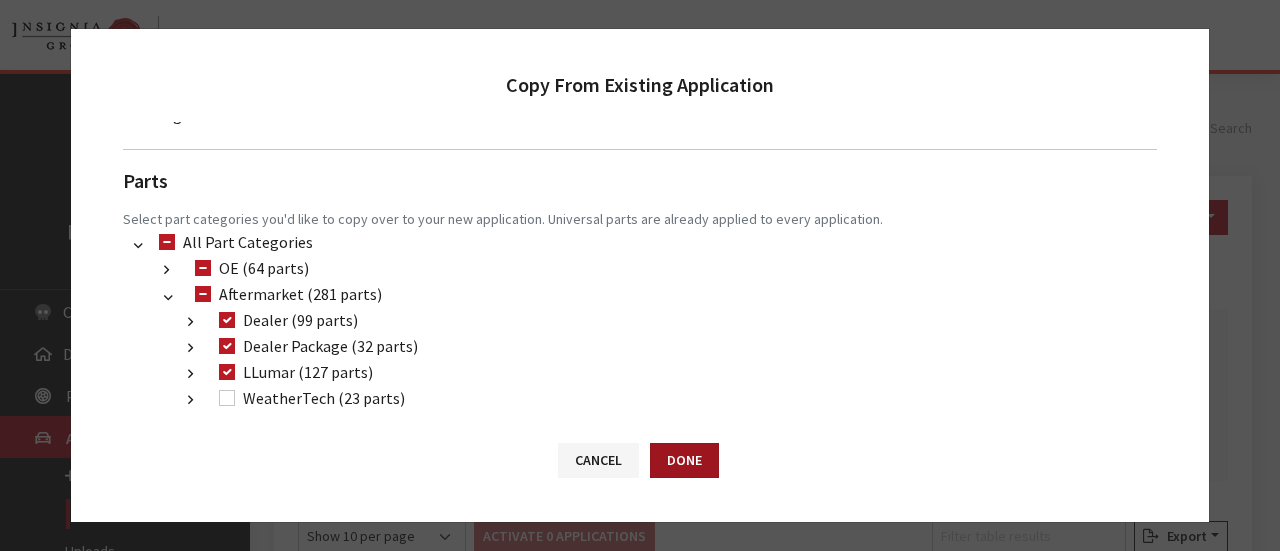 click on "Done" at bounding box center [684, 460] 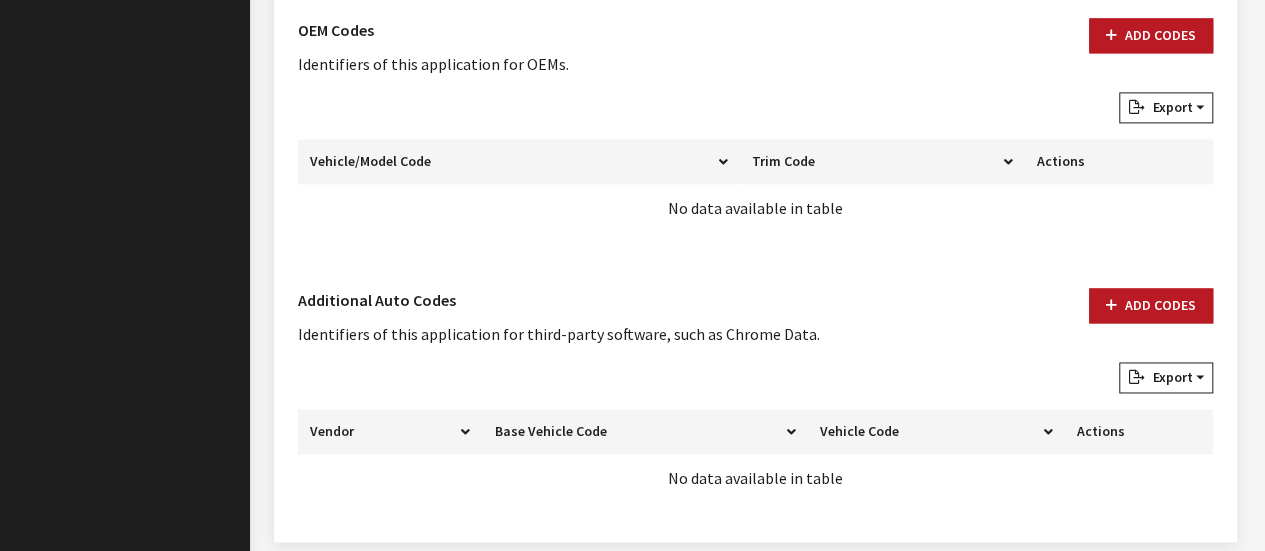 scroll, scrollTop: 1400, scrollLeft: 0, axis: vertical 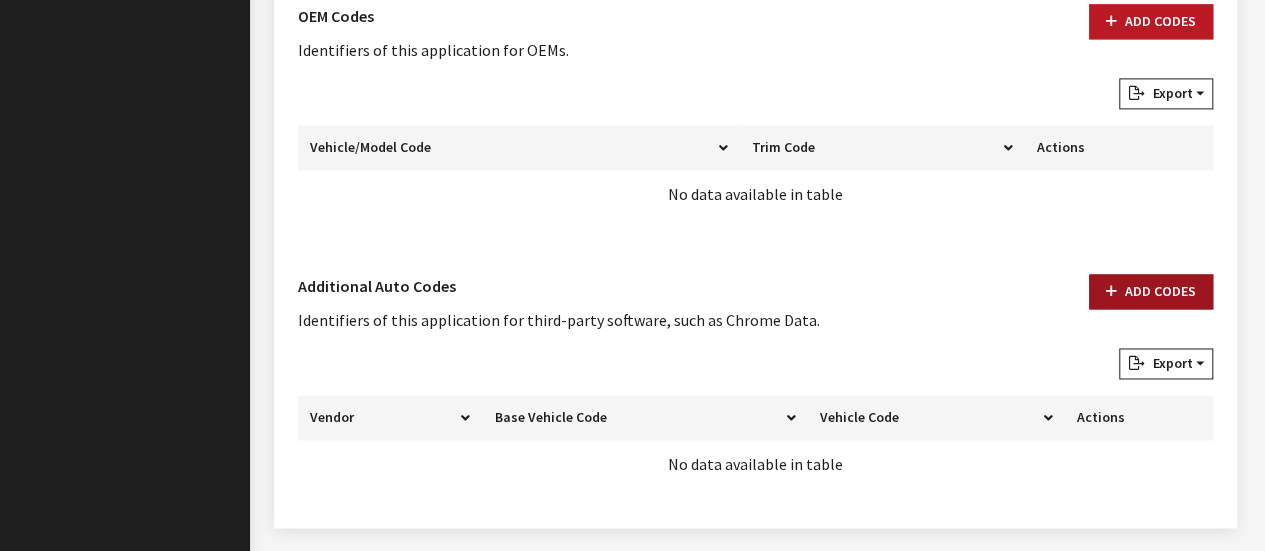 click on "Add Codes" at bounding box center [1151, 291] 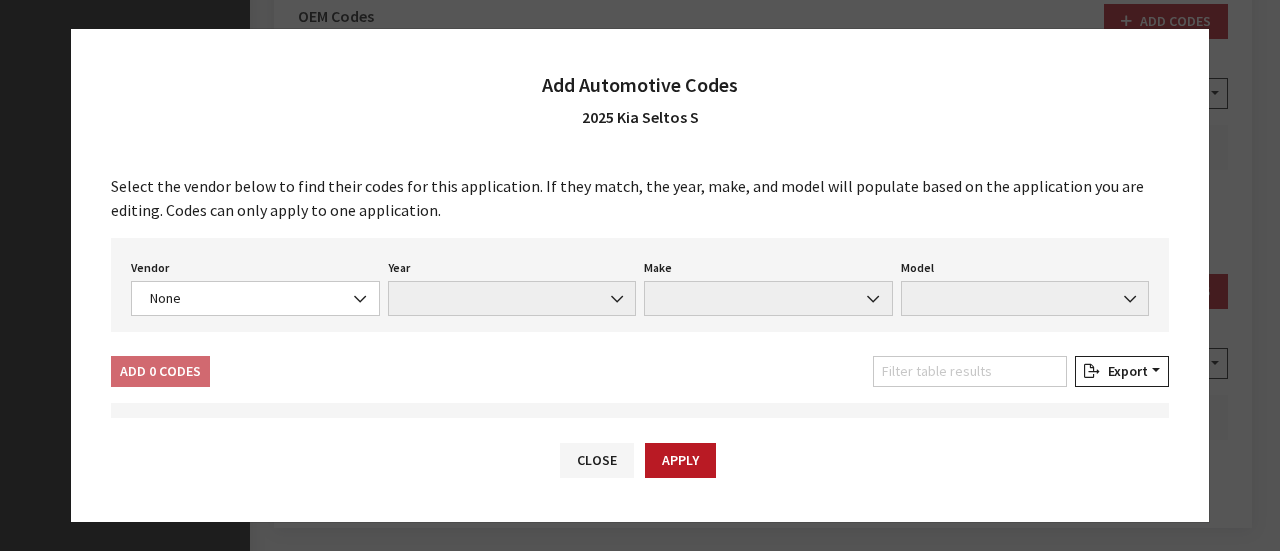 click on "Vendor
None
Chrome® Data
Aftermarket Catalog Exchange Standard
None" at bounding box center [255, 285] 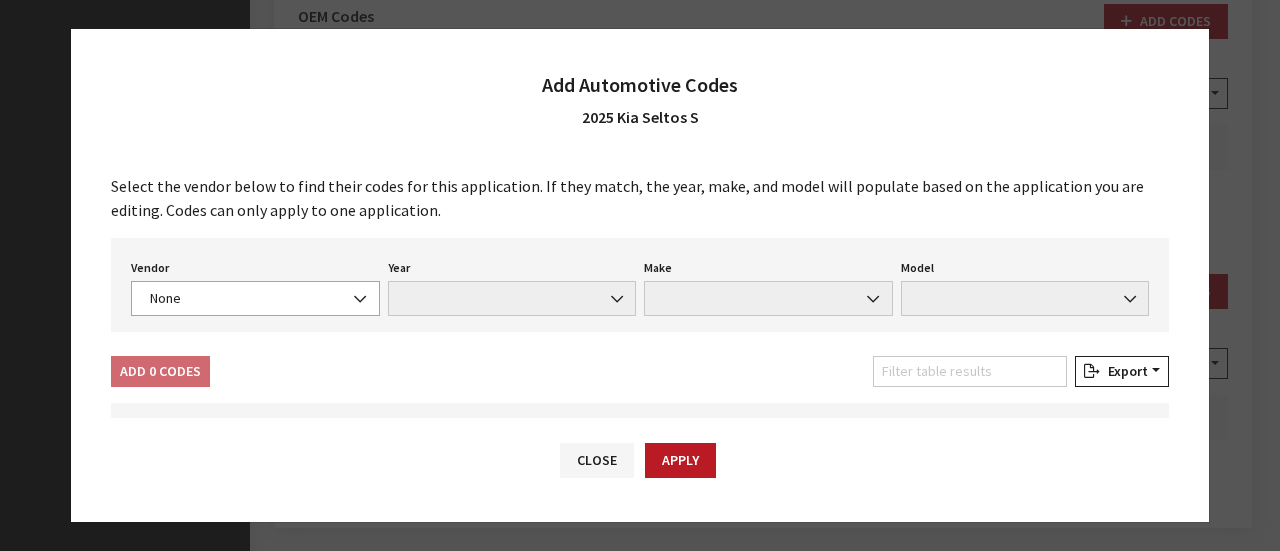 click on "Vendor
None
Chrome® Data
Aftermarket Catalog Exchange Standard
None" at bounding box center (255, 285) 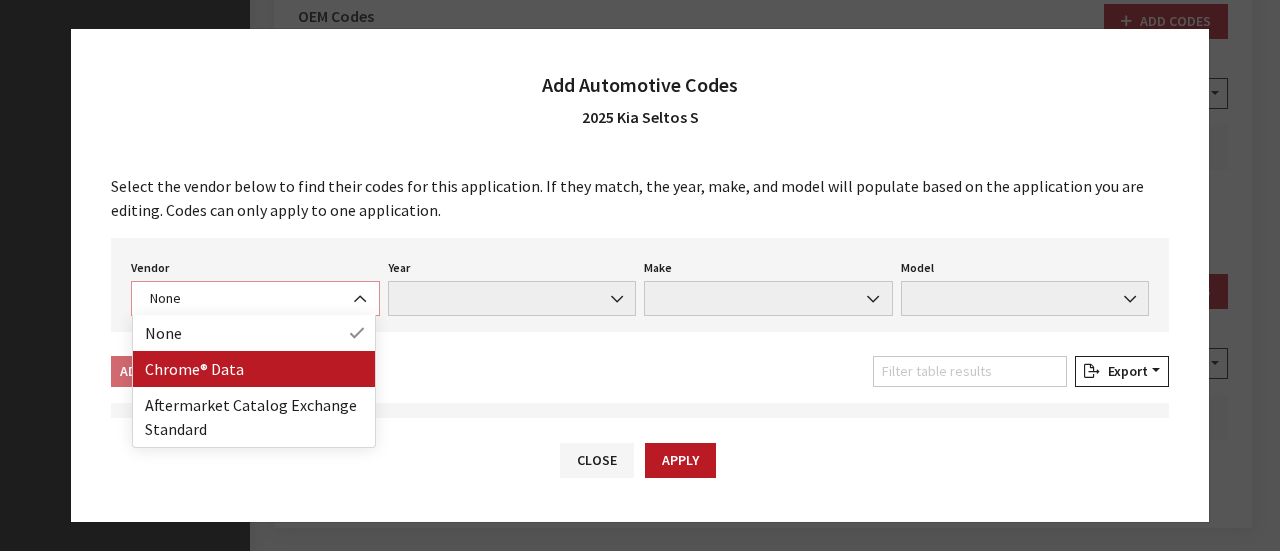 select on "4" 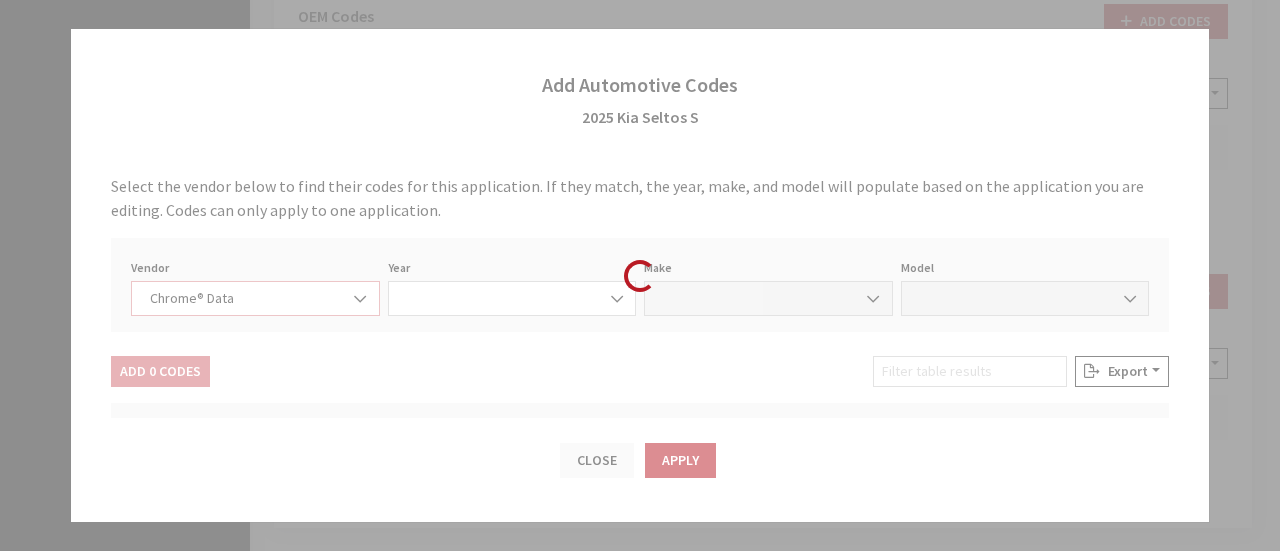 select on "2025" 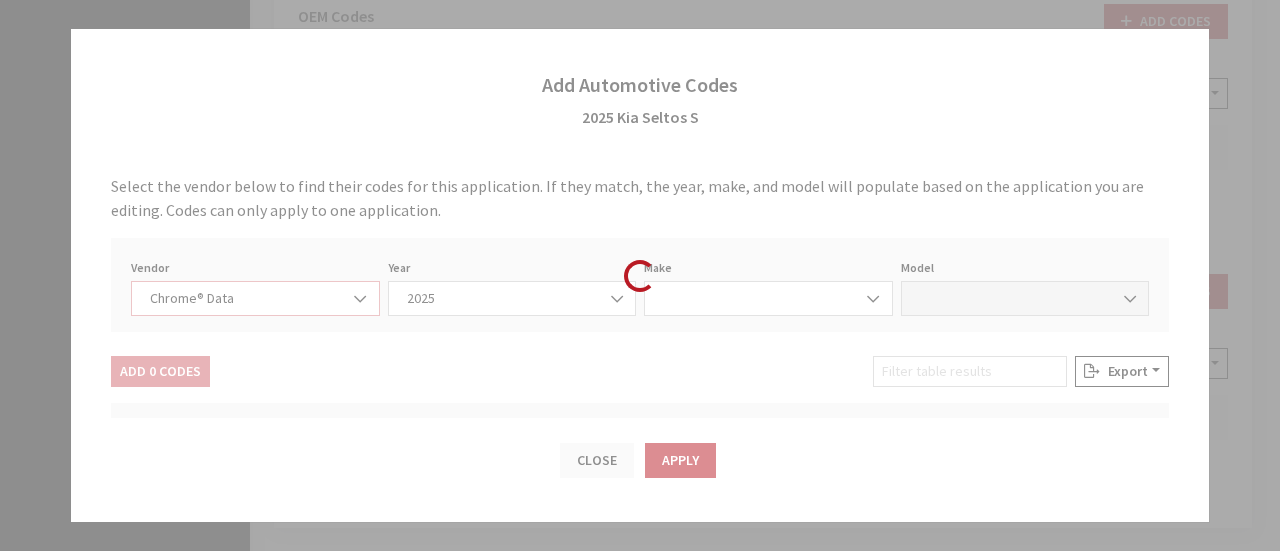 select on "22" 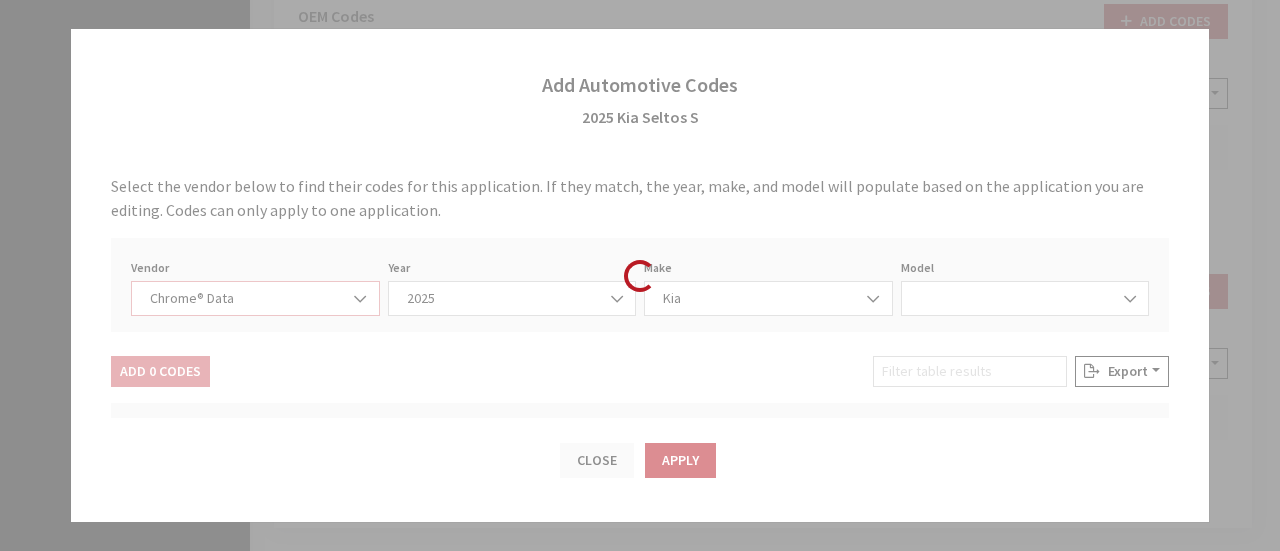 select on "54388" 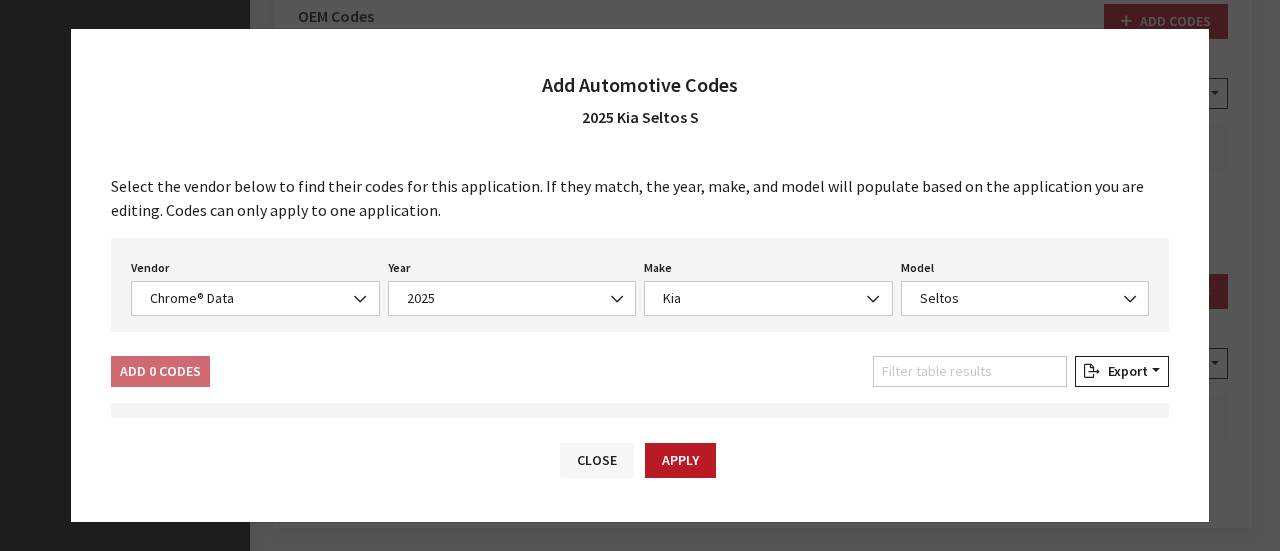 click on "Close" at bounding box center [597, 460] 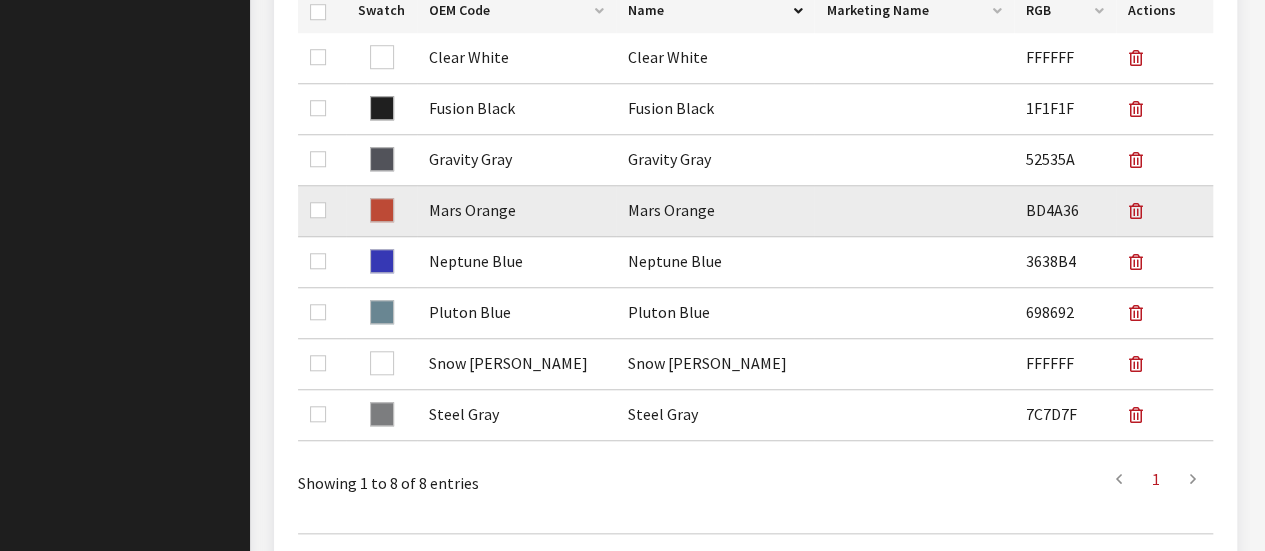 scroll, scrollTop: 100, scrollLeft: 0, axis: vertical 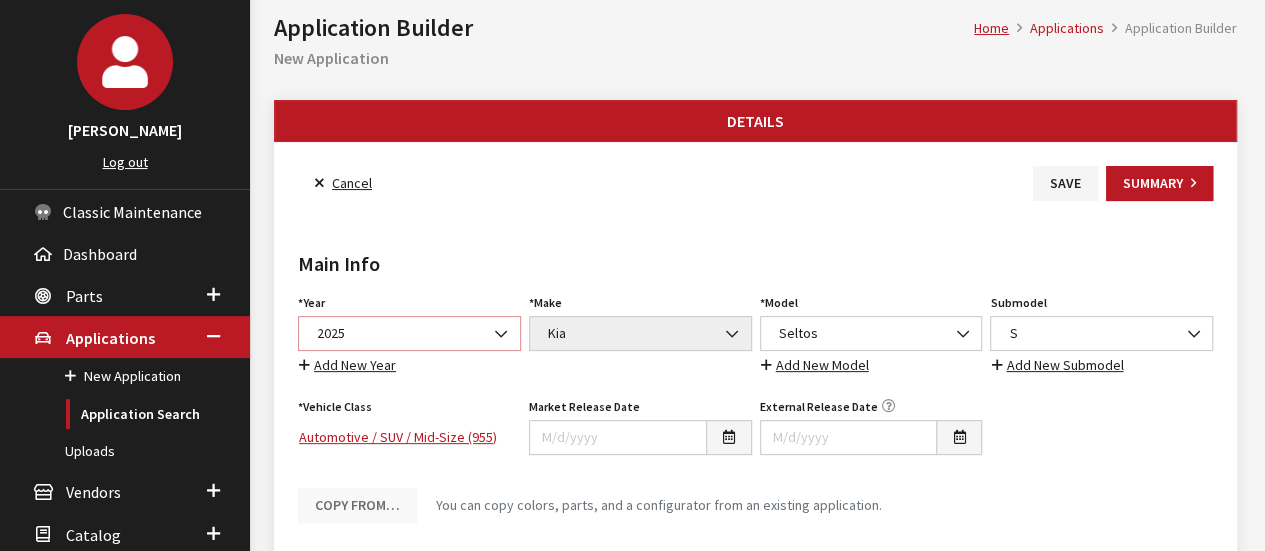 click on "2025" at bounding box center [409, 333] 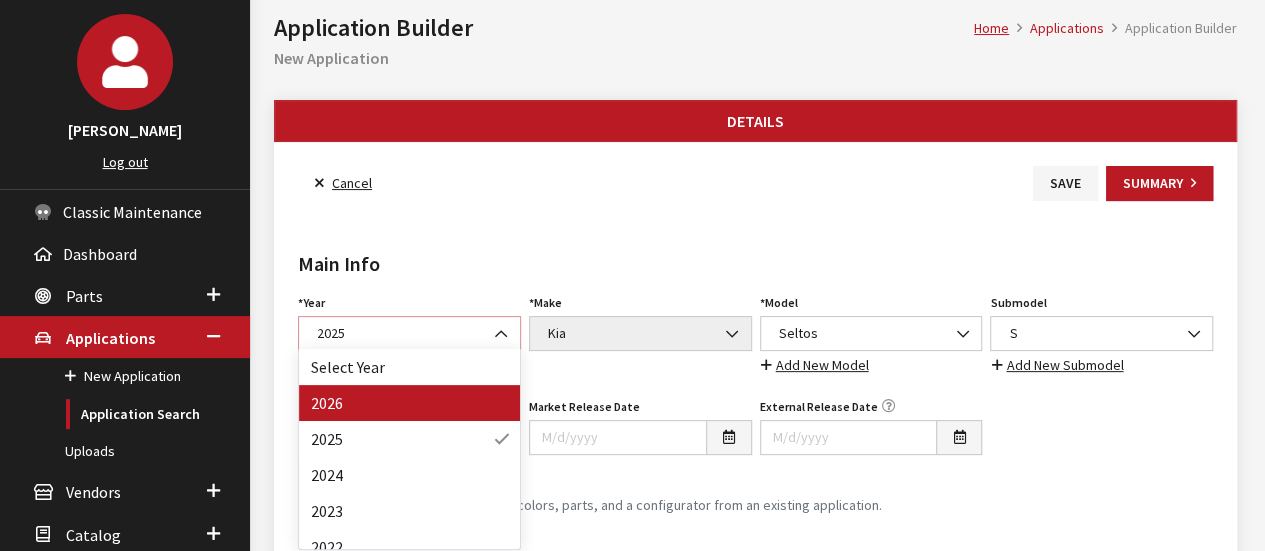 select on "44" 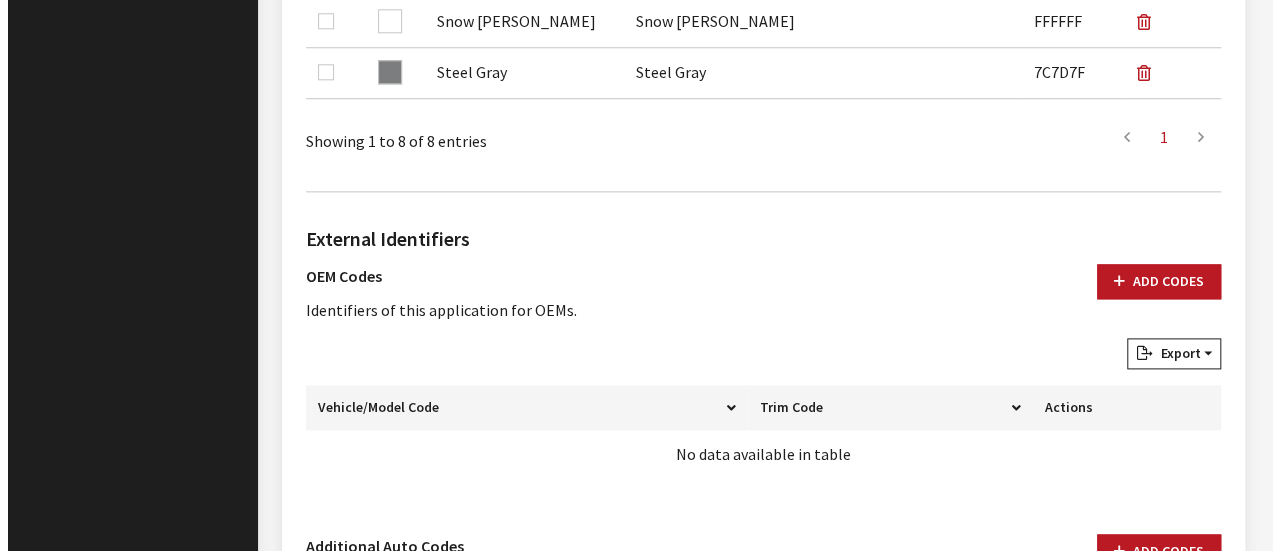 scroll, scrollTop: 1400, scrollLeft: 0, axis: vertical 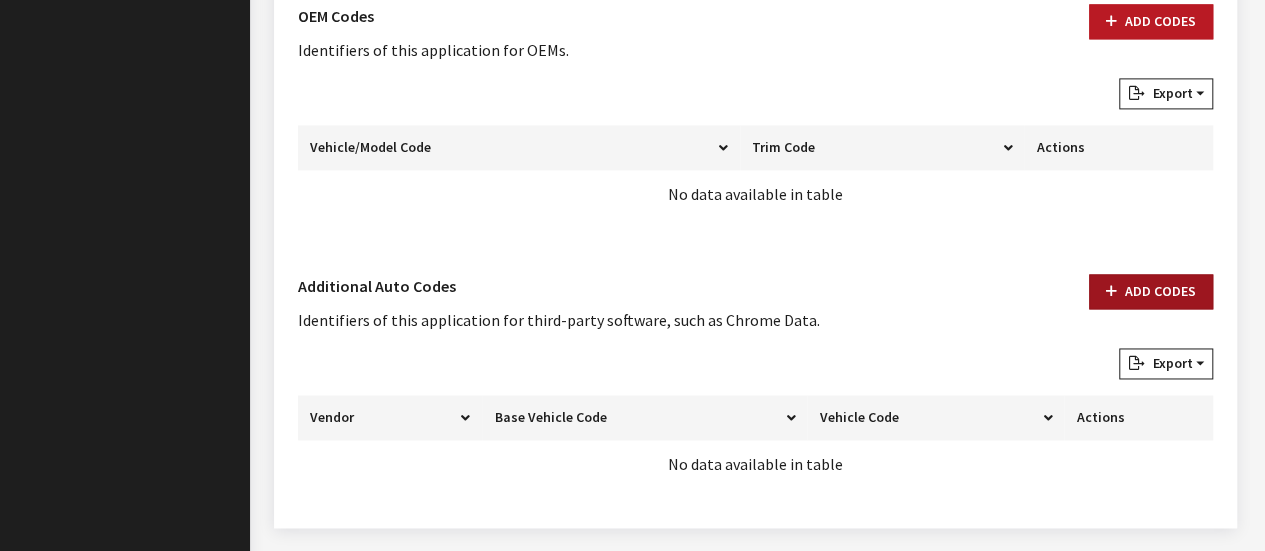click on "Add Codes" at bounding box center [1151, 291] 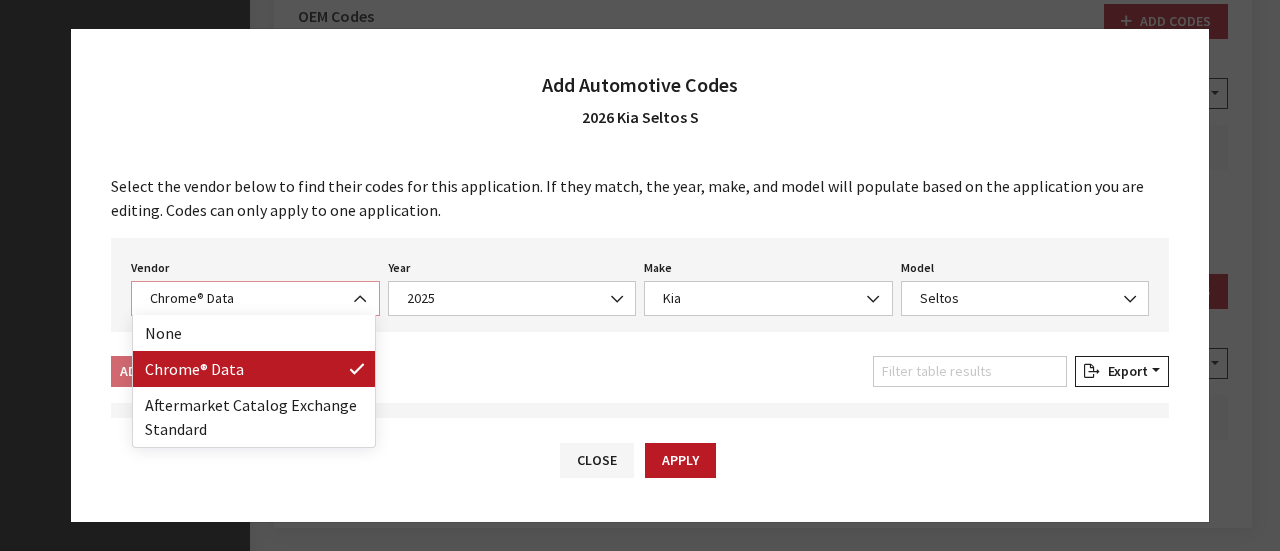 click on "Chrome® Data" at bounding box center (255, 298) 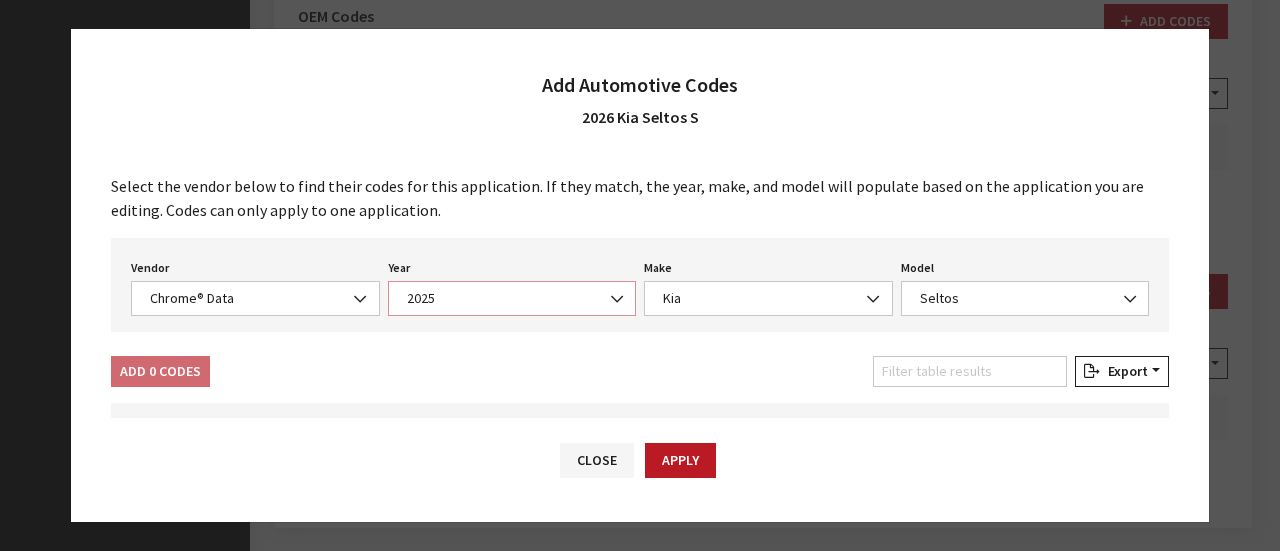 click on "2025" at bounding box center (512, 298) 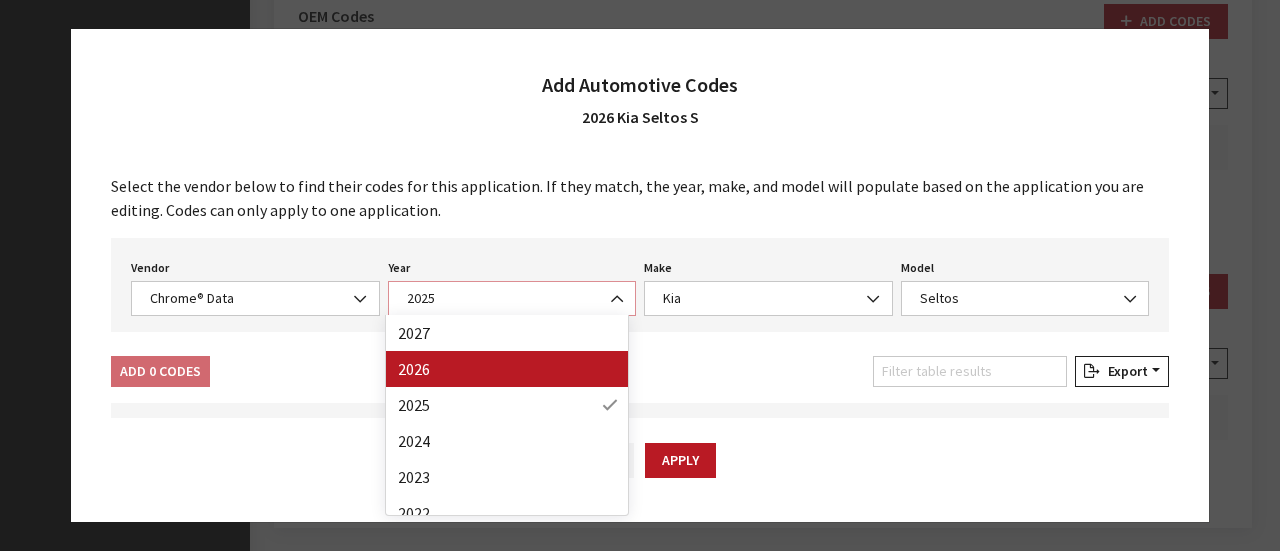 select on "2026" 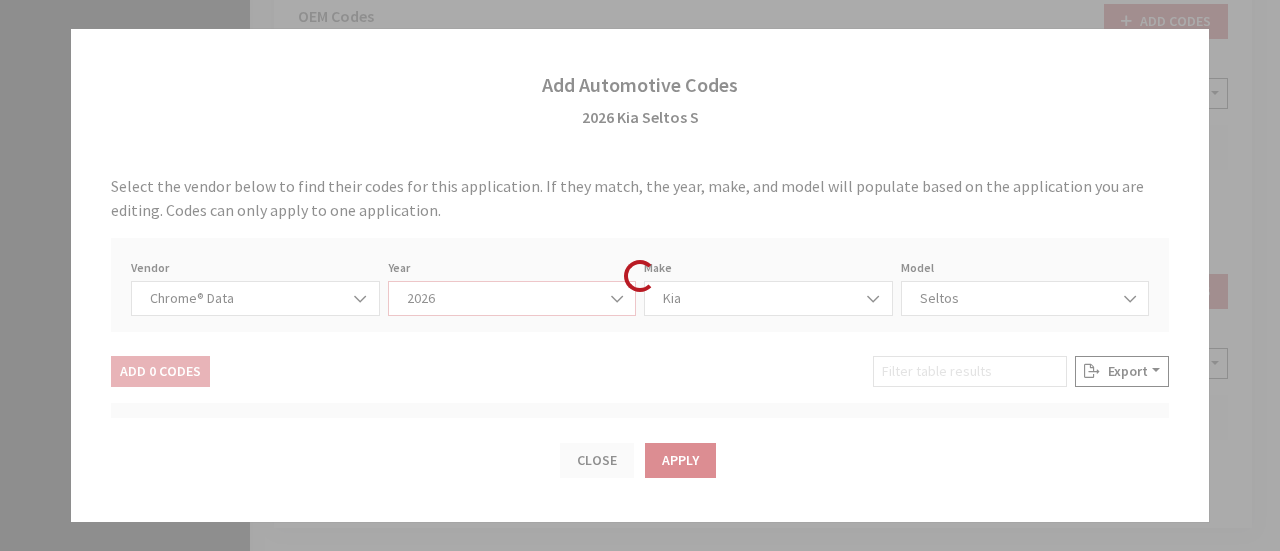select on "22" 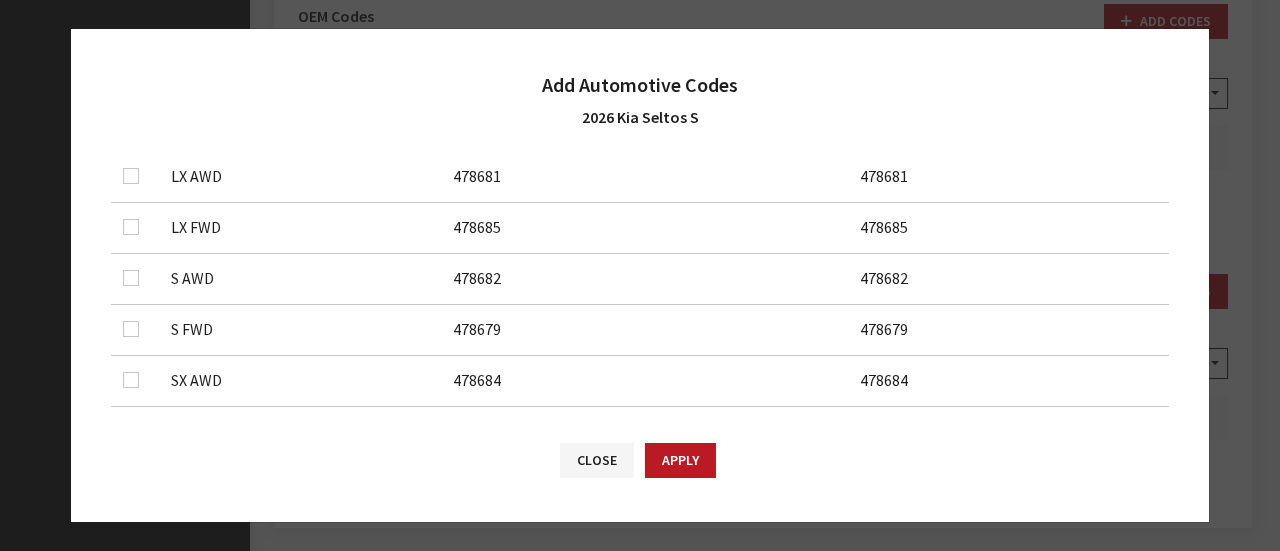 scroll, scrollTop: 417, scrollLeft: 0, axis: vertical 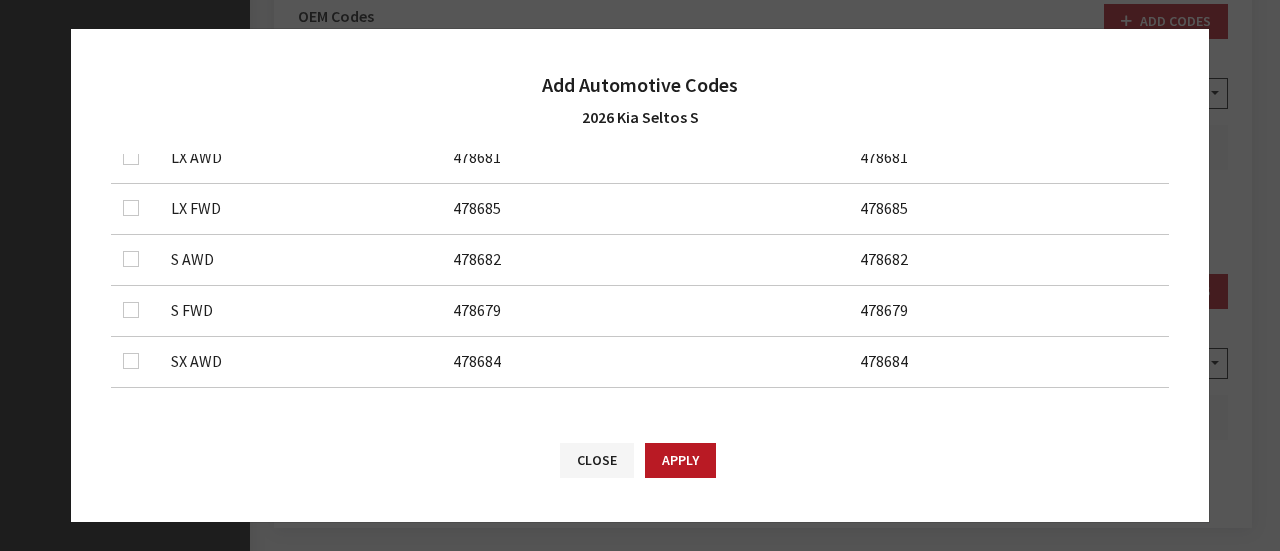 click at bounding box center [135, 259] 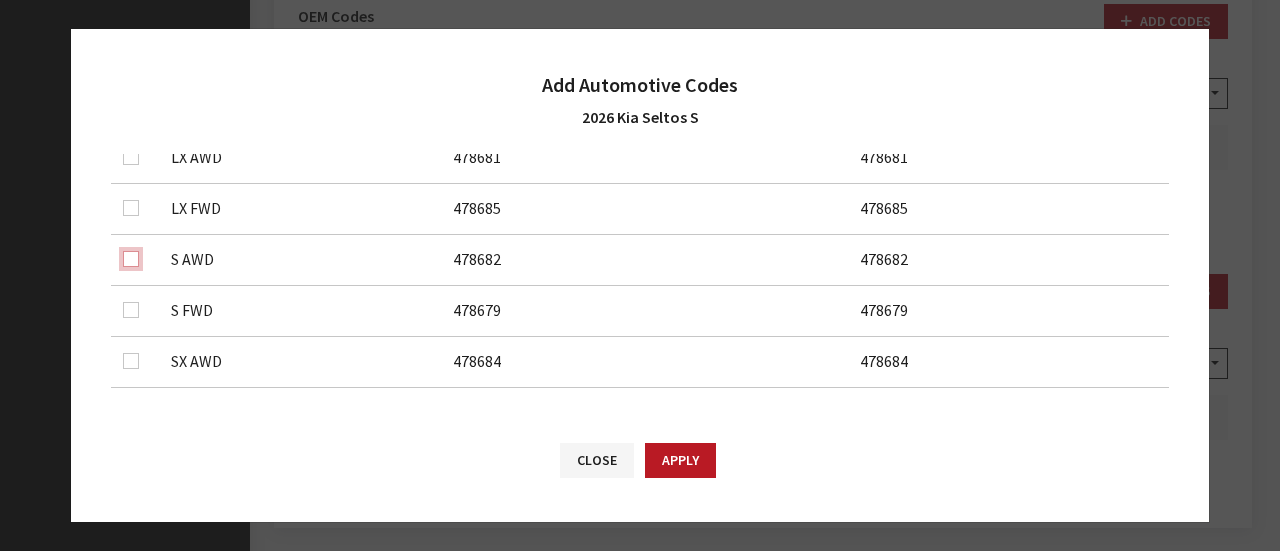 click at bounding box center [131, 55] 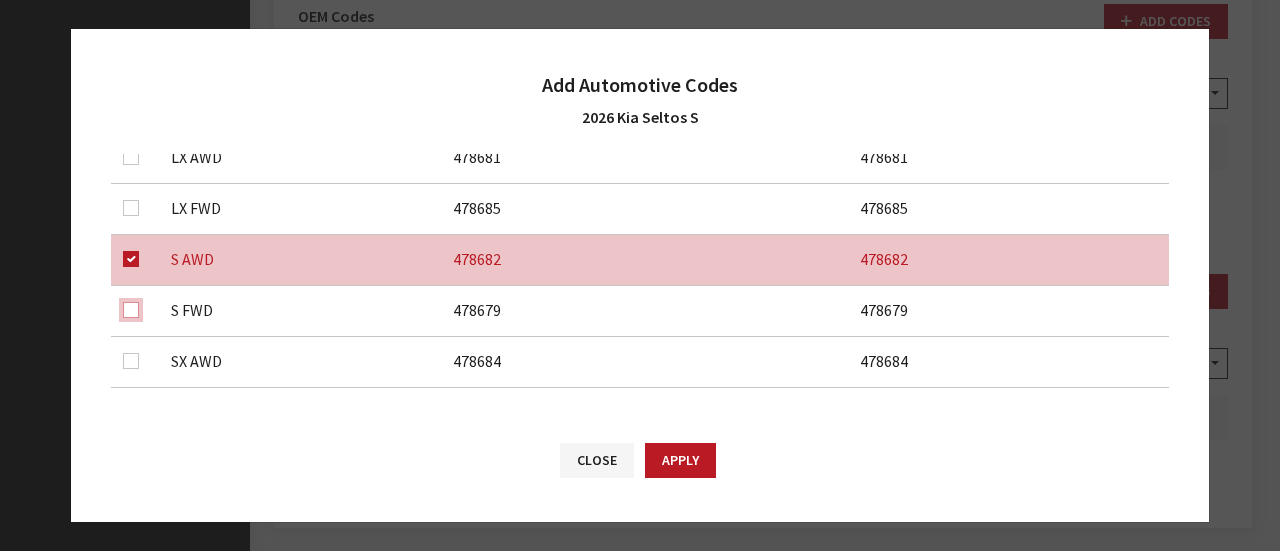 drag, startPoint x: 126, startPoint y: 300, endPoint x: 132, endPoint y: 315, distance: 16.155495 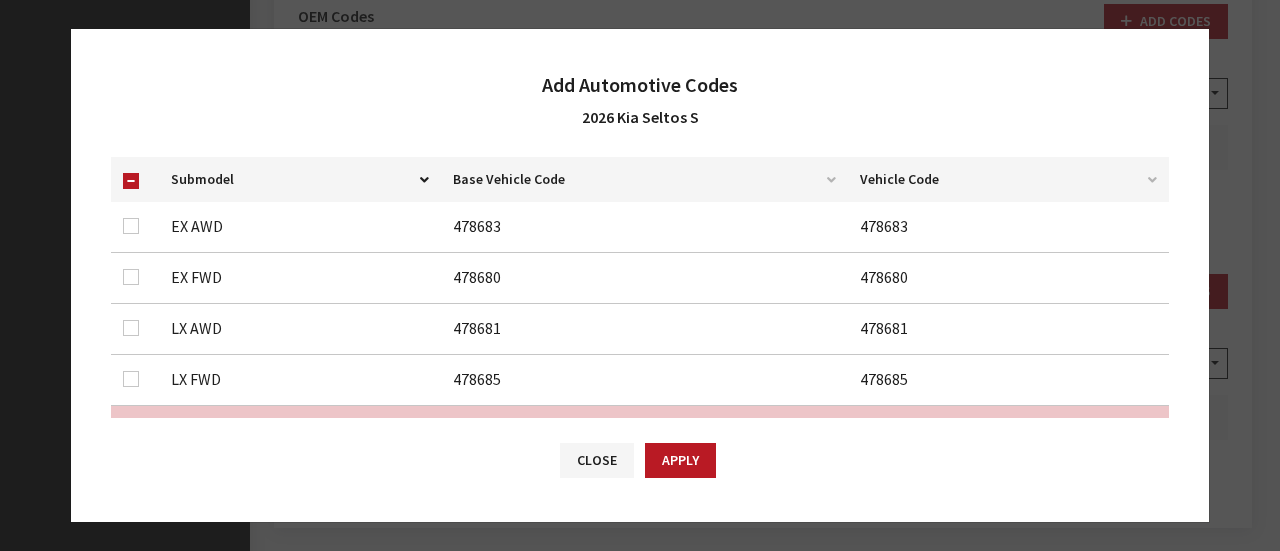 scroll, scrollTop: 0, scrollLeft: 0, axis: both 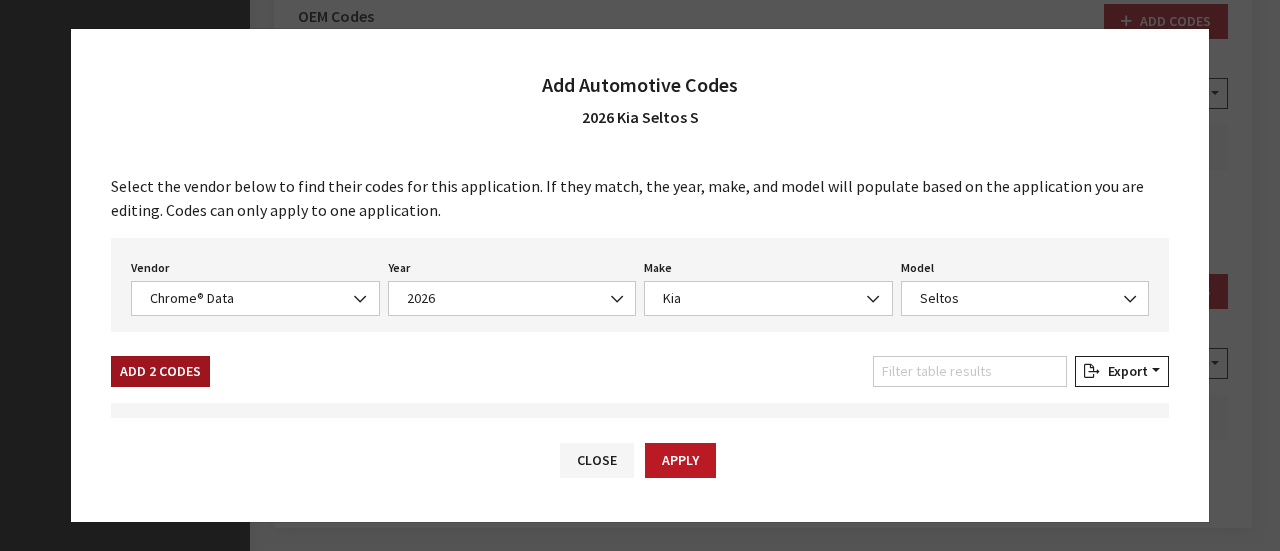 click on "Add 2 Codes" at bounding box center (160, 371) 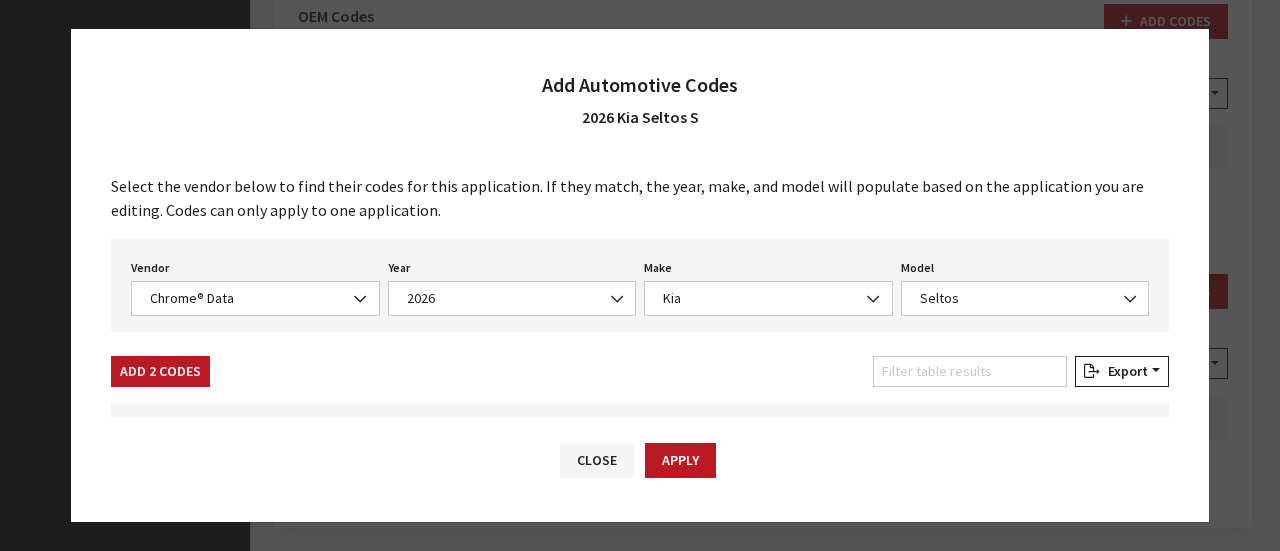 checkbox on "false" 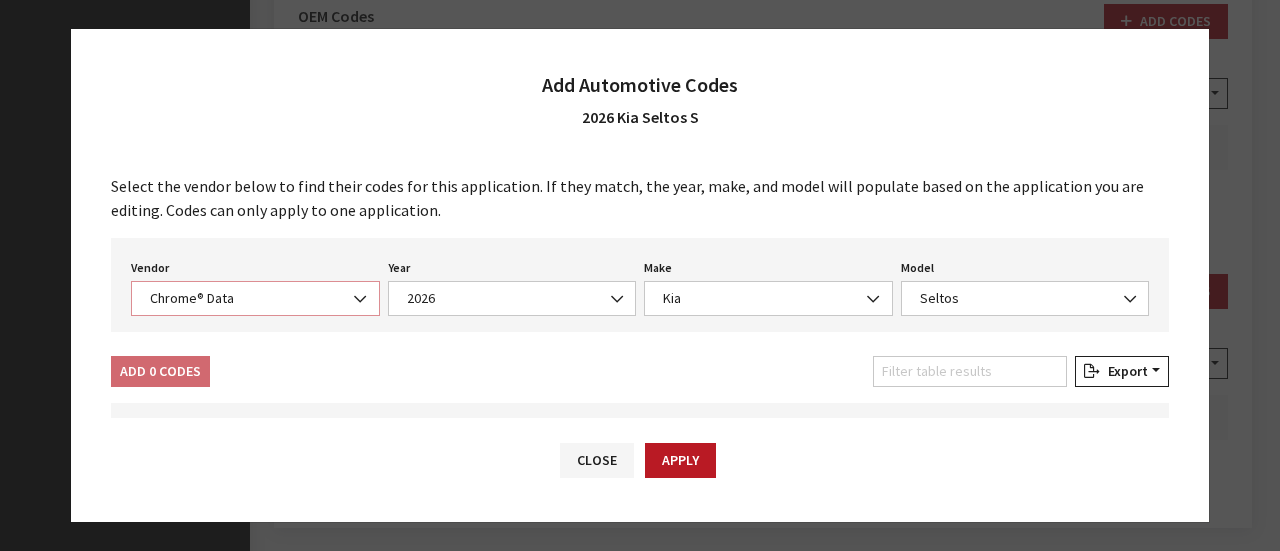 click on "Chrome® Data" at bounding box center [255, 298] 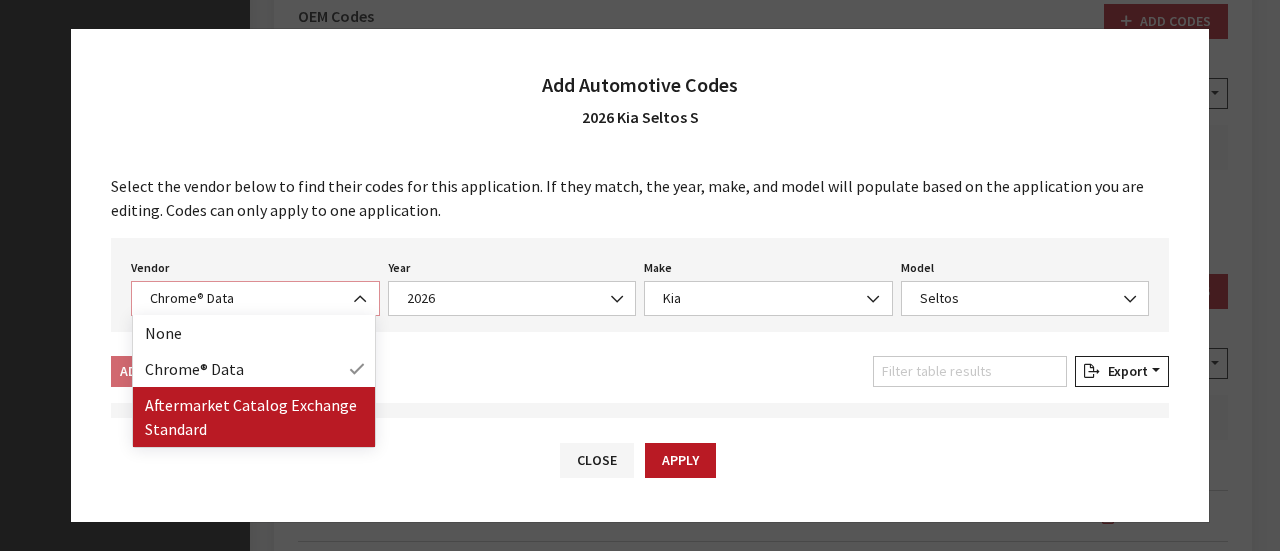 select on "2" 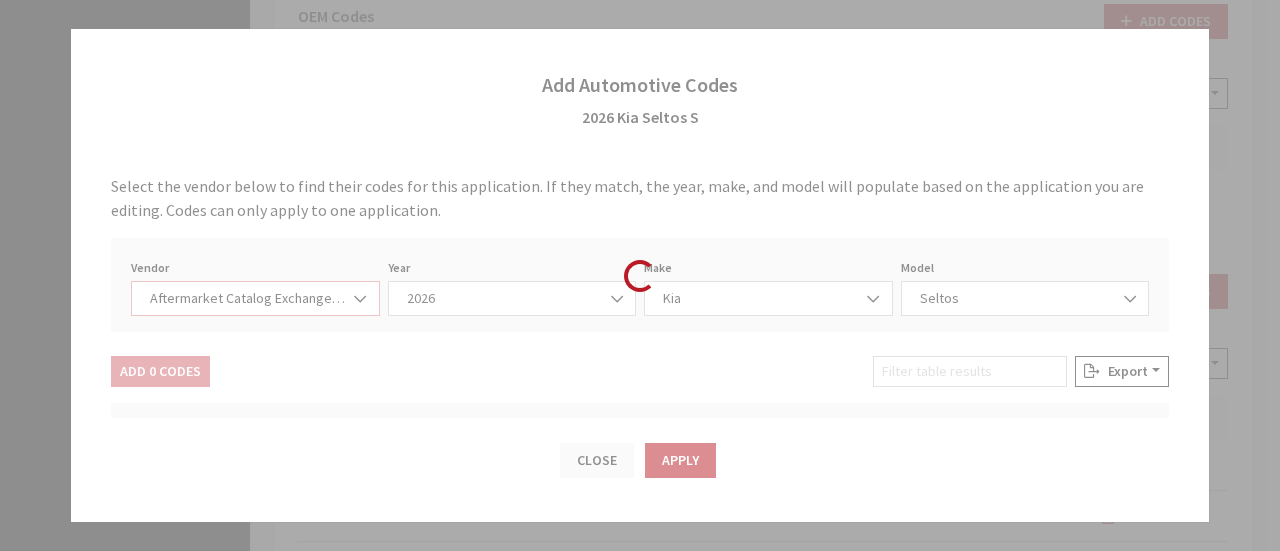select on "2026" 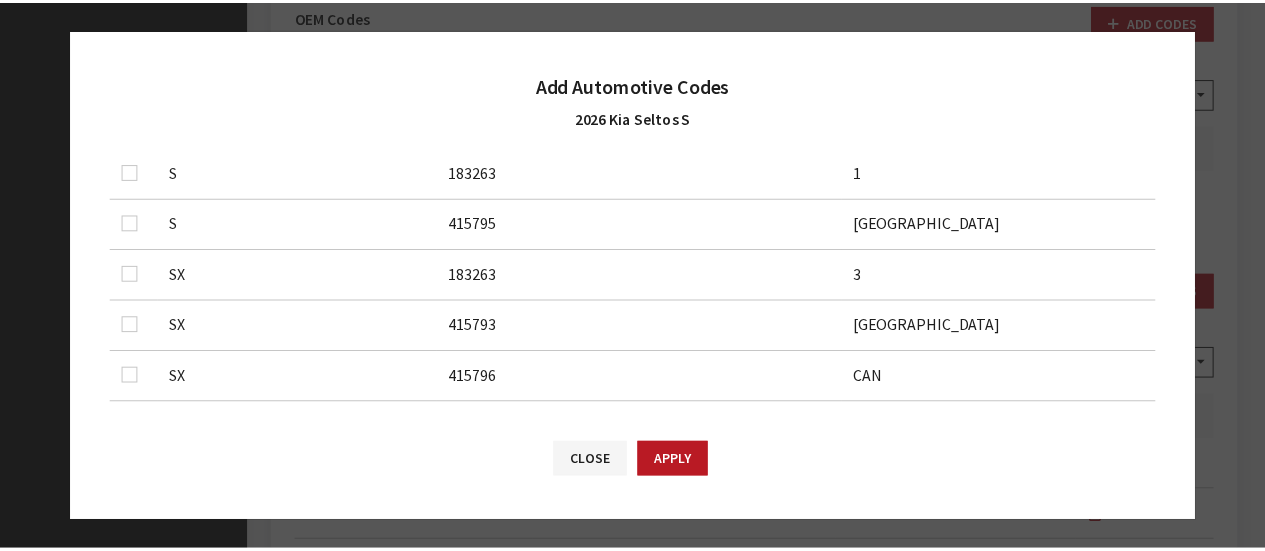 scroll, scrollTop: 600, scrollLeft: 0, axis: vertical 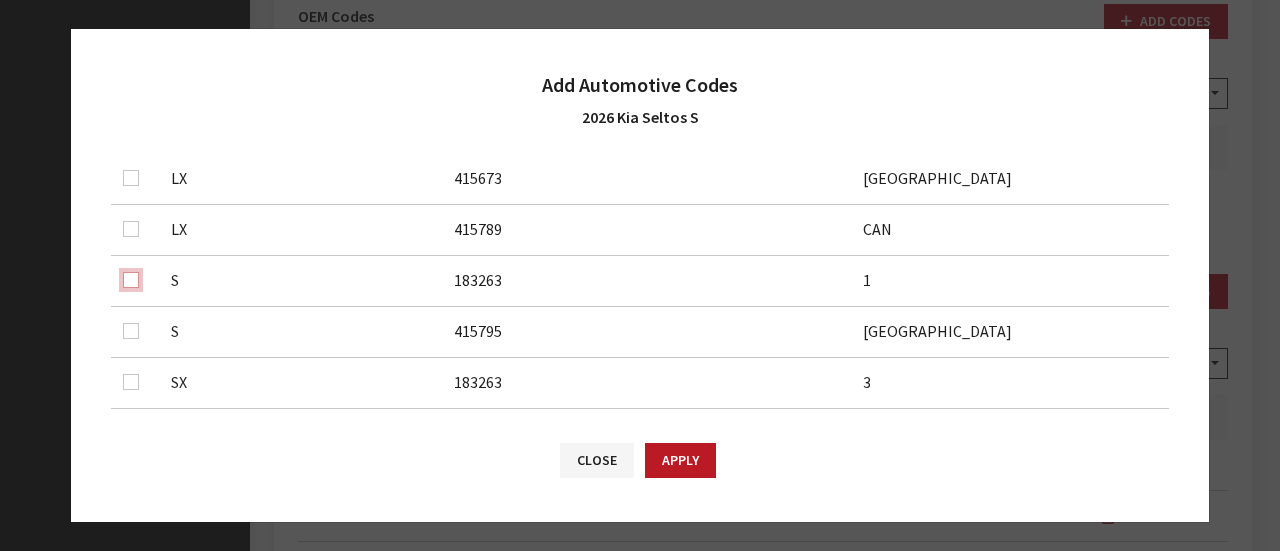 click at bounding box center (131, -128) 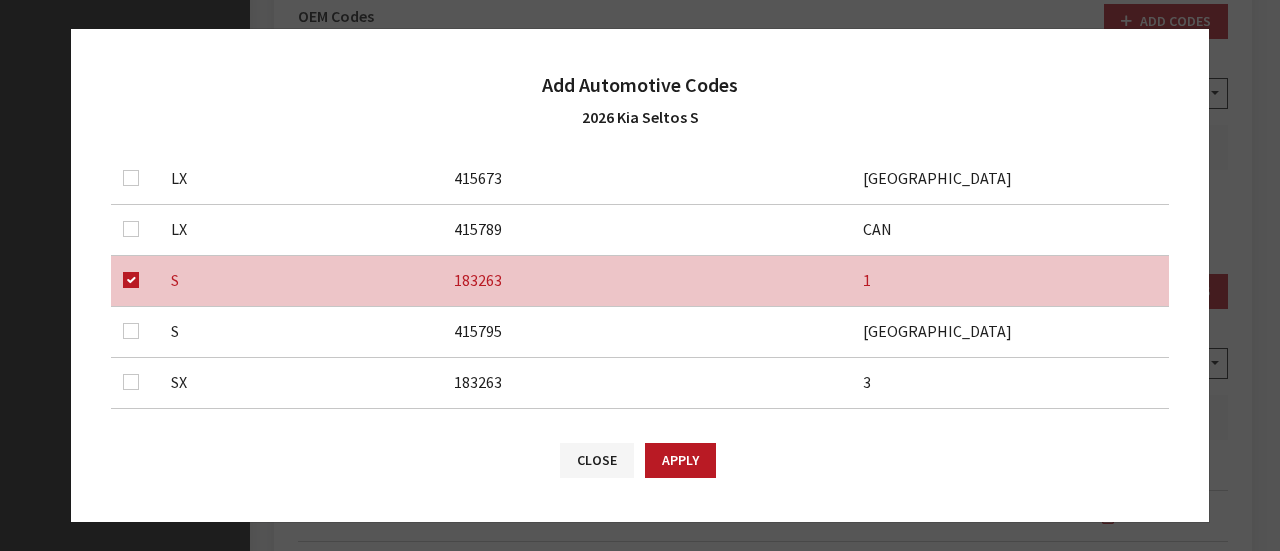 drag, startPoint x: 129, startPoint y: 347, endPoint x: 128, endPoint y: 327, distance: 20.024984 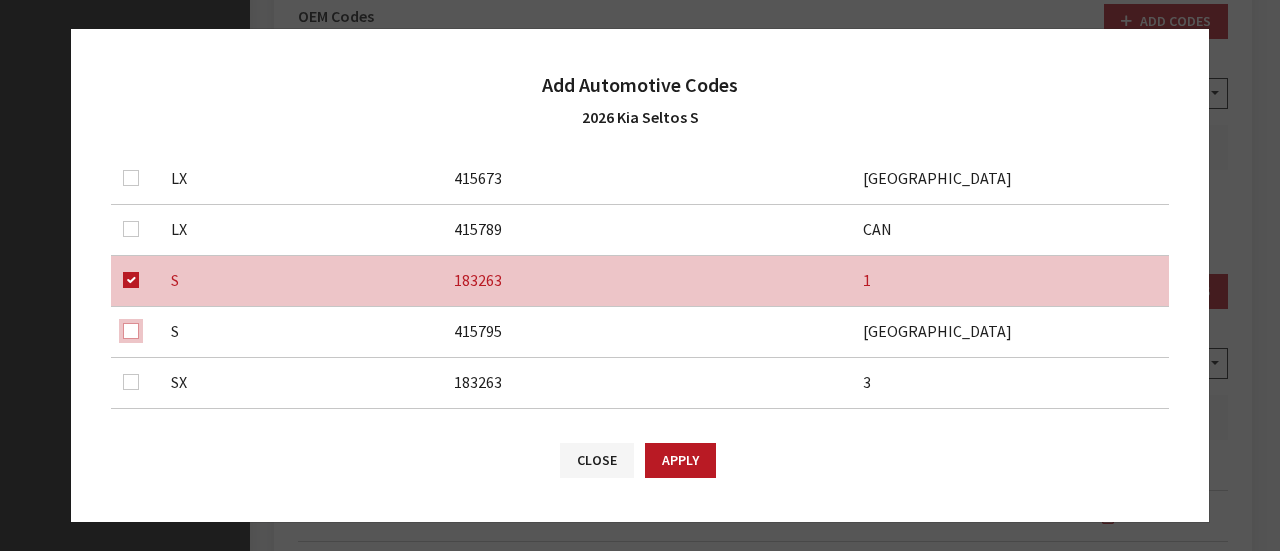 click at bounding box center (131, -77) 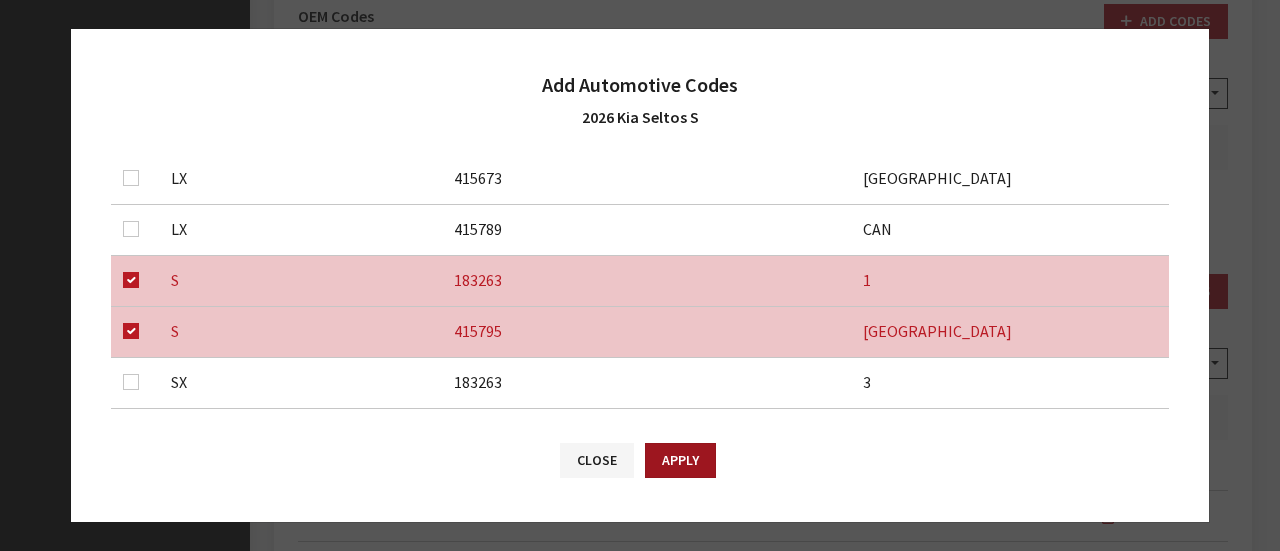 click on "Apply" at bounding box center (680, 460) 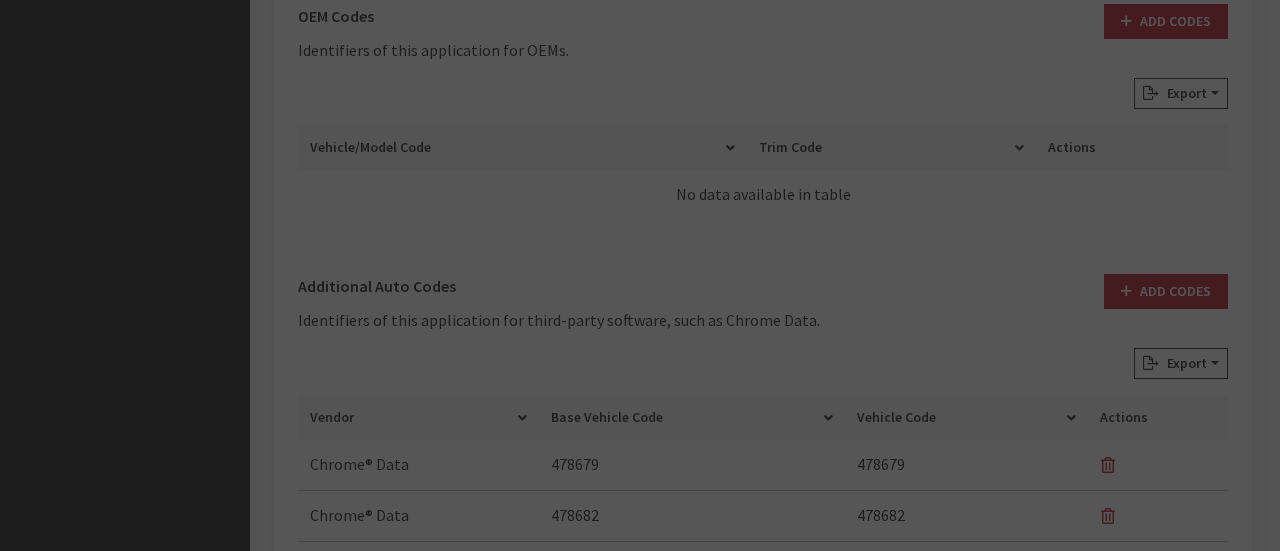 checkbox on "false" 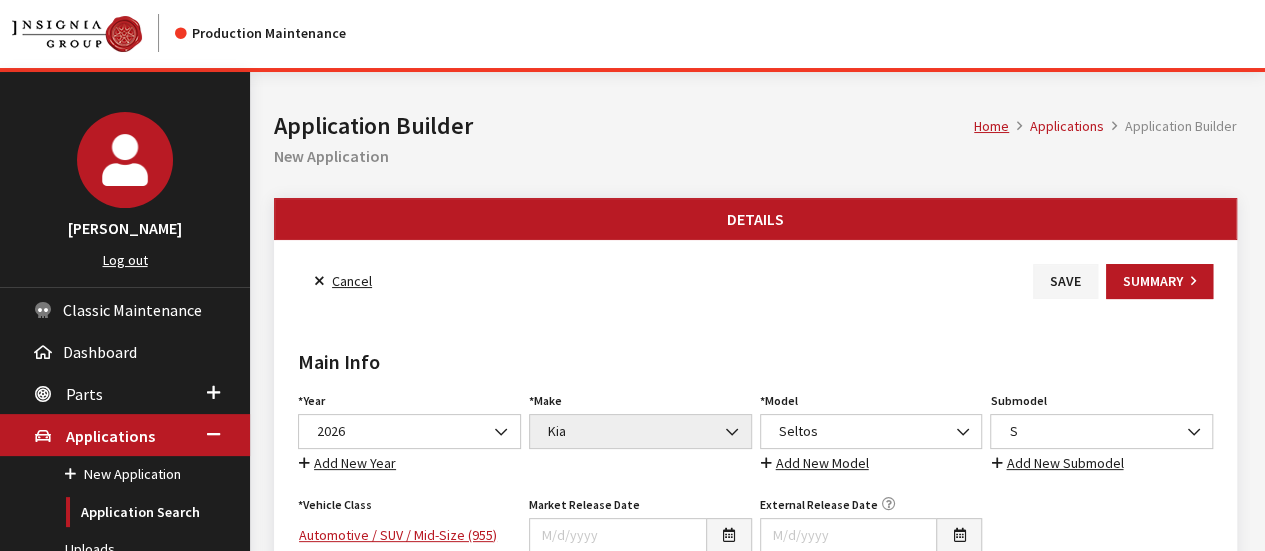 scroll, scrollTop: 0, scrollLeft: 0, axis: both 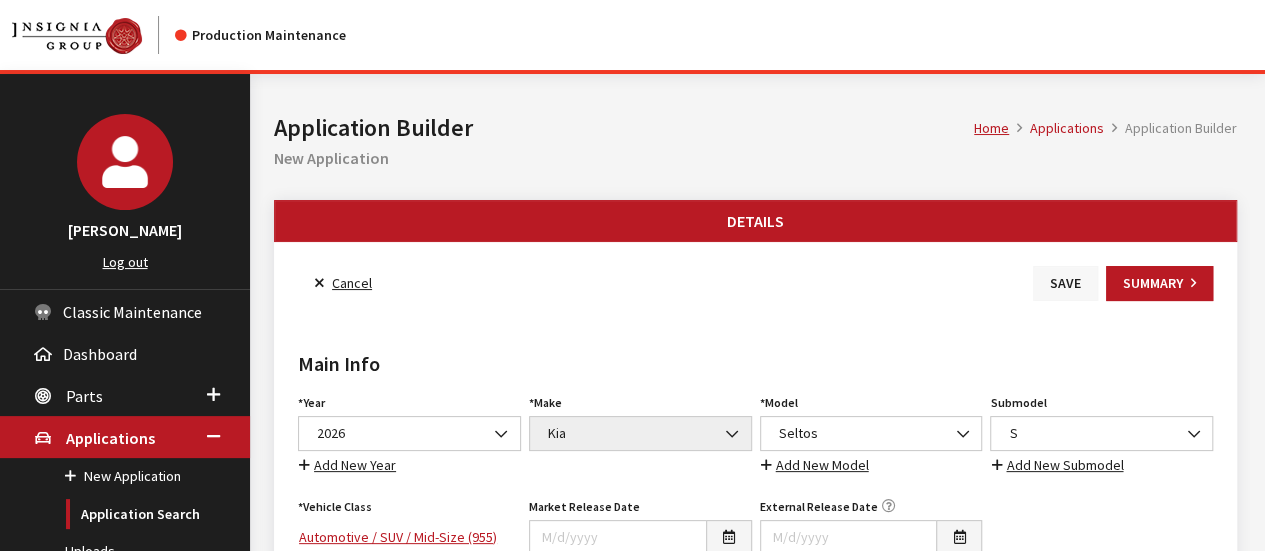 click on "Save" at bounding box center [1065, 283] 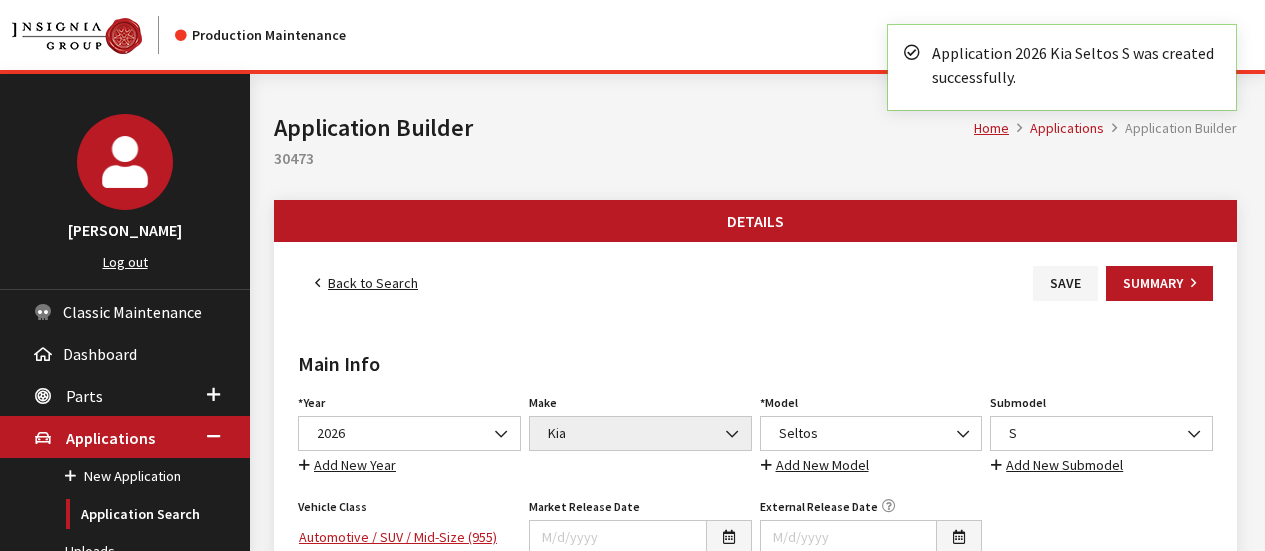 scroll, scrollTop: 0, scrollLeft: 0, axis: both 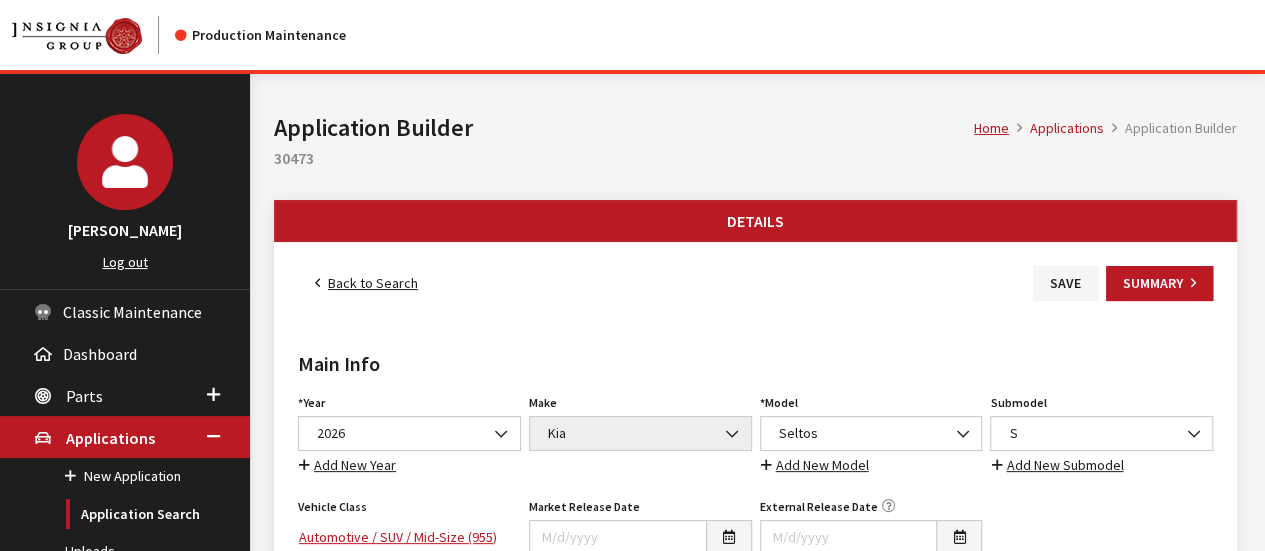 click on "Back to Search
Save
Summary
Main Info
Year
Select Year
[DATE]
2025
2024
2023
2022
2021
2020
2019
2018
2017
2016
2015
2014
2013
2012
2011
2010
2009
2008
2007
2006
2005
2004
2003
2002
2001
2000
1999
1998
1997
1996
1995
1994
1993
1992
1991
1990
1989
1988
1987
2026
Year is required.
Add New Year
Make
Select Make
Acura" at bounding box center [755, 1227] 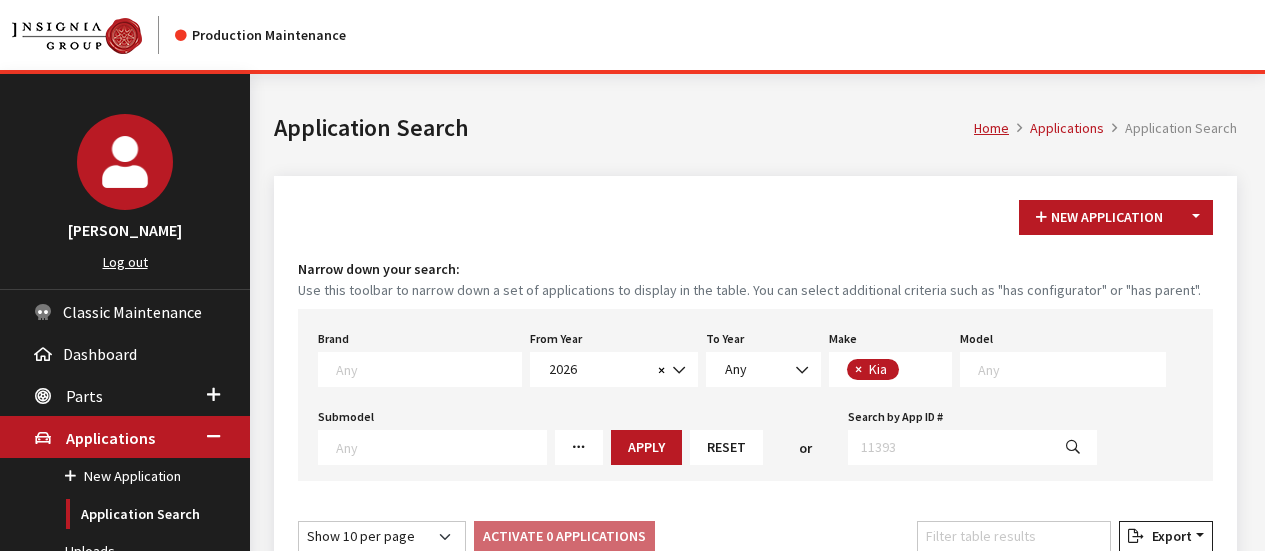 scroll, scrollTop: 0, scrollLeft: 0, axis: both 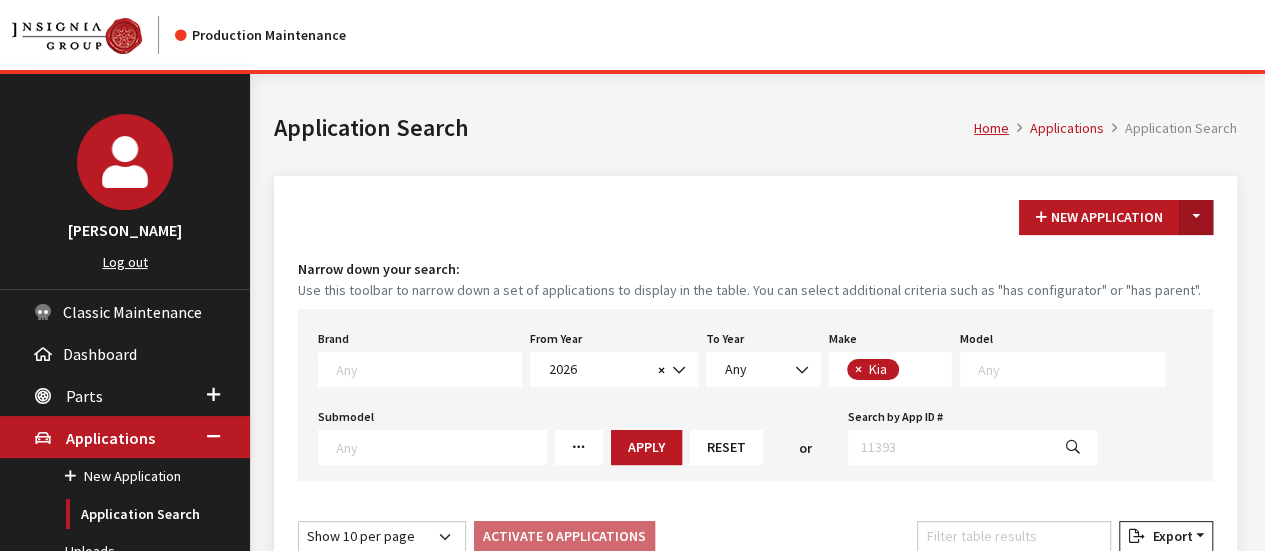click on "Toggle Dropdown" at bounding box center [1196, 217] 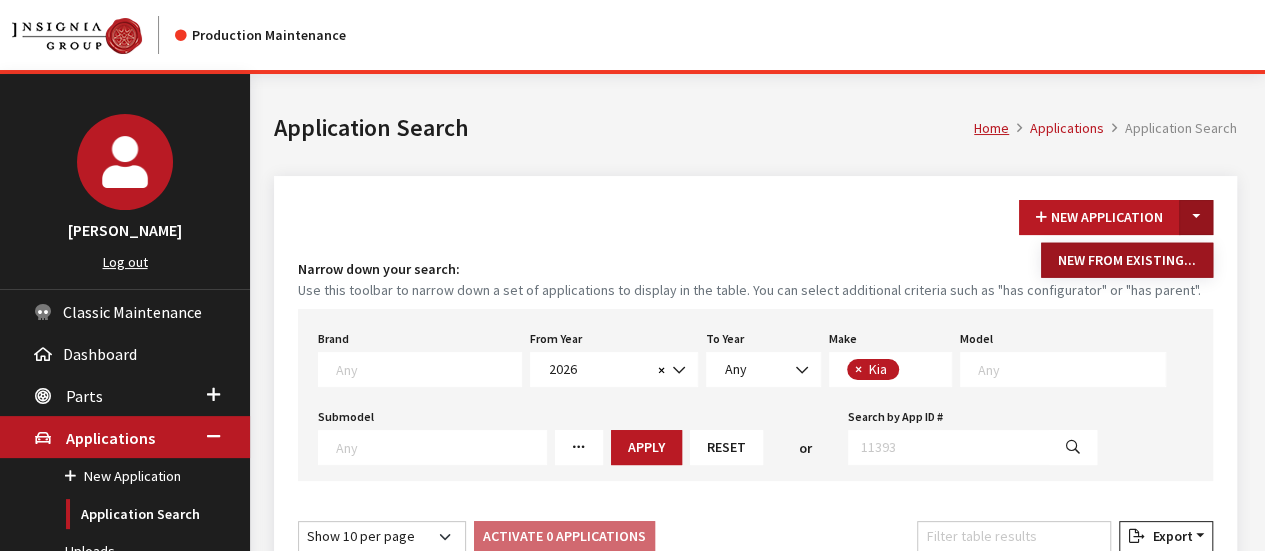 click on "New From Existing..." at bounding box center [1127, 260] 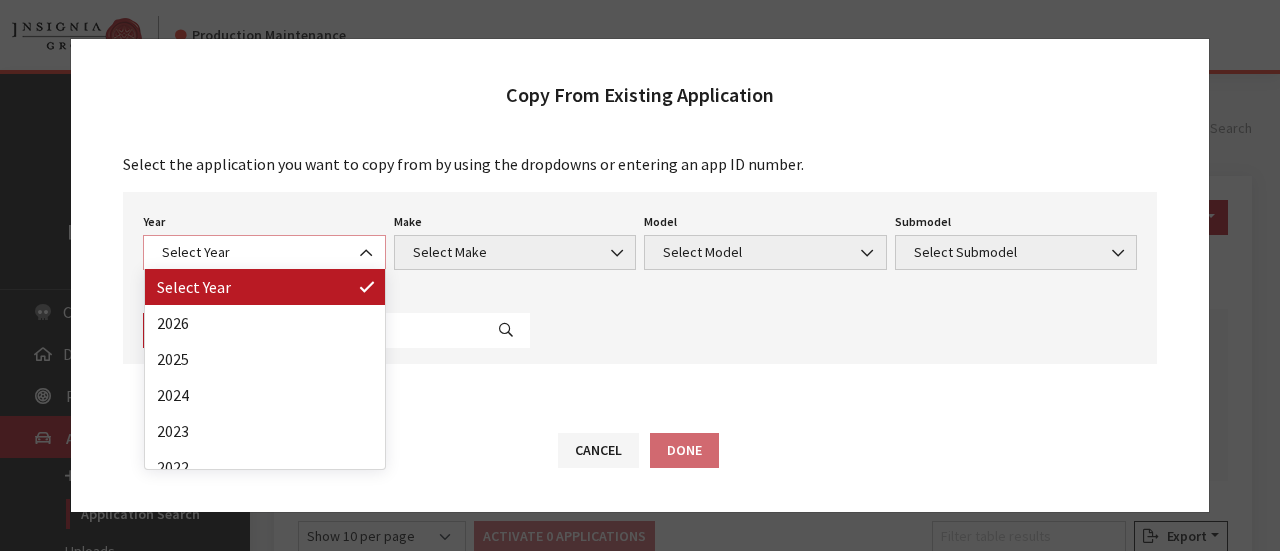 click on "Select Year" at bounding box center [264, 252] 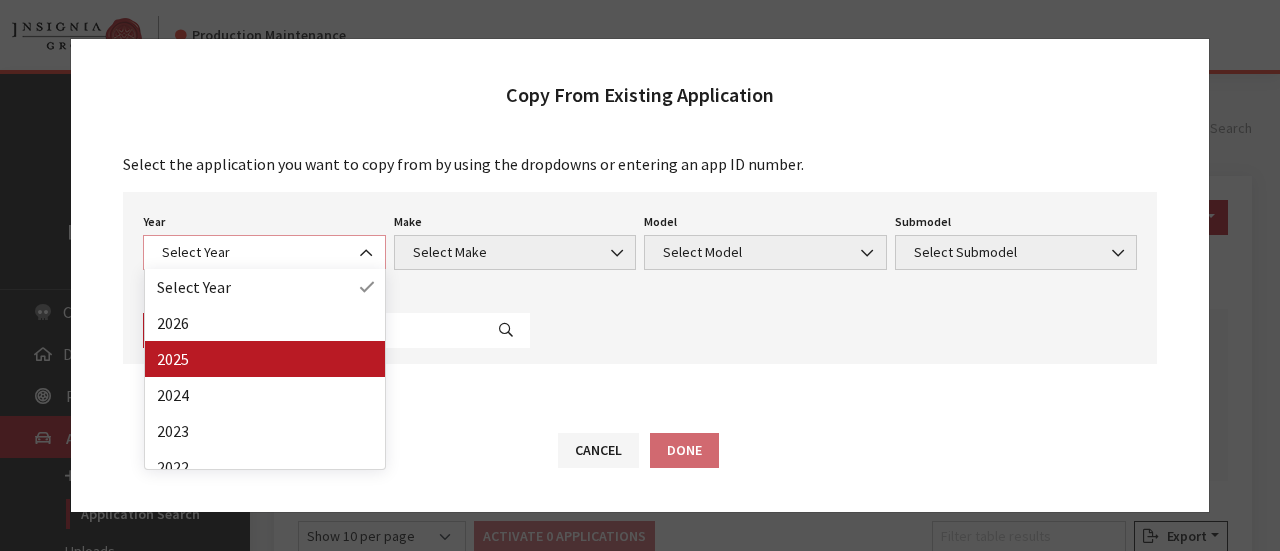 select on "43" 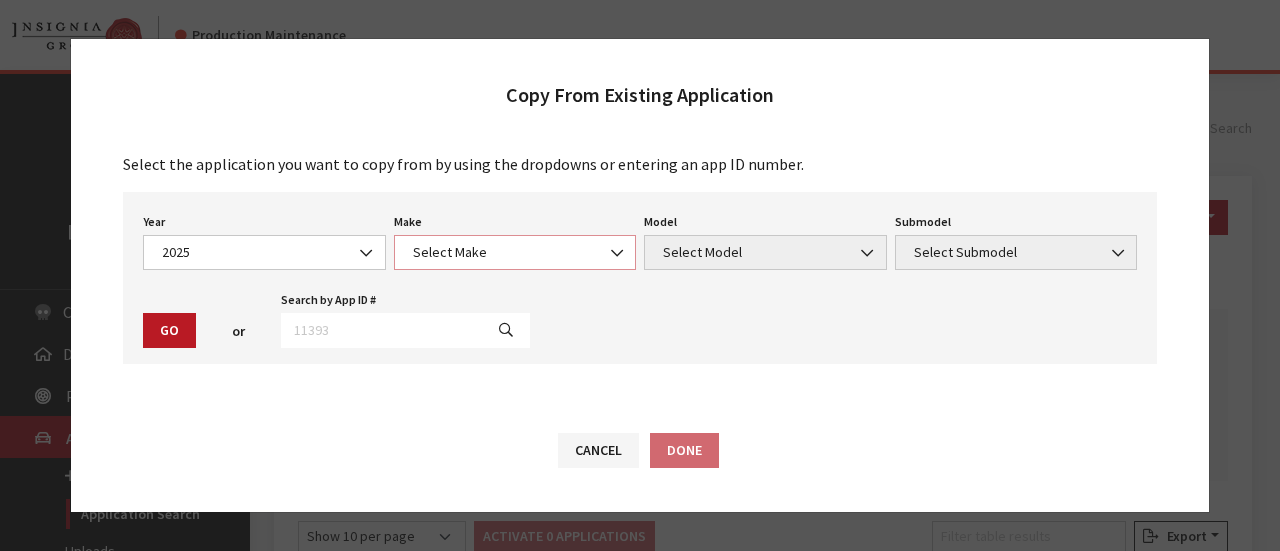 click on "Select Make" at bounding box center [515, 252] 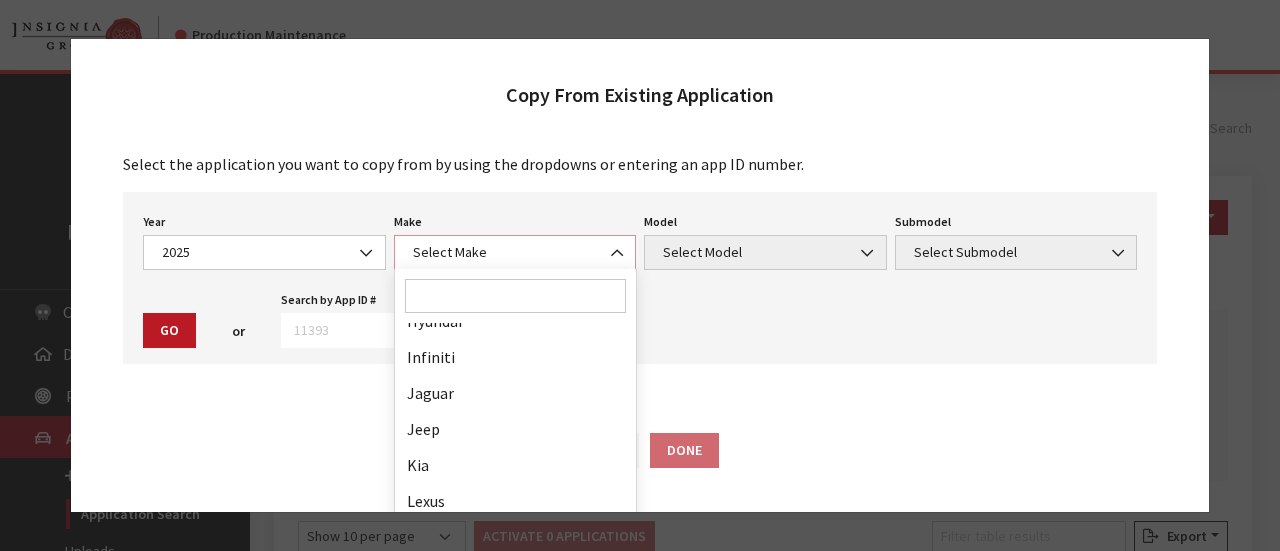 scroll, scrollTop: 600, scrollLeft: 0, axis: vertical 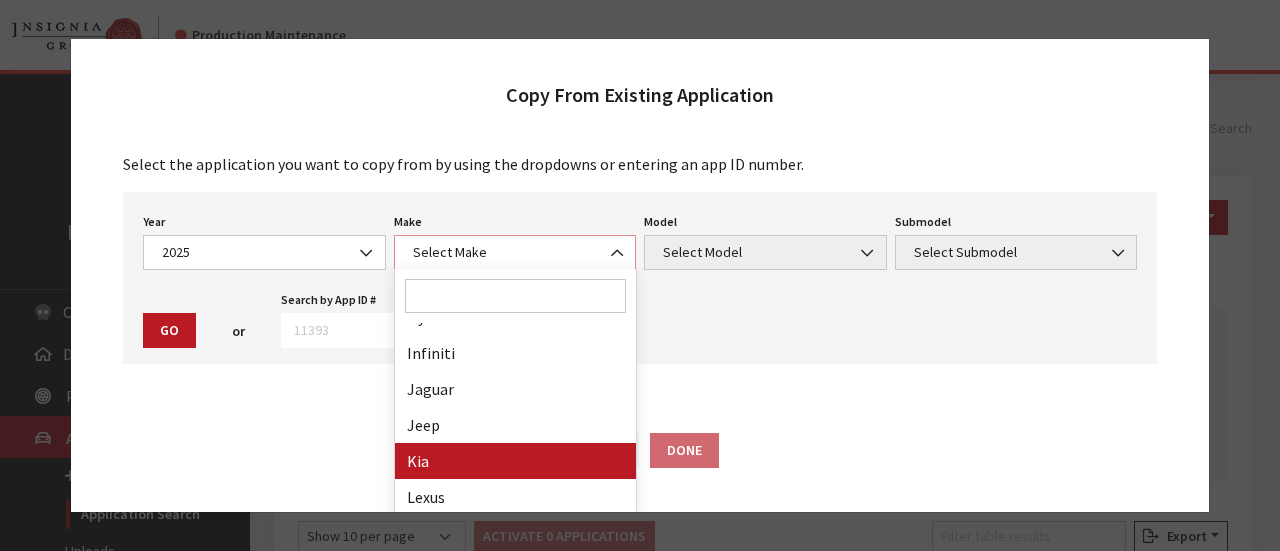 select on "31" 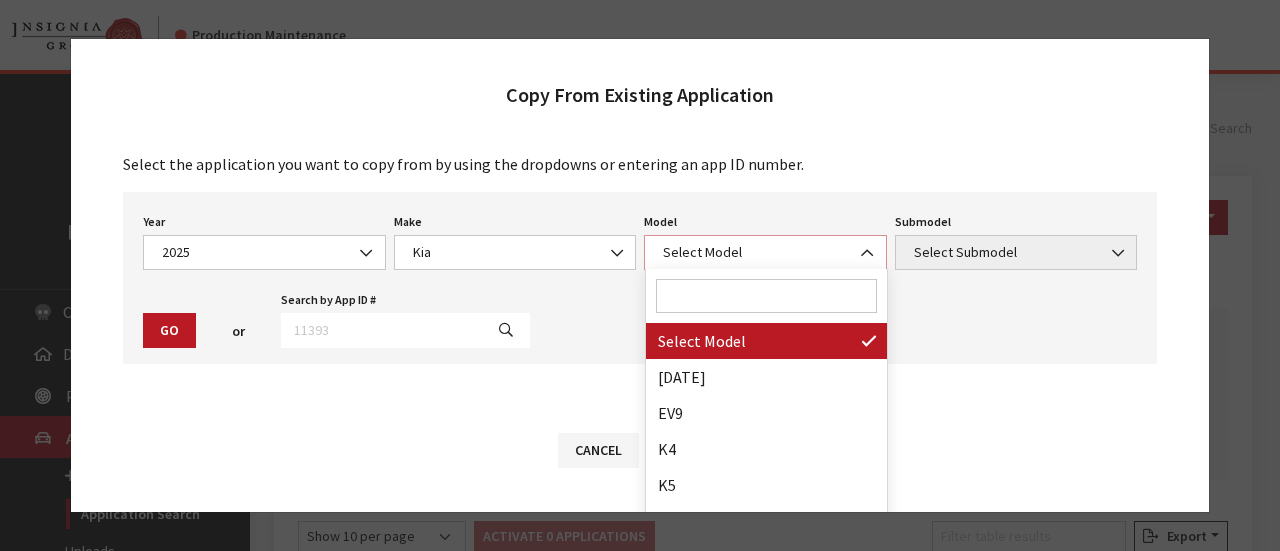 click on "Select Model" at bounding box center [765, 252] 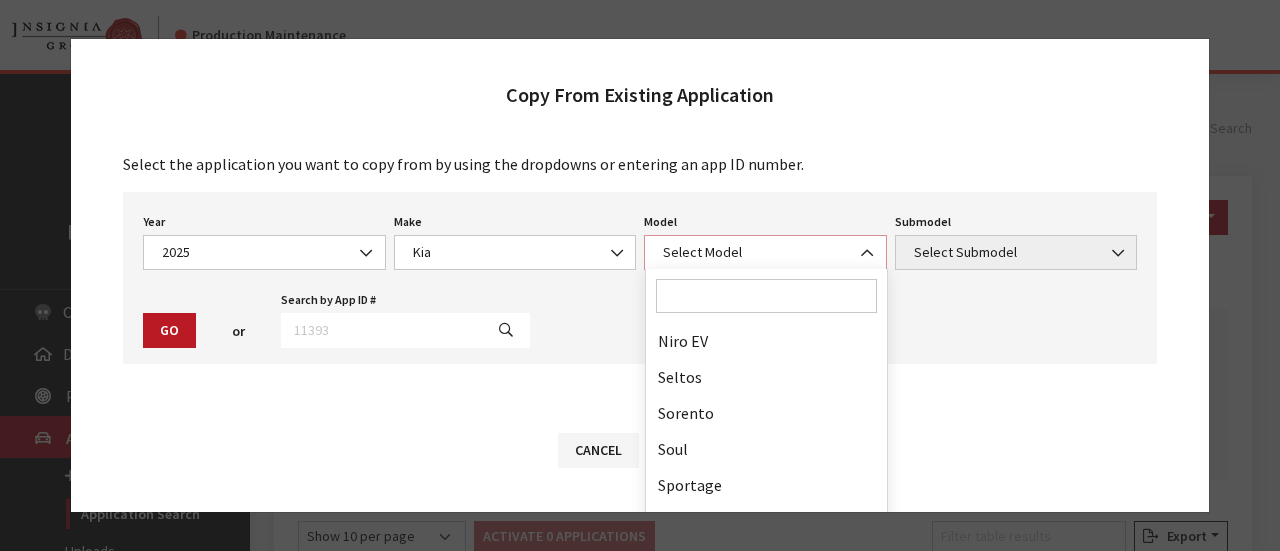 scroll, scrollTop: 232, scrollLeft: 0, axis: vertical 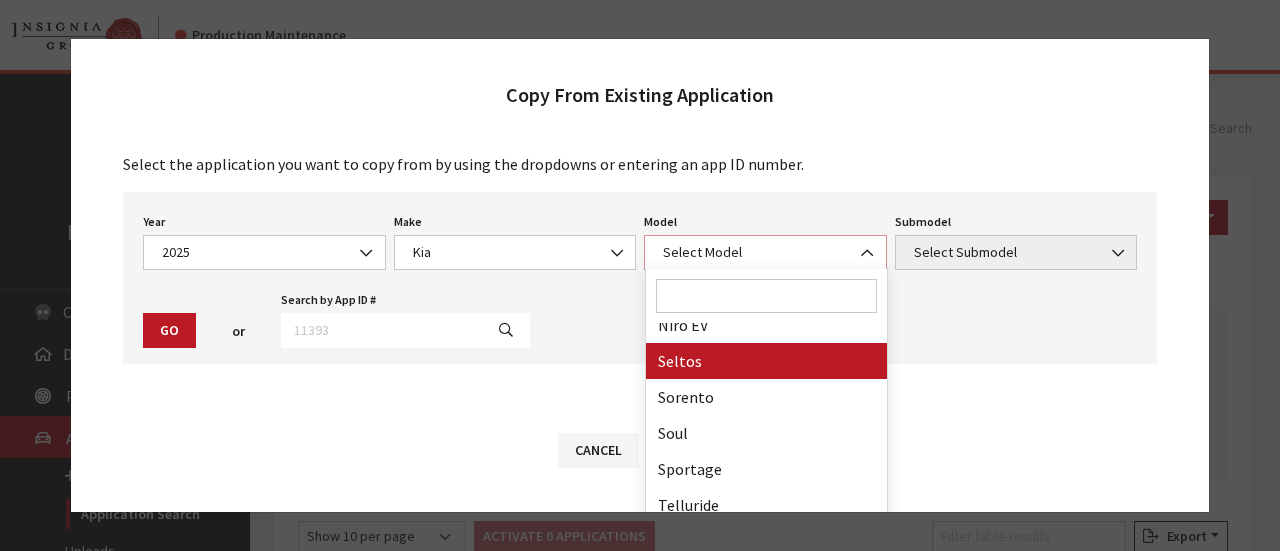 select on "1091" 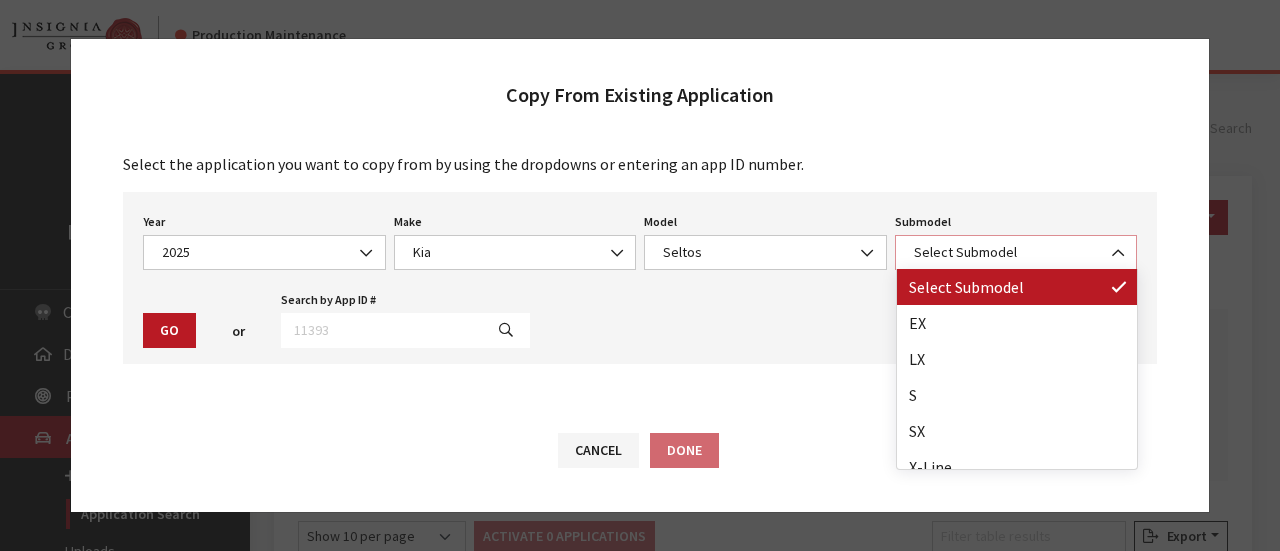 click on "Select Submodel" at bounding box center (1016, 252) 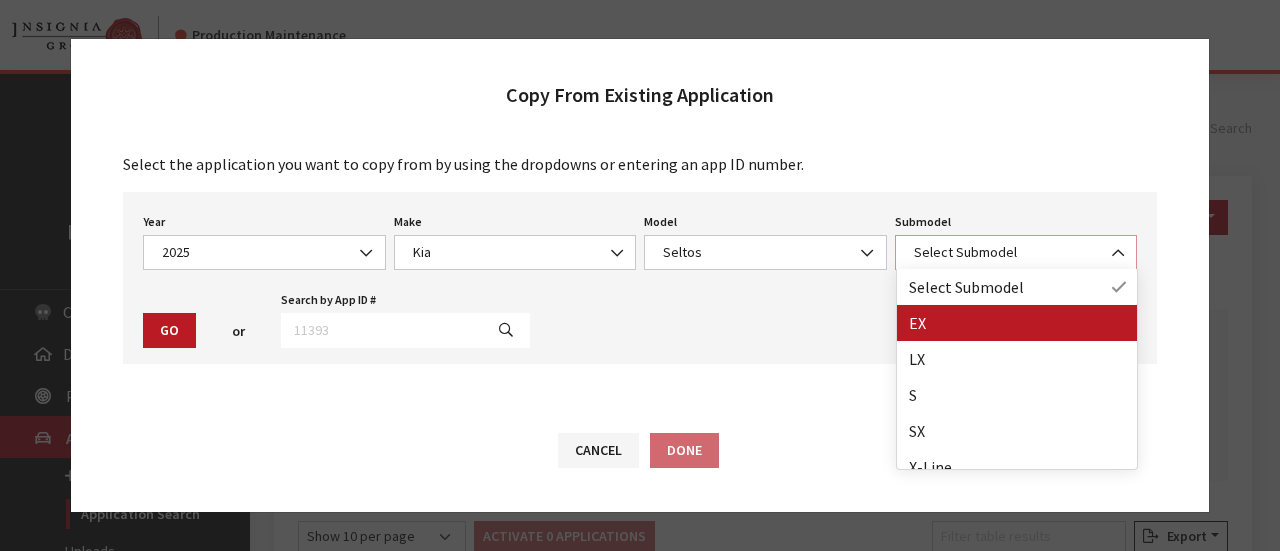 select on "304" 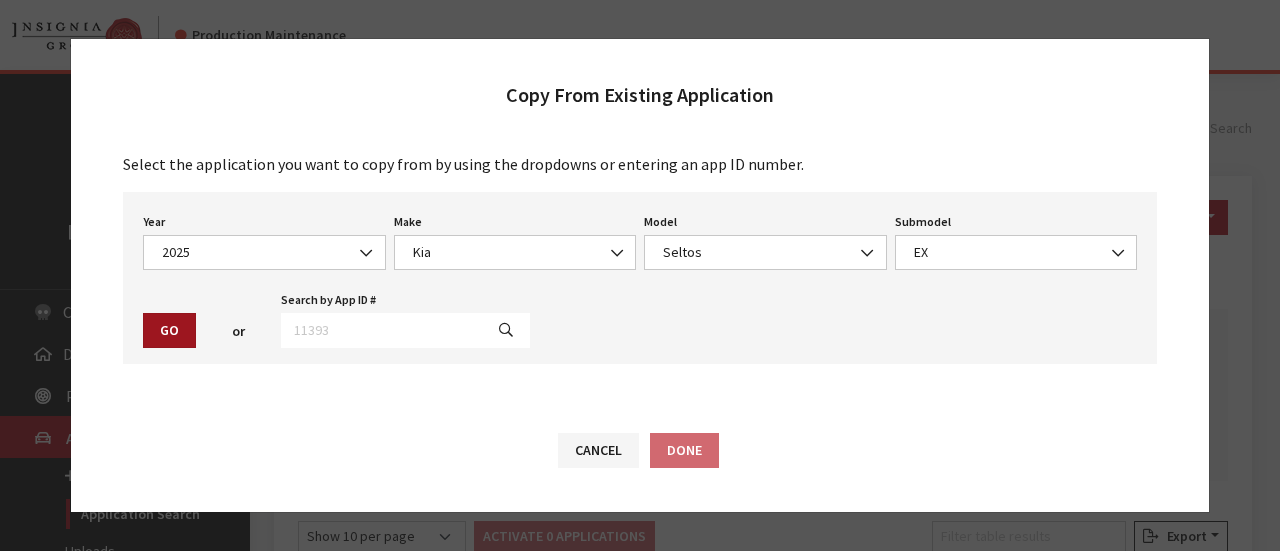click on "Go" at bounding box center [169, 330] 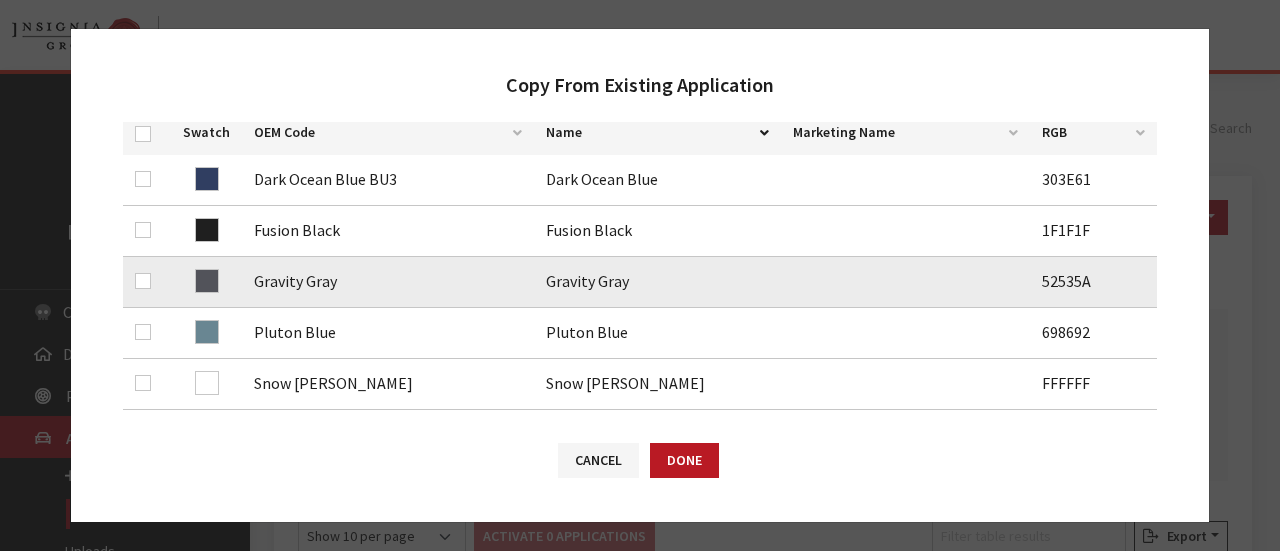 scroll, scrollTop: 400, scrollLeft: 0, axis: vertical 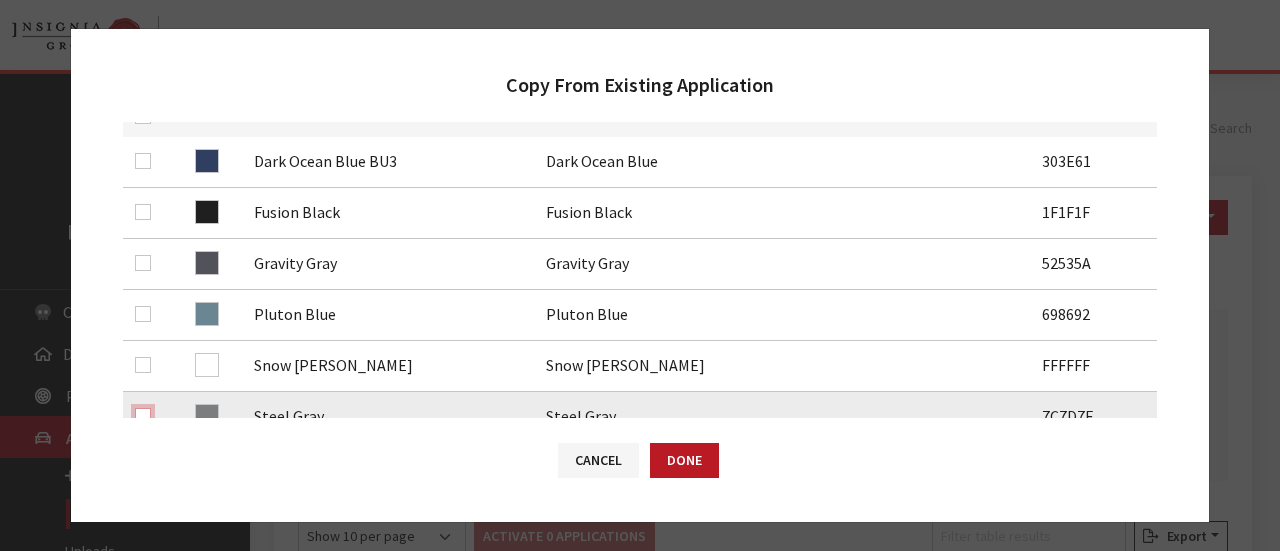 click at bounding box center [143, 416] 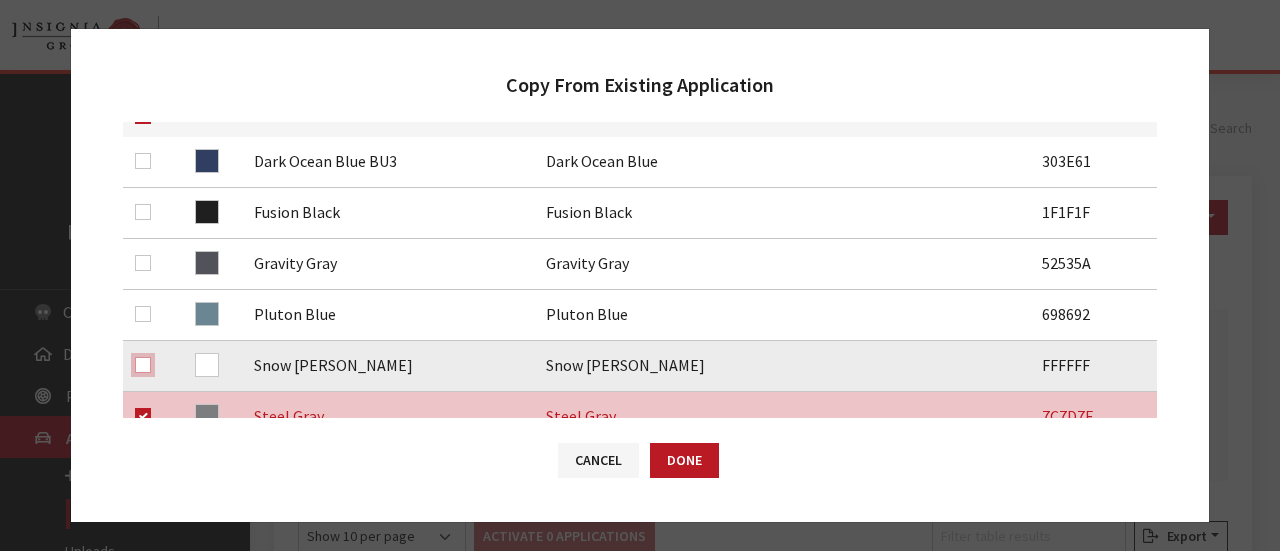 click at bounding box center (143, 365) 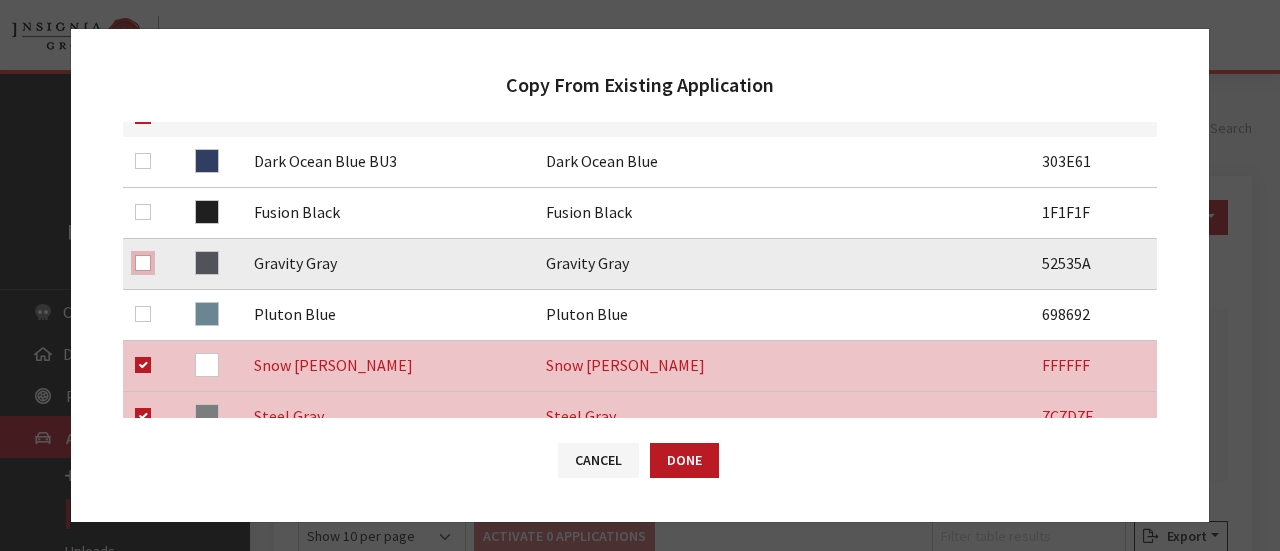 click at bounding box center [143, 263] 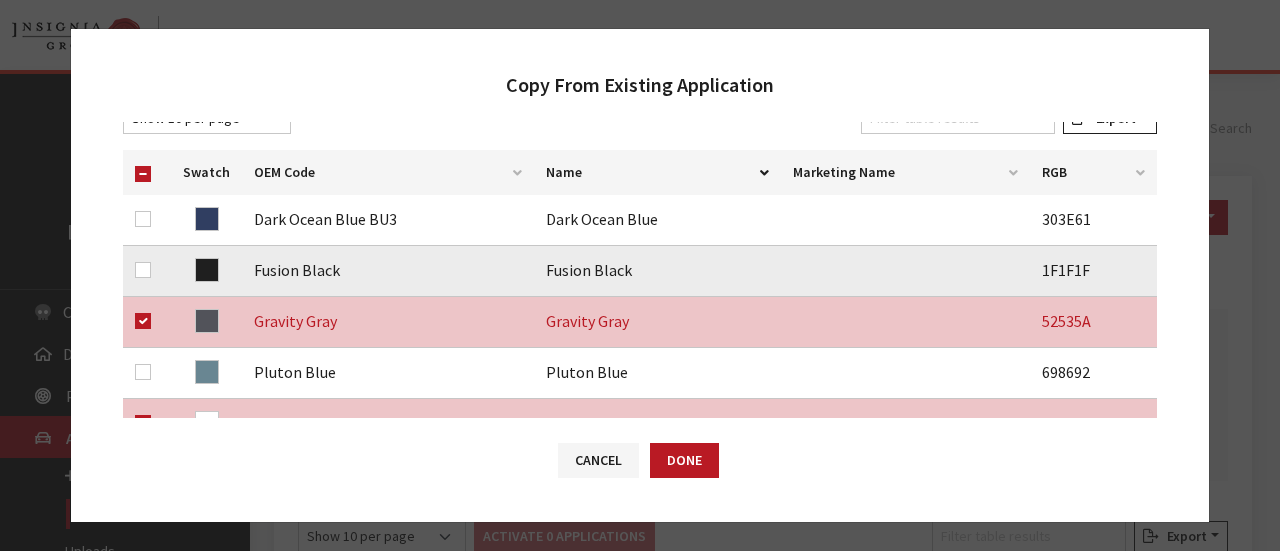 scroll, scrollTop: 300, scrollLeft: 0, axis: vertical 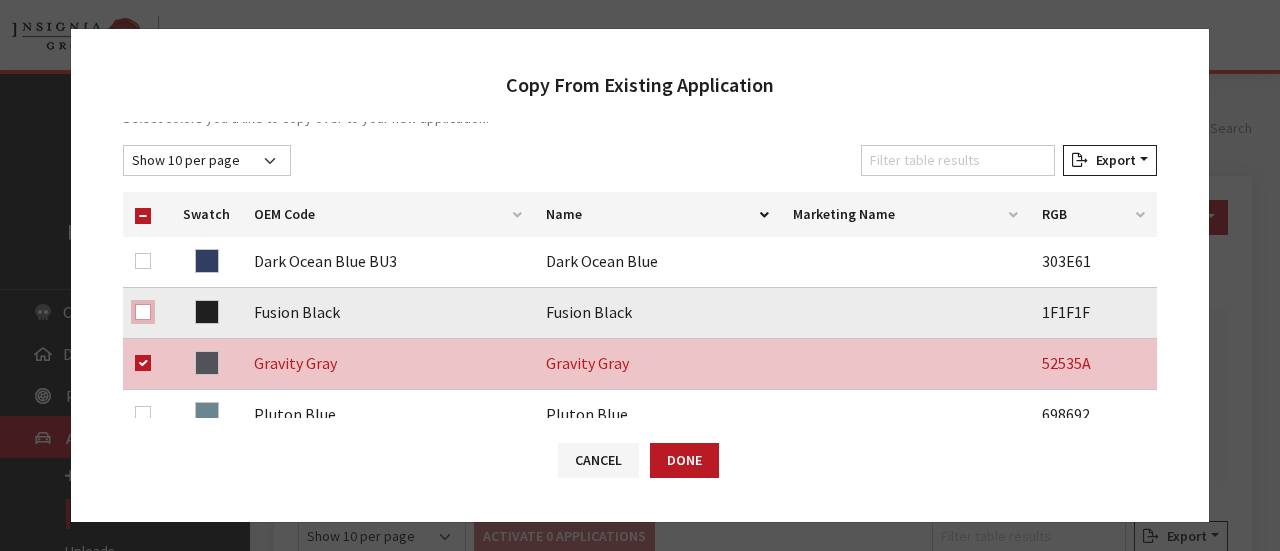 click at bounding box center (143, 312) 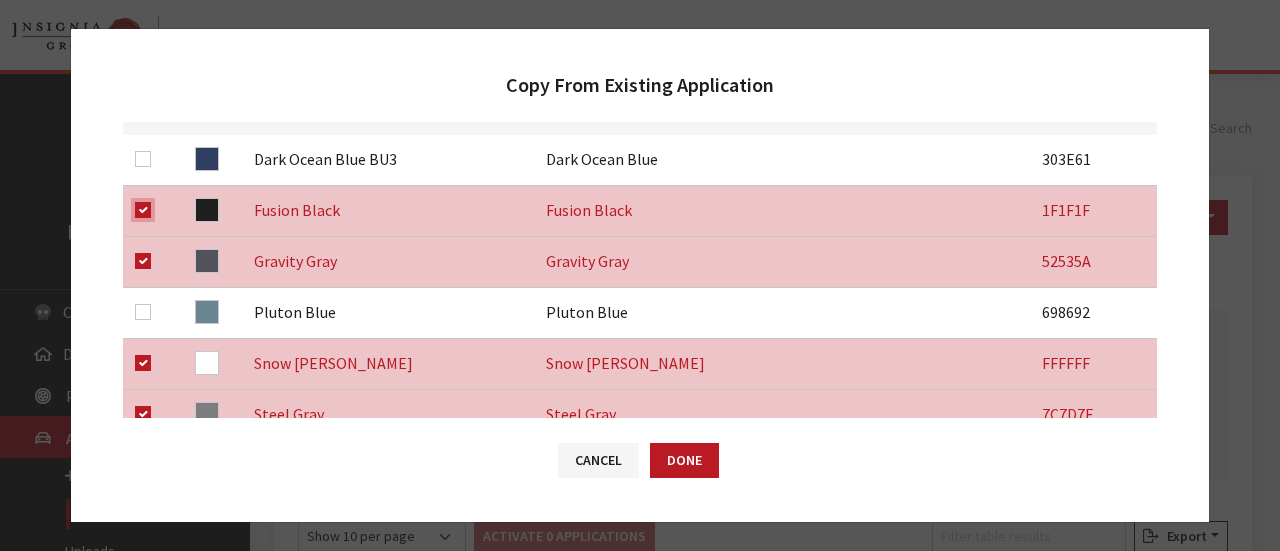 scroll, scrollTop: 500, scrollLeft: 0, axis: vertical 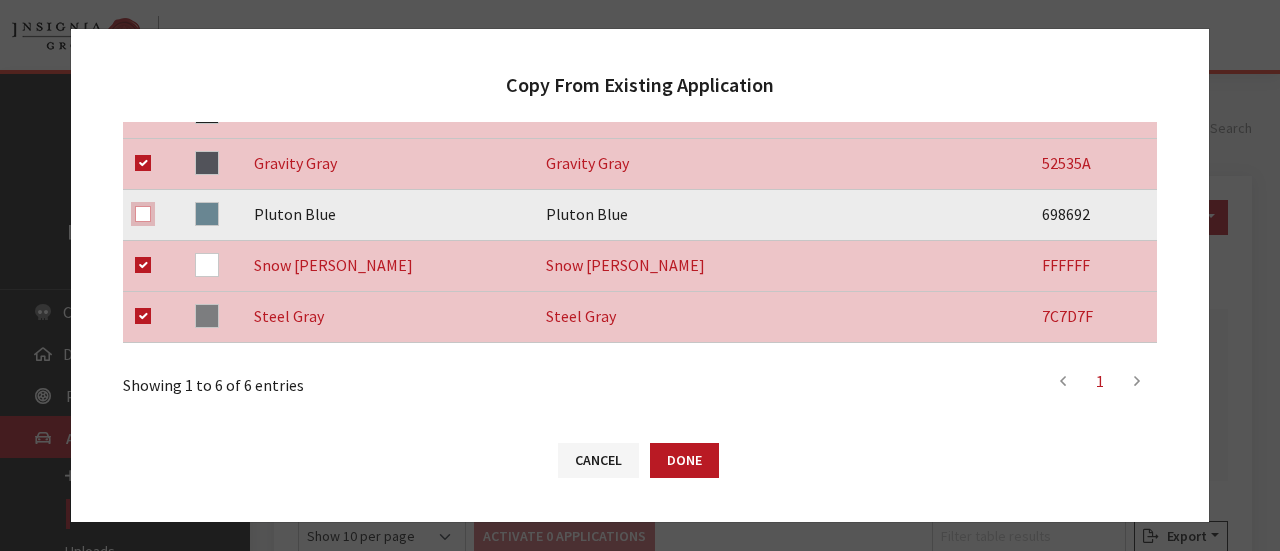 click at bounding box center [143, 214] 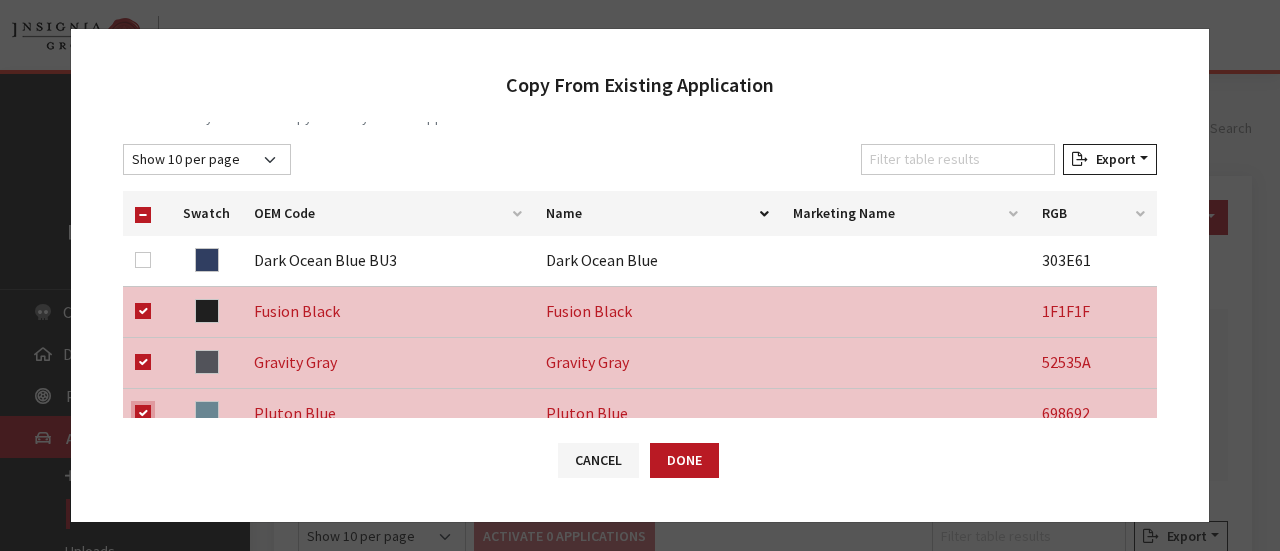 scroll, scrollTop: 300, scrollLeft: 0, axis: vertical 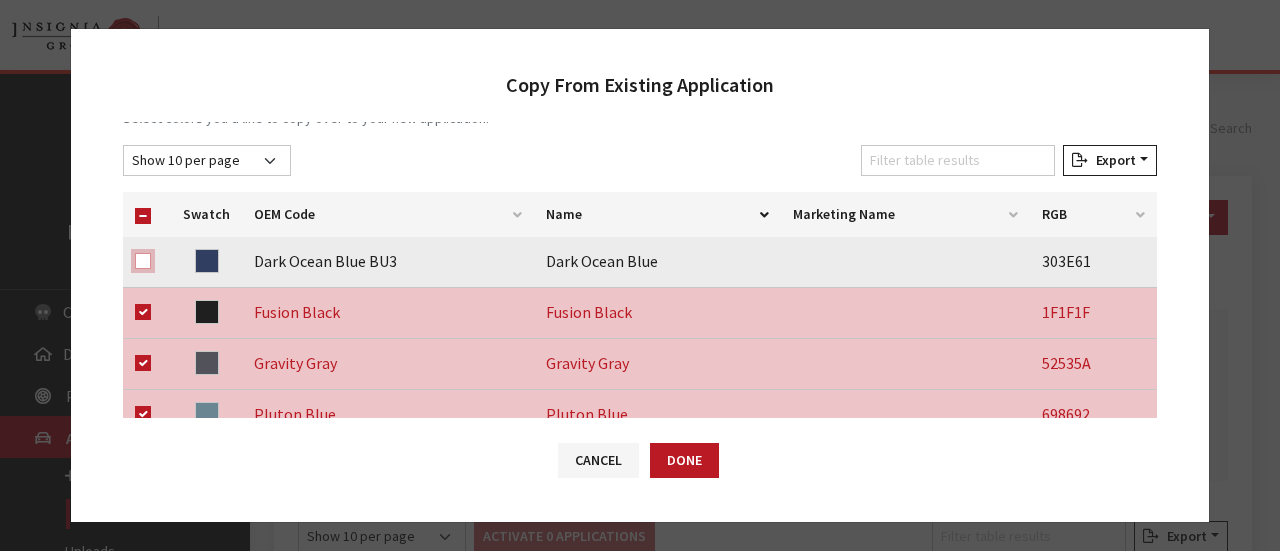 click at bounding box center [143, 261] 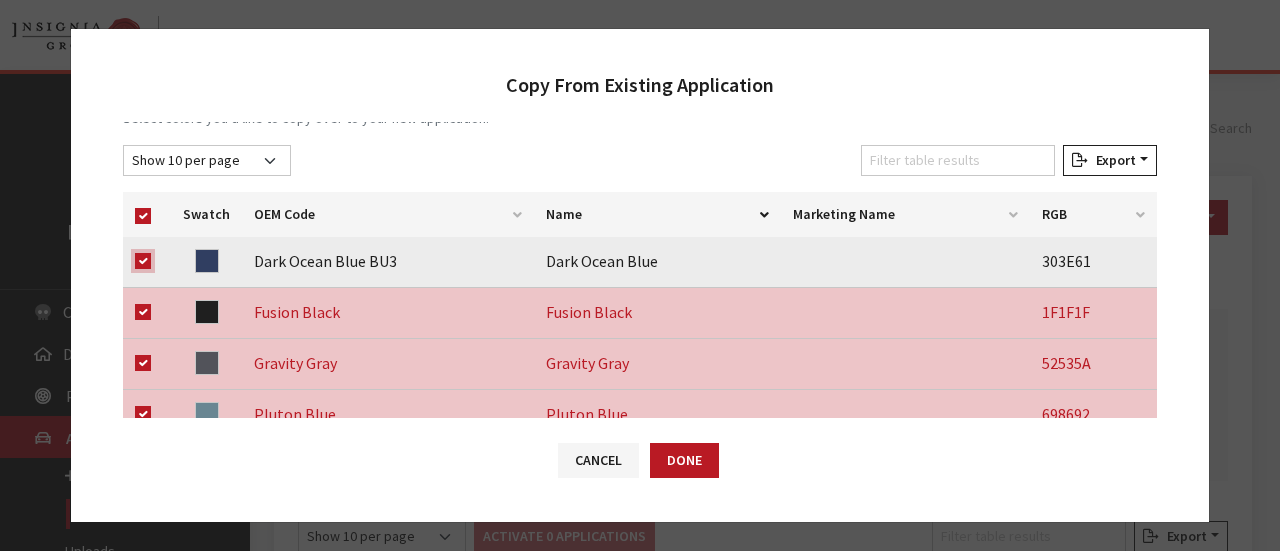 checkbox on "true" 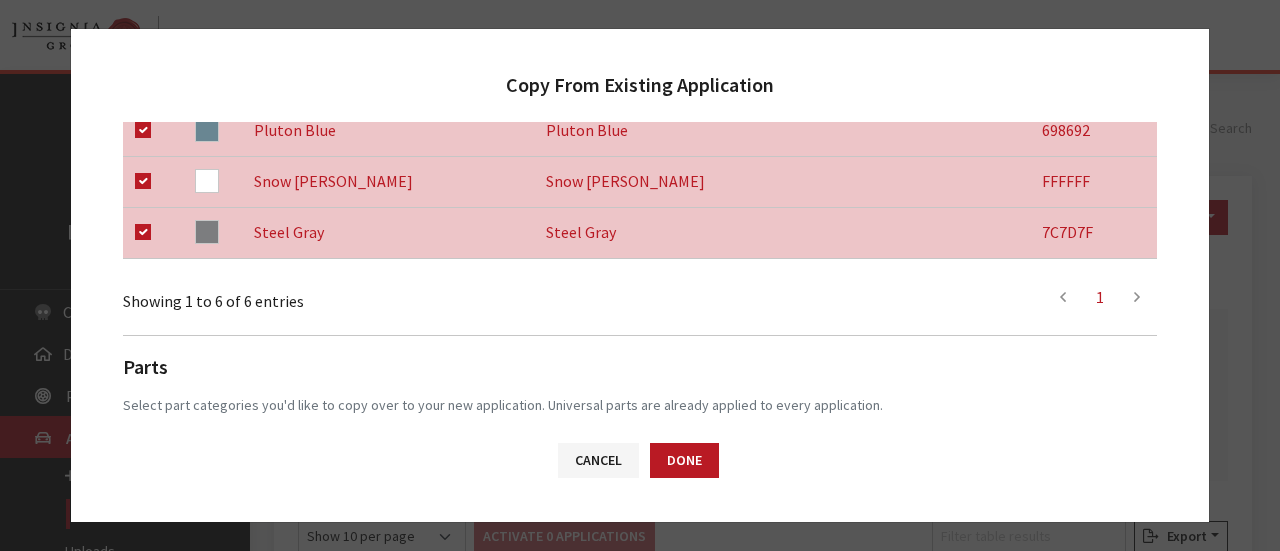 scroll, scrollTop: 771, scrollLeft: 0, axis: vertical 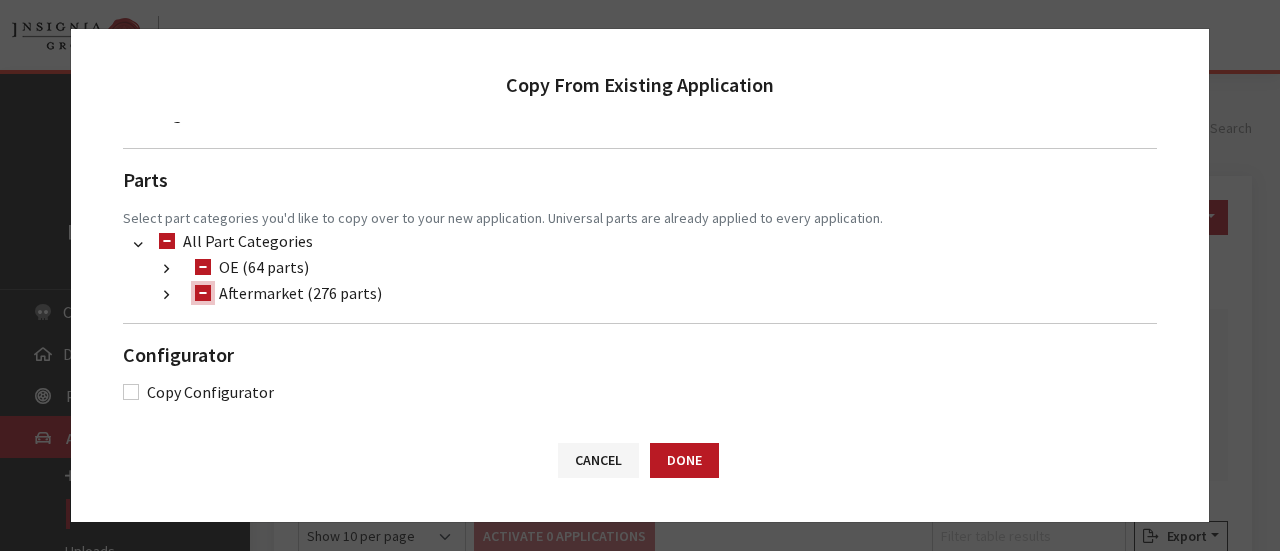 click on "Aftermarket (276 parts)" at bounding box center [203, 293] 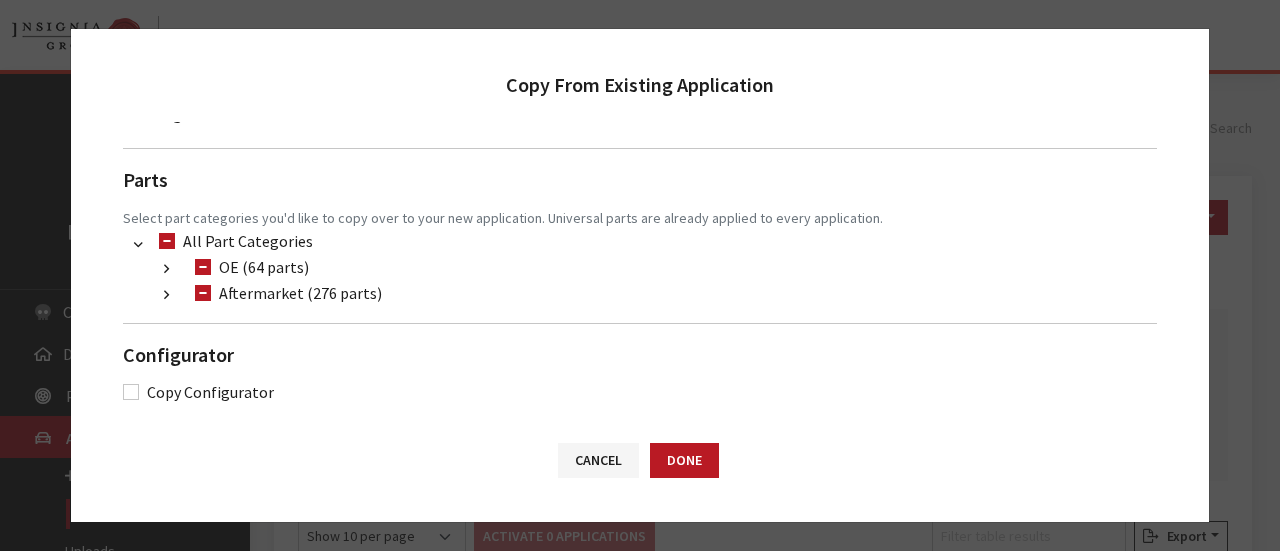 drag, startPoint x: 156, startPoint y: 292, endPoint x: 184, endPoint y: 306, distance: 31.304953 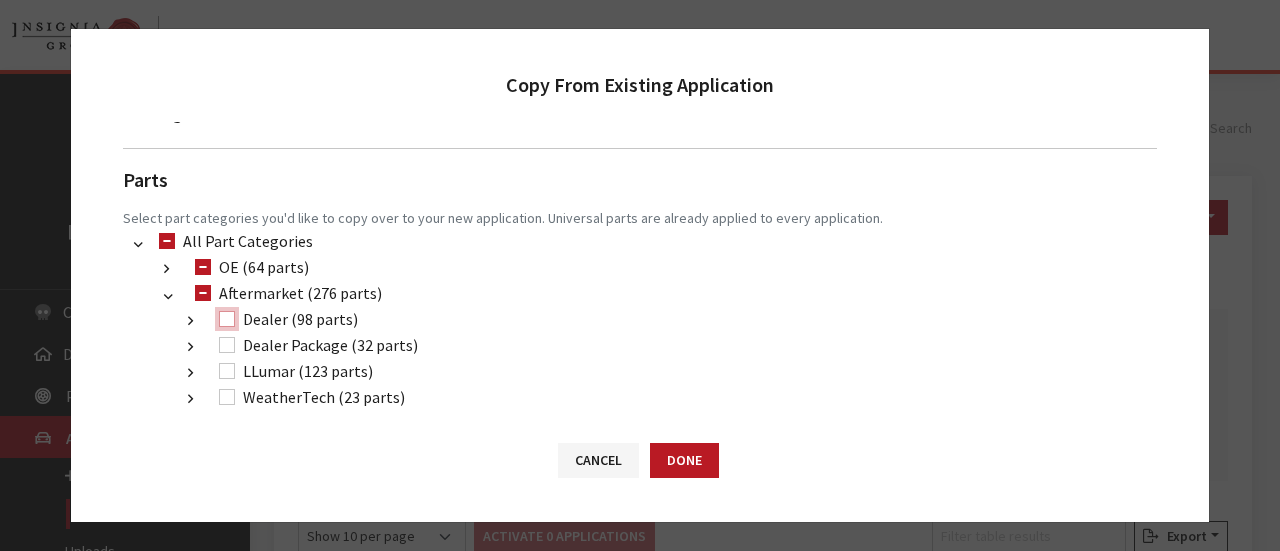 click on "Dealer (98 parts)" at bounding box center (227, 319) 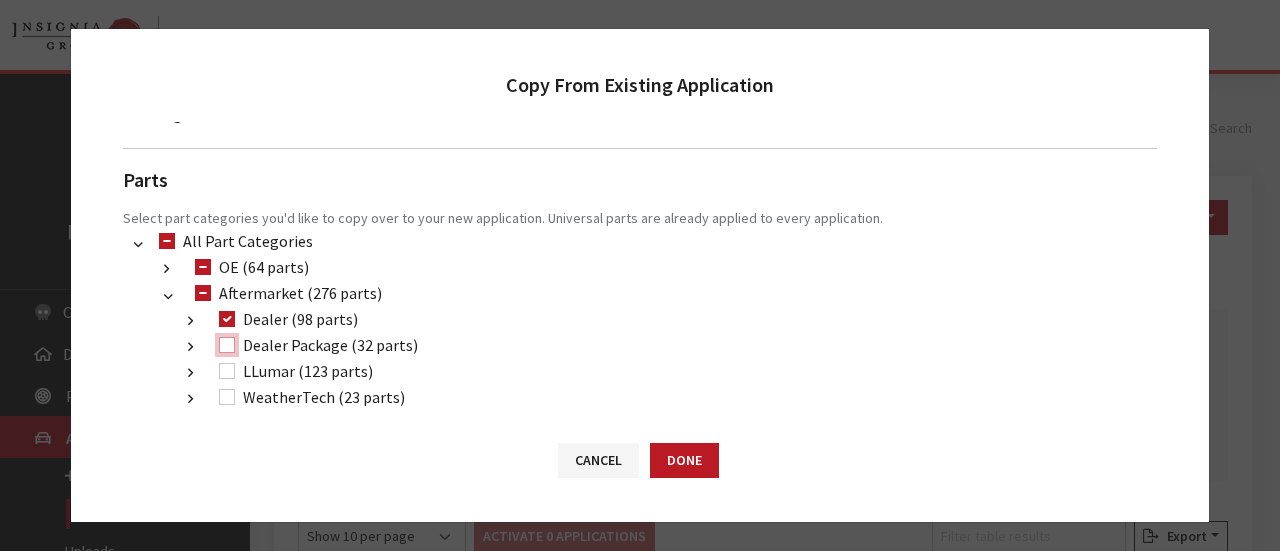 drag, startPoint x: 220, startPoint y: 337, endPoint x: 231, endPoint y: 355, distance: 21.095022 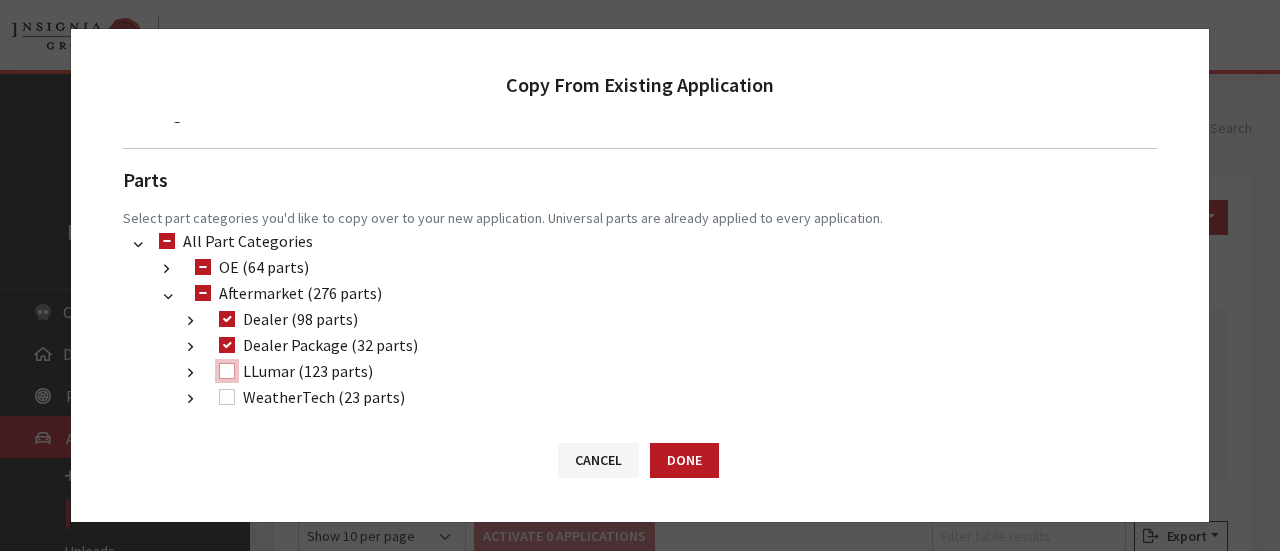 click on "LLumar (123 parts)" at bounding box center [227, 371] 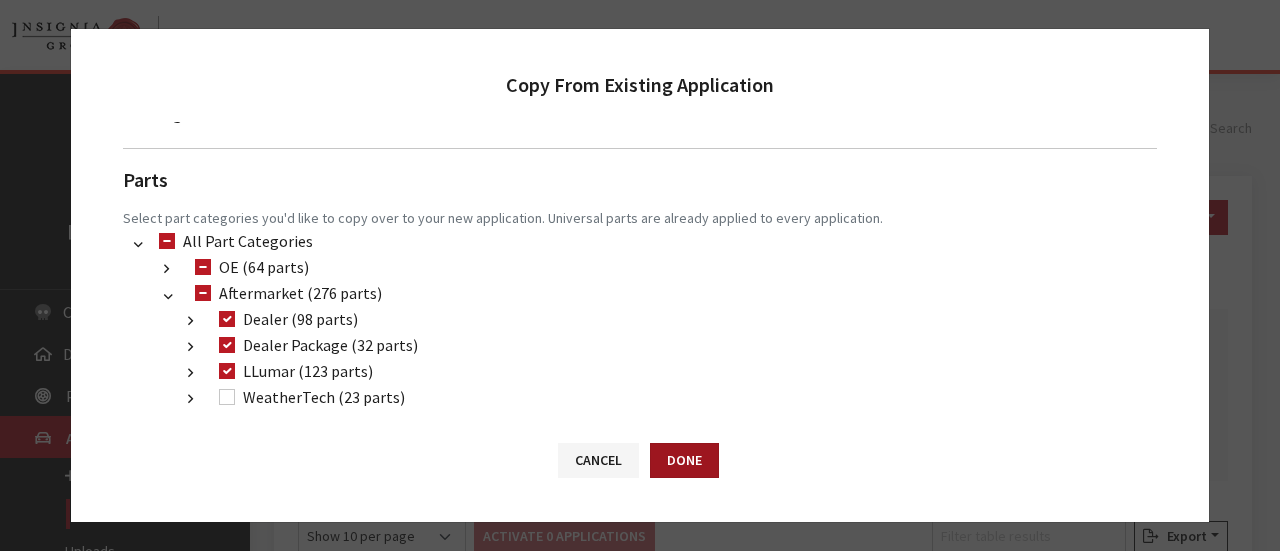 click on "Done" at bounding box center [684, 460] 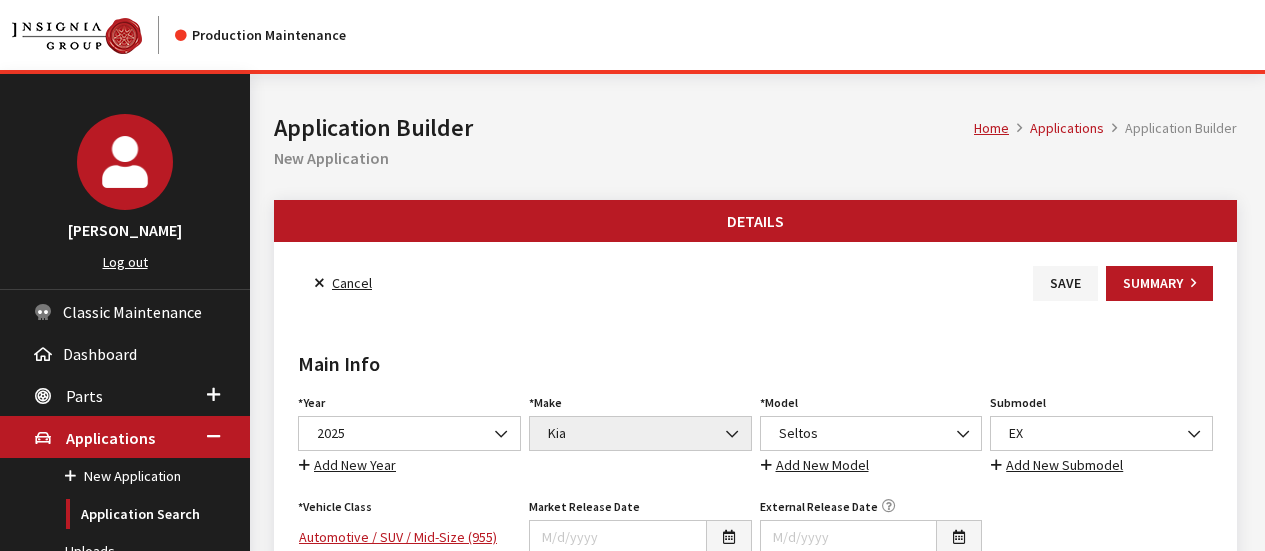 scroll, scrollTop: 0, scrollLeft: 0, axis: both 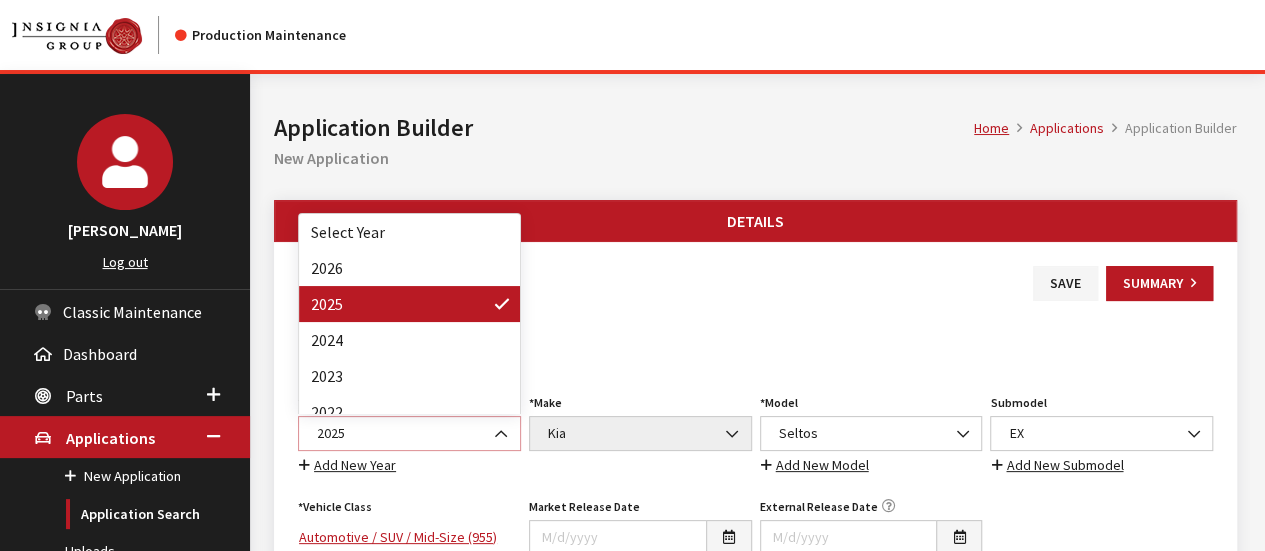 click on "2025" at bounding box center [409, 433] 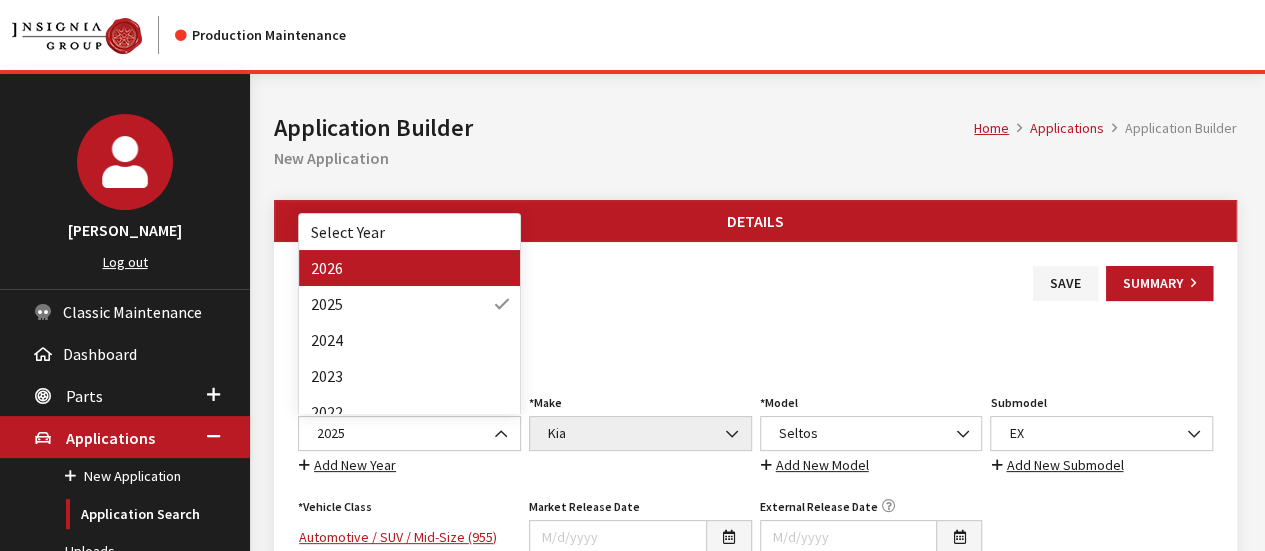 drag, startPoint x: 392, startPoint y: 267, endPoint x: 434, endPoint y: 267, distance: 42 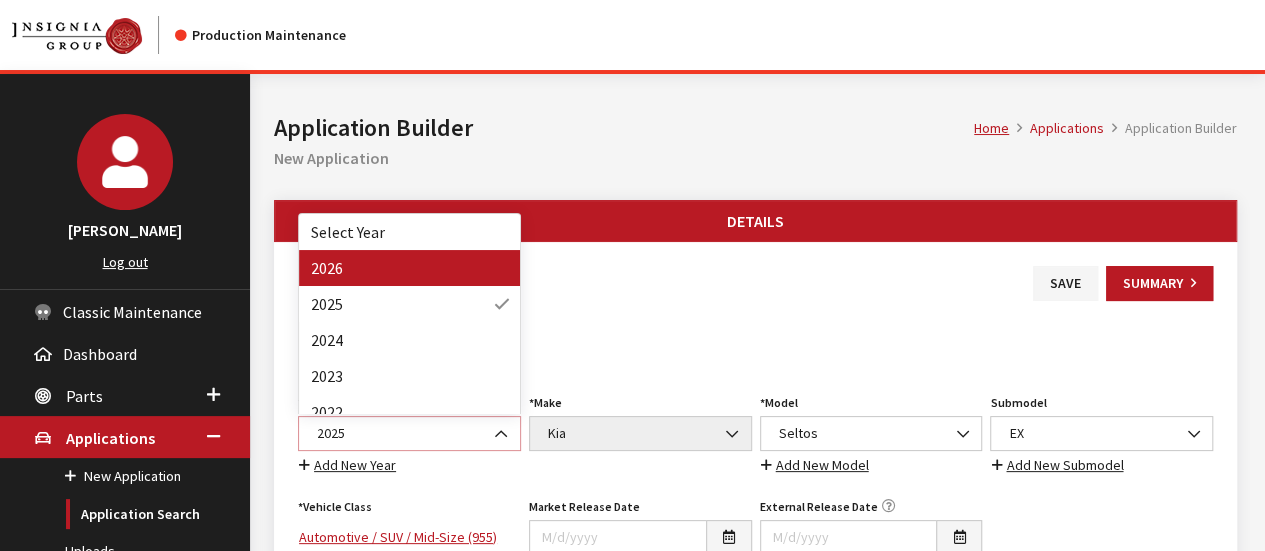 select on "44" 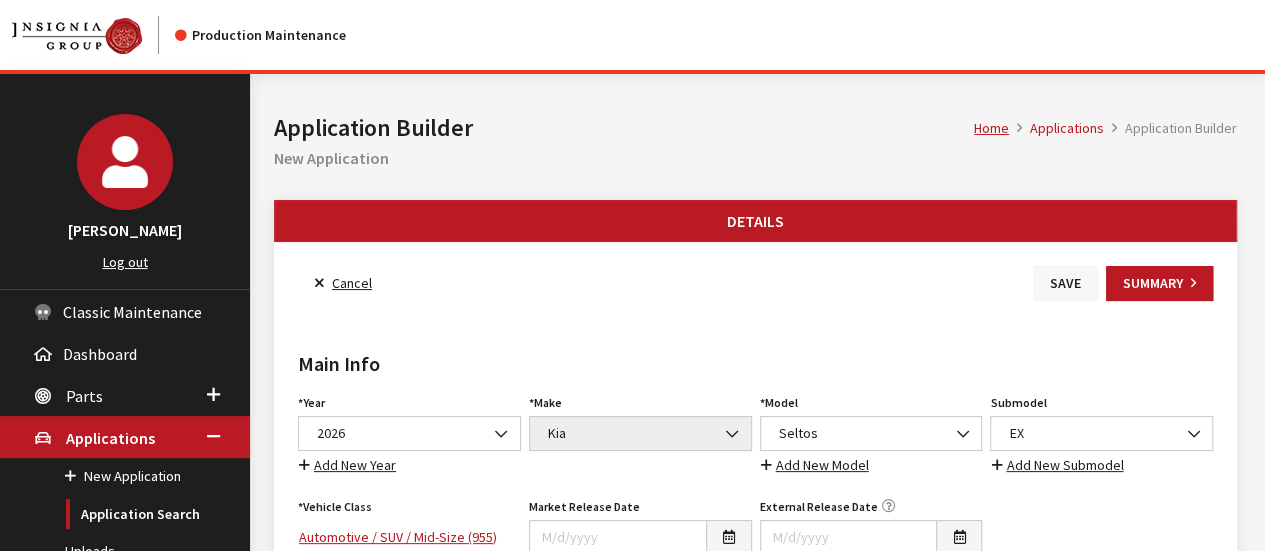 click on "Save" at bounding box center (1065, 283) 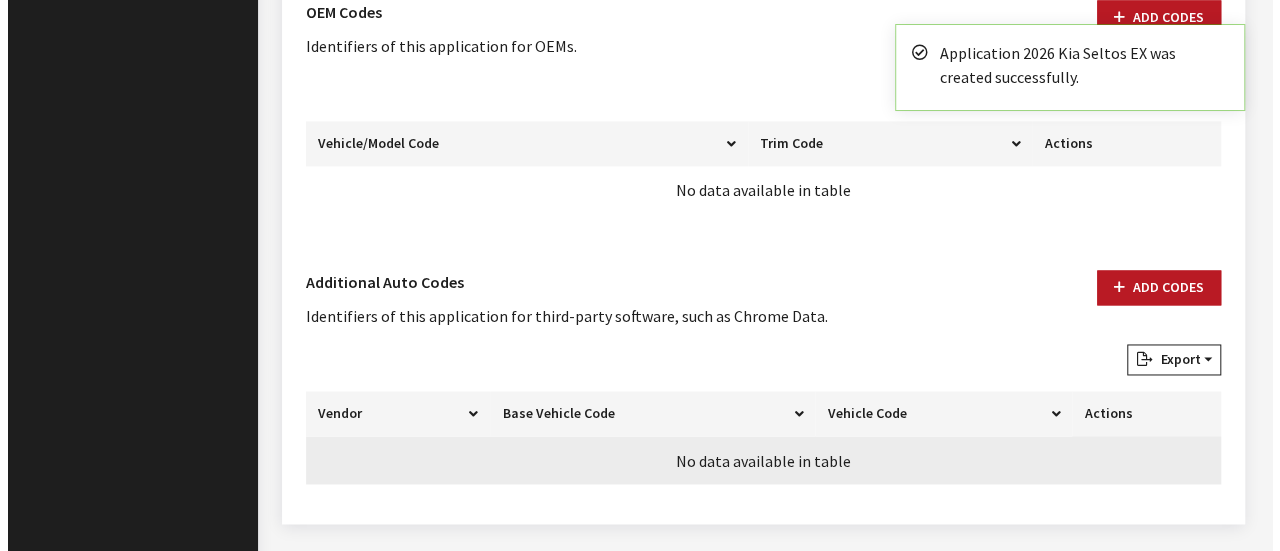 scroll, scrollTop: 1478, scrollLeft: 0, axis: vertical 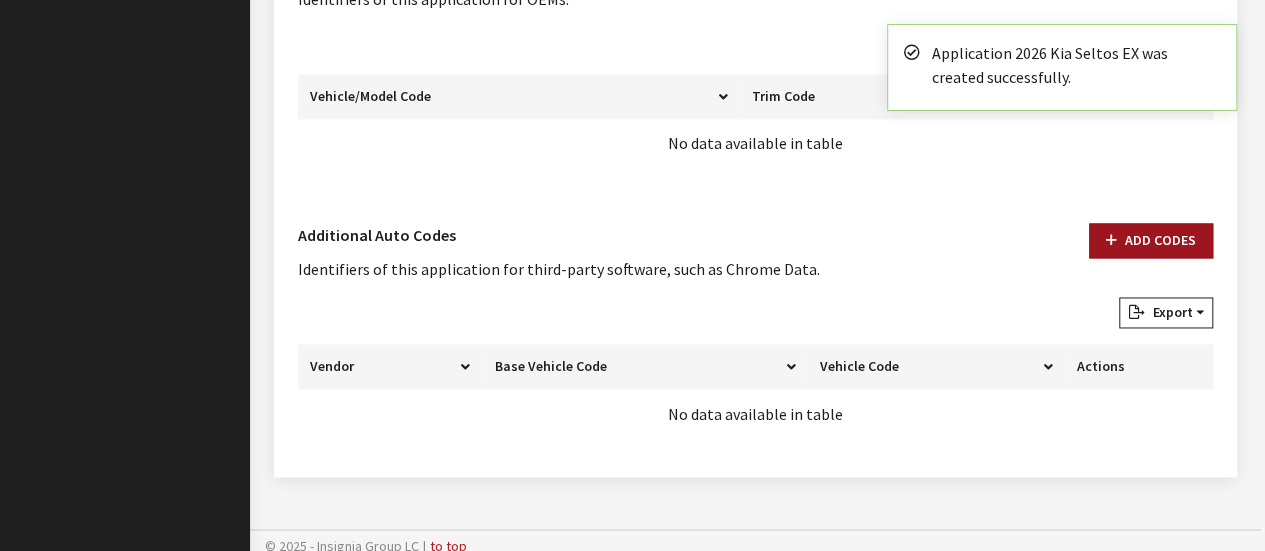 click on "Add Codes" at bounding box center (1151, 240) 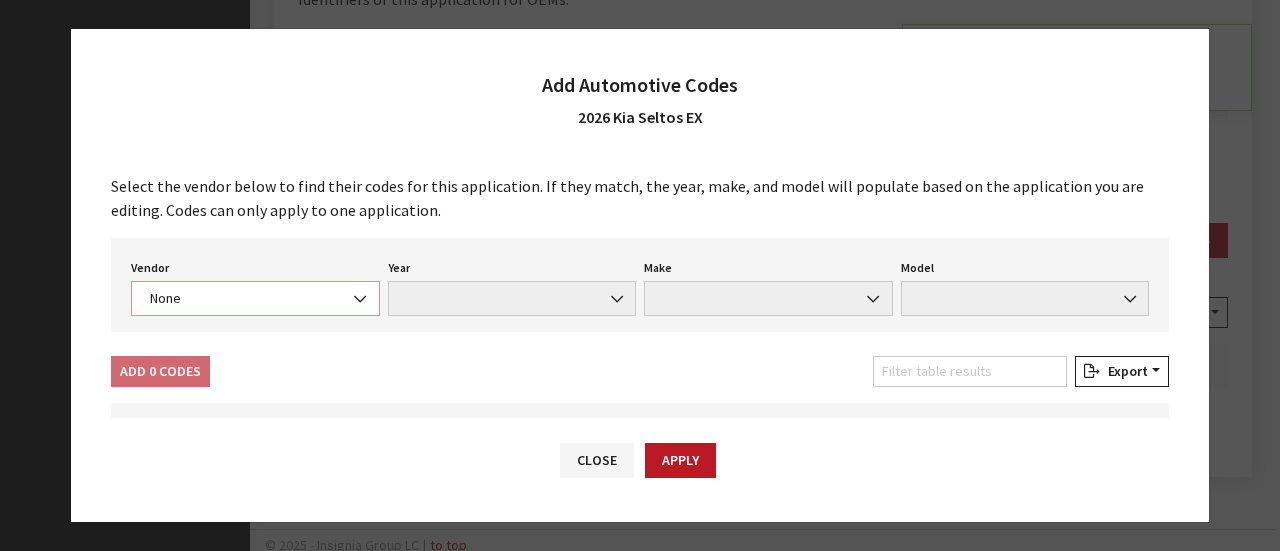 click on "None" at bounding box center (255, 298) 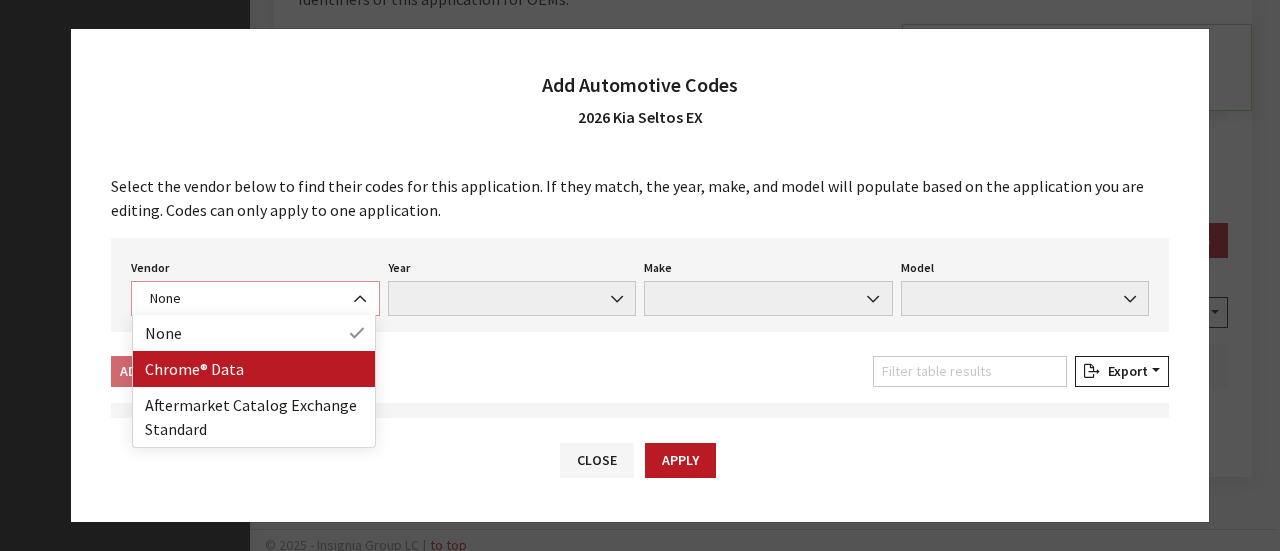 select on "4" 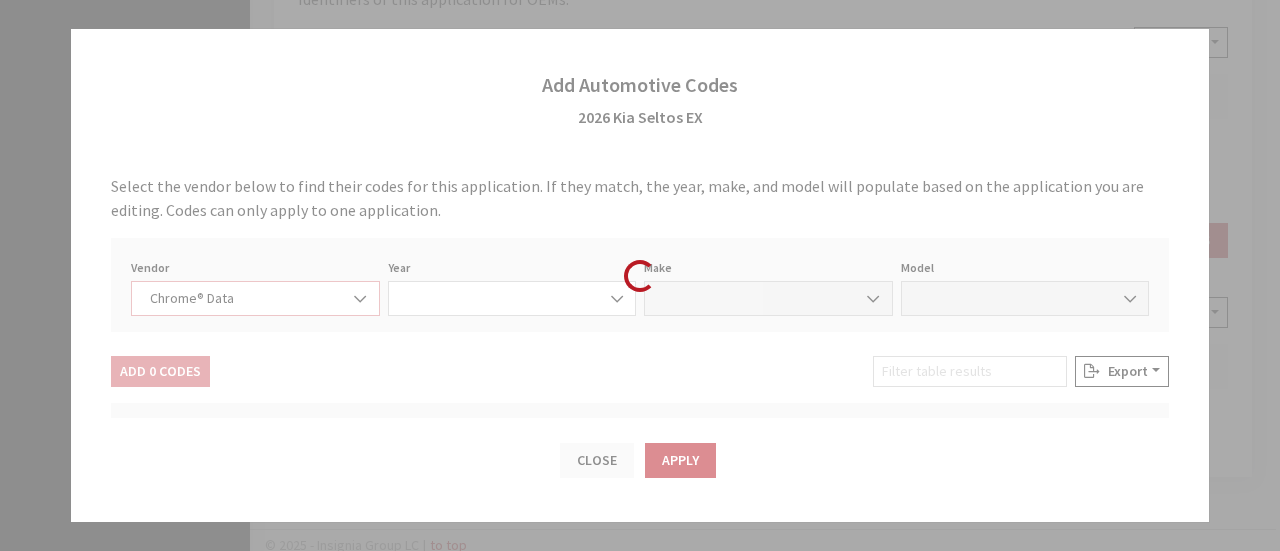 select on "2026" 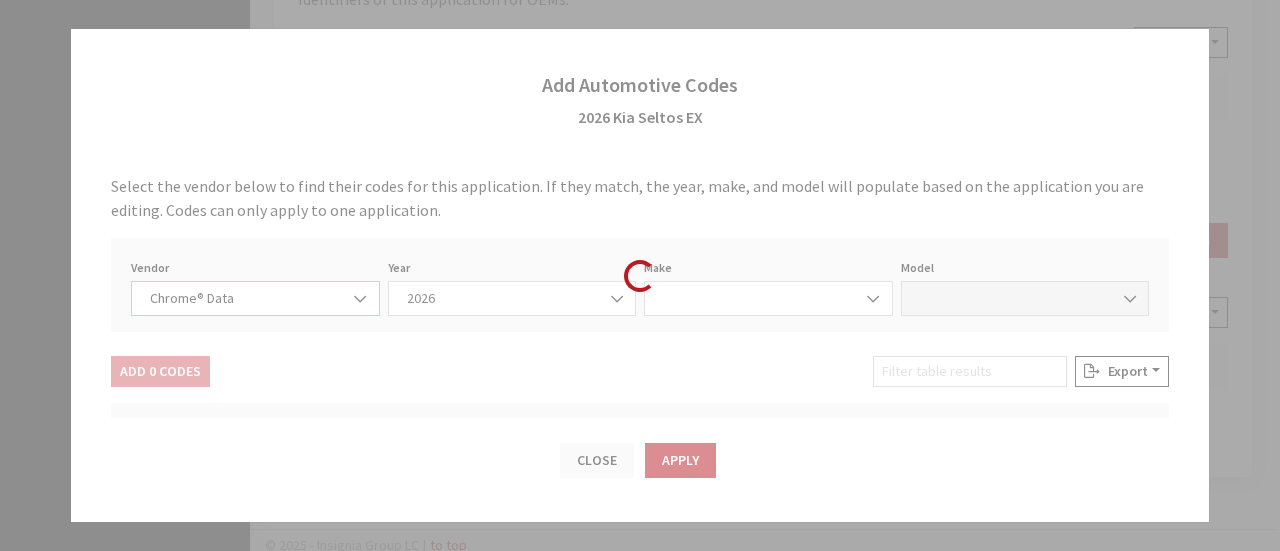 select on "22" 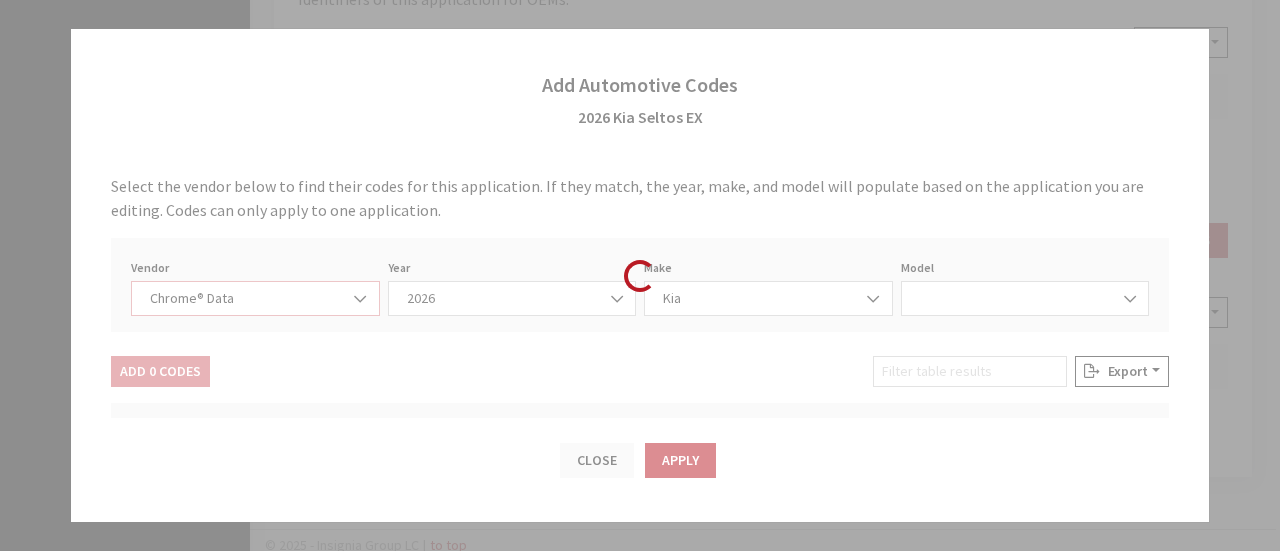 select on "58997" 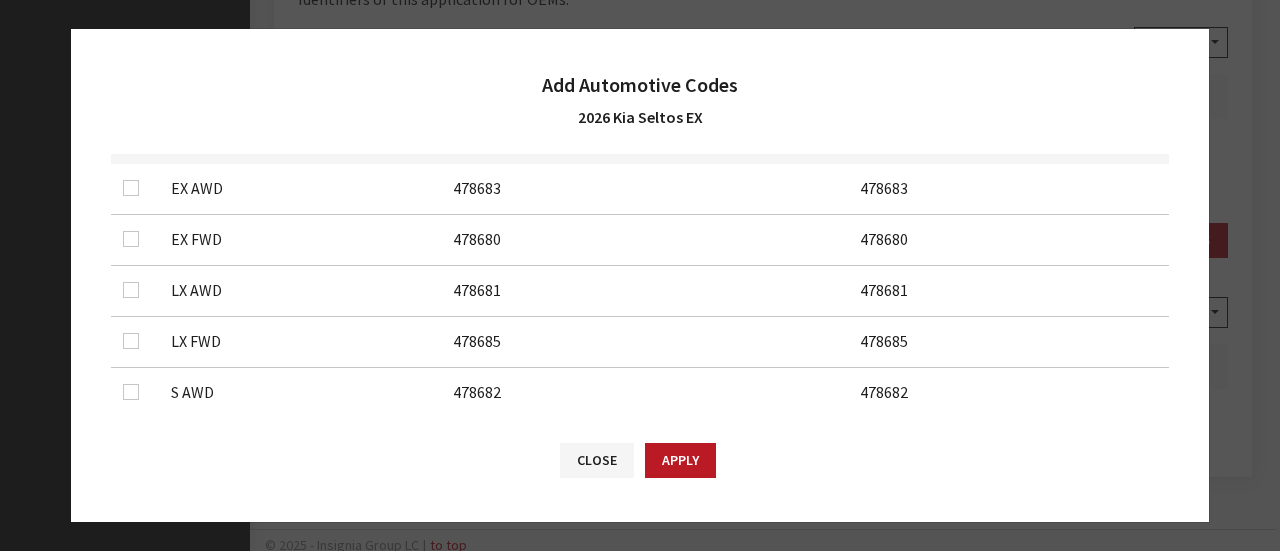 scroll, scrollTop: 300, scrollLeft: 0, axis: vertical 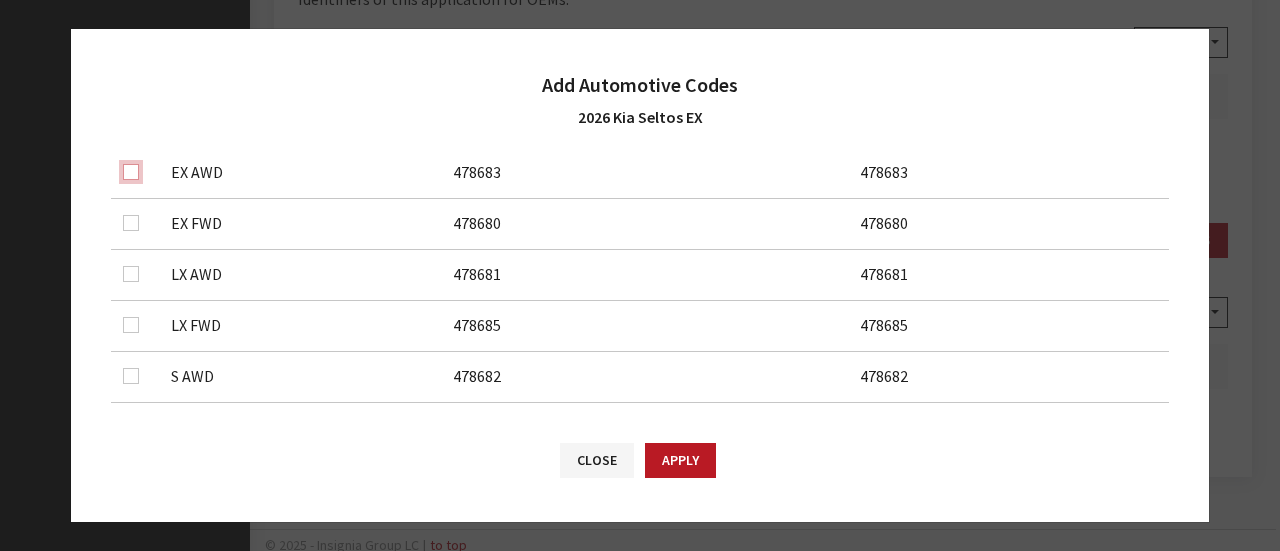 click at bounding box center (131, 172) 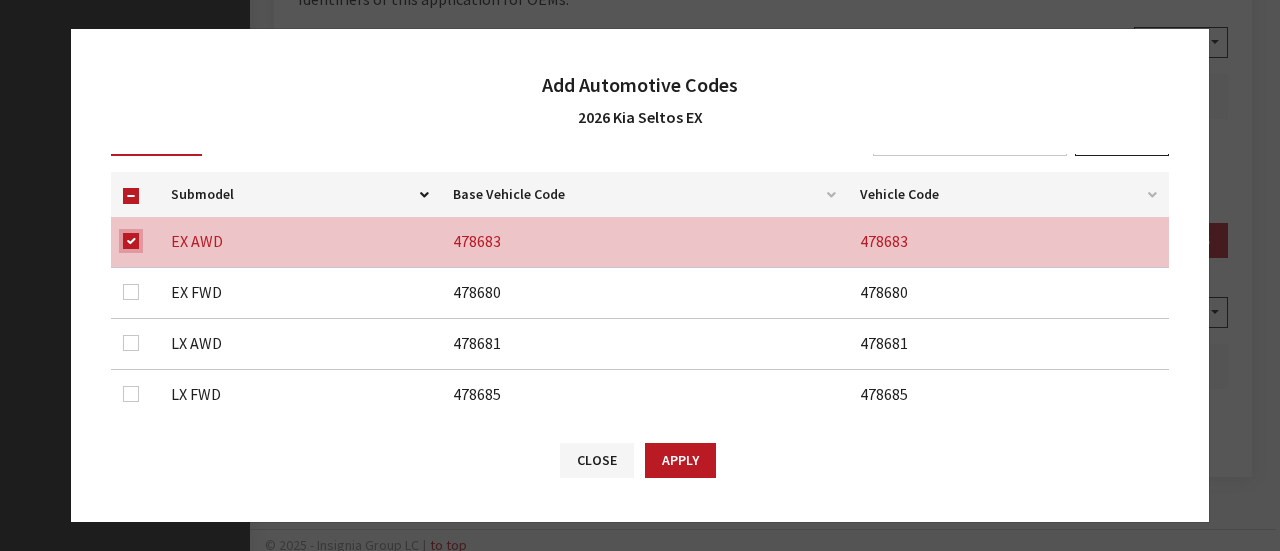 scroll, scrollTop: 200, scrollLeft: 0, axis: vertical 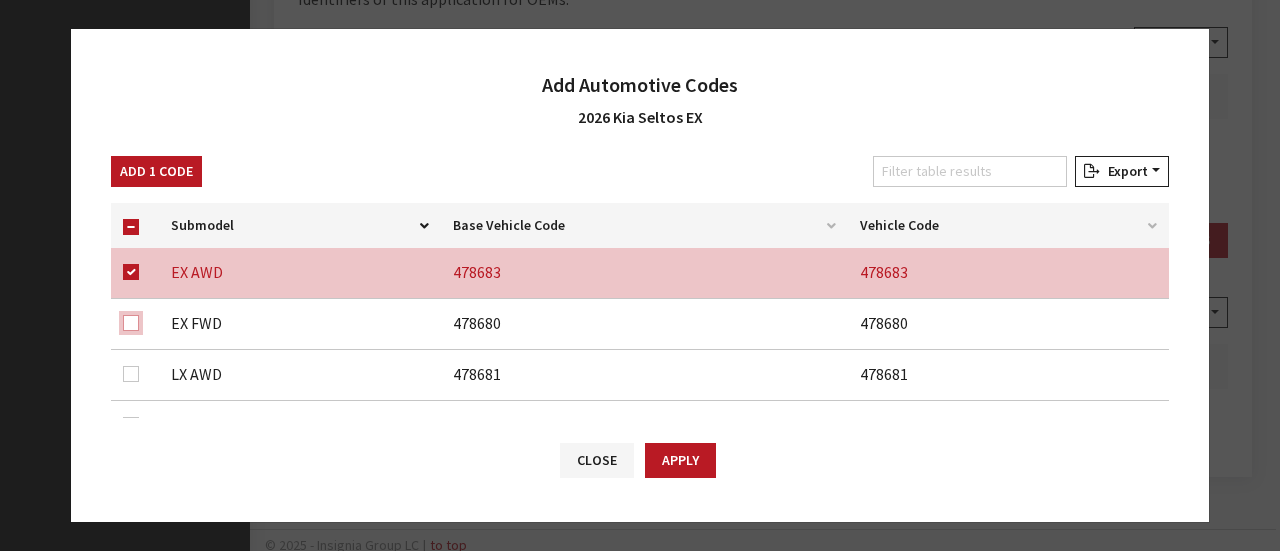 click at bounding box center (131, 323) 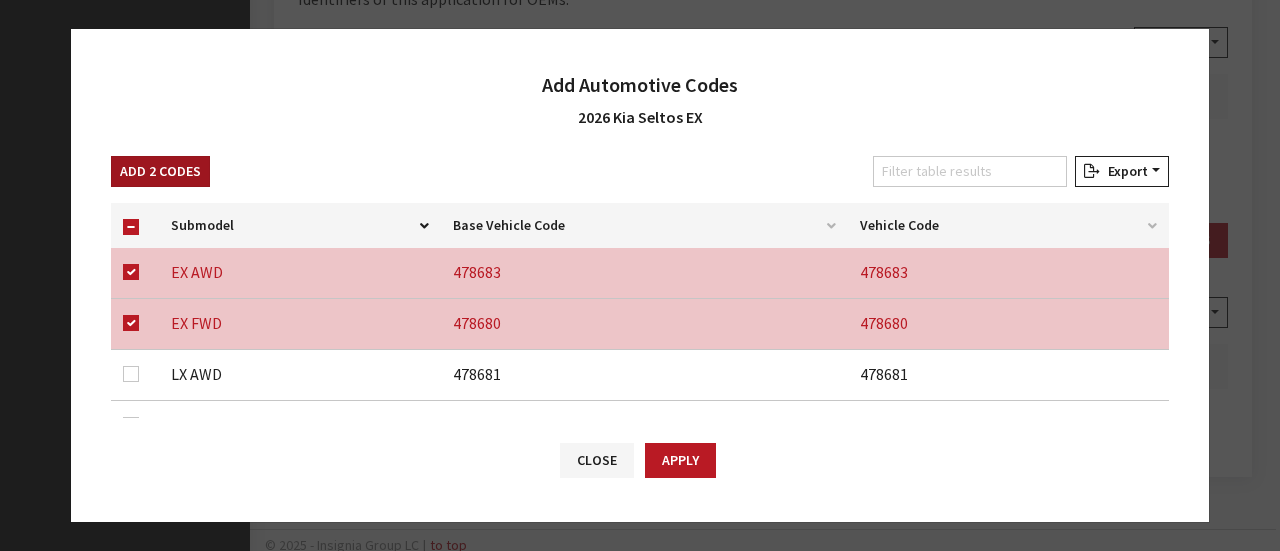 click on "Add 2 Codes" at bounding box center [160, 171] 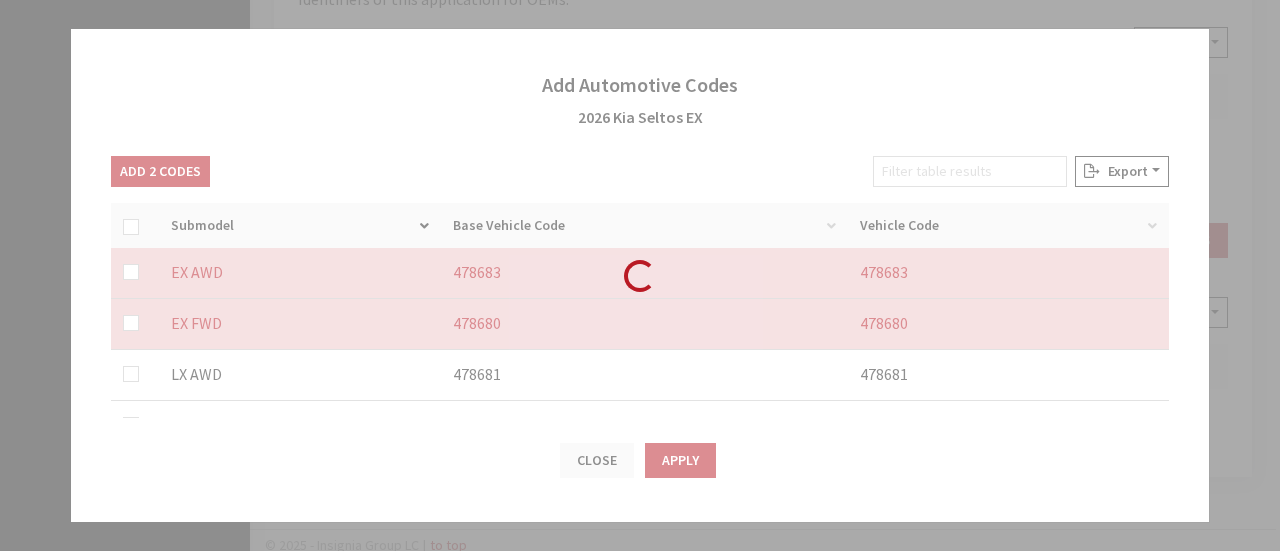 checkbox on "false" 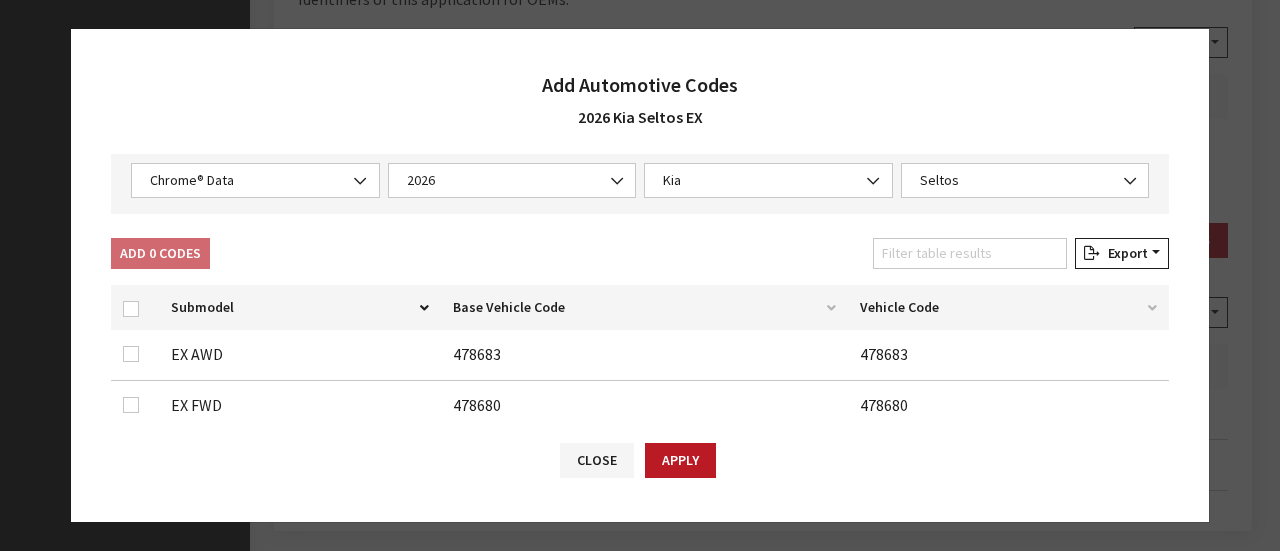 scroll, scrollTop: 100, scrollLeft: 0, axis: vertical 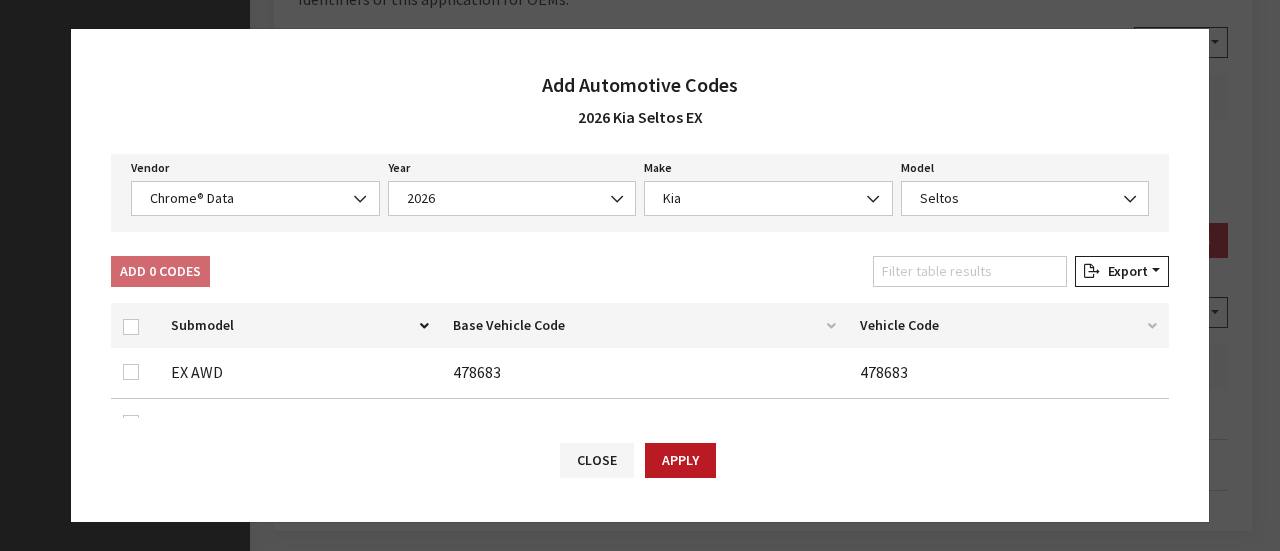 click on "Vendor
None
Chrome® Data
Aftermarket Catalog Exchange Standard
Chrome® Data
Year
None
1981 1982 1983 1984 1985 1986 1987 1988 1989 1990 1991 1992 1993 1994 1995 1996 1997 1998 1999 2000 2001 2002 2003 2004 2005 2006 2007 2008 2009 2010 2011 2012 2013 2014 2015 2016 2017 2018 2019 2020 2021 2022 2023 2024 2025 2026 2027 2026
Make
None
Acura Audi BMW Buick Cadillac Chevrolet Chrysler Dodge Ford Genesis GMC Honda Hyundai" at bounding box center [640, 185] 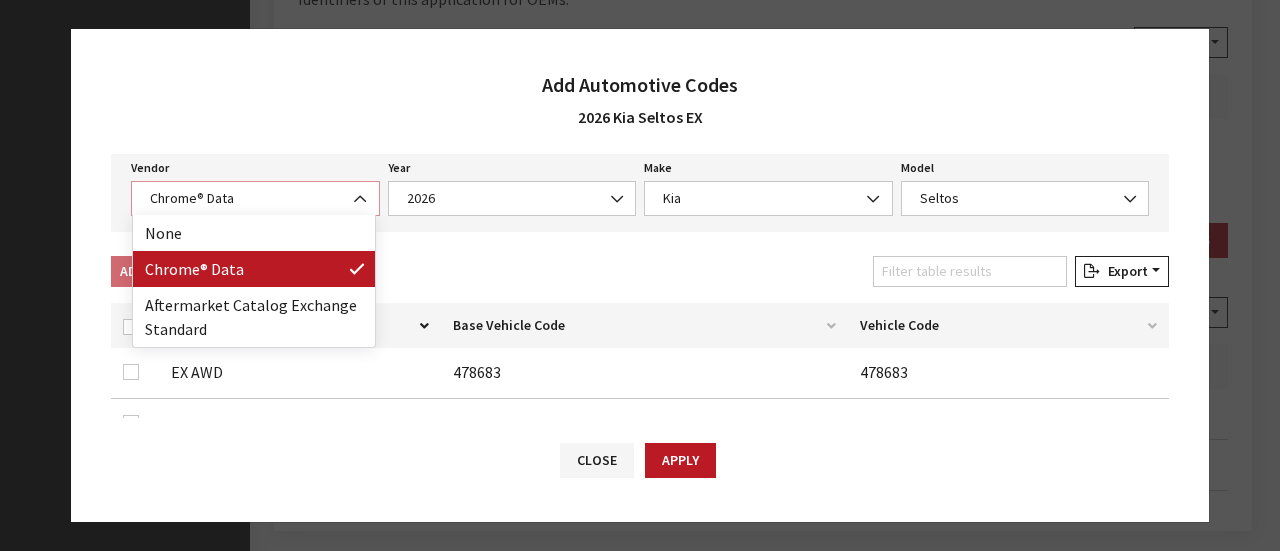 click on "Chrome® Data" at bounding box center (255, 198) 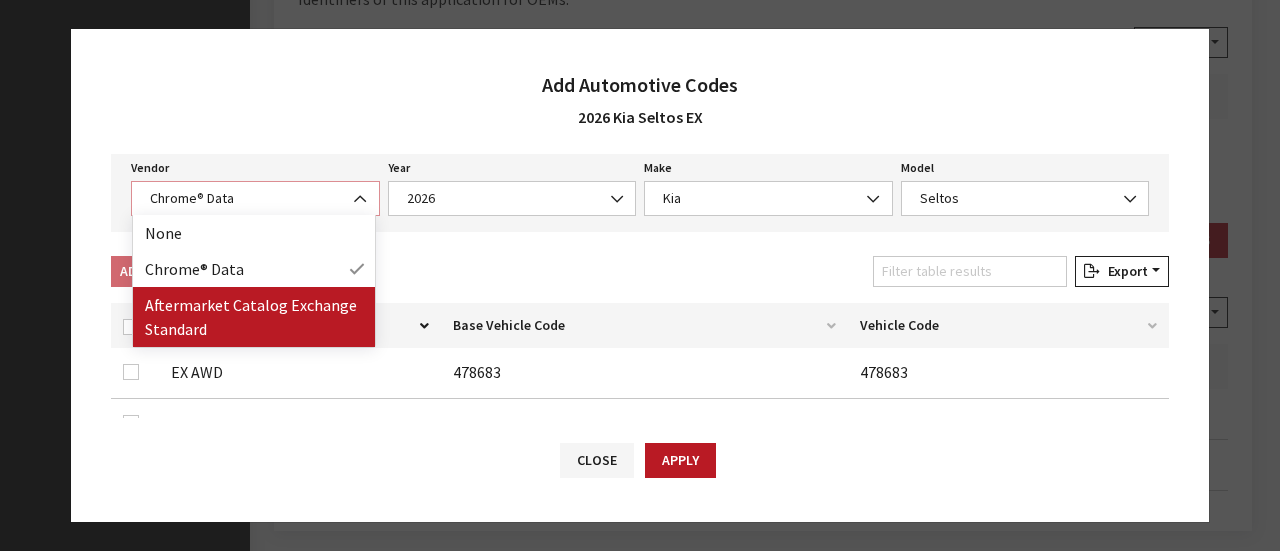 select on "2" 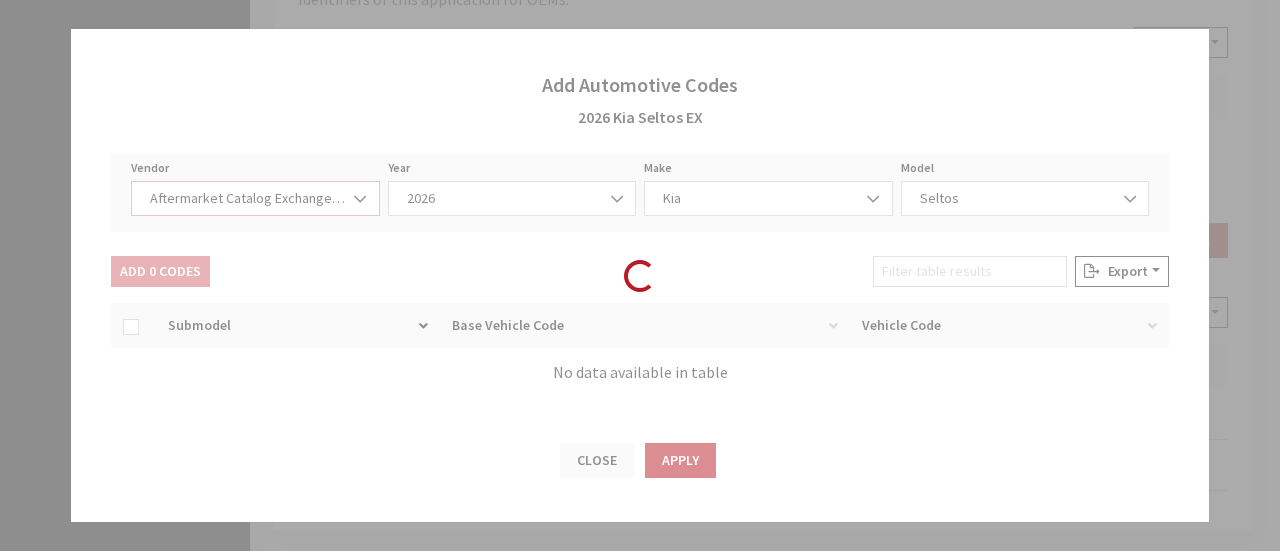 select on "2026" 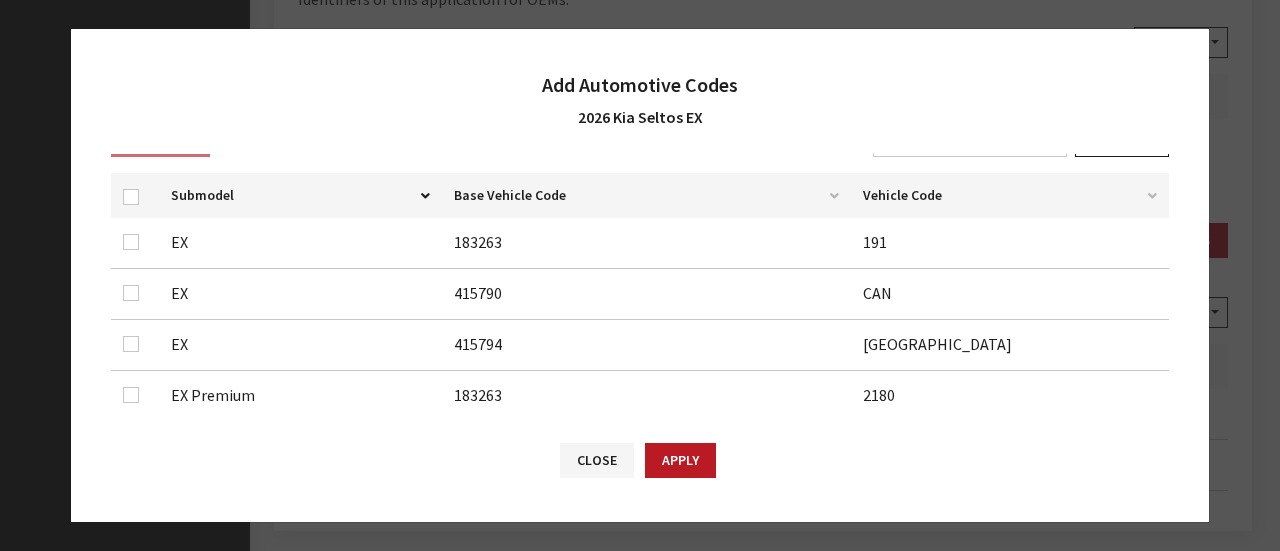 scroll, scrollTop: 200, scrollLeft: 0, axis: vertical 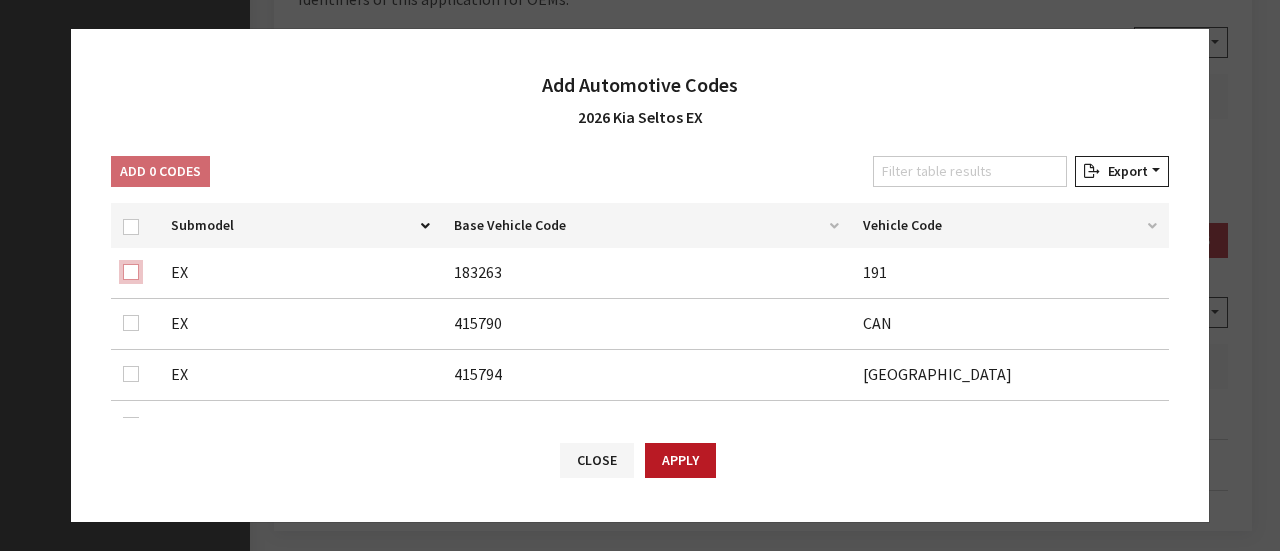 click at bounding box center [131, 272] 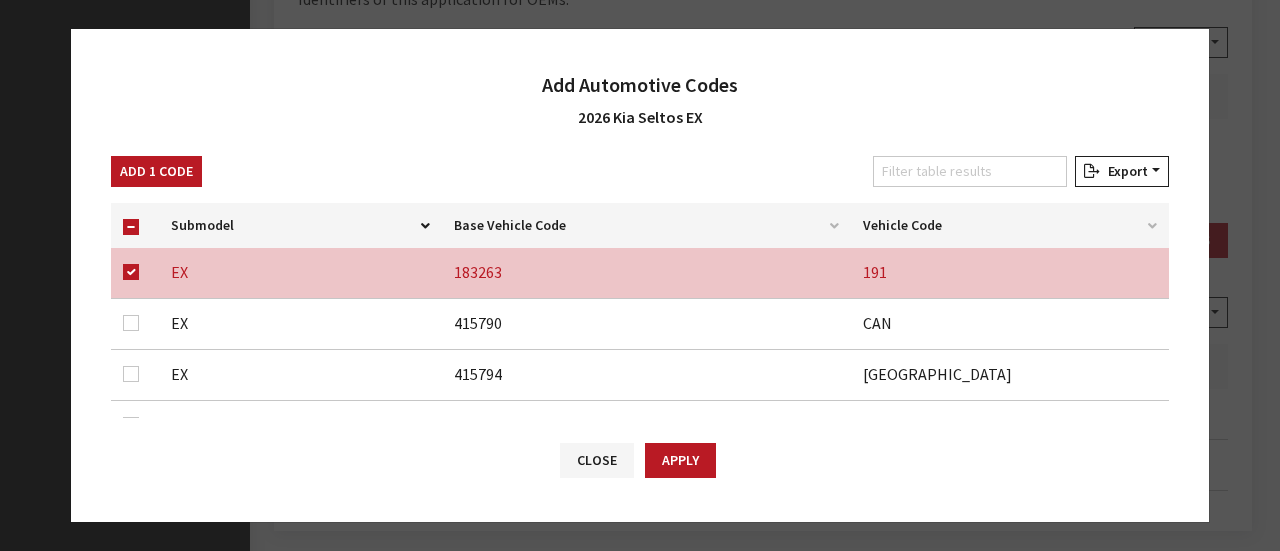 click at bounding box center (135, 324) 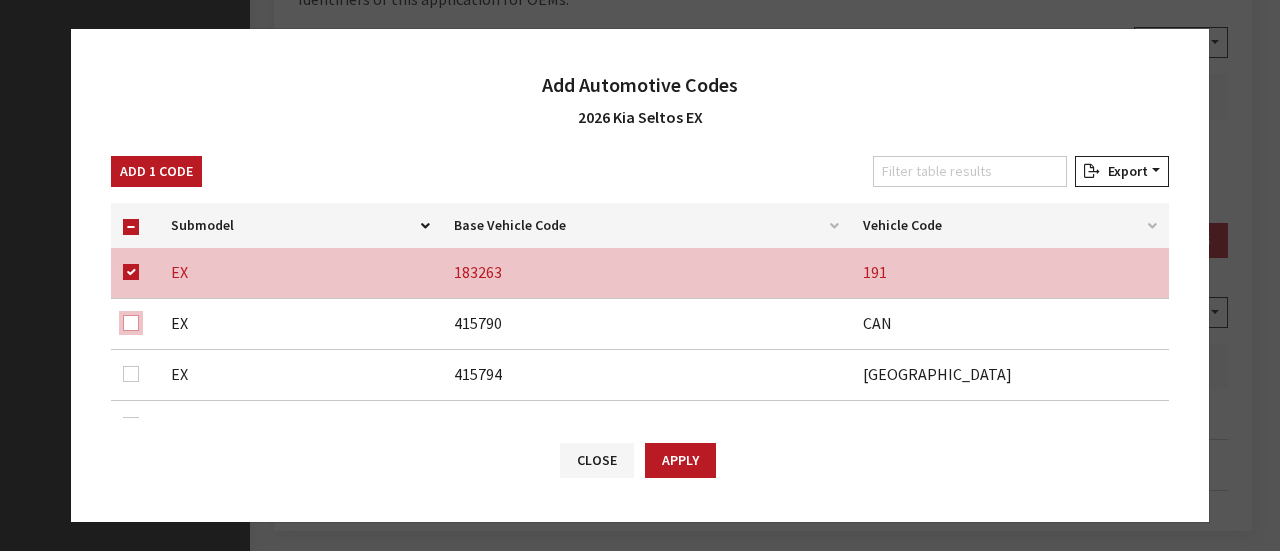 click at bounding box center (131, 323) 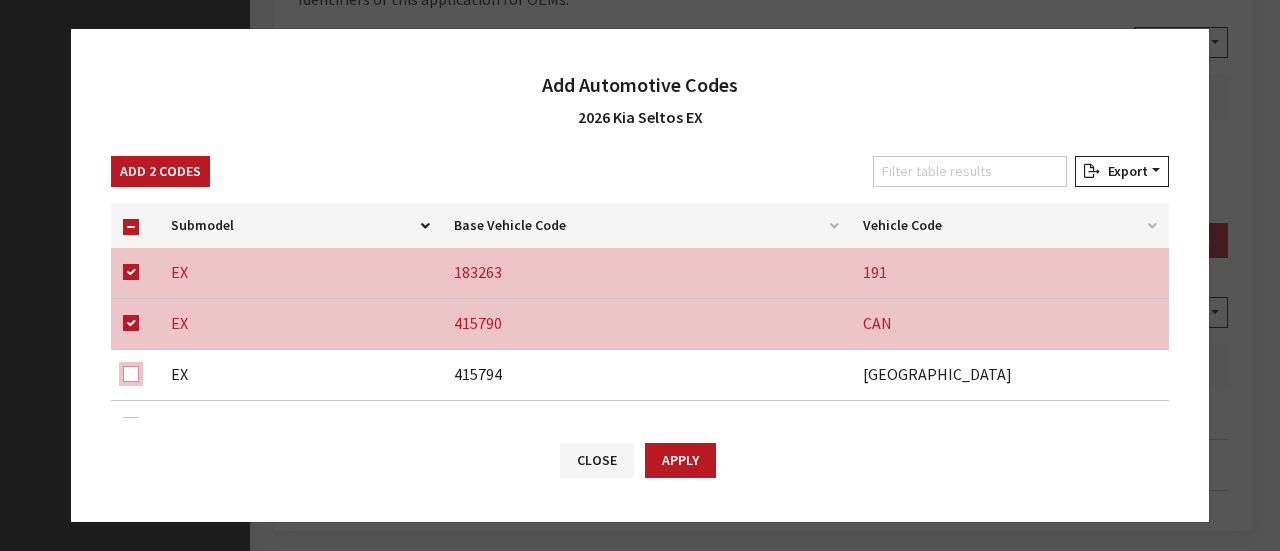 click at bounding box center (131, 272) 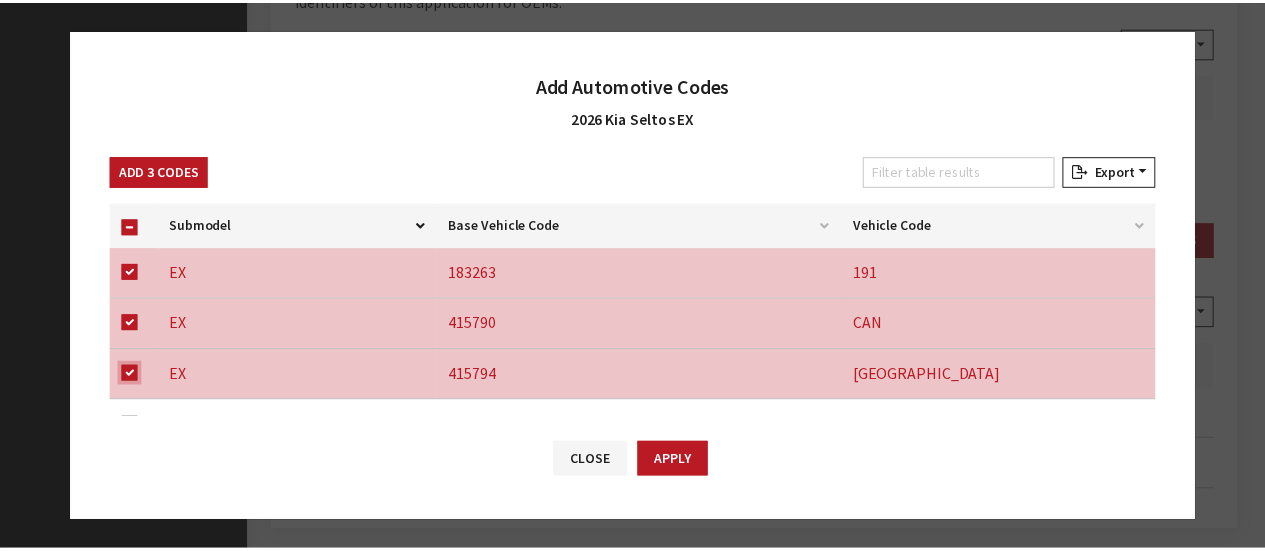 scroll, scrollTop: 300, scrollLeft: 0, axis: vertical 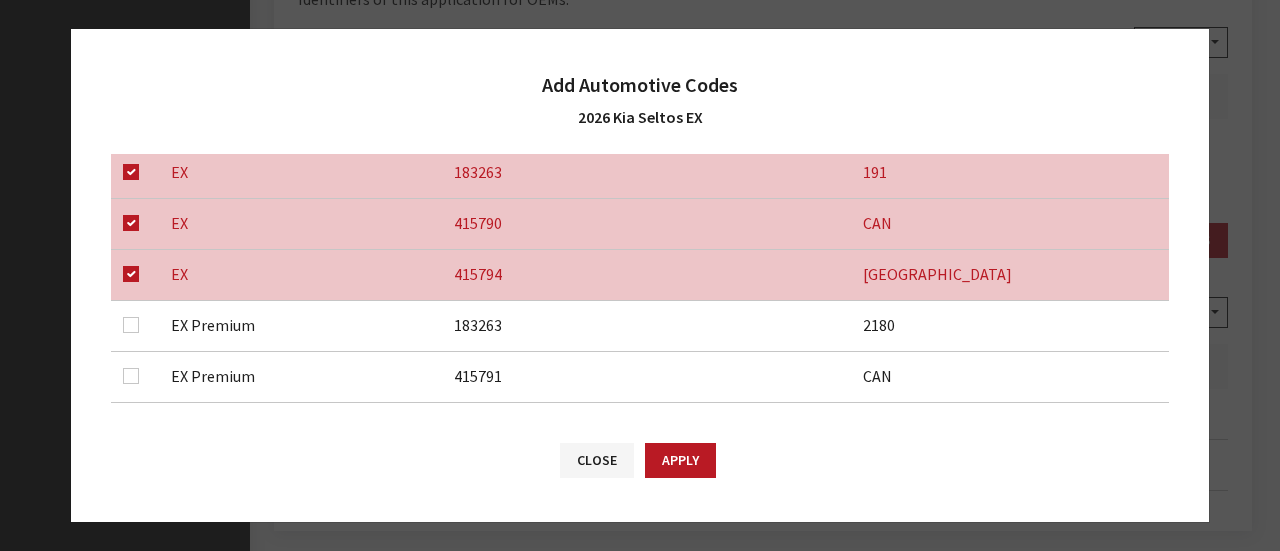 click on "Close
Apply" at bounding box center (640, 470) 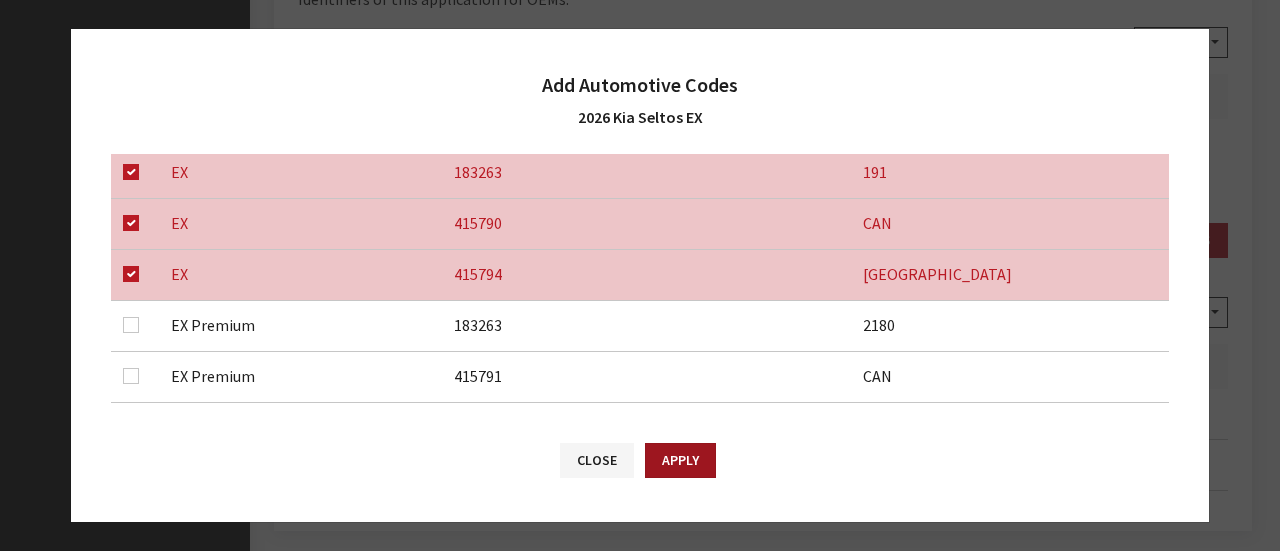 click on "Apply" at bounding box center (680, 460) 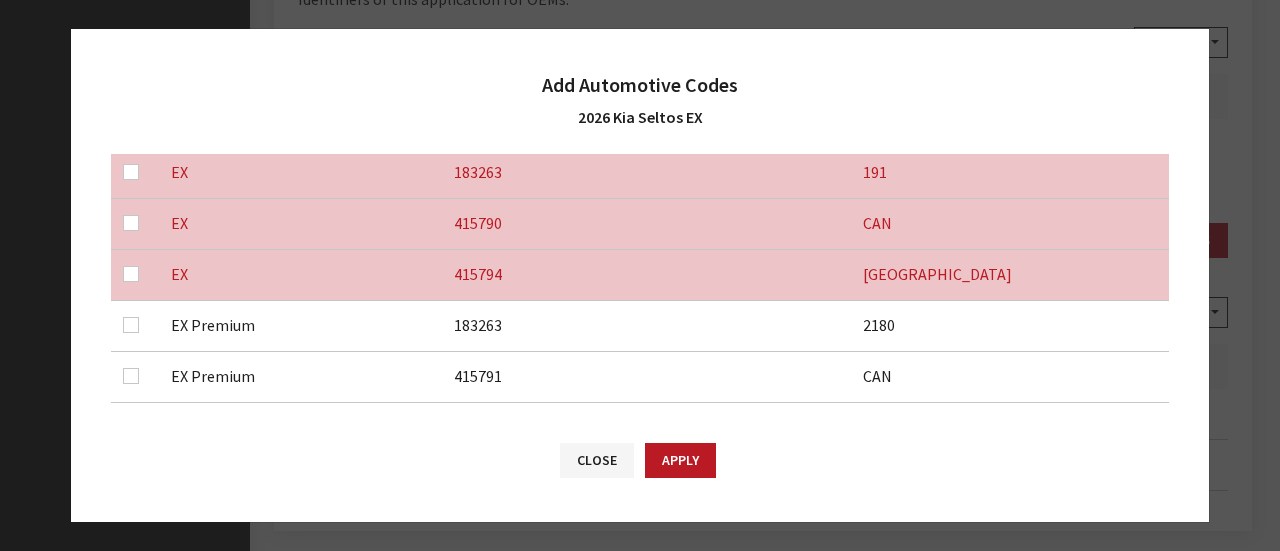 checkbox on "false" 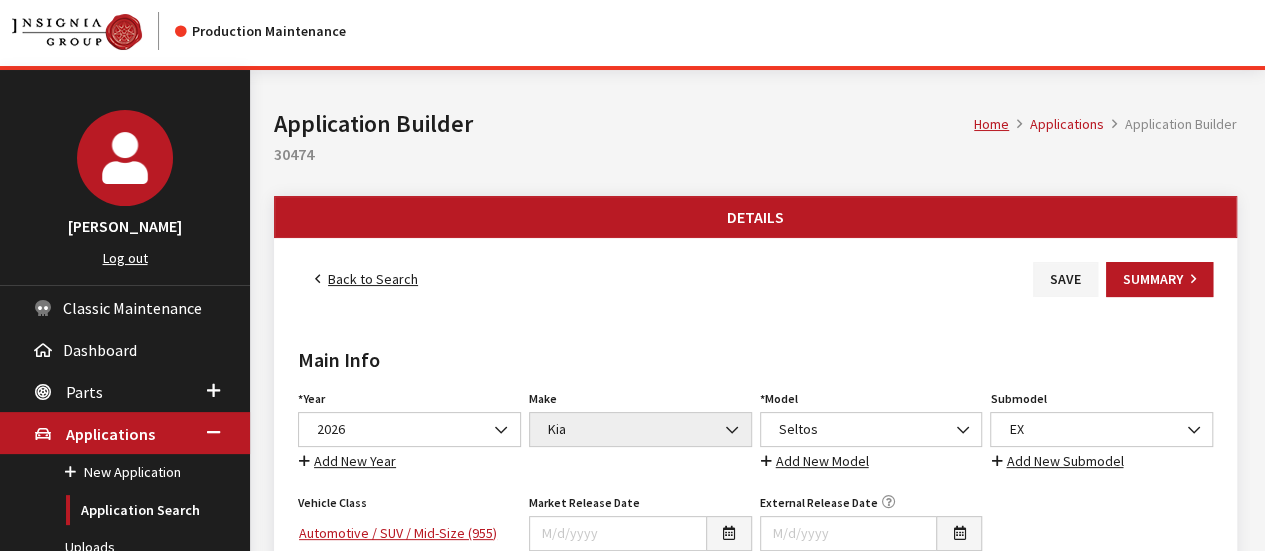 scroll, scrollTop: 0, scrollLeft: 0, axis: both 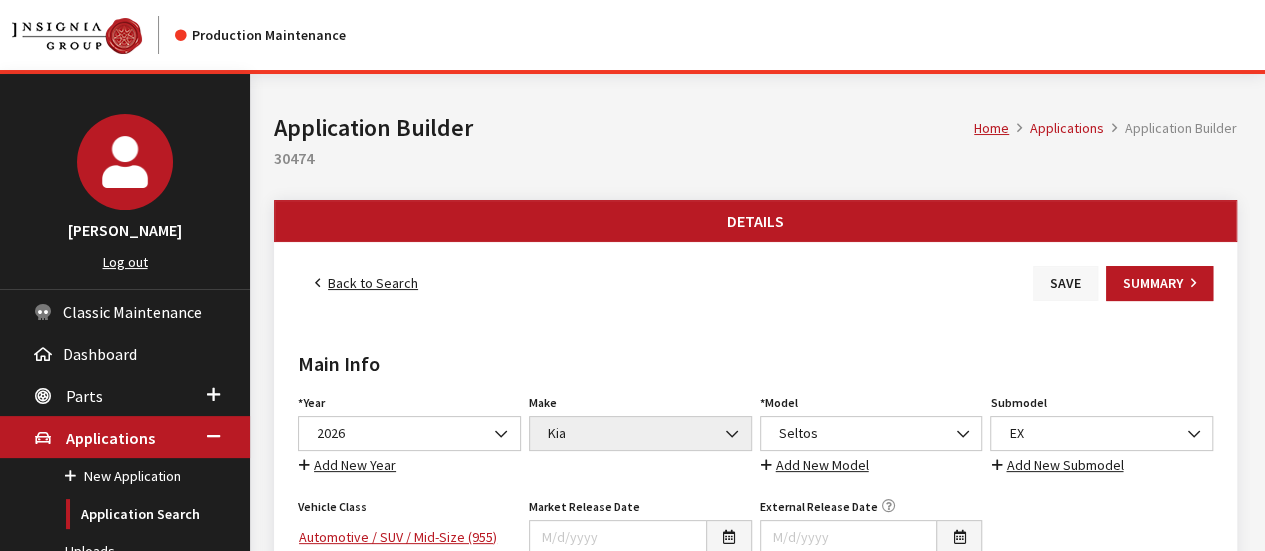 click on "Save" at bounding box center [1065, 283] 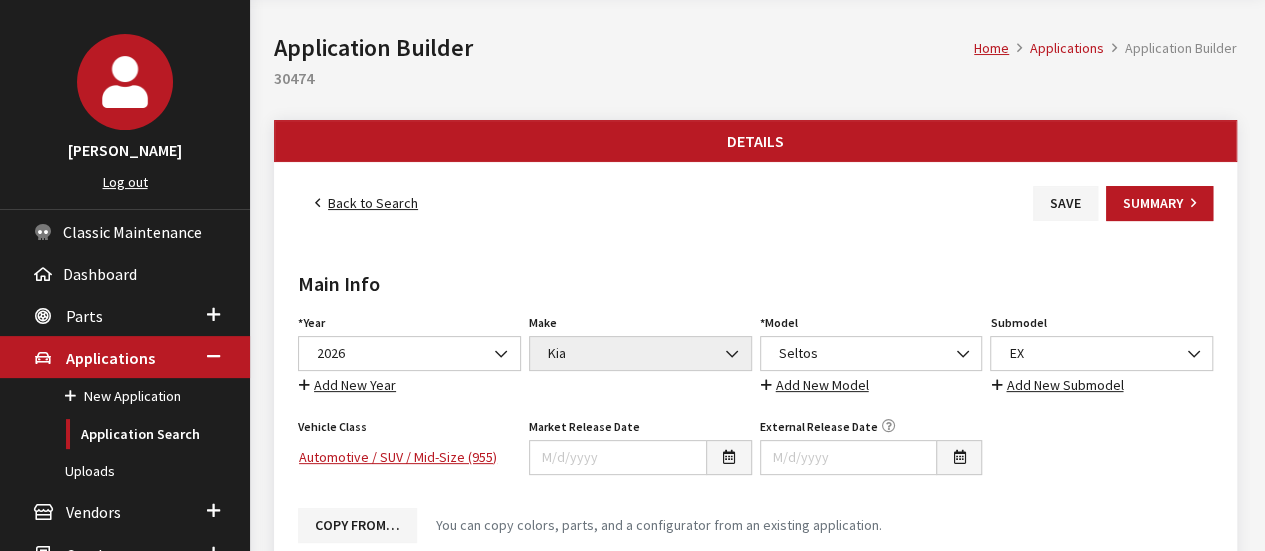 scroll, scrollTop: 0, scrollLeft: 0, axis: both 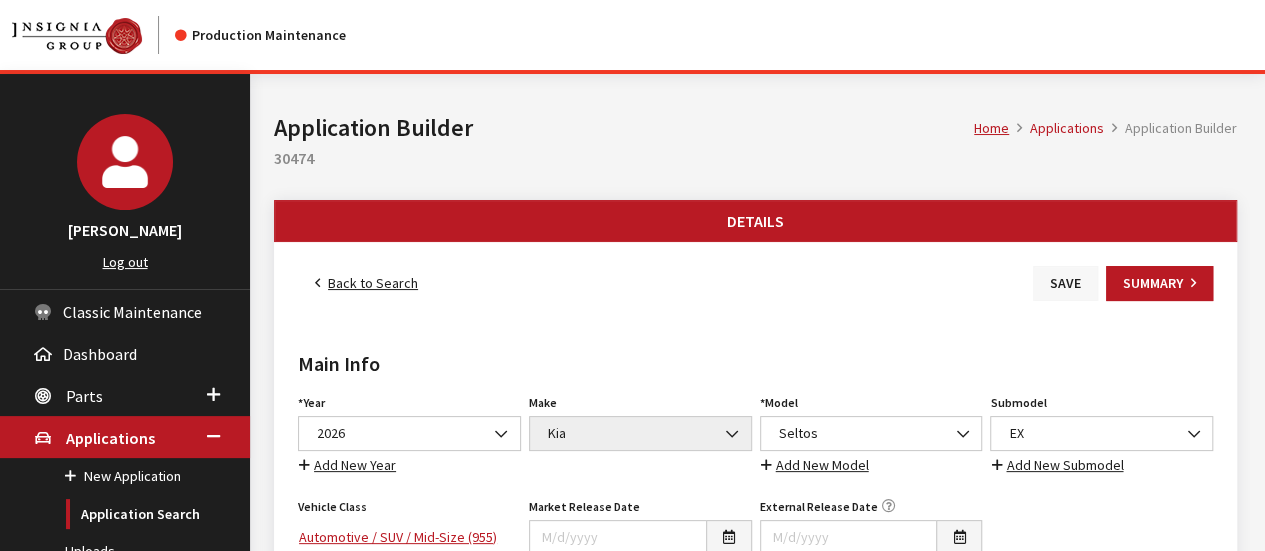 click on "Save" at bounding box center [1065, 283] 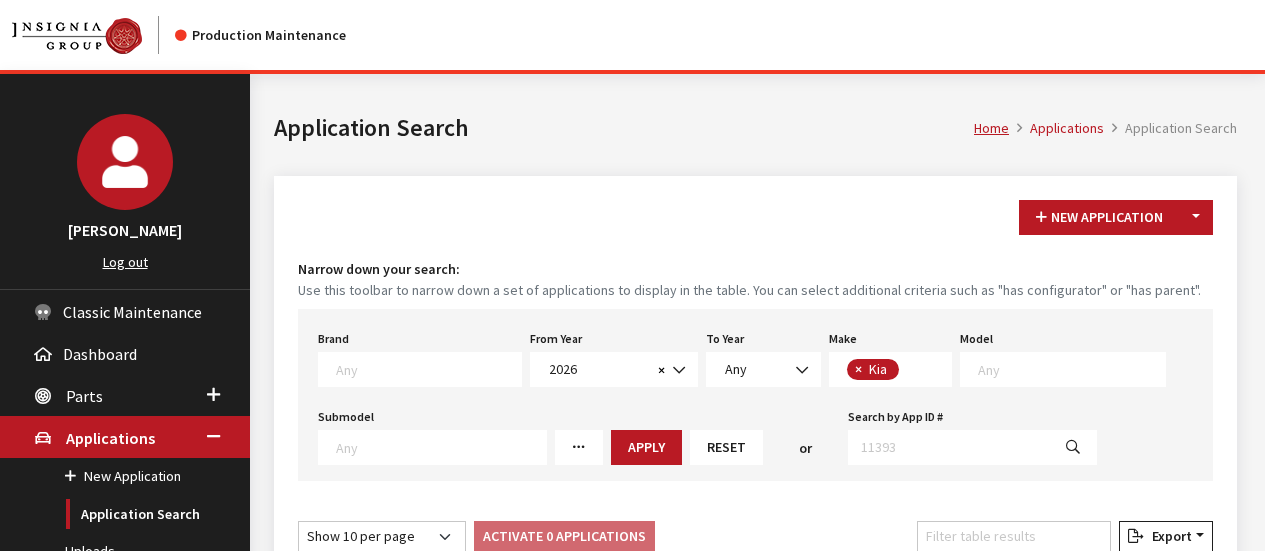 scroll, scrollTop: 0, scrollLeft: 0, axis: both 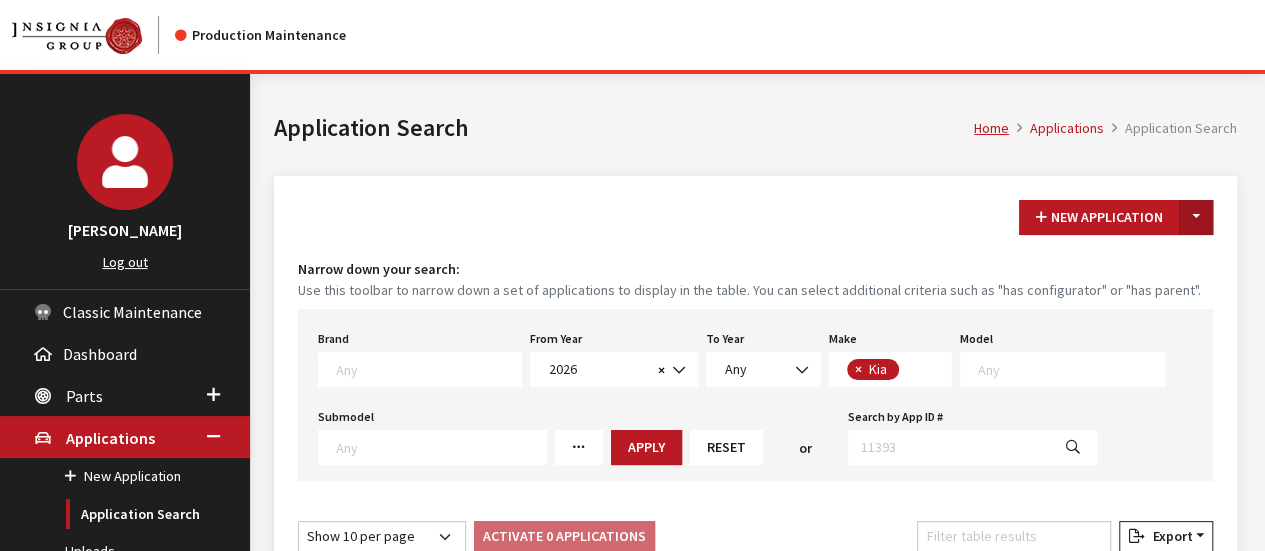 click on "Toggle Dropdown" at bounding box center [1196, 217] 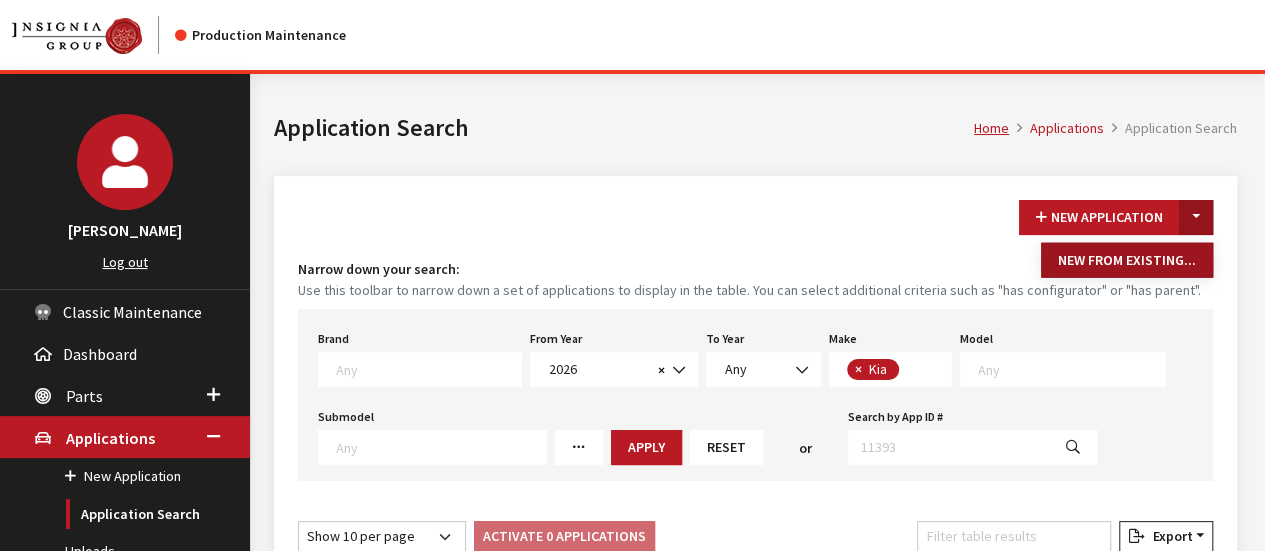 click on "New From Existing..." at bounding box center (1127, 260) 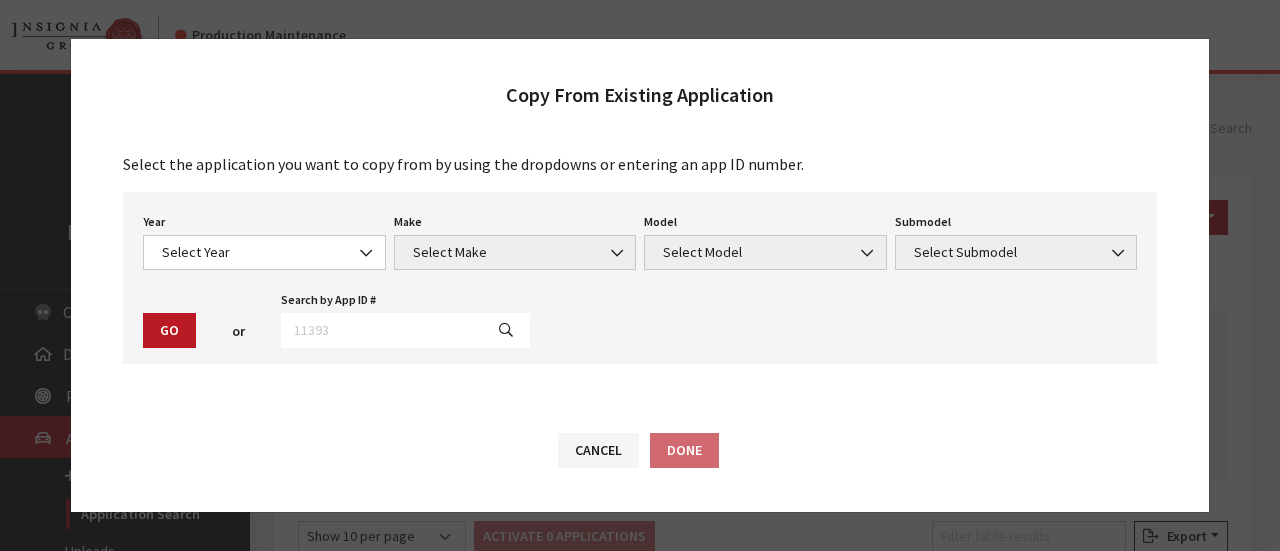 drag, startPoint x: 260, startPoint y: 227, endPoint x: 259, endPoint y: 260, distance: 33.01515 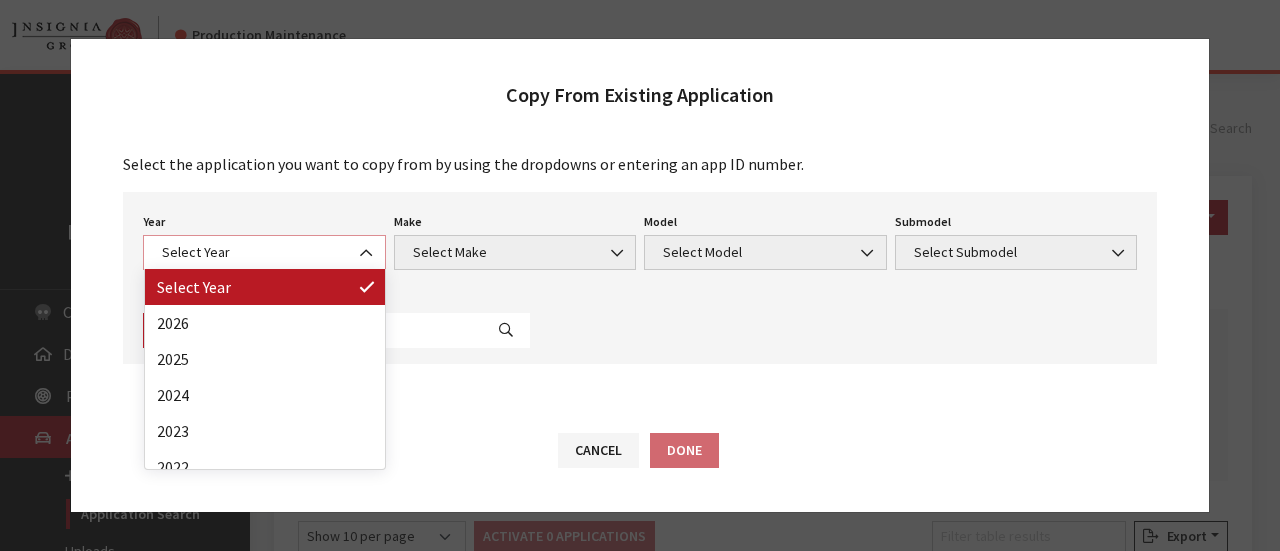 drag, startPoint x: 259, startPoint y: 260, endPoint x: 255, endPoint y: 293, distance: 33.24154 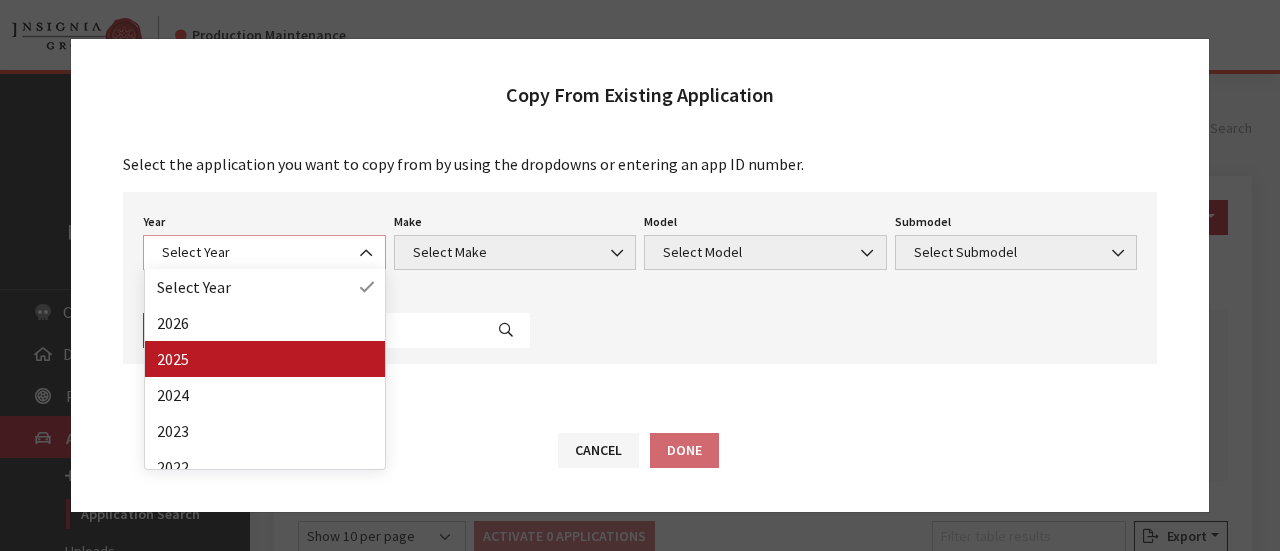 select on "43" 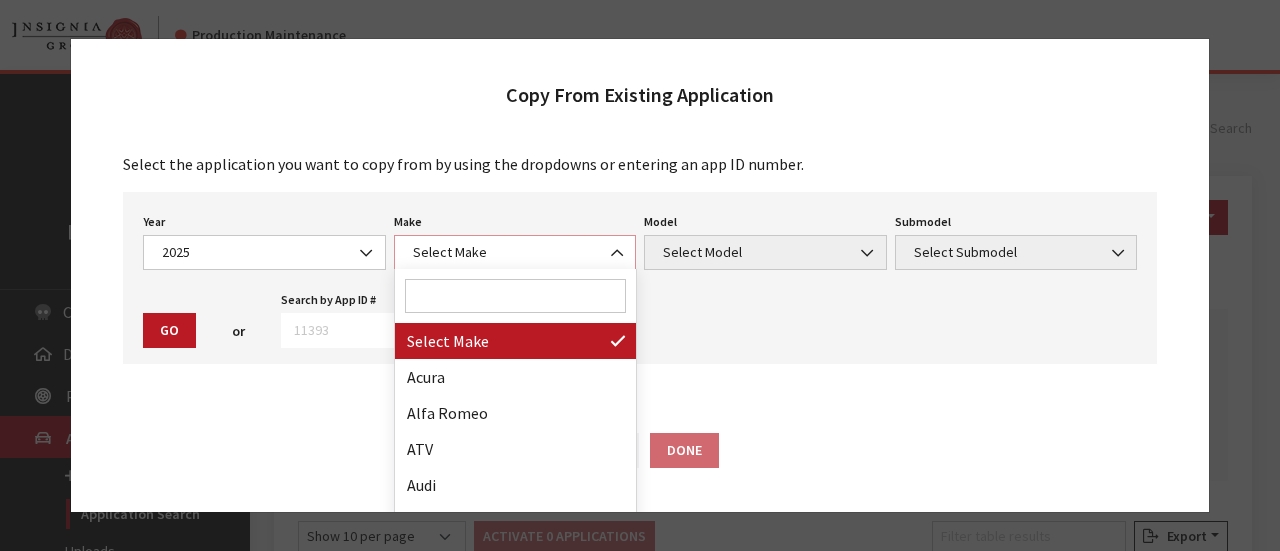 click on "Select Make" at bounding box center [515, 252] 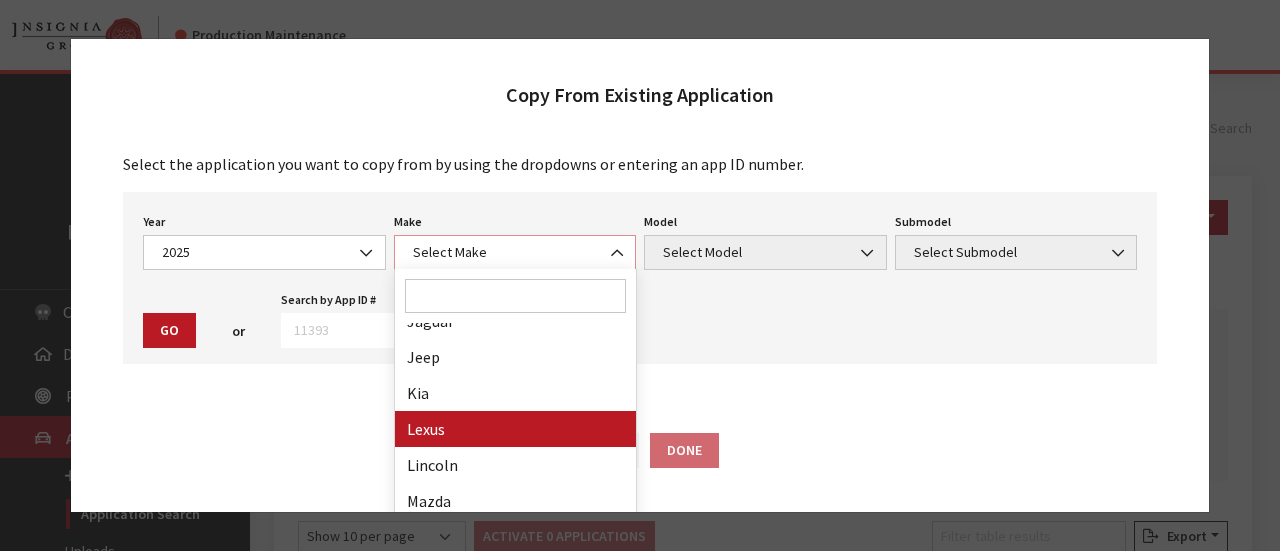 scroll, scrollTop: 700, scrollLeft: 0, axis: vertical 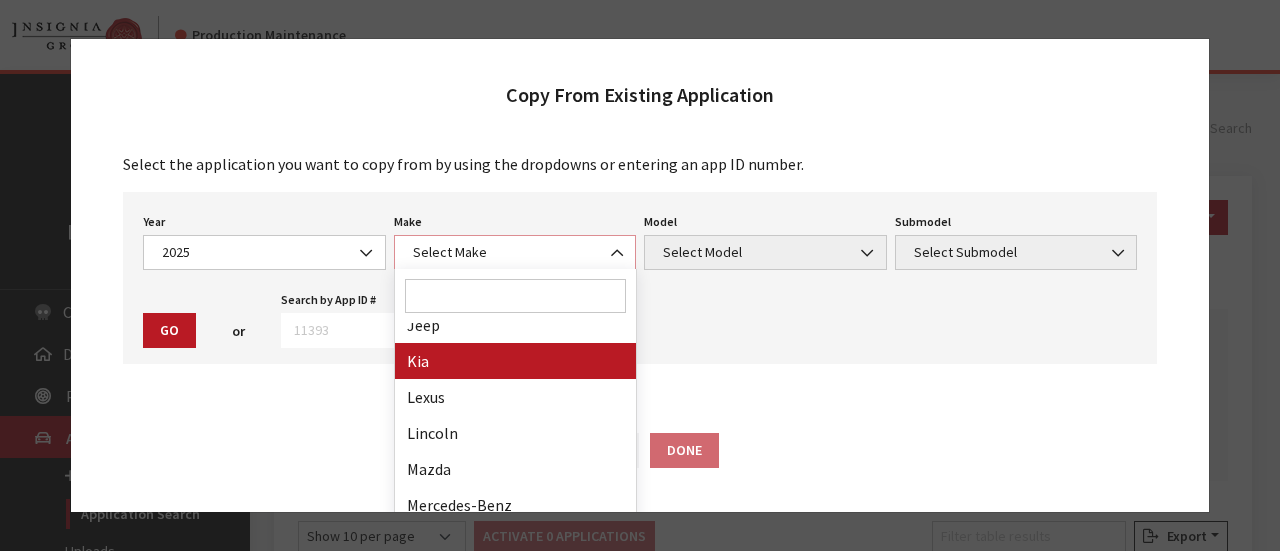 select on "31" 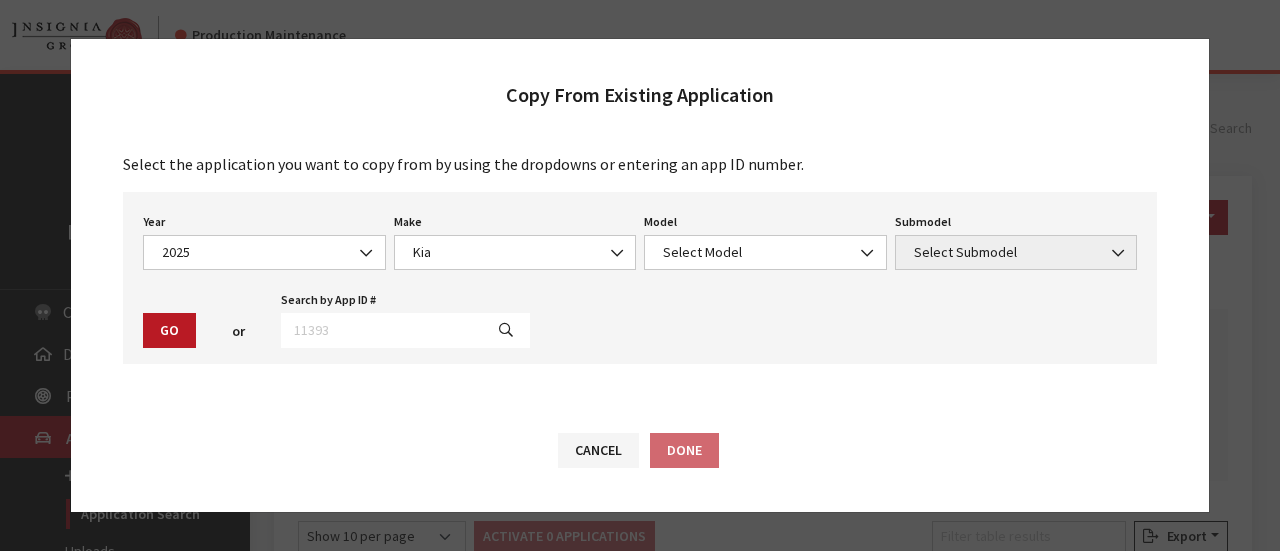 drag, startPoint x: 696, startPoint y: 283, endPoint x: 691, endPoint y: 249, distance: 34.36568 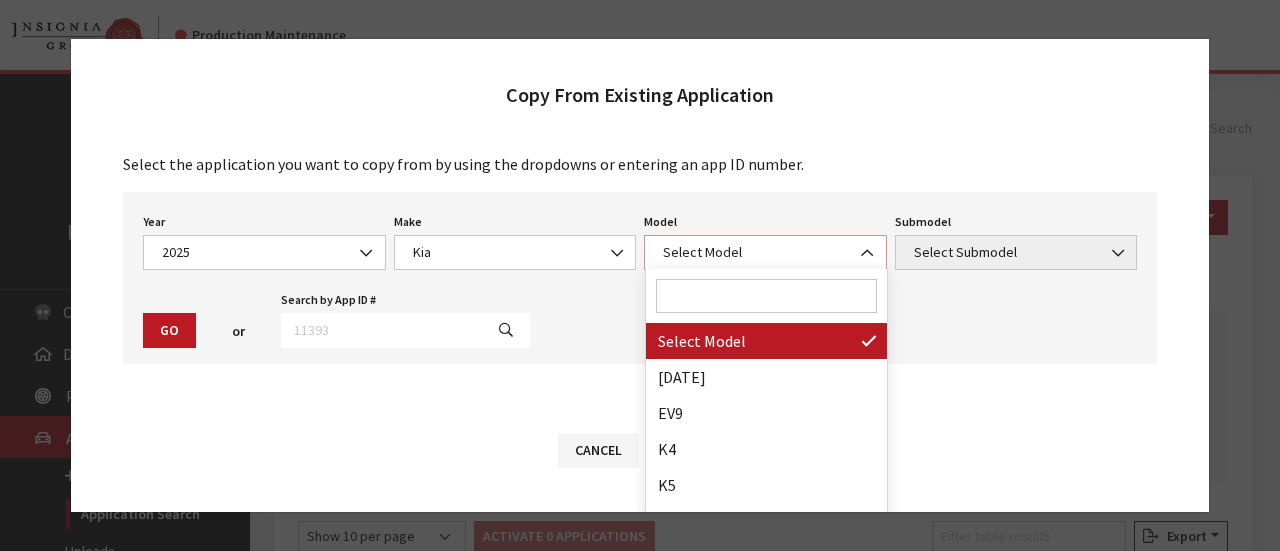 click on "Select Model" at bounding box center [765, 252] 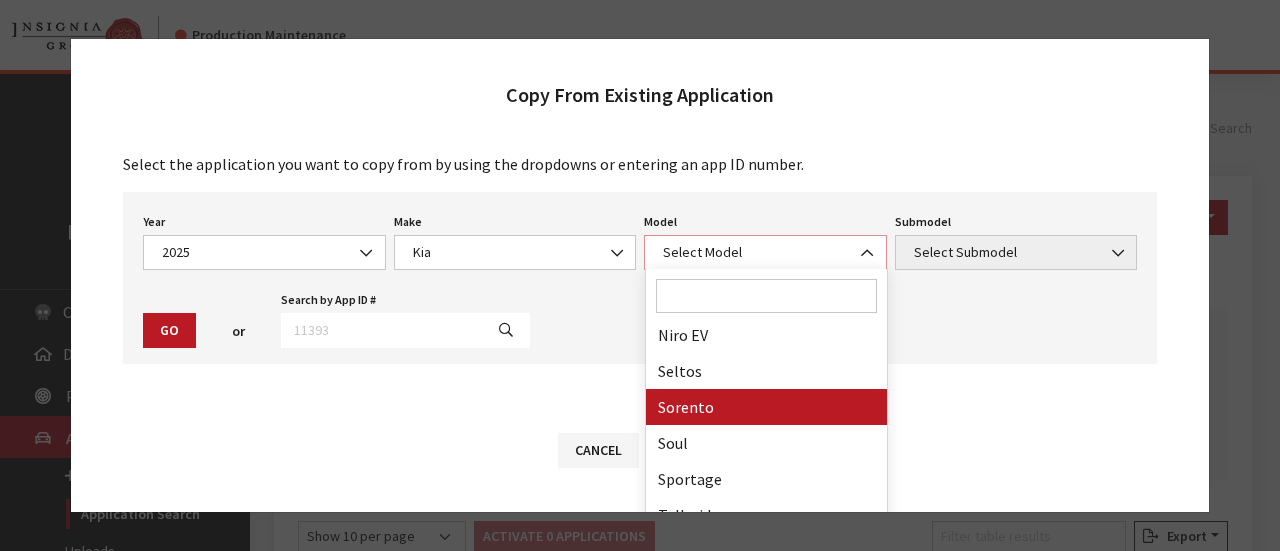 scroll, scrollTop: 232, scrollLeft: 0, axis: vertical 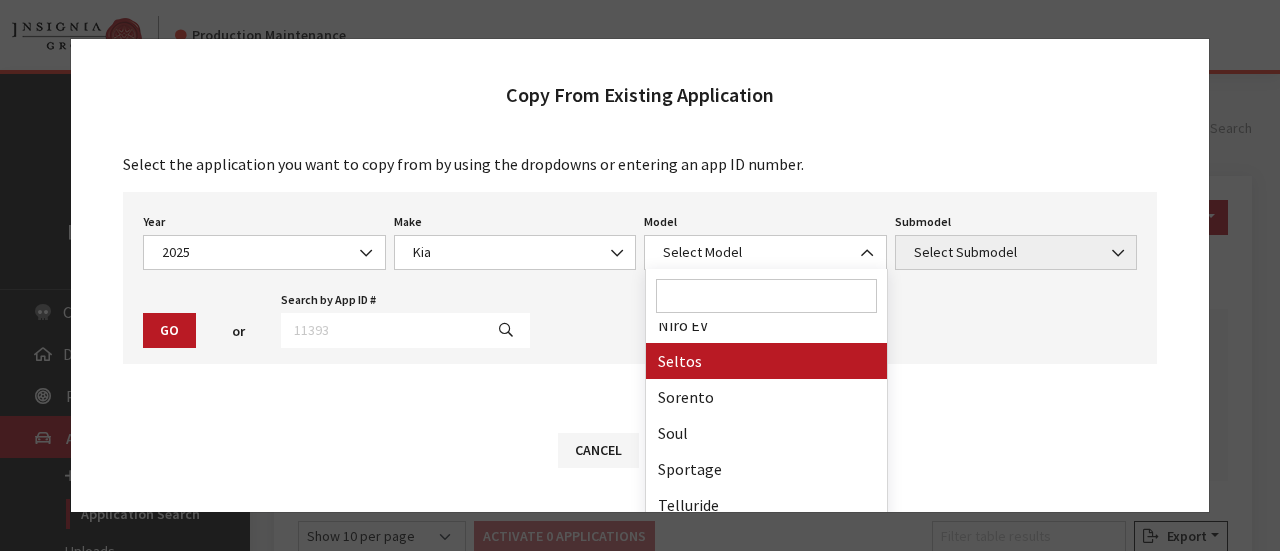 drag, startPoint x: 706, startPoint y: 361, endPoint x: 722, endPoint y: 359, distance: 16.124516 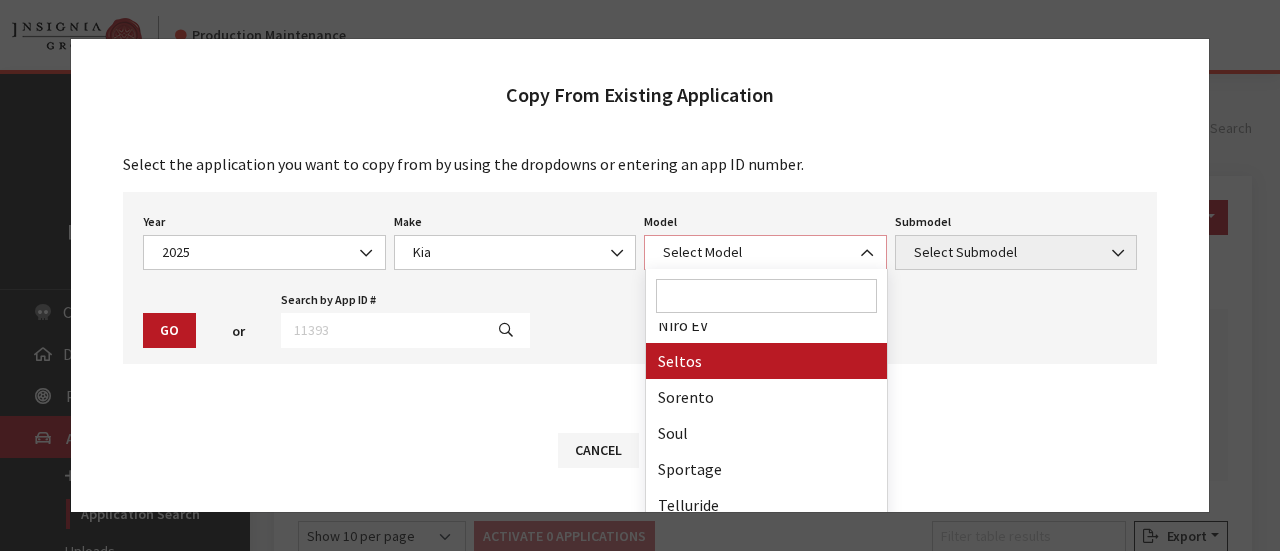 select on "1091" 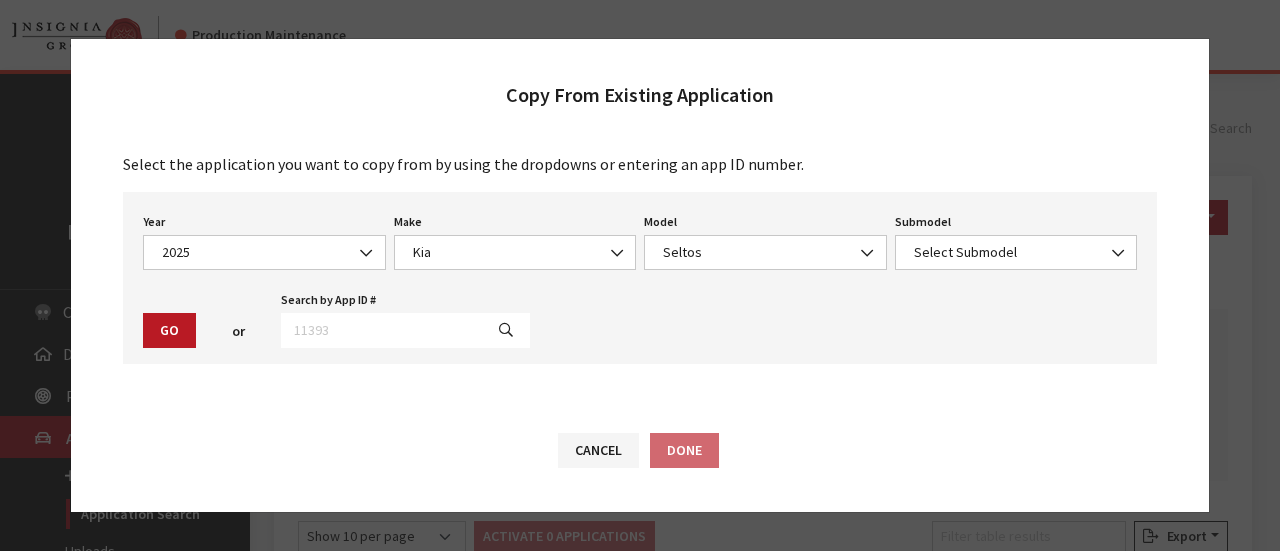 click on "Year
Select Year
2026
2025
2024
2023
2022
2021
2020
2019
2018
2017
2016
2015
2014
2013
2012
2011
2010
2009
2008
2007
2006
2005
2004
2003
2002
2001
2000
1999
1998
1997
1996
1995
1994
1993
1992
1991
1990
1989
2025
Year is required.
Make
Select Make
Acura Alfa Romeo ATV Audi BMW Buick Cadillac Chevrolet Chrysler DEFENDER DISCOVERY Dodge Ford GMC Honda Hyundai Infiniti Jaguar Jeep Kia Lexus Lincoln Mazda Mercedes-Benz Mini Mitsubishi Motorcycle Nissan Porsche RAM RANGE ROVER Side by Side Snowmobile Sport Boat Subaru Toyota Volkswagen Volvo Waverunner Kia
Make is required.
Model Select Model
Carnival" at bounding box center (640, 278) 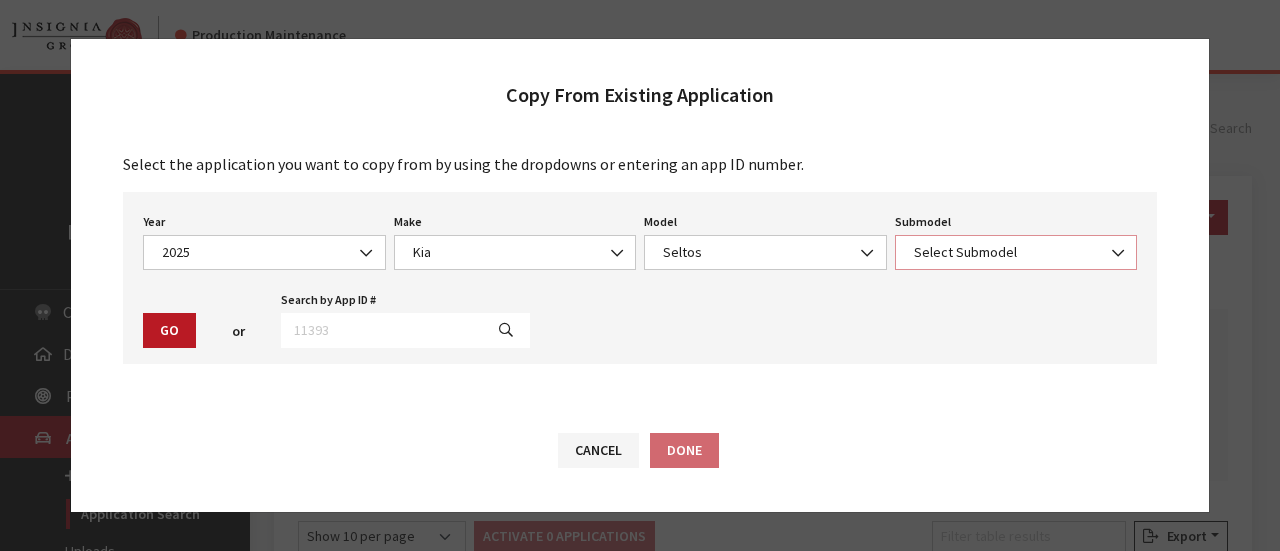 click on "Select Submodel" at bounding box center [1016, 252] 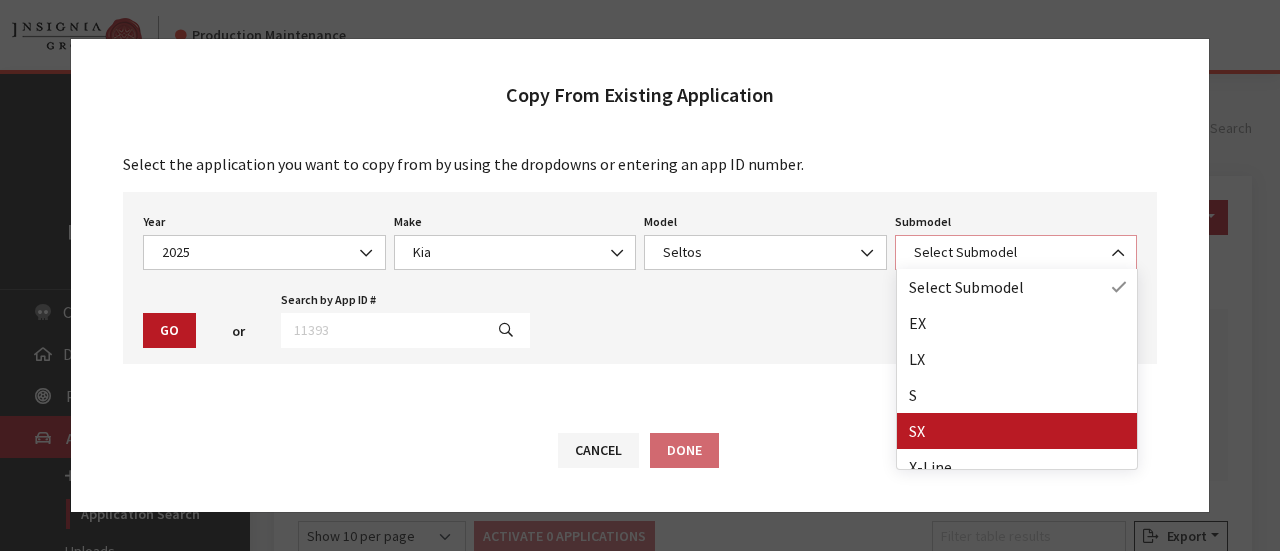 select on "708" 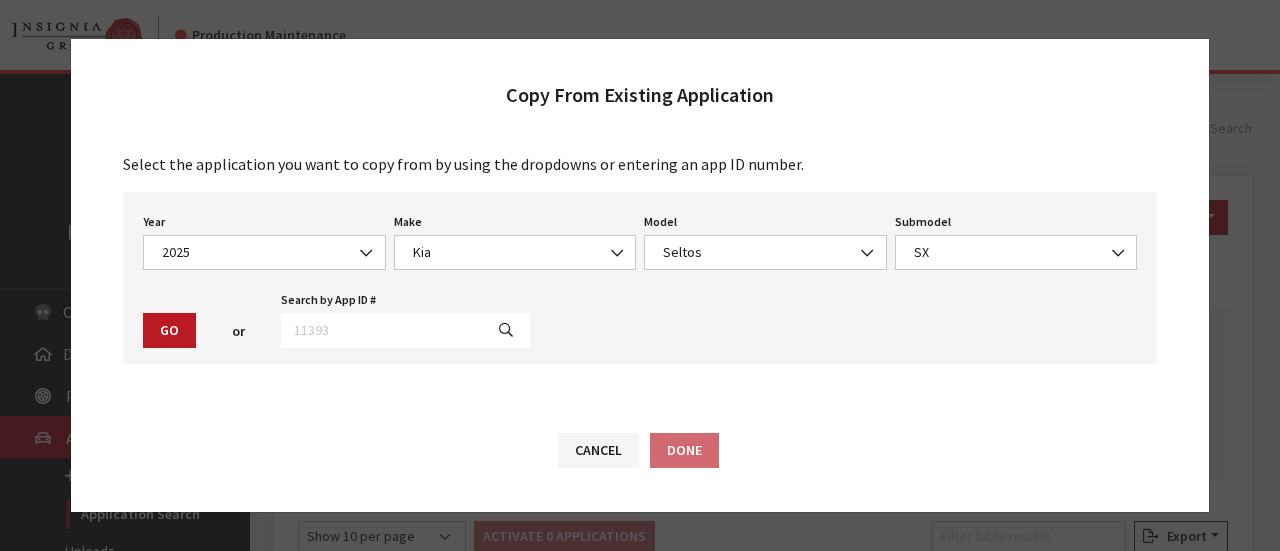 drag, startPoint x: 134, startPoint y: 341, endPoint x: 172, endPoint y: 320, distance: 43.416588 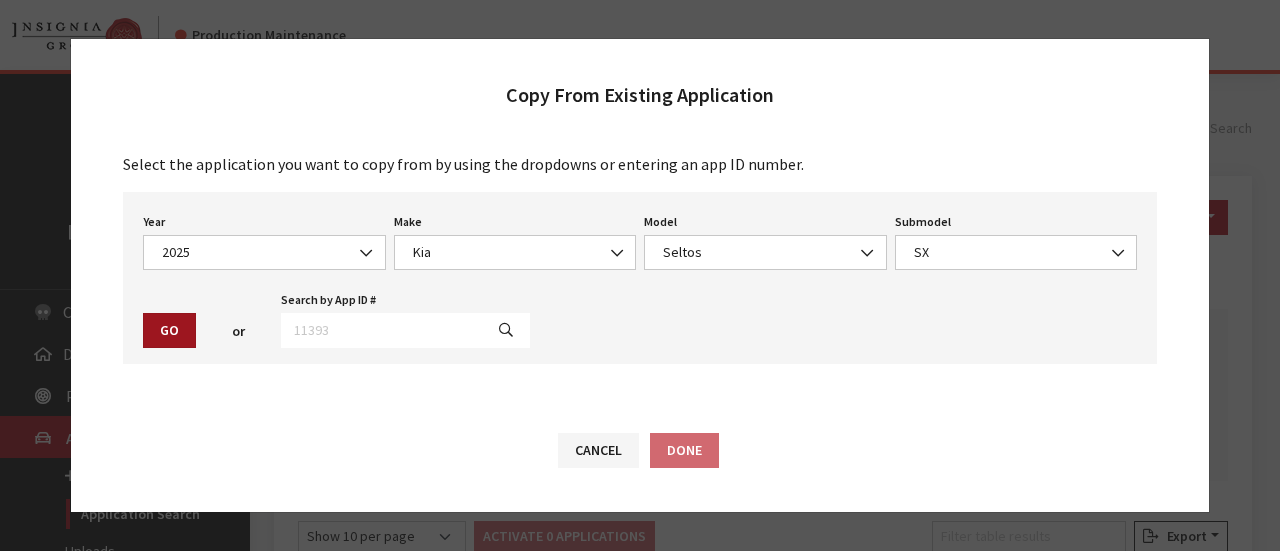 click on "Go" at bounding box center [169, 330] 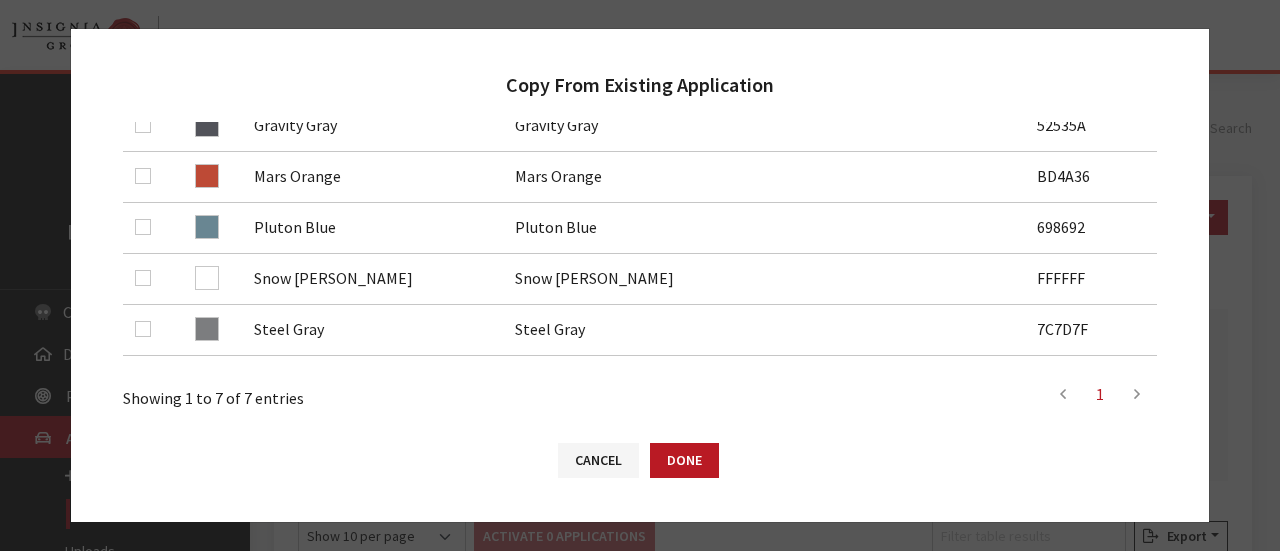 scroll, scrollTop: 600, scrollLeft: 0, axis: vertical 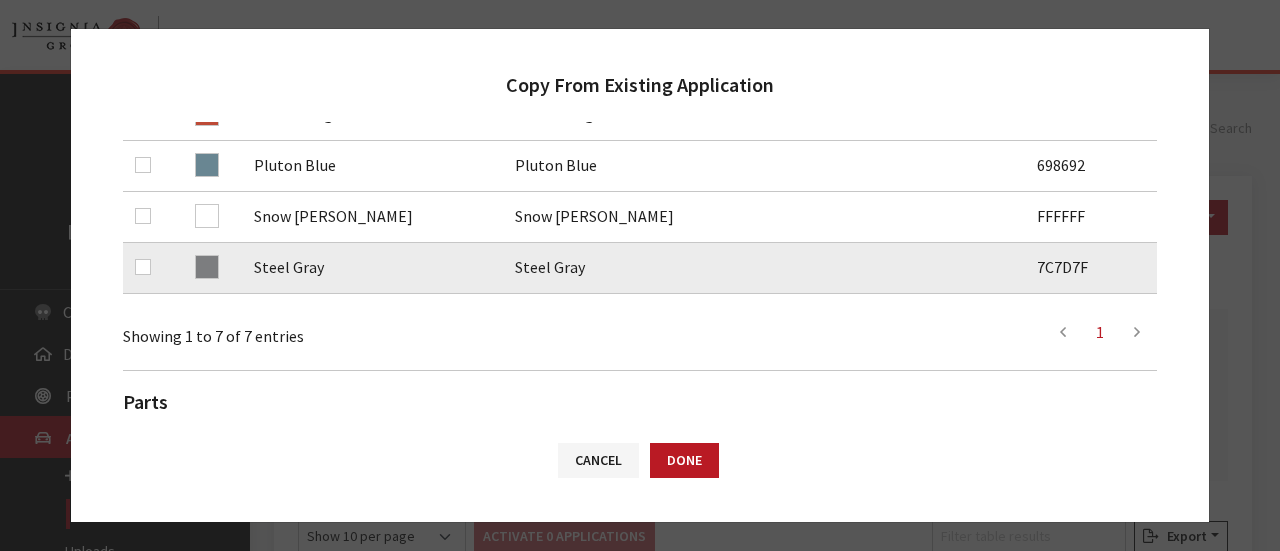 drag, startPoint x: 133, startPoint y: 268, endPoint x: 144, endPoint y: 263, distance: 12.083046 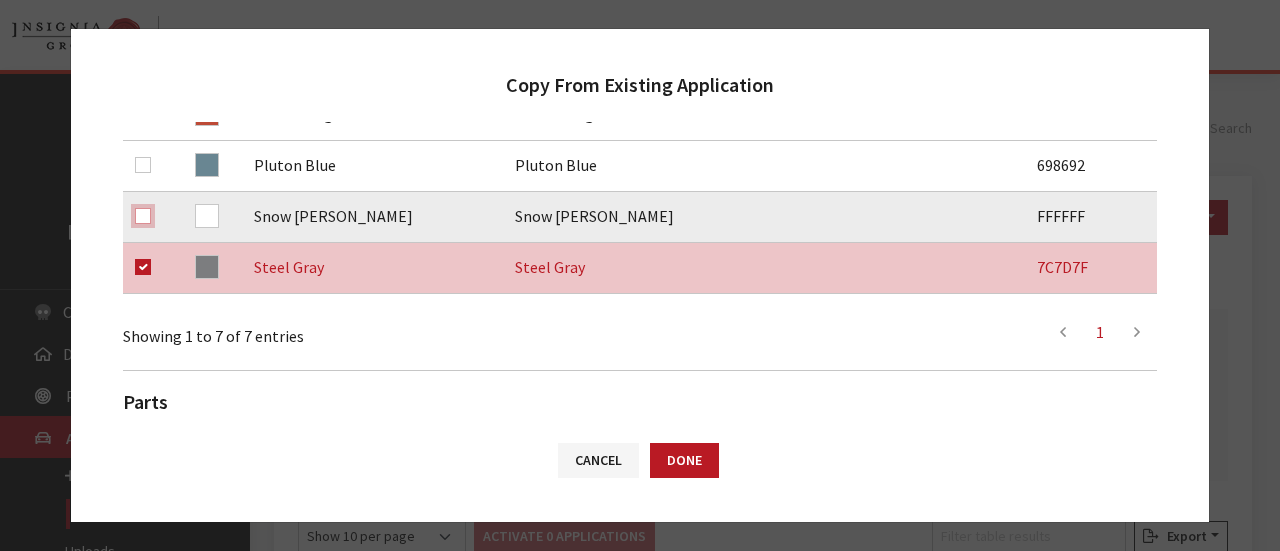 click at bounding box center (143, 216) 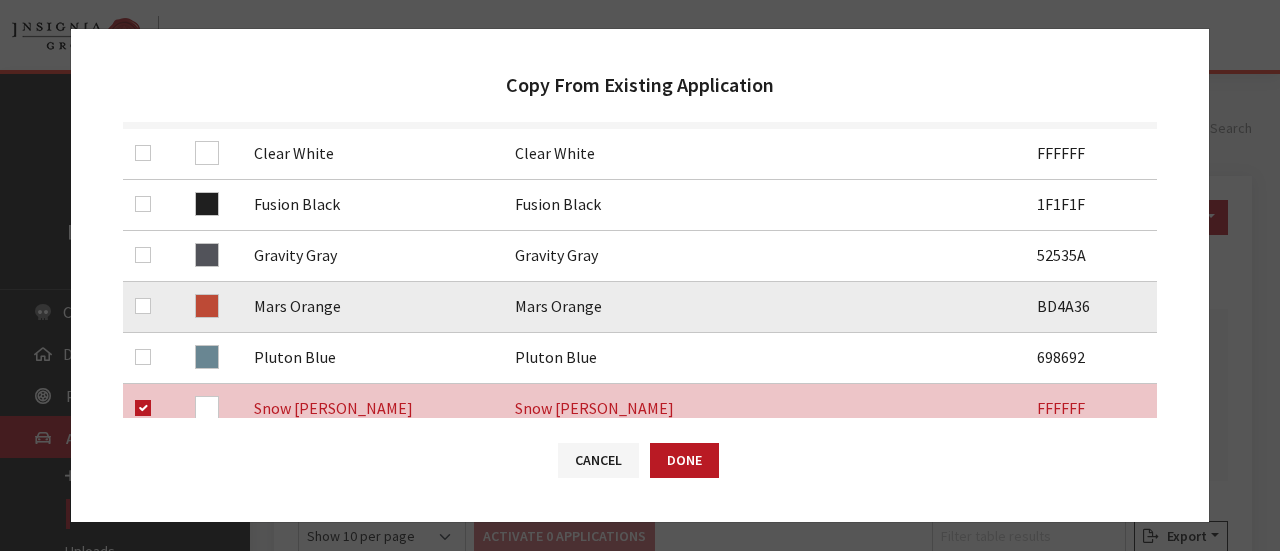 scroll, scrollTop: 400, scrollLeft: 0, axis: vertical 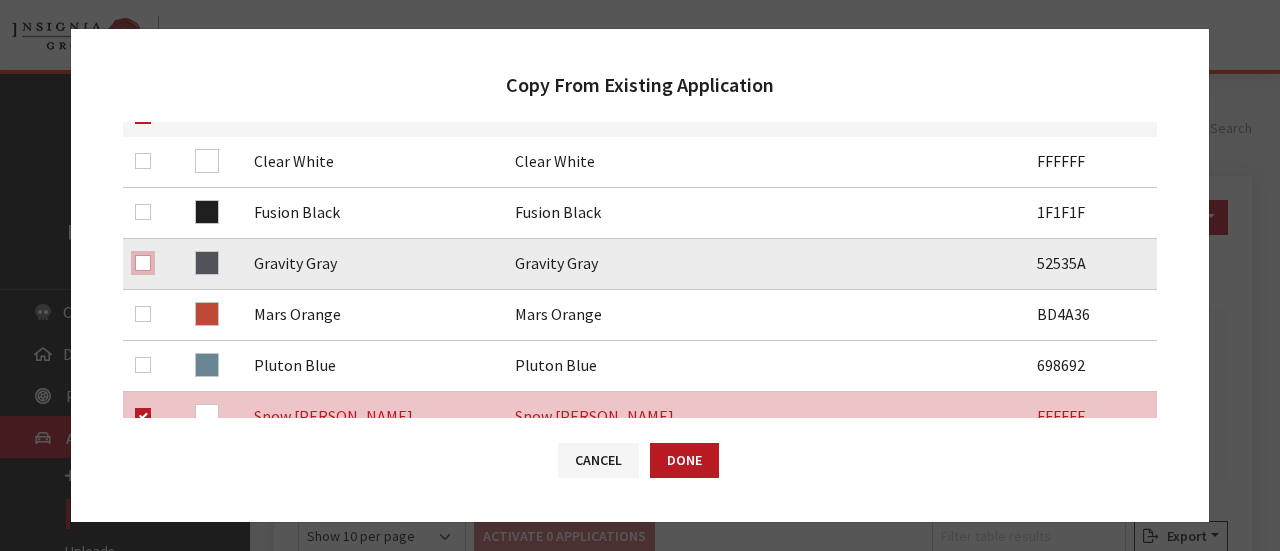 click at bounding box center [143, 263] 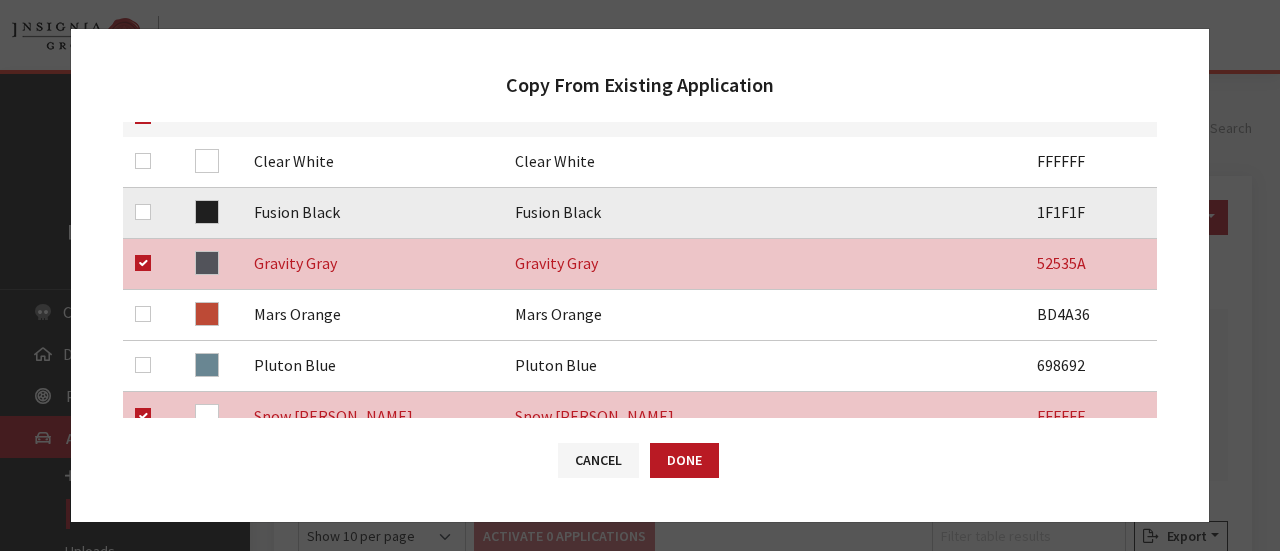 click at bounding box center [147, 212] 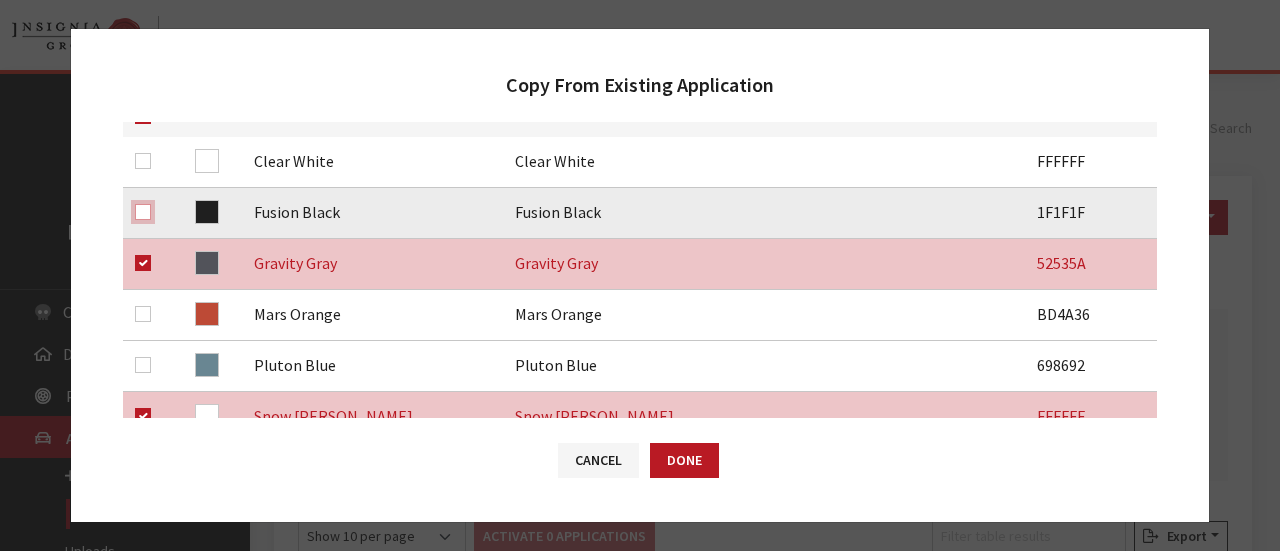 click at bounding box center [143, 212] 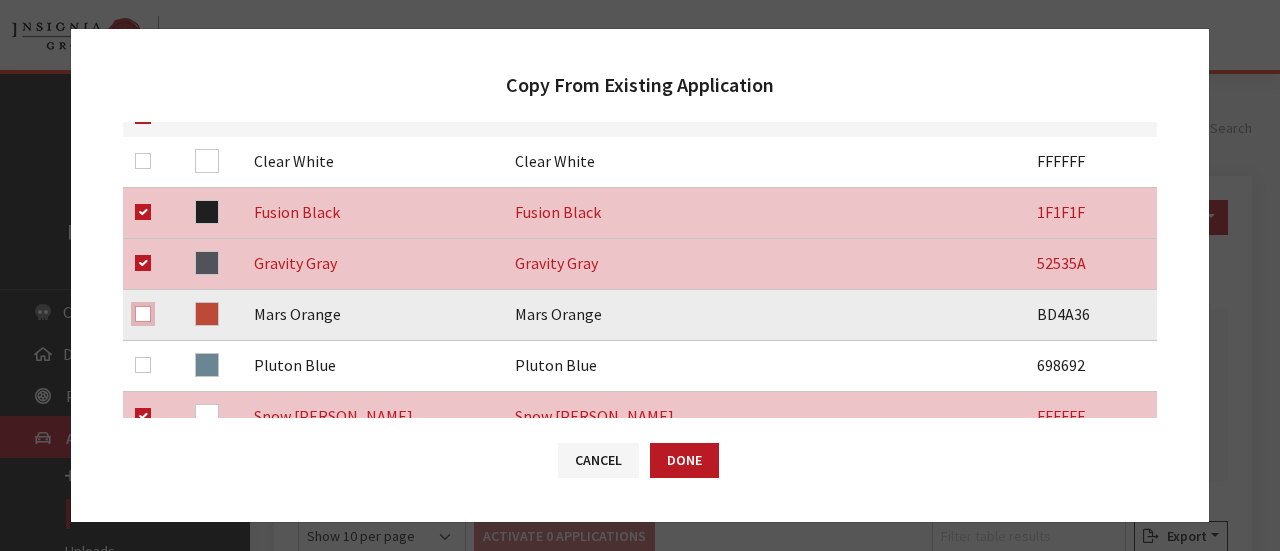 click at bounding box center (143, 314) 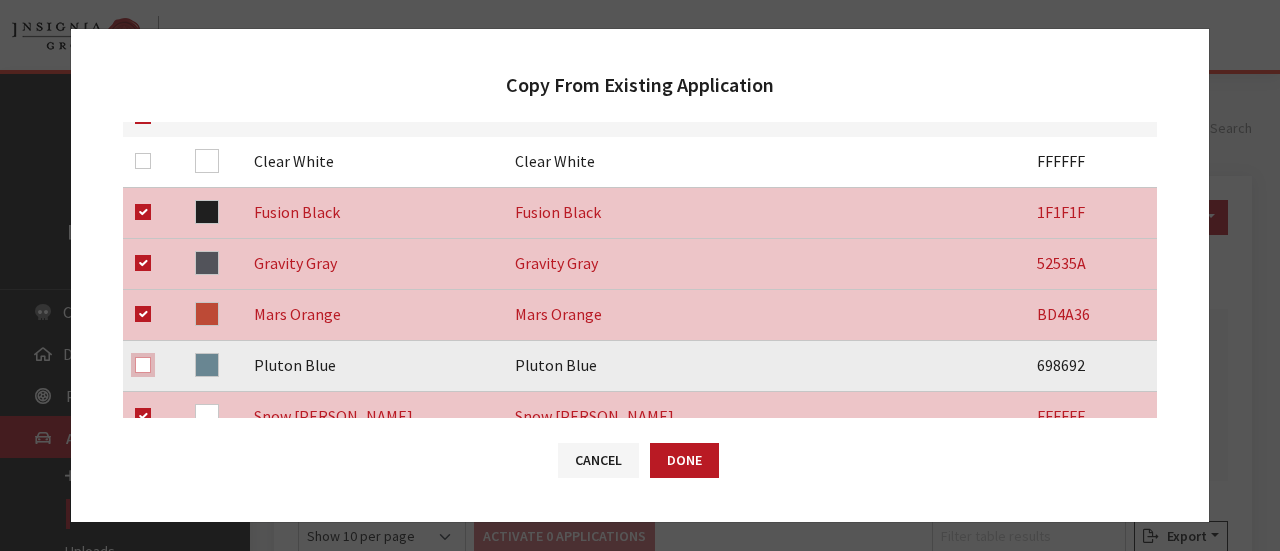 click at bounding box center [143, 365] 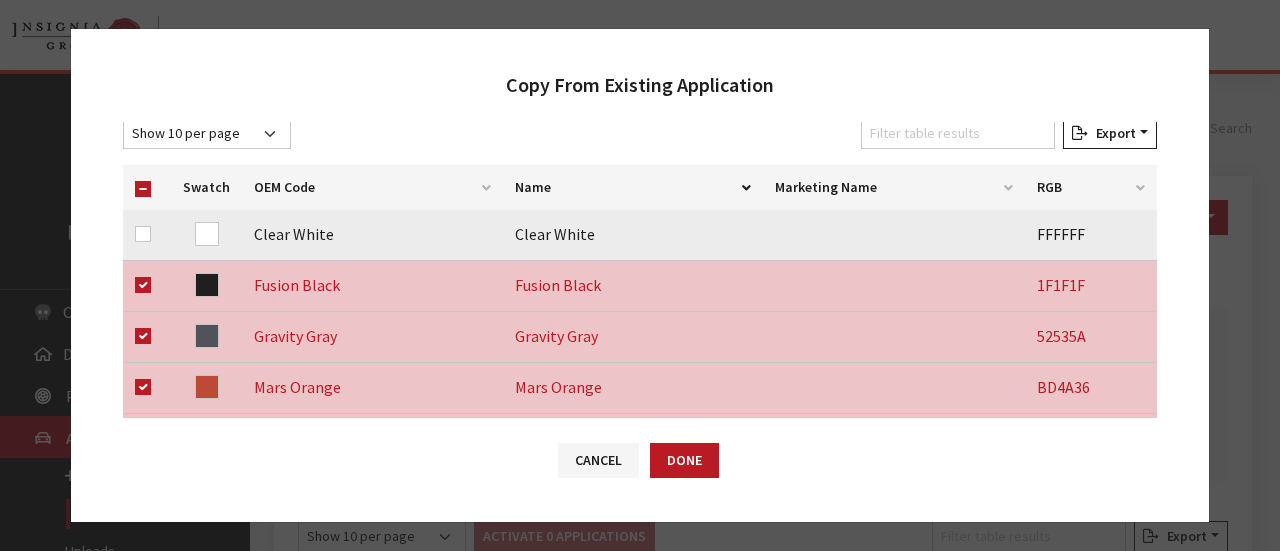 scroll, scrollTop: 200, scrollLeft: 0, axis: vertical 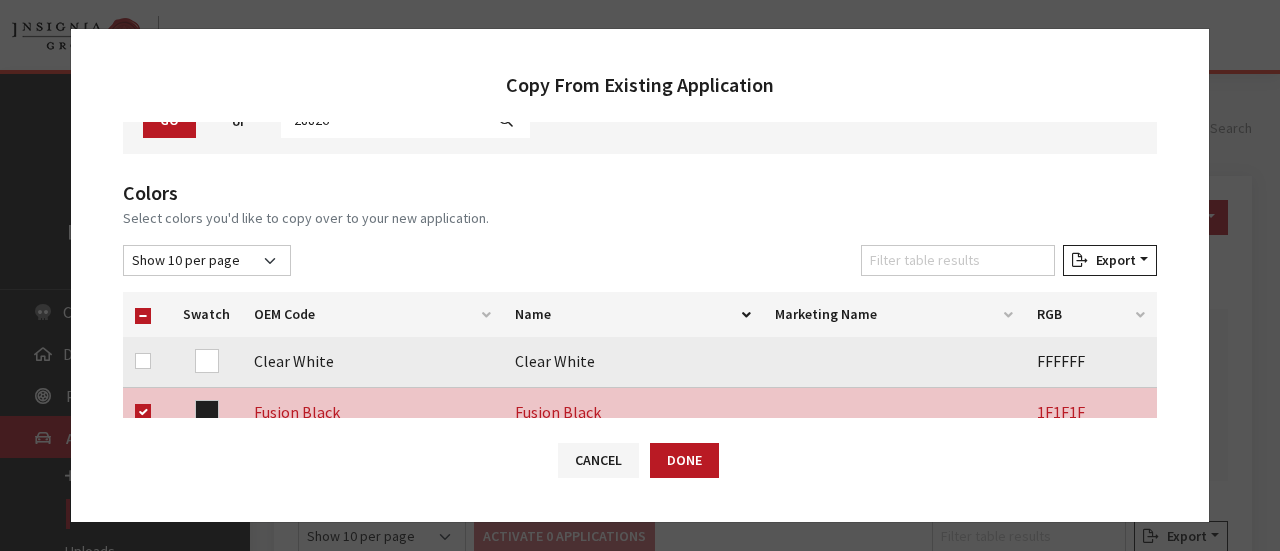 click at bounding box center (147, 361) 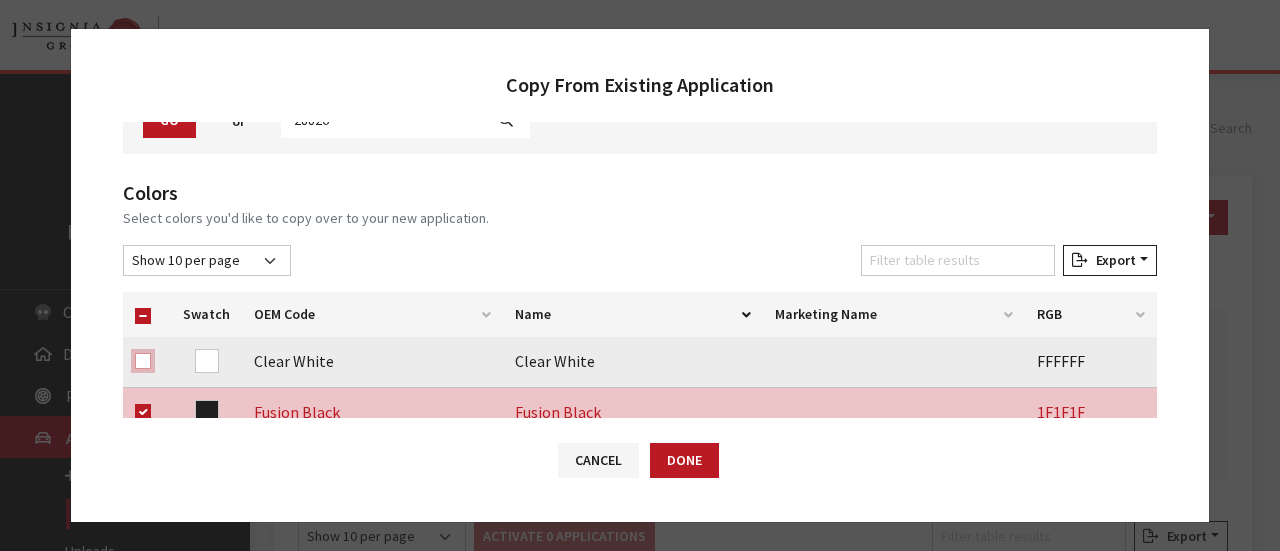 click at bounding box center (143, 361) 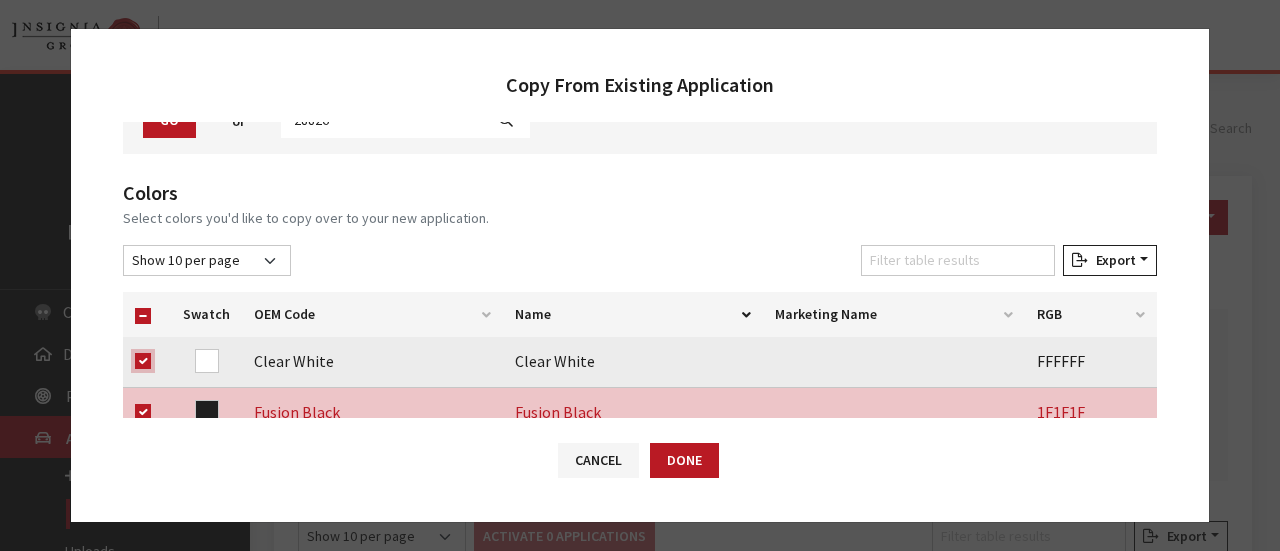 checkbox on "true" 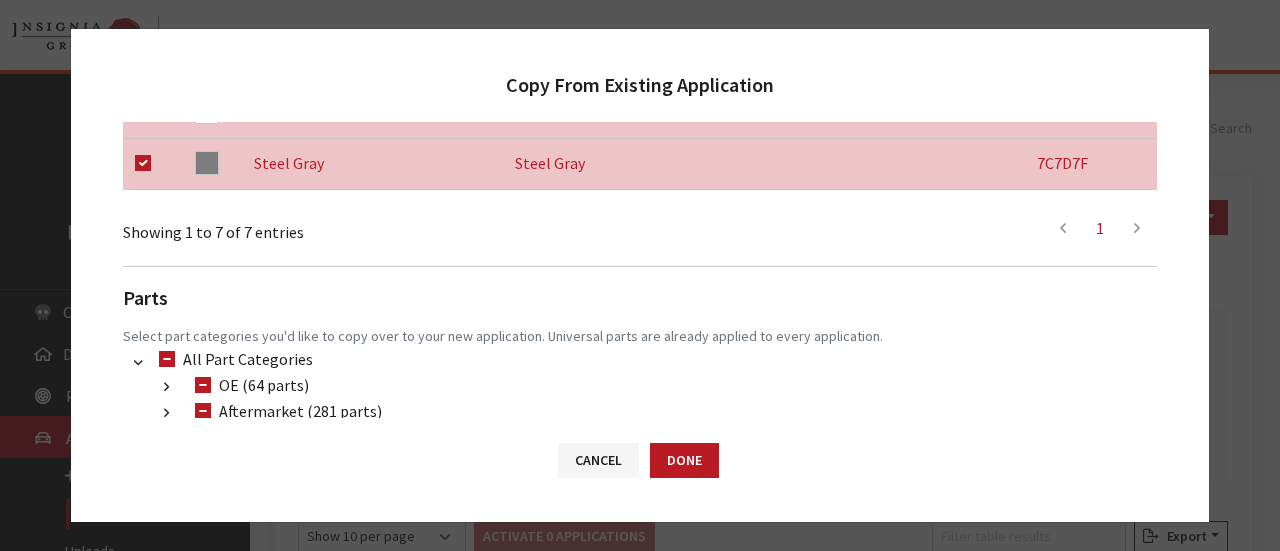 scroll, scrollTop: 822, scrollLeft: 0, axis: vertical 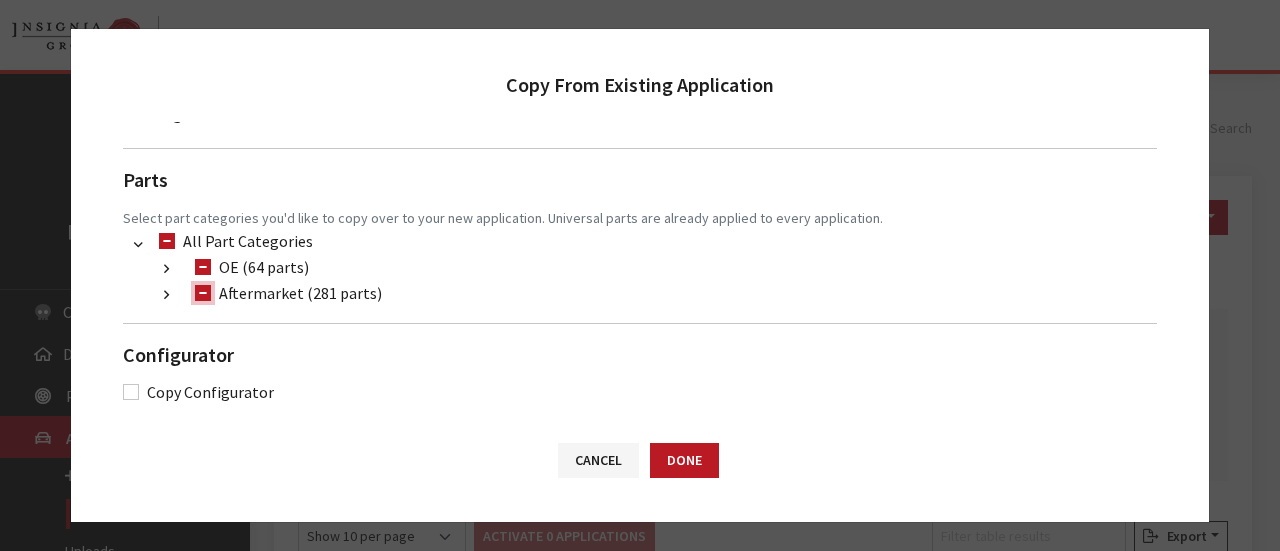 click on "Aftermarket (281 parts)" at bounding box center [203, 293] 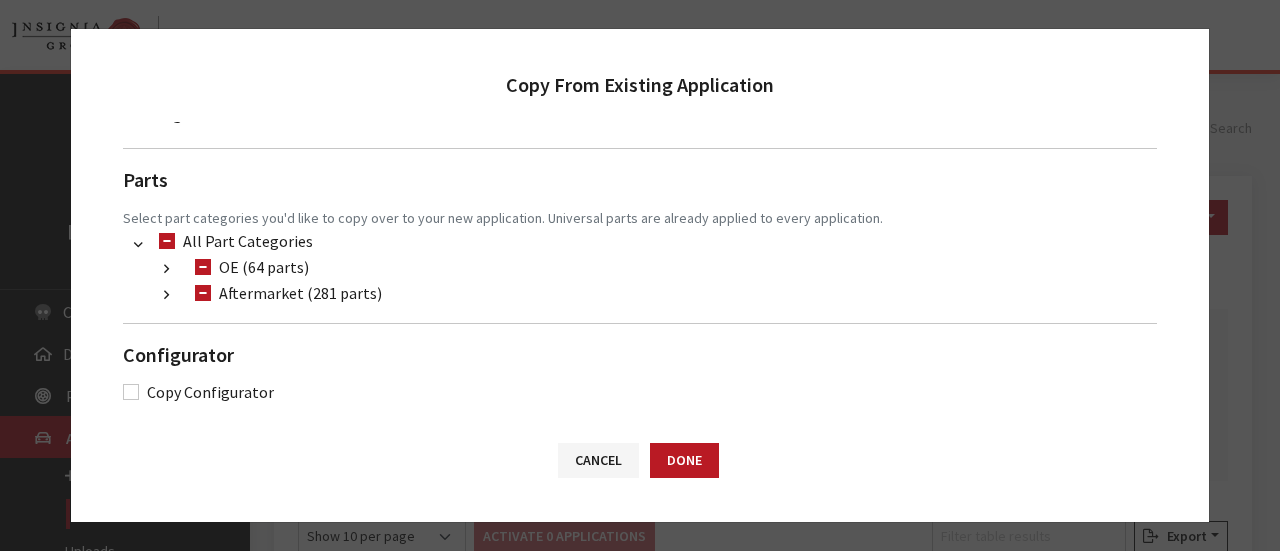 click at bounding box center [166, 295] 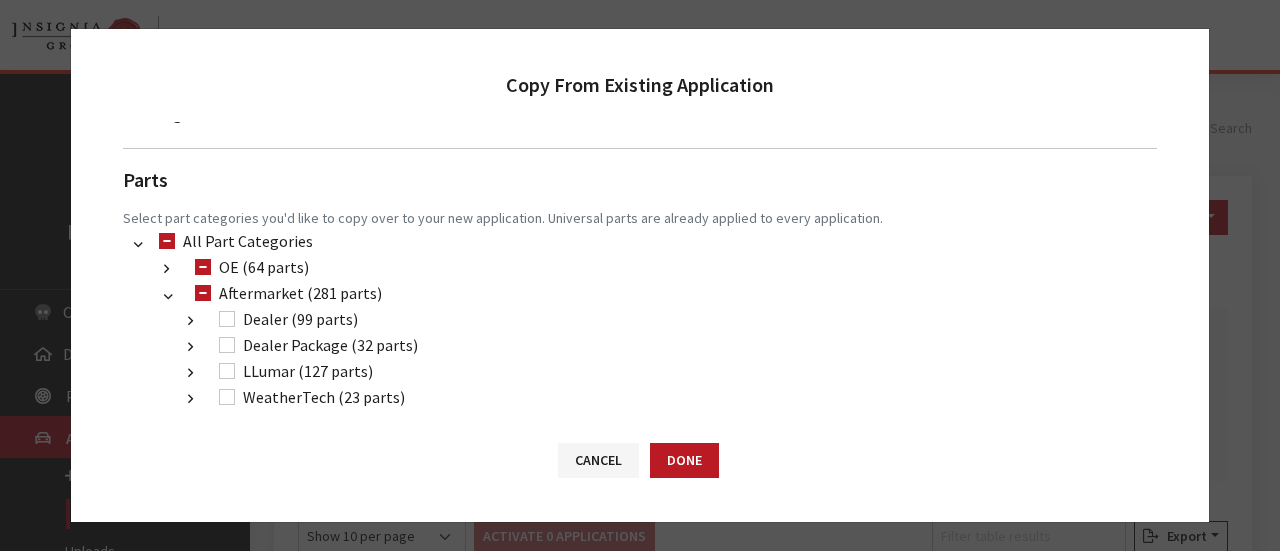 drag, startPoint x: 226, startPoint y: 303, endPoint x: 228, endPoint y: 316, distance: 13.152946 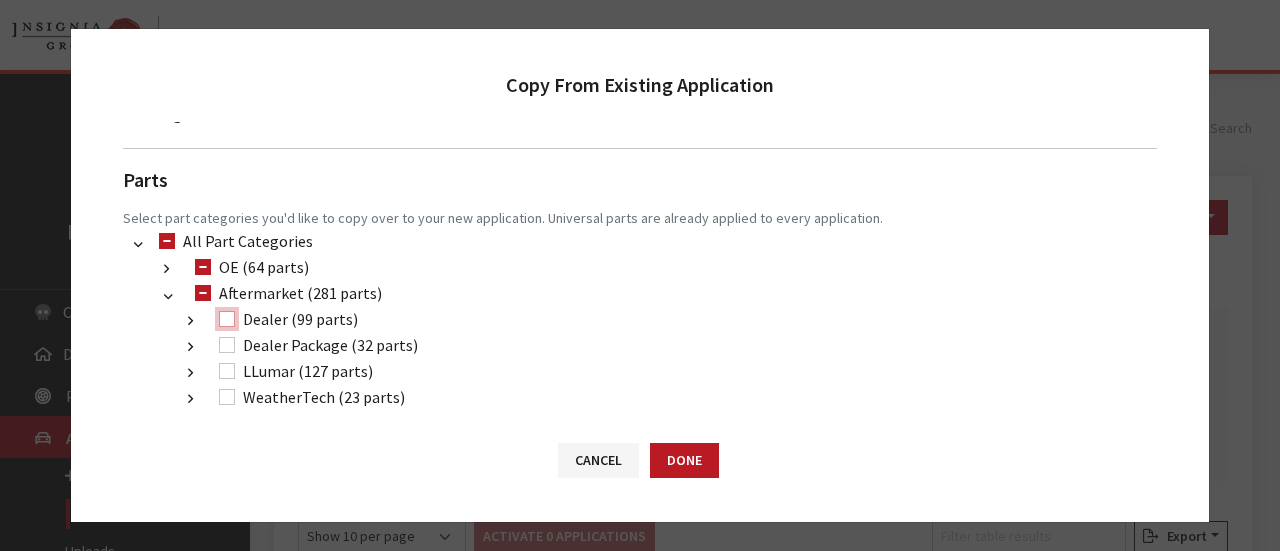 click on "Dealer (99 parts)" at bounding box center [227, 319] 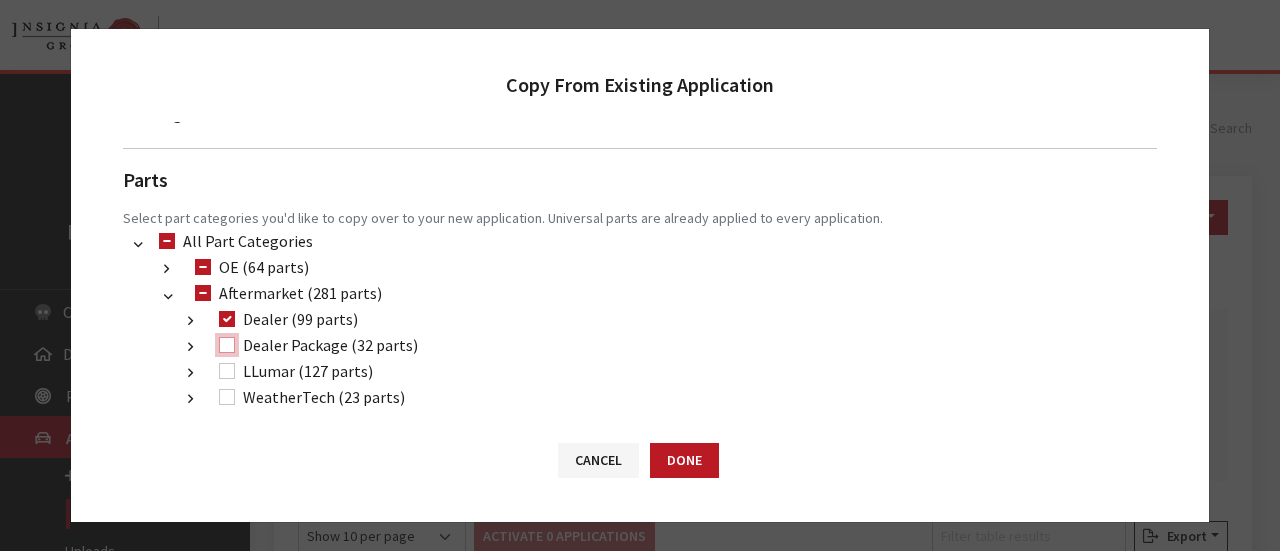drag, startPoint x: 226, startPoint y: 335, endPoint x: 226, endPoint y: 358, distance: 23 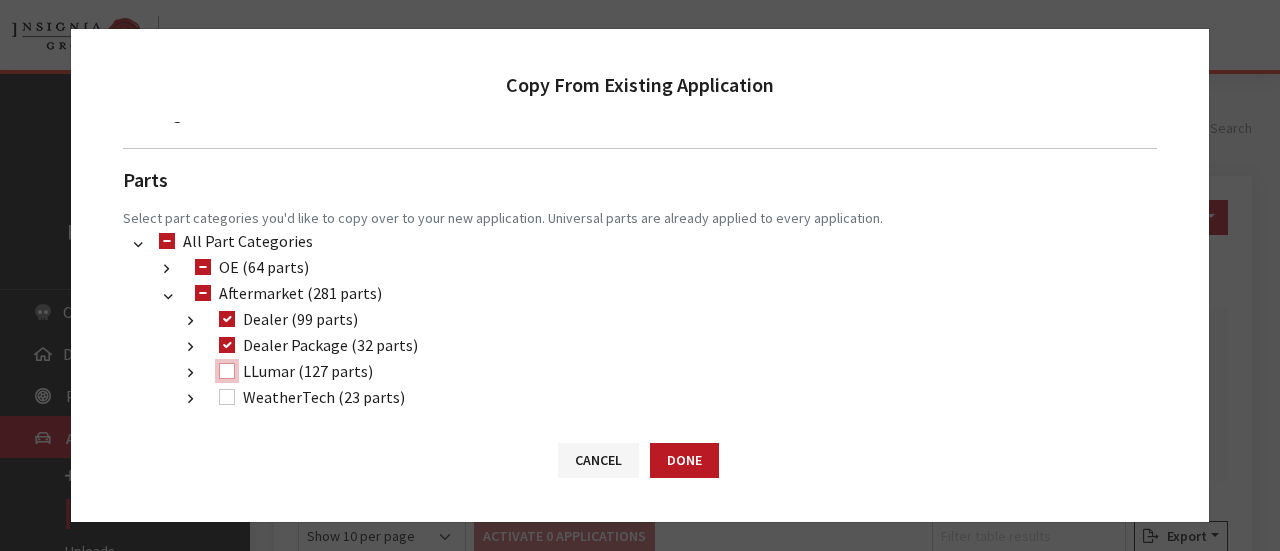 drag, startPoint x: 226, startPoint y: 365, endPoint x: 295, endPoint y: 374, distance: 69.58448 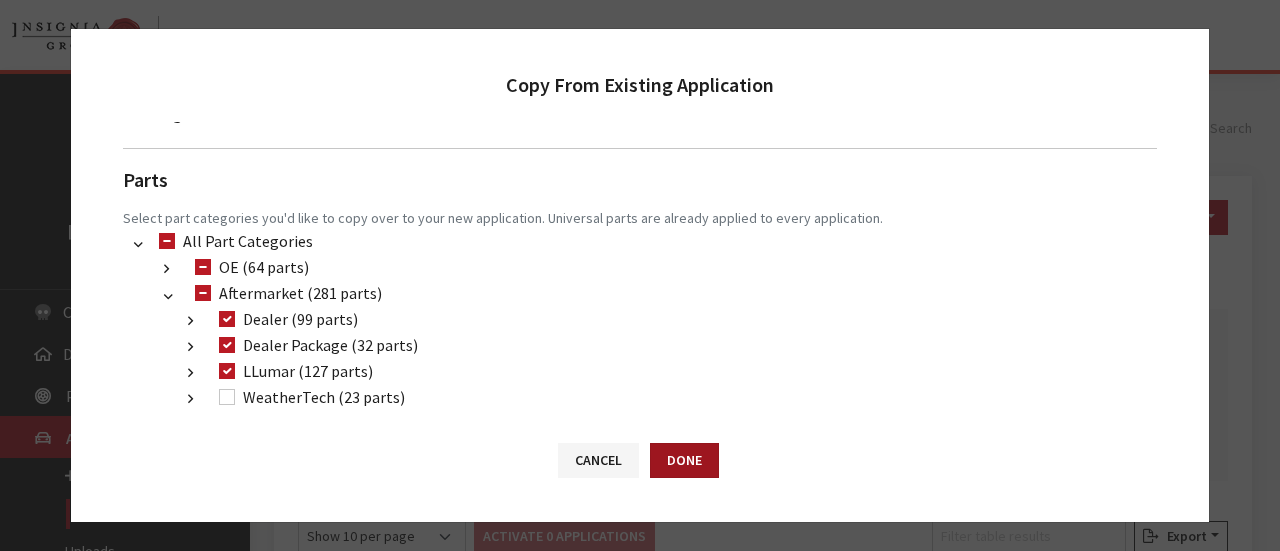 drag, startPoint x: 704, startPoint y: 448, endPoint x: 698, endPoint y: 459, distance: 12.529964 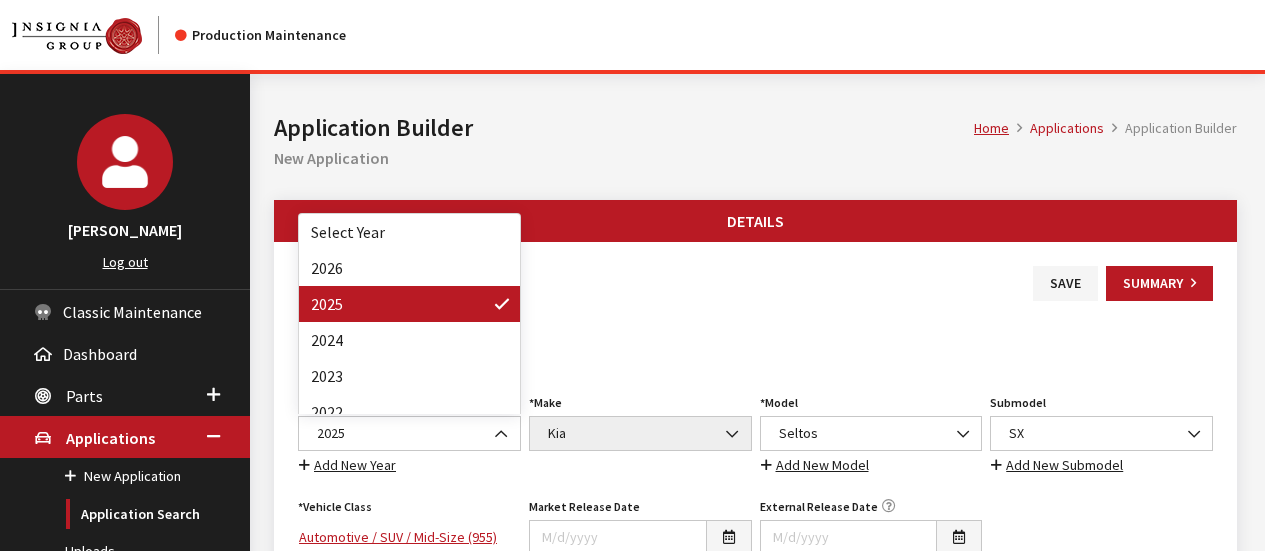 scroll, scrollTop: 0, scrollLeft: 0, axis: both 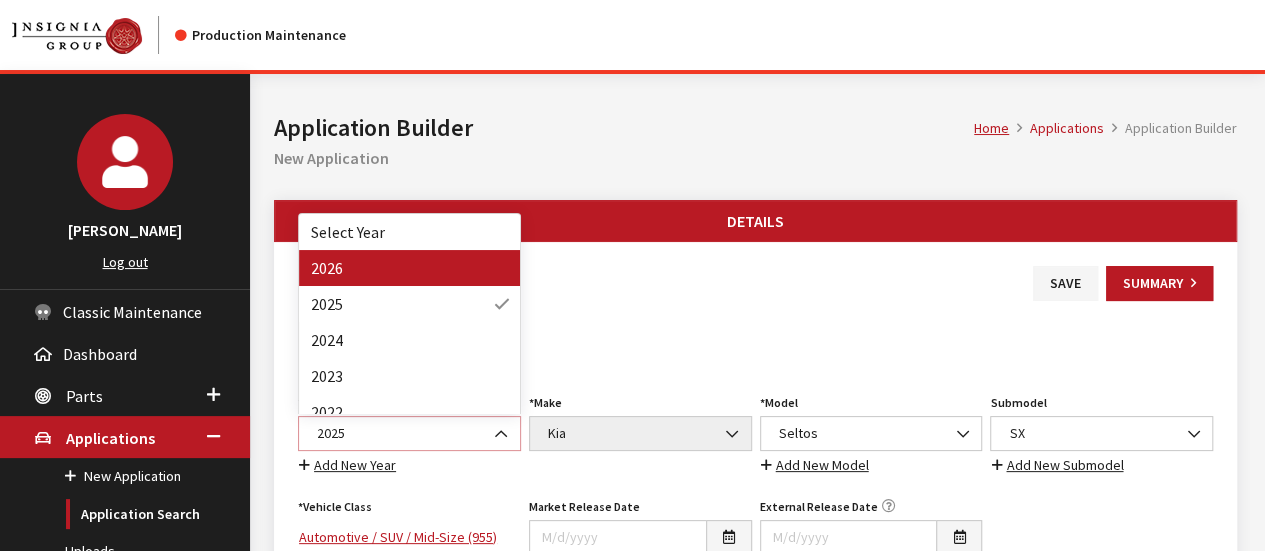 select on "44" 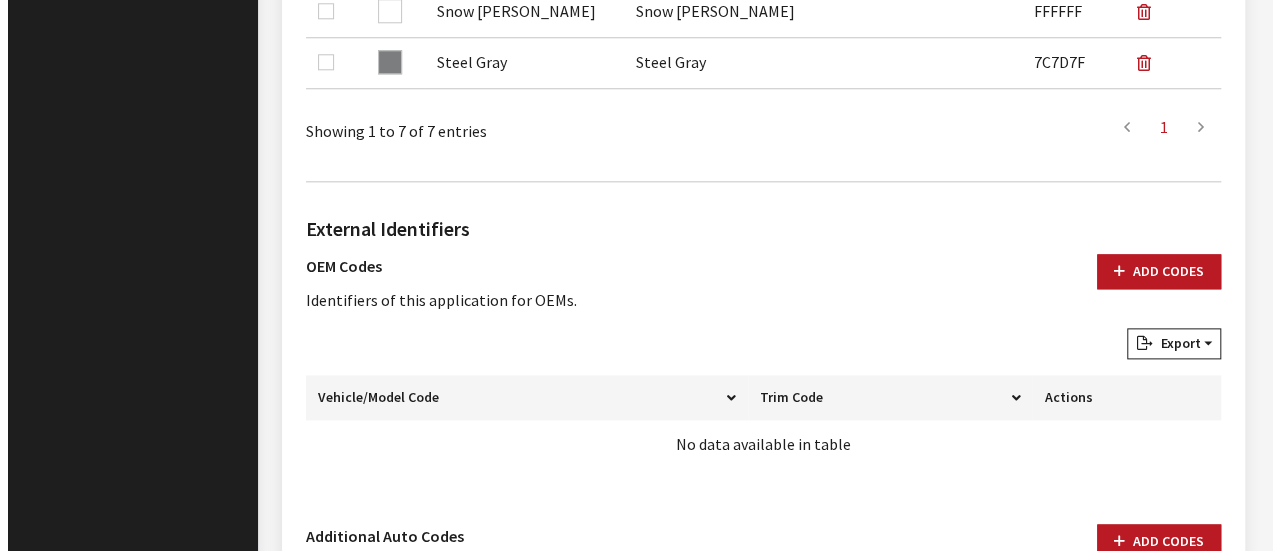 scroll, scrollTop: 1400, scrollLeft: 0, axis: vertical 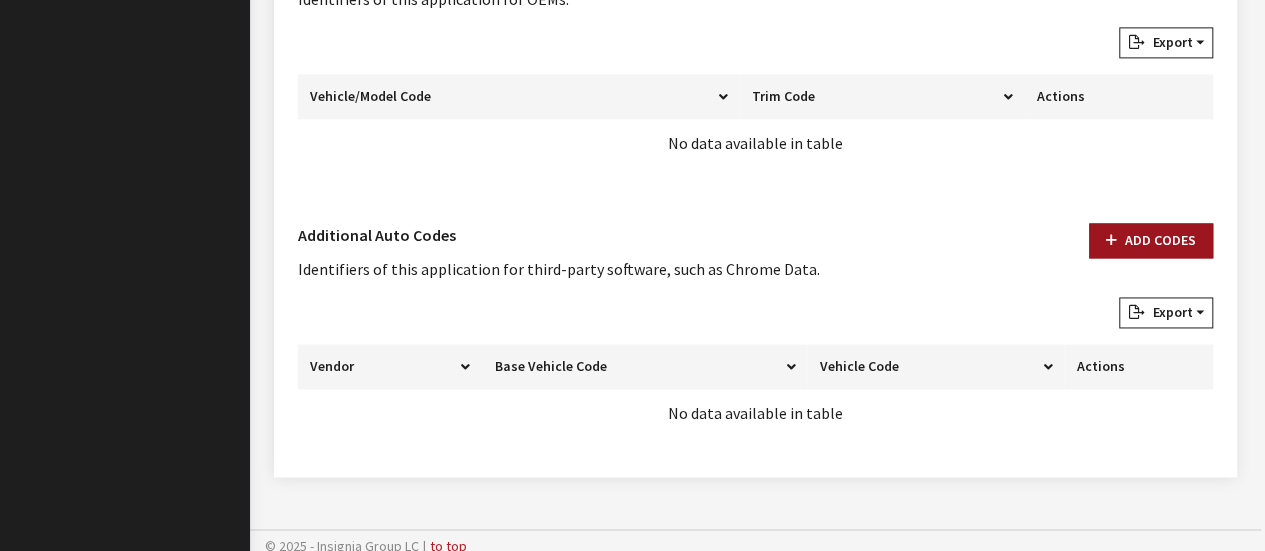 click at bounding box center [1111, 241] 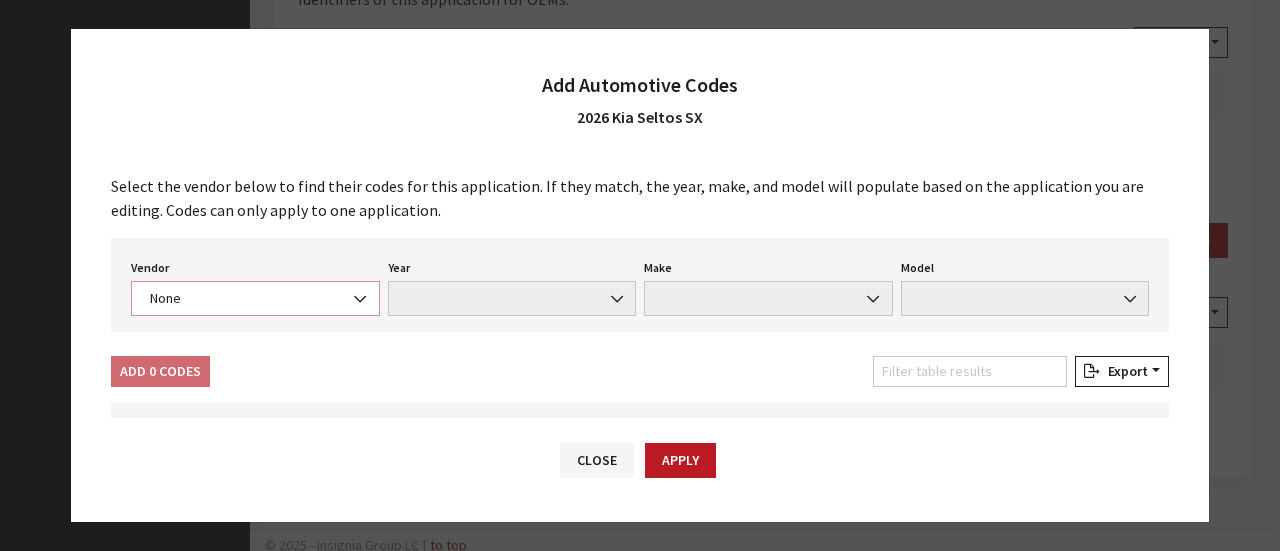 click on "None" at bounding box center (255, 298) 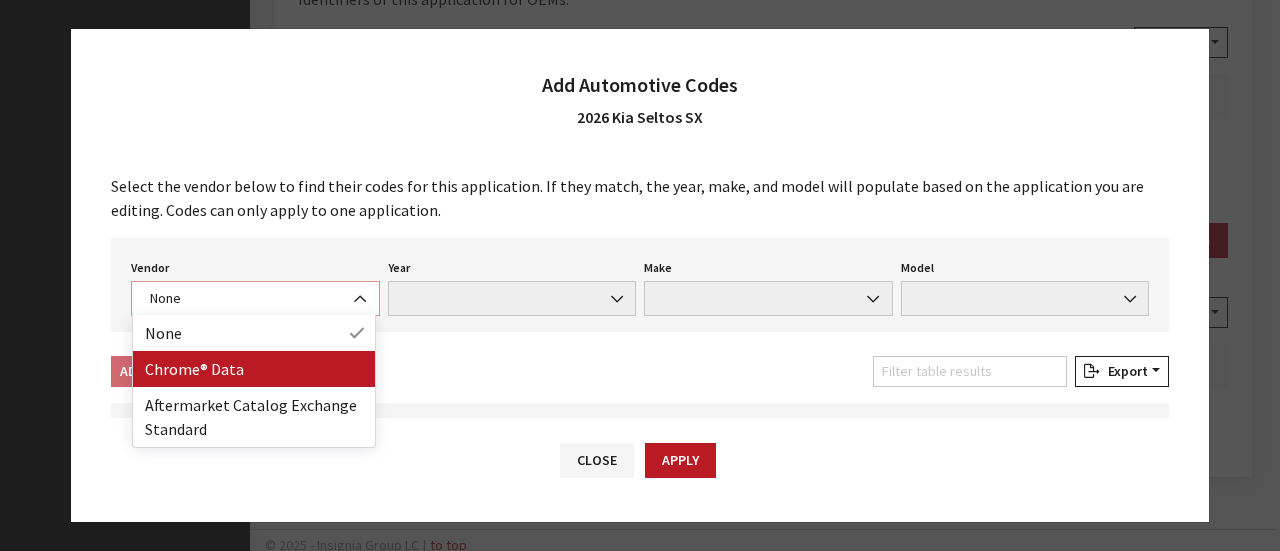 select on "4" 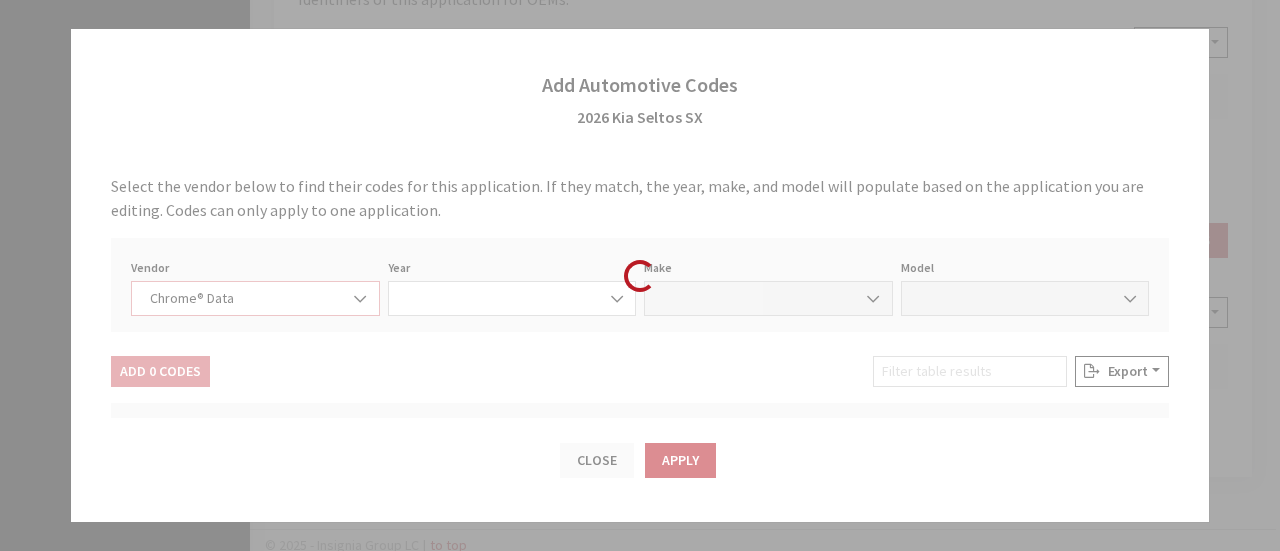 select on "2026" 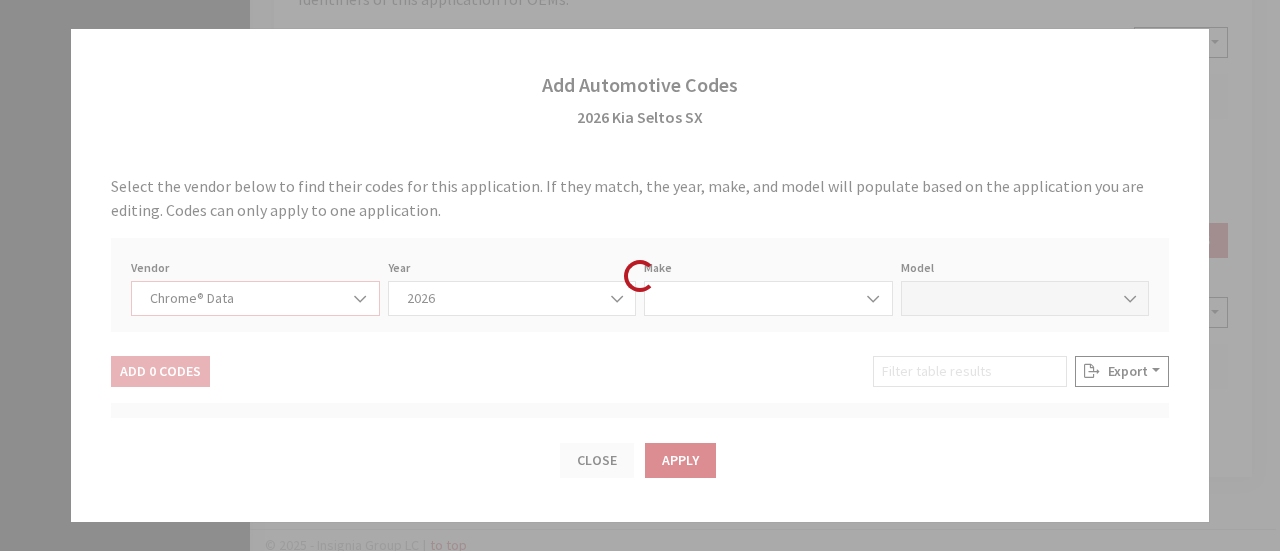 select on "22" 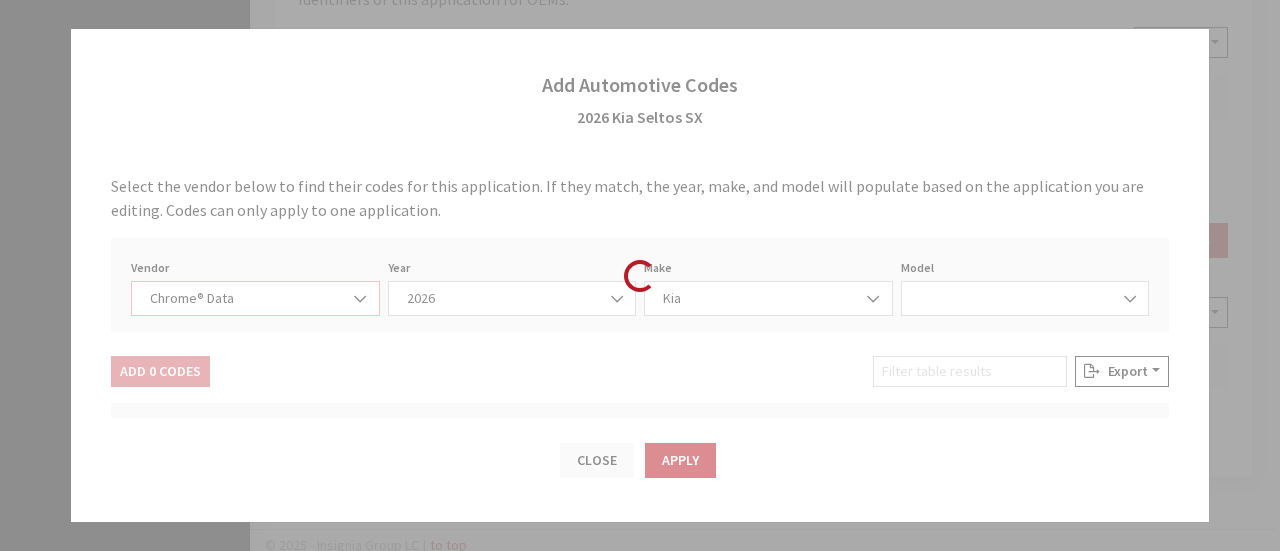 select on "58997" 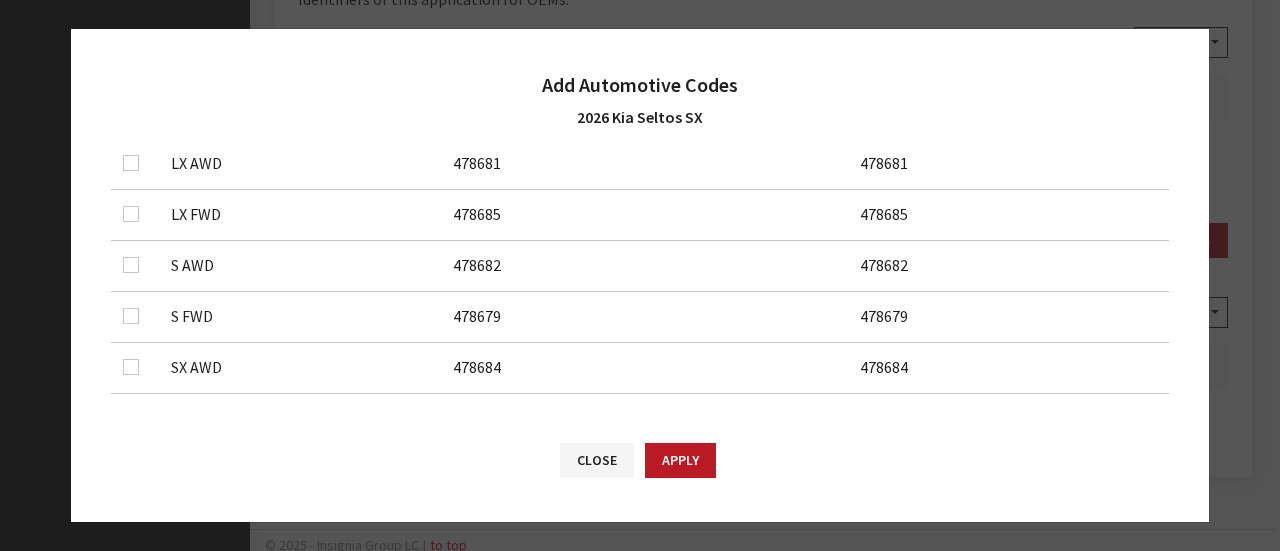 scroll, scrollTop: 417, scrollLeft: 0, axis: vertical 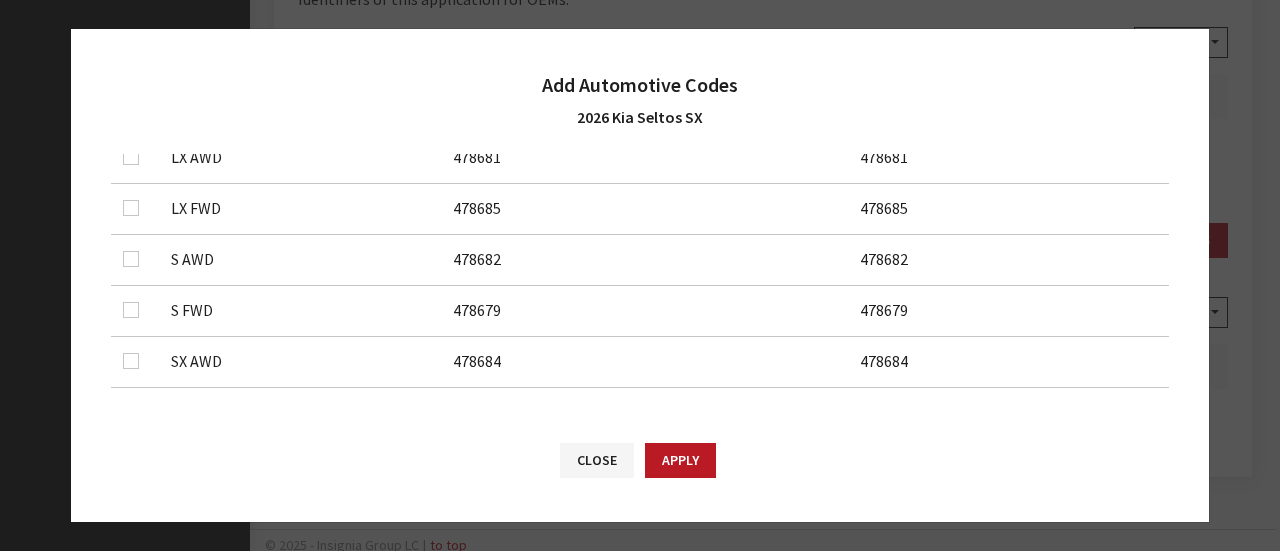 click at bounding box center [135, 361] 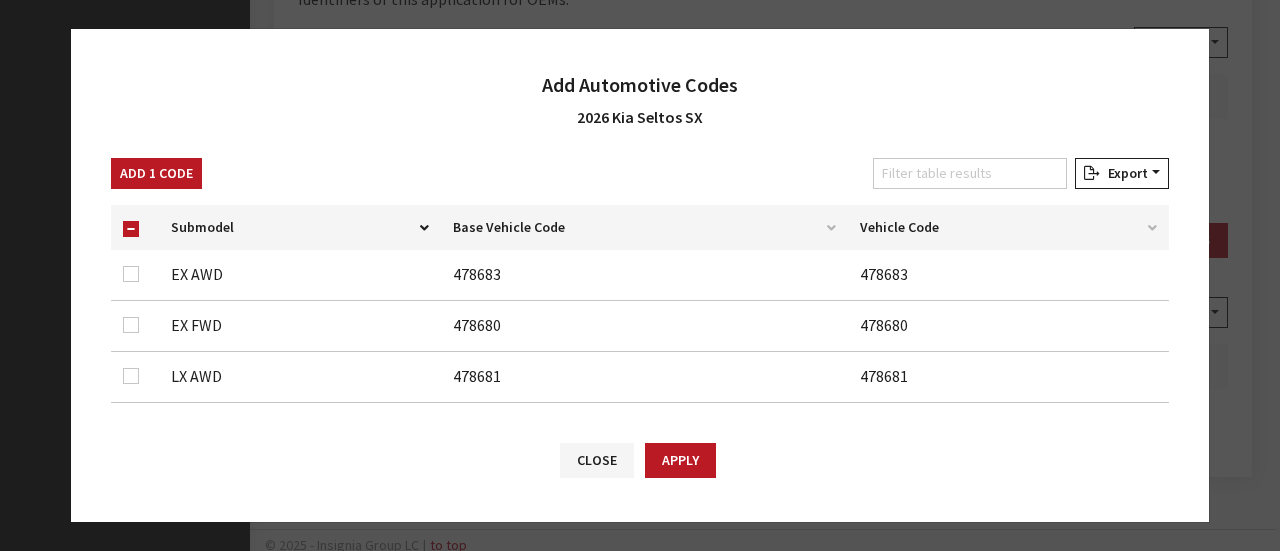 scroll, scrollTop: 17, scrollLeft: 0, axis: vertical 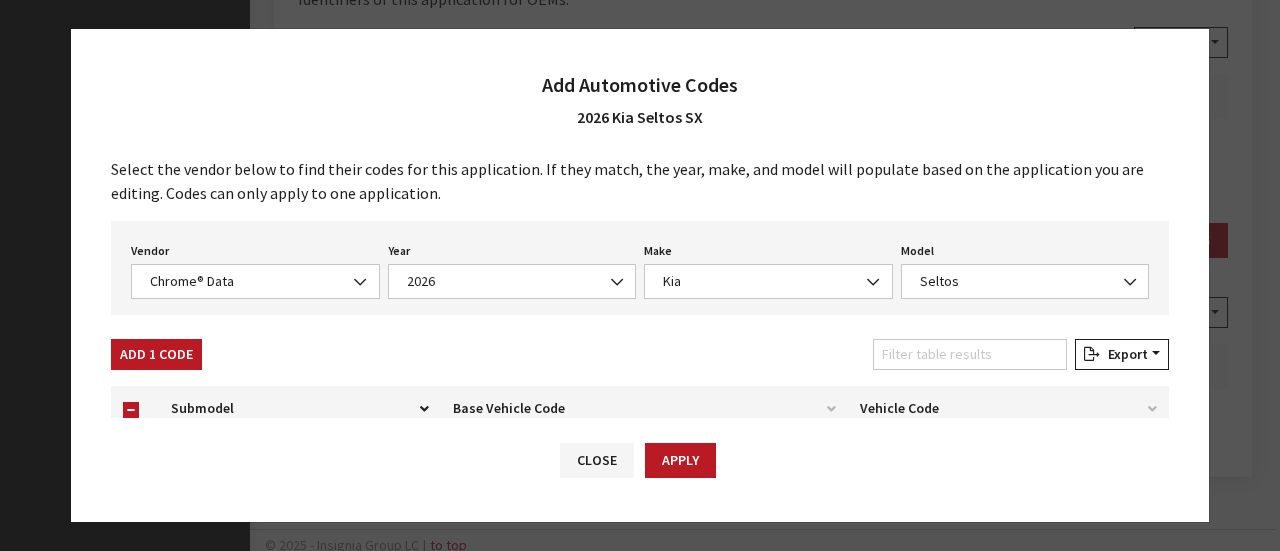 click on "Select the vendor below to find their codes for this application. If they match, the year, make, and model will populate based on the application you are editing. Codes can only apply to one application.
Vendor
None
Chrome® Data
Aftermarket Catalog Exchange Standard
Chrome® Data
Year
None
1981 1982 1983 1984 1985 1986 1987 1988 1989 1990 1991 1992 1993 1994 1995 1996 1997 1998 1999 2000 2001 2002 2003 2004 2005 2006 2007 2008 2009 2010 2011 2012 2013 2014 2015 2016 2017 2018 2019 2020 2021 2022 2023 2024 2025 2026 2027 2026" at bounding box center (640, 286) 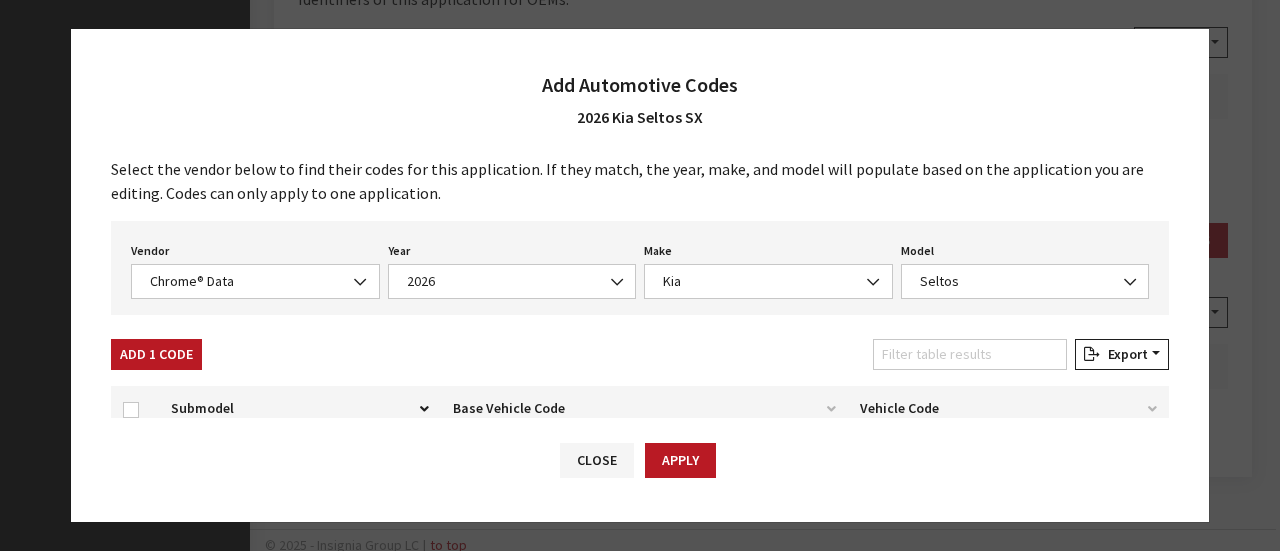 checkbox on "false" 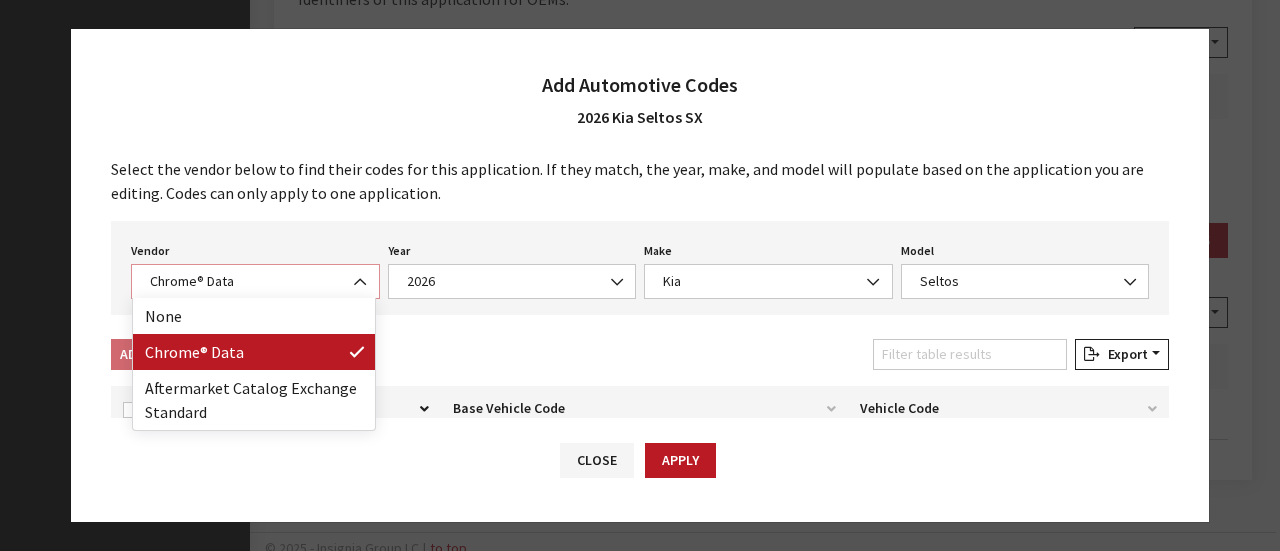 click on "Chrome® Data" 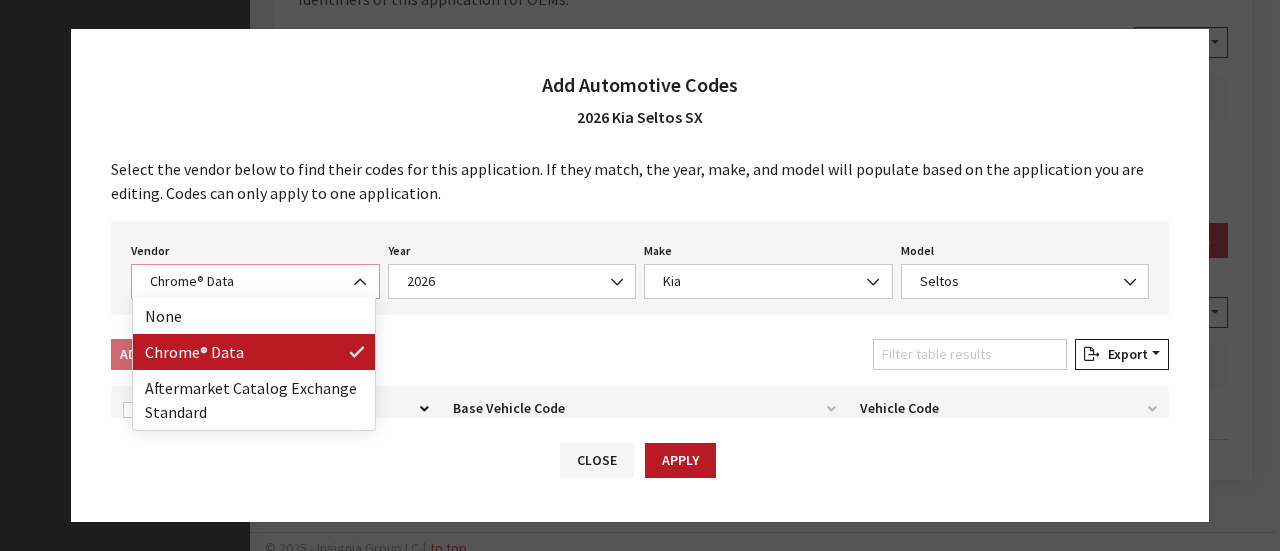 select on "2" 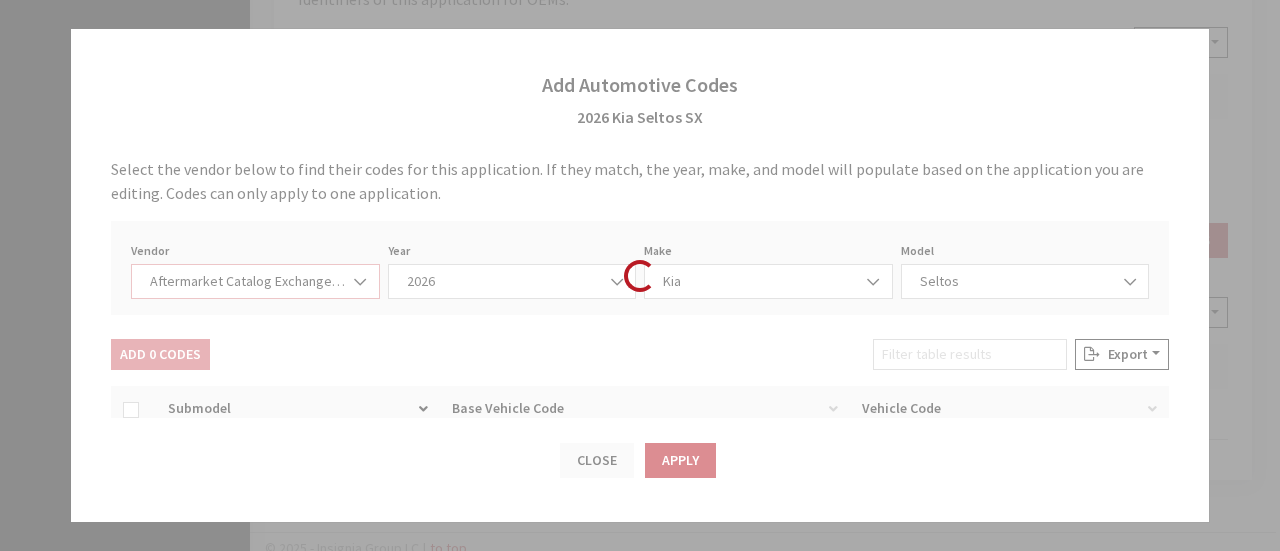 select on "2026" 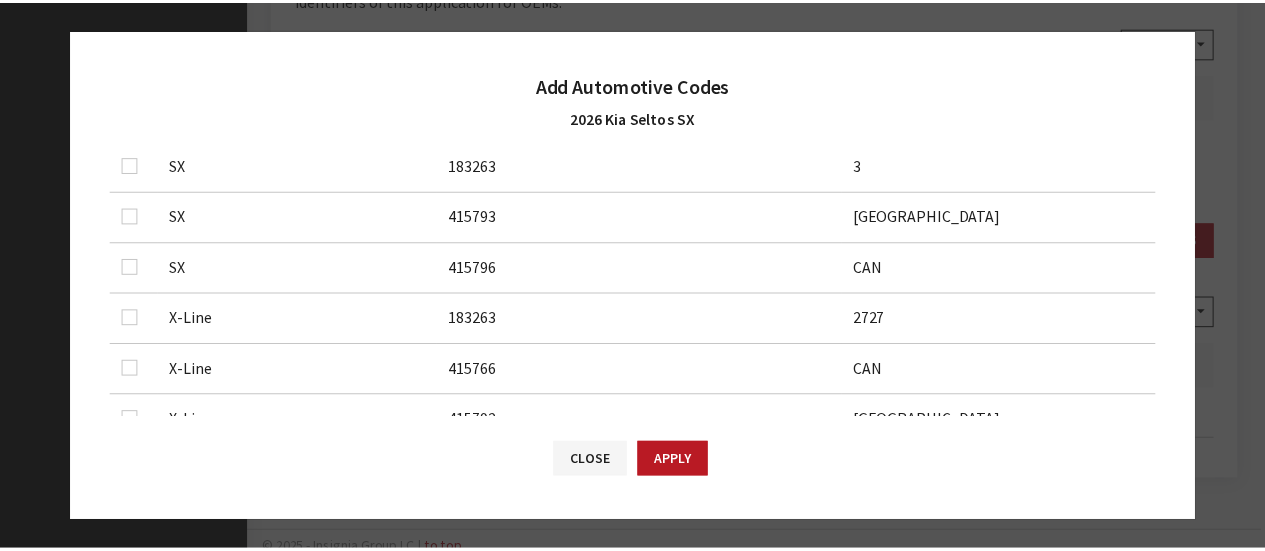 scroll, scrollTop: 773, scrollLeft: 0, axis: vertical 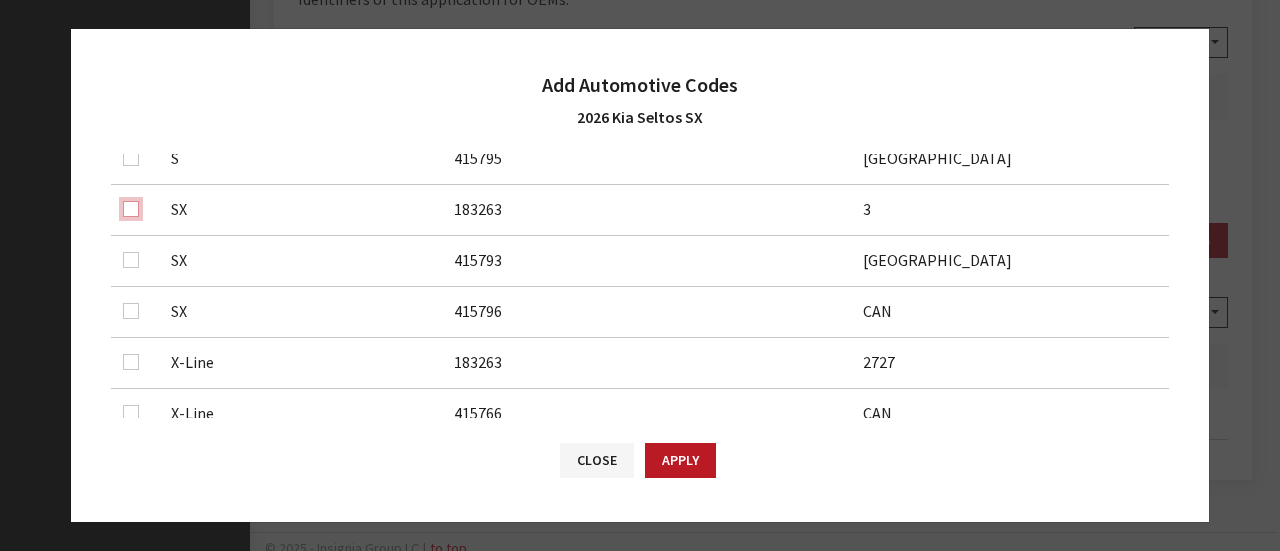 click 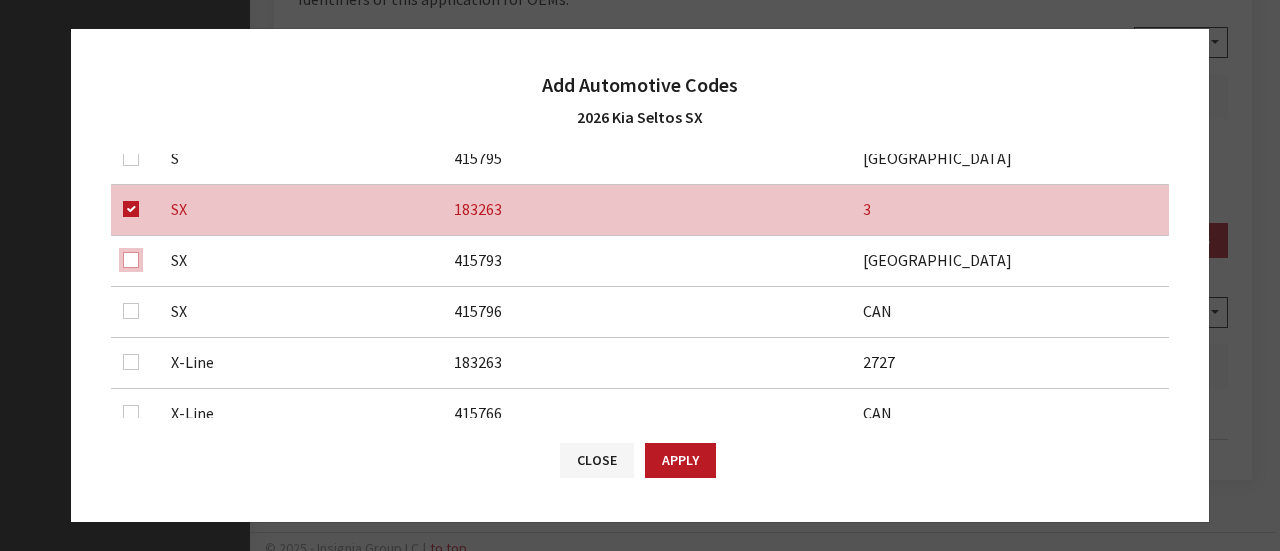 click 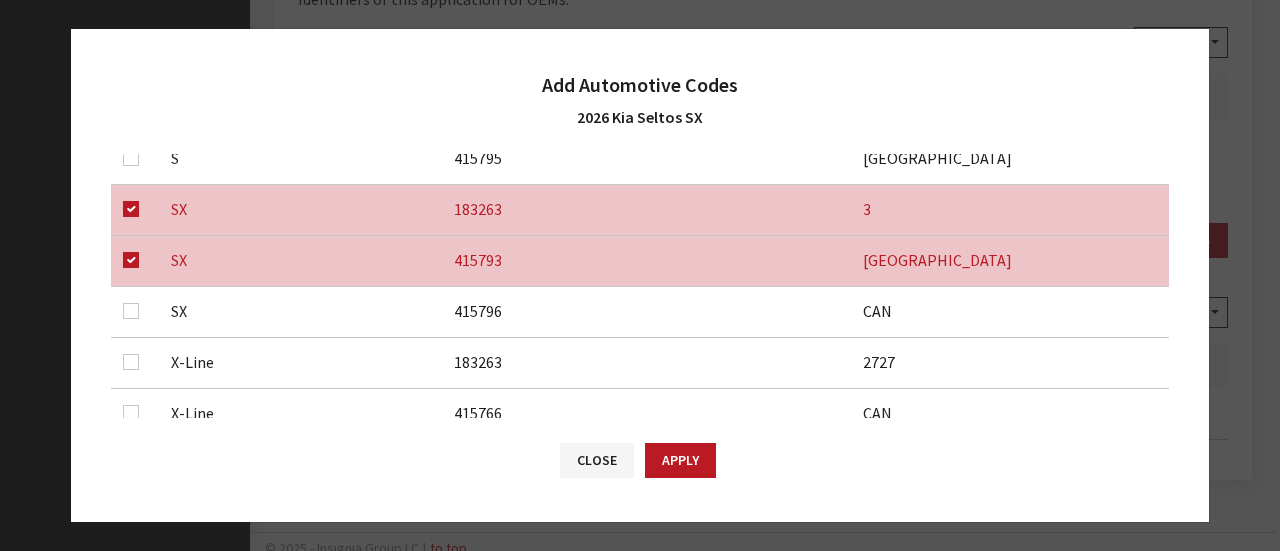 click 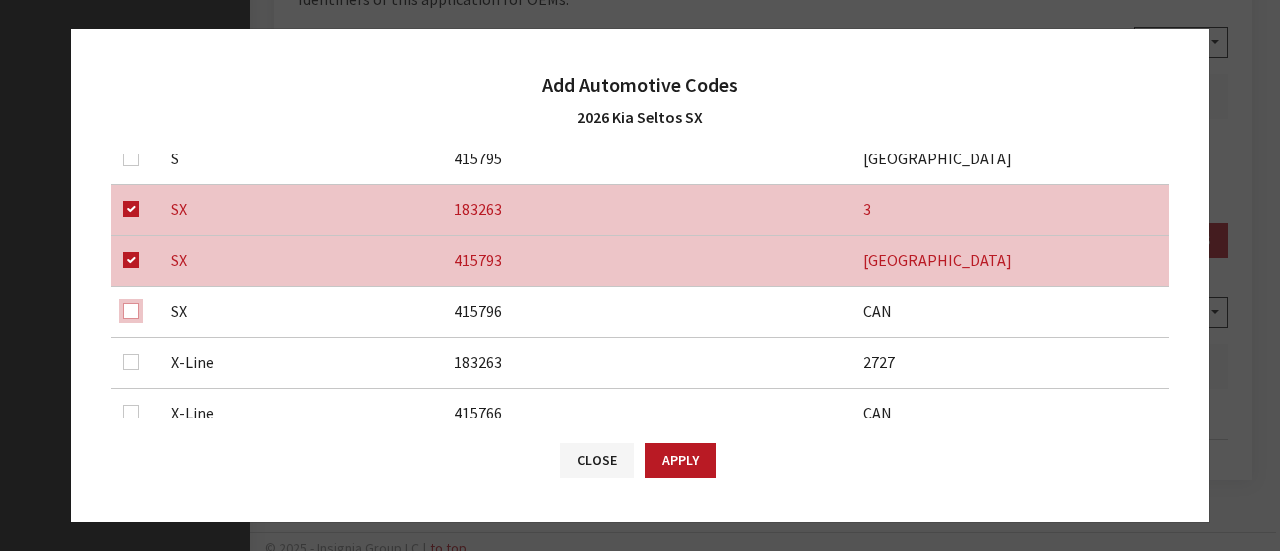 click 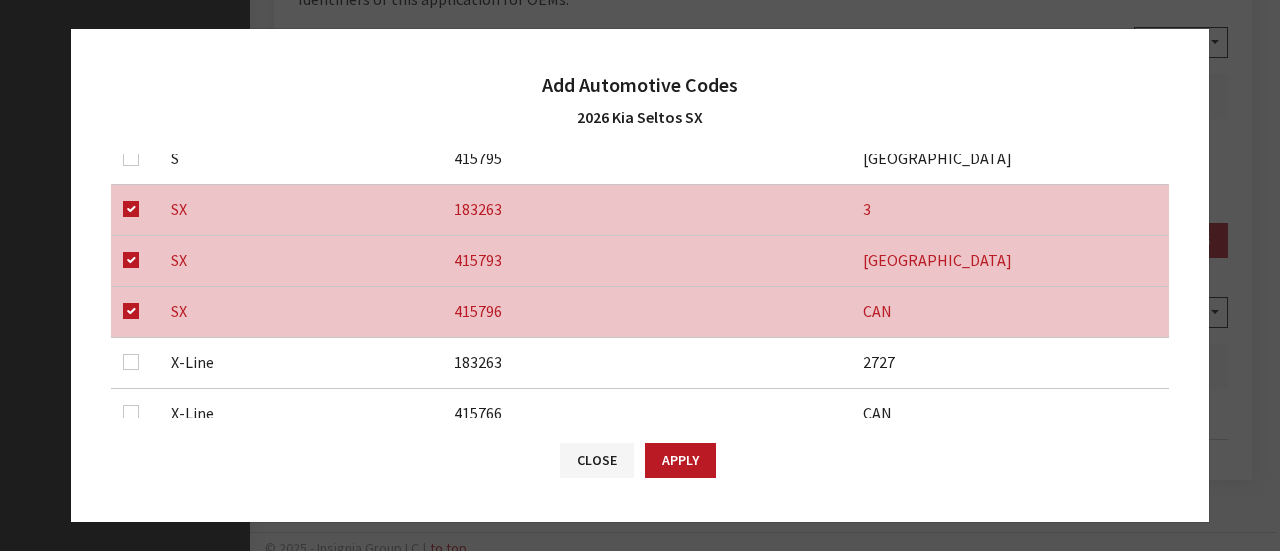 click on "Apply" 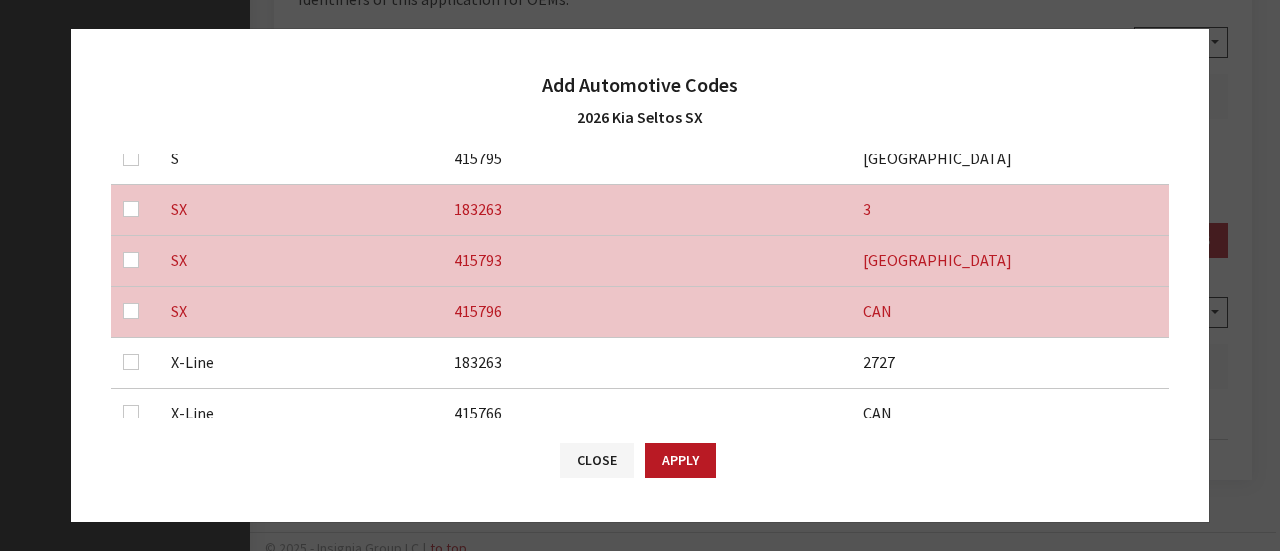 checkbox on "false" 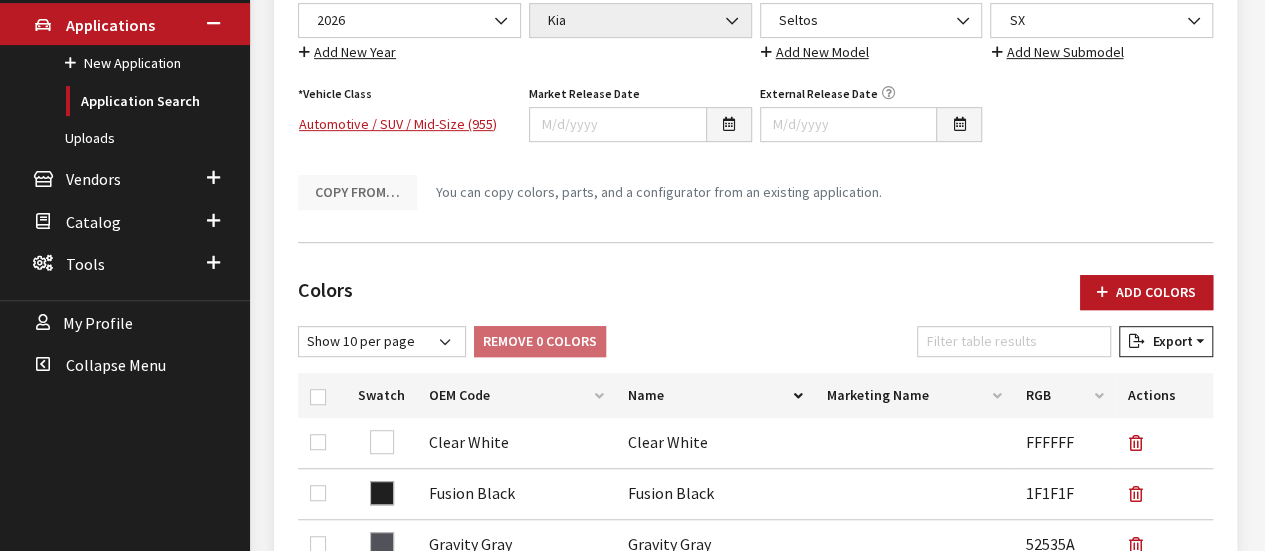scroll, scrollTop: 100, scrollLeft: 0, axis: vertical 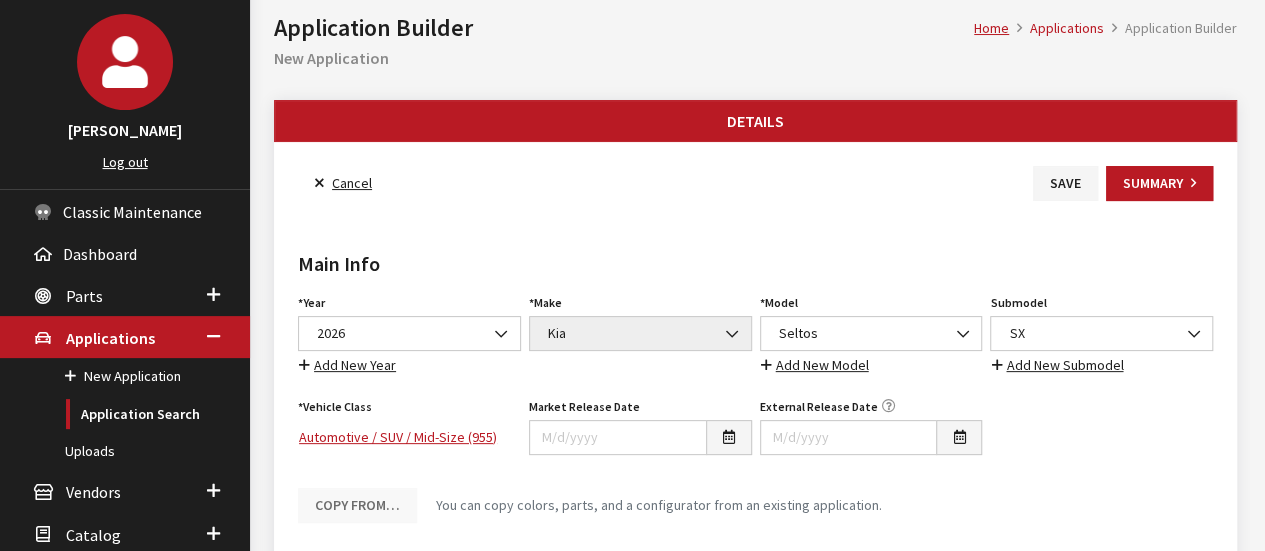 click on "Cancel
Save
Summary
Main Info
Year
Select Year
2026
2025
2024
2023
2022
2021
2020
2019
2018
2017
2016
2015
2014
2013
2012
2011
2010
2009
2008
2007
2006
2005
2004
2003
2002
2001
2000
1999
1998
1997
1996
1995
1994
1993
1992
1991
1990
1989
1988
1987
2026
Year is required.
Add New Year
Make
Select Make
Acura
Alfa Romeo" 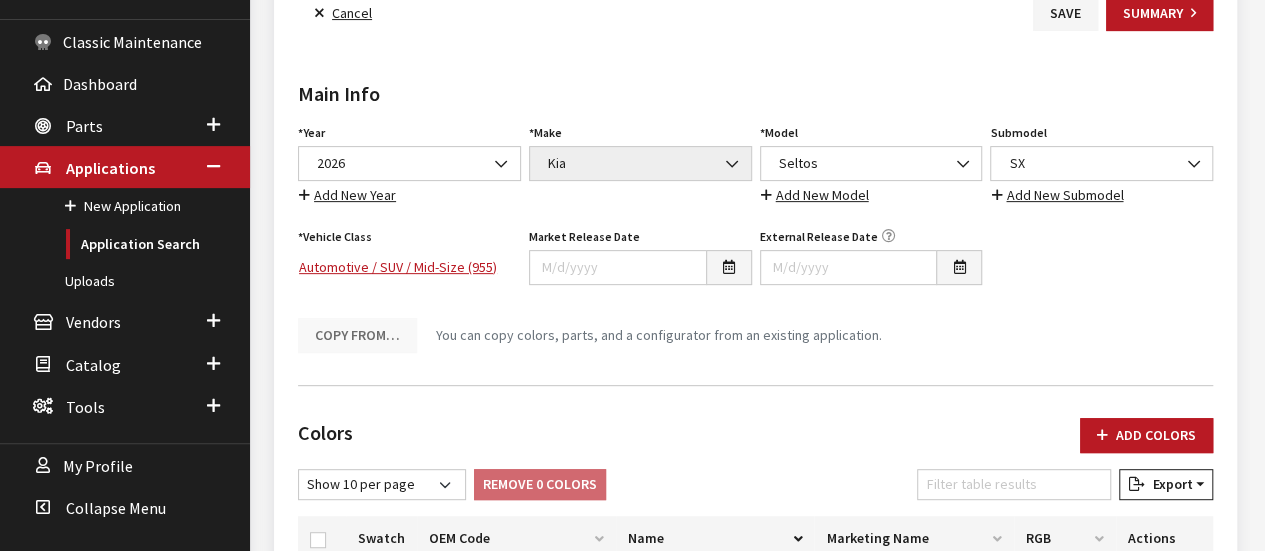 scroll, scrollTop: 52, scrollLeft: 0, axis: vertical 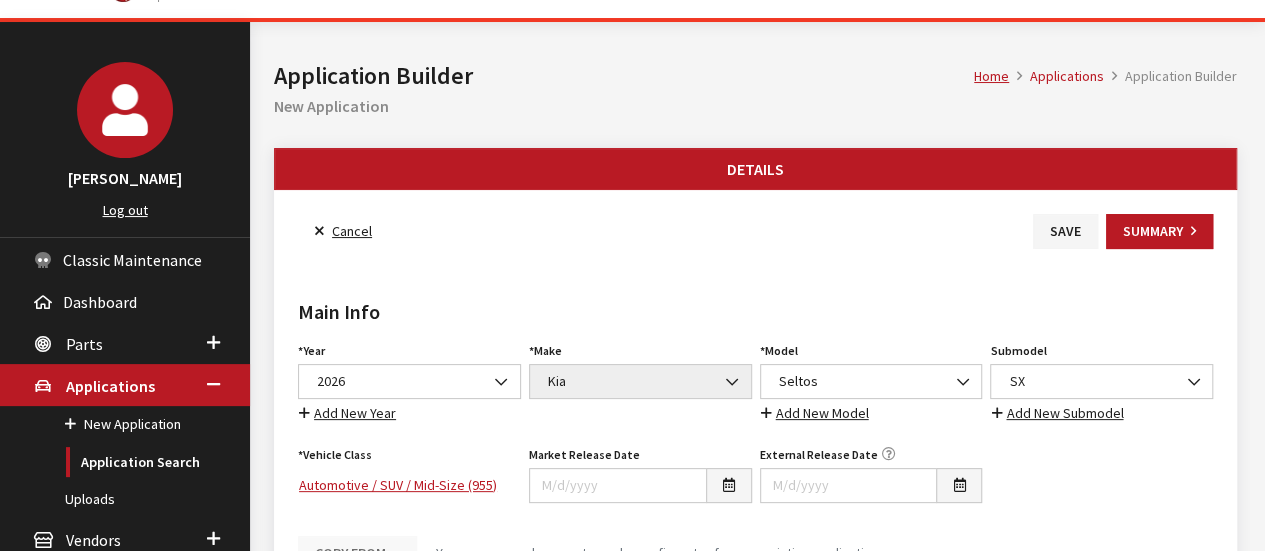 click on "Cancel
Save
Summary
Main Info
Year
Select Year
2026
2025
2024
2023
2022
2021
2020
2019
2018
2017
2016
2015
2014
2013
2012
2011
2010
2009
2008
2007
2006
2005
2004
2003
2002
2001
2000
1999
1998
1997
1996
1995
1994
1993
1992
1991
1990
1989
1988
1987
2026
Year is required.
Add New Year
Make
Select Make
Acura
Alfa Romeo" 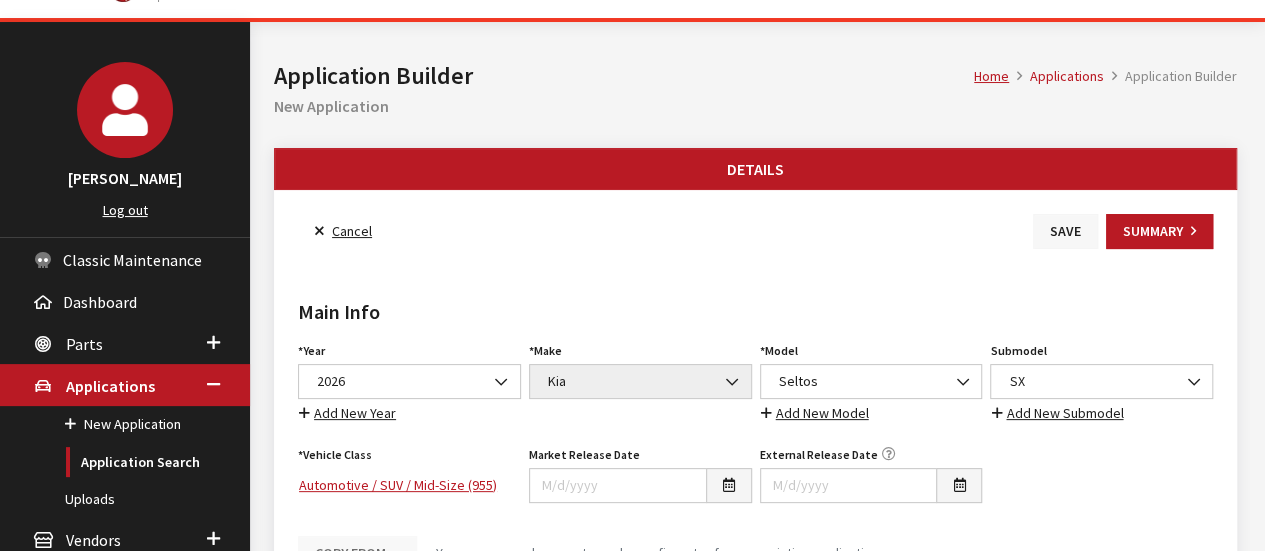 click on "Save" 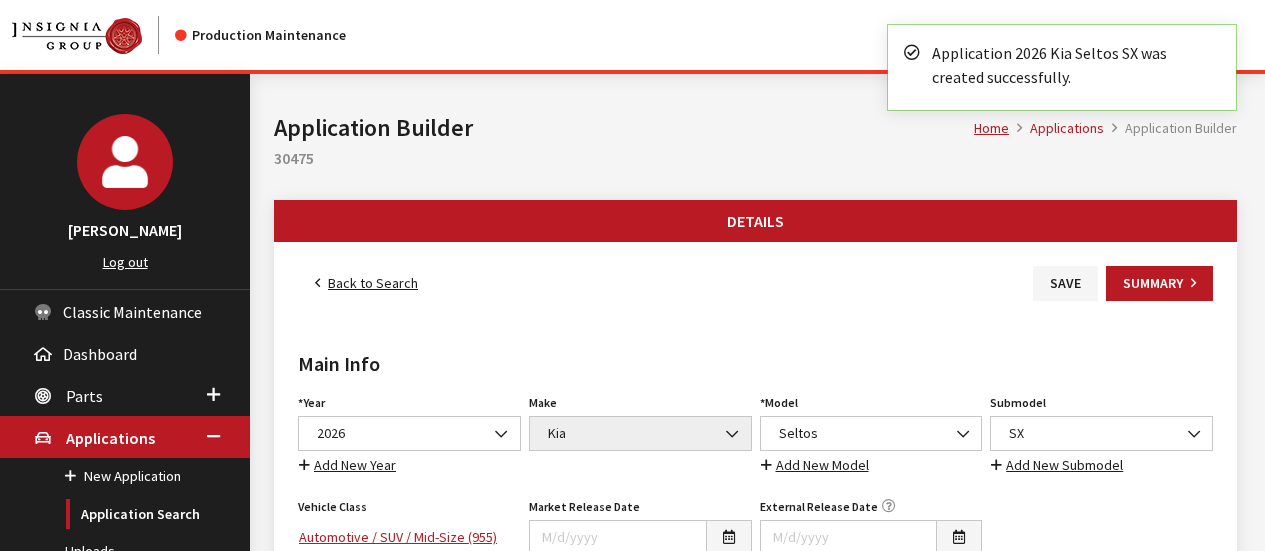 scroll, scrollTop: 0, scrollLeft: 0, axis: both 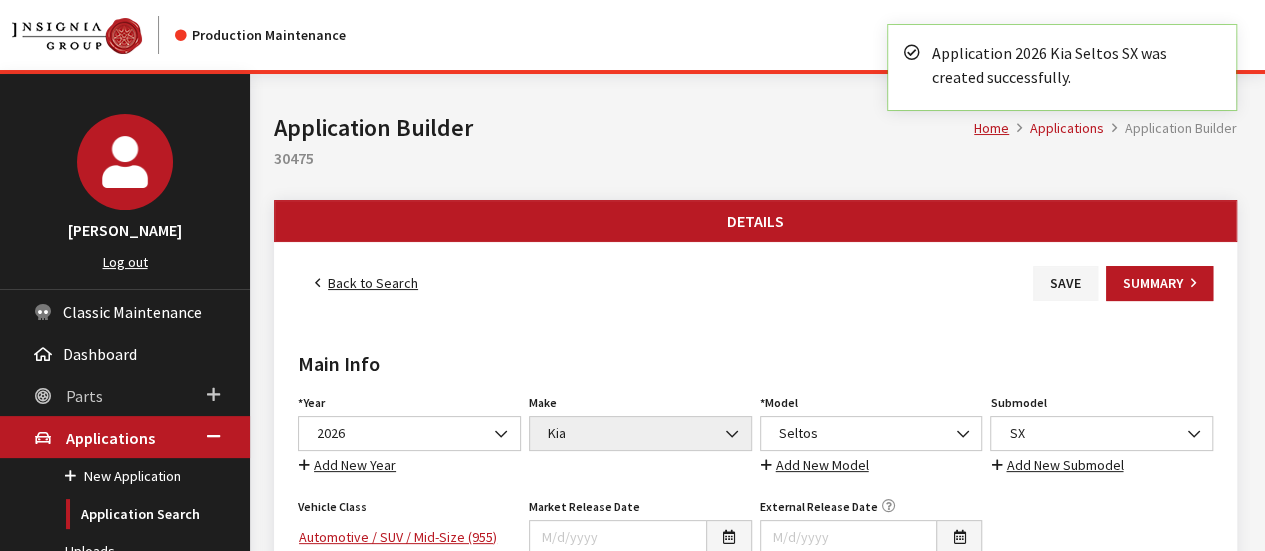 click on "Parts" at bounding box center [125, 395] 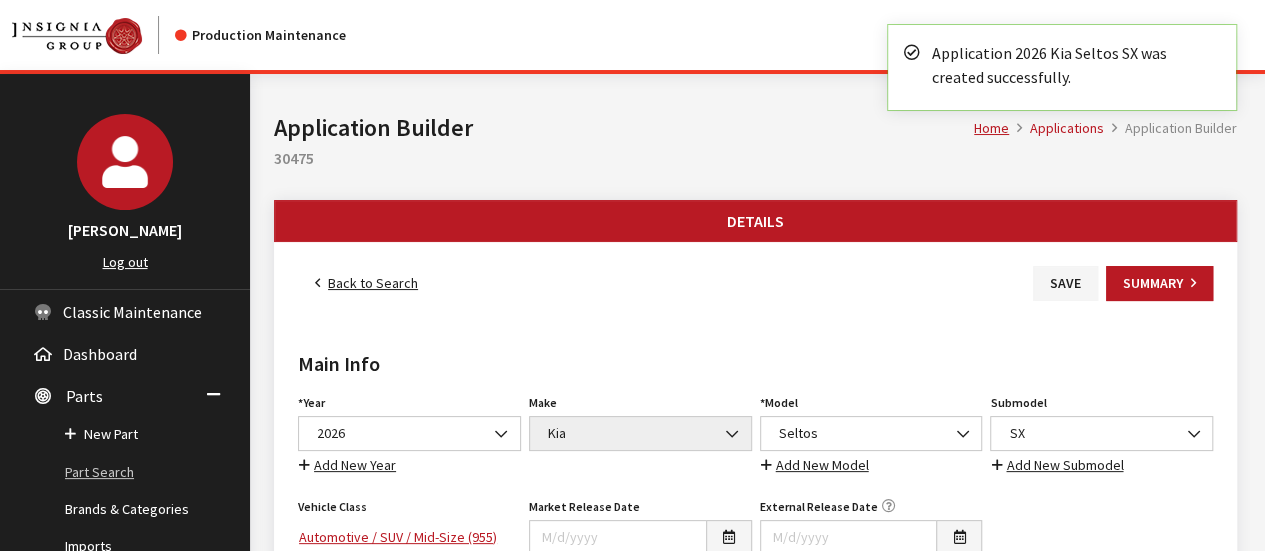 click on "Part Search" at bounding box center [125, 472] 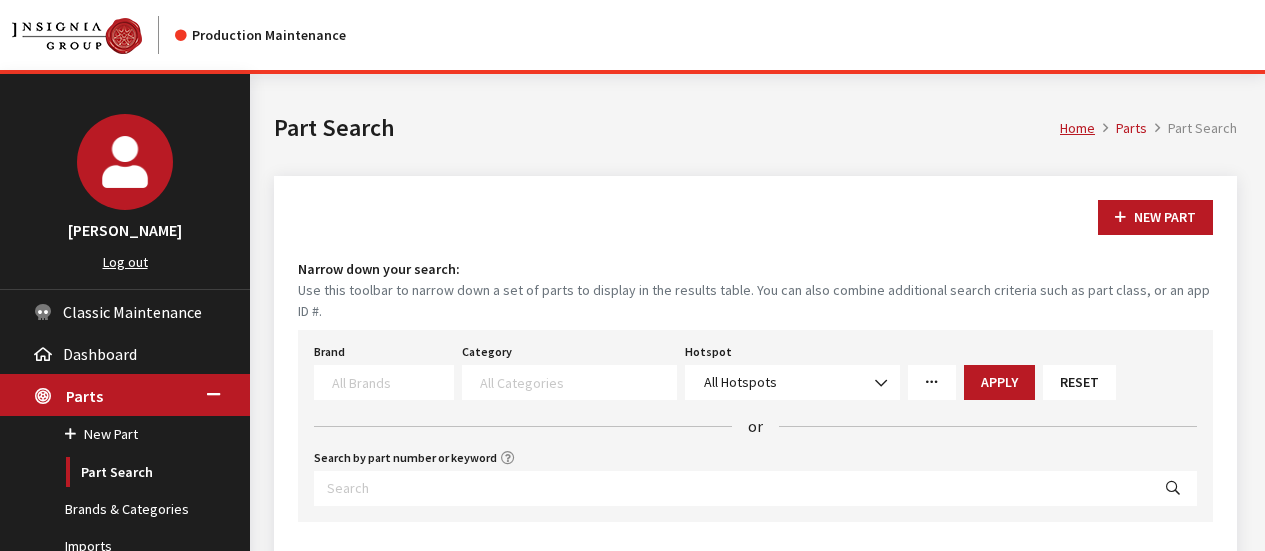 select 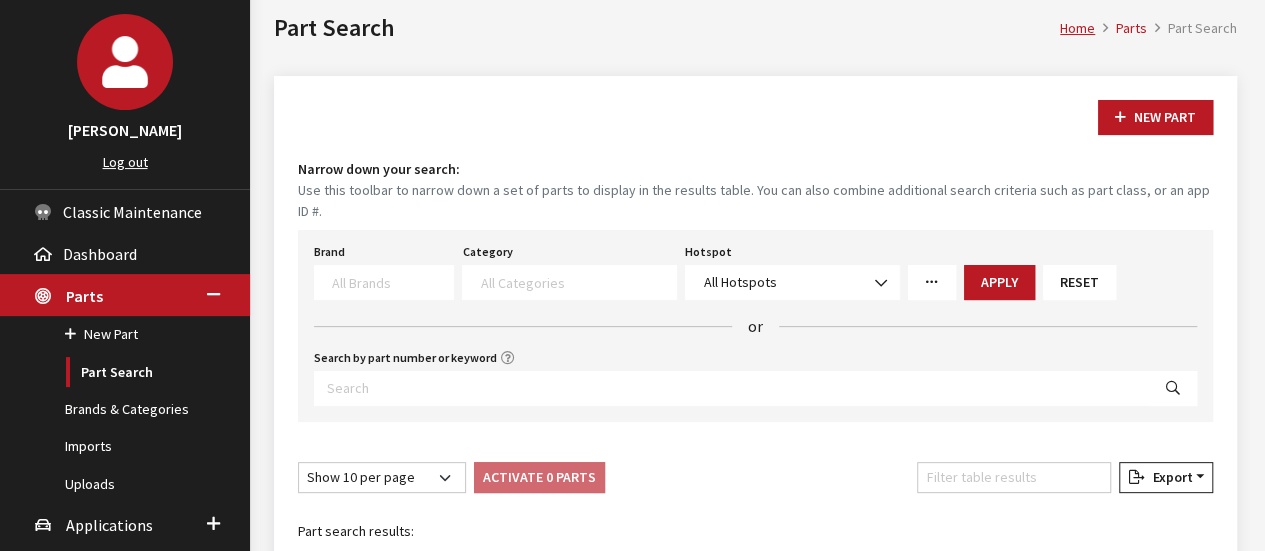 scroll, scrollTop: 300, scrollLeft: 0, axis: vertical 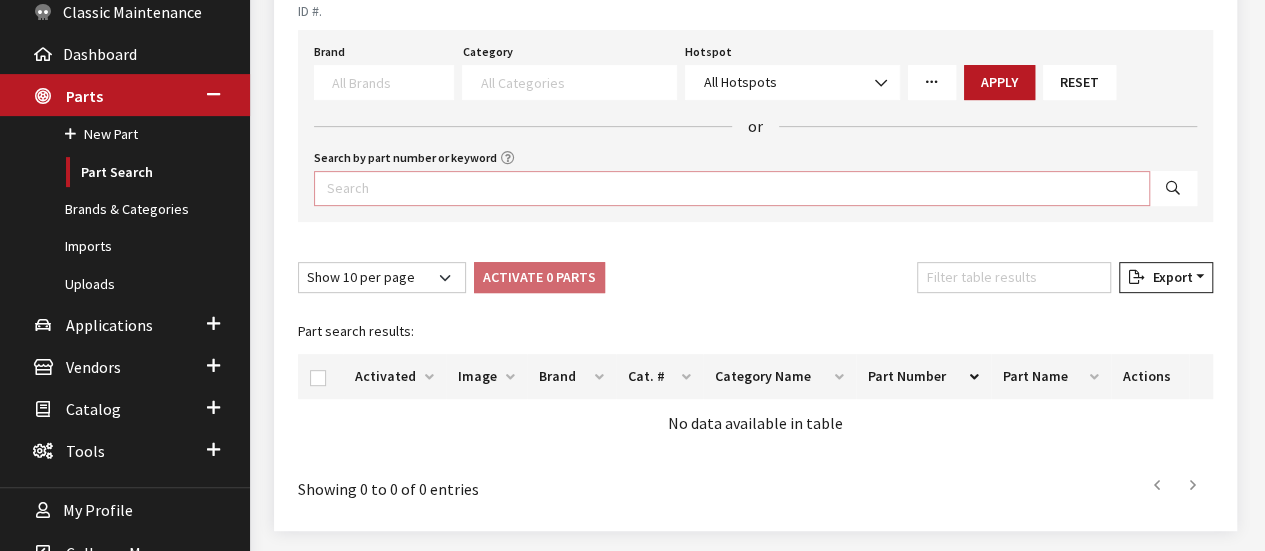 click on "Search by part number or keyword" at bounding box center (732, 188) 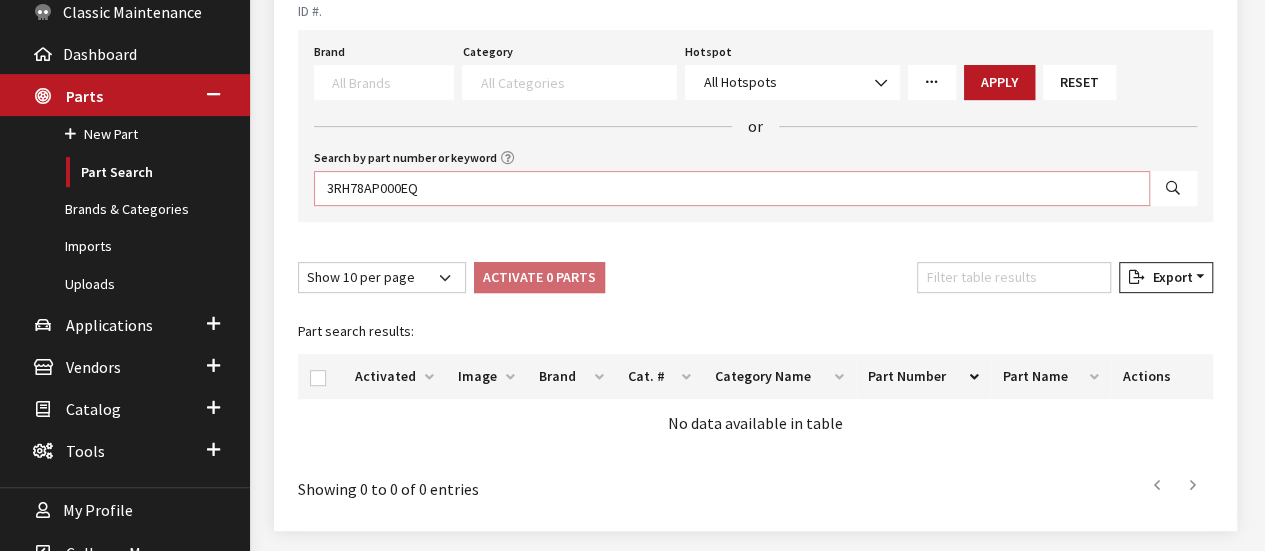 type on "3RH78AP000EQ" 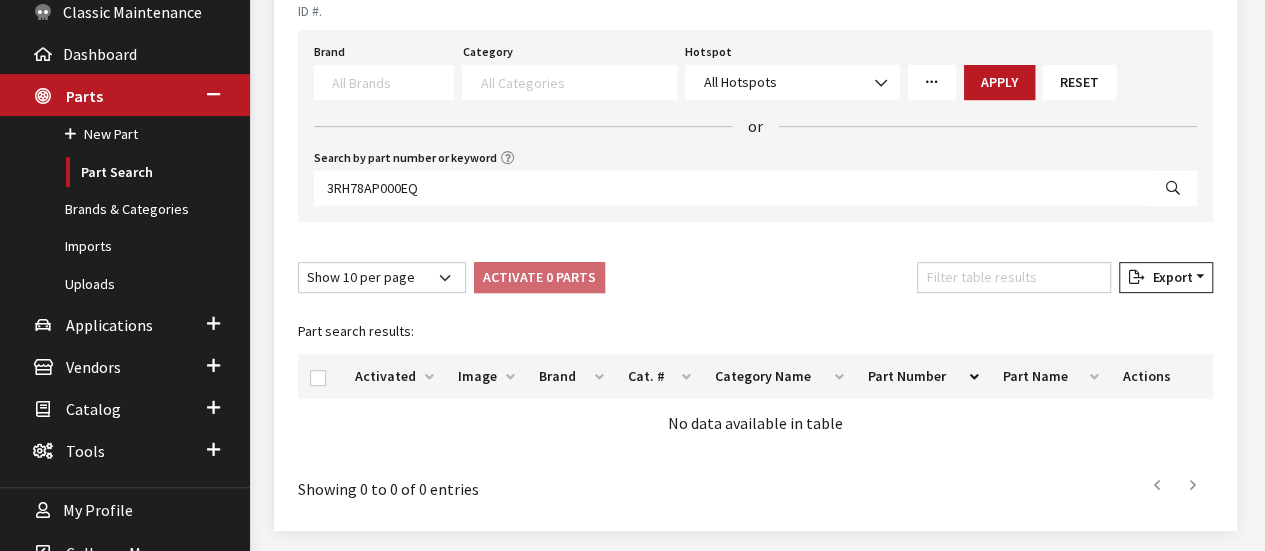 select 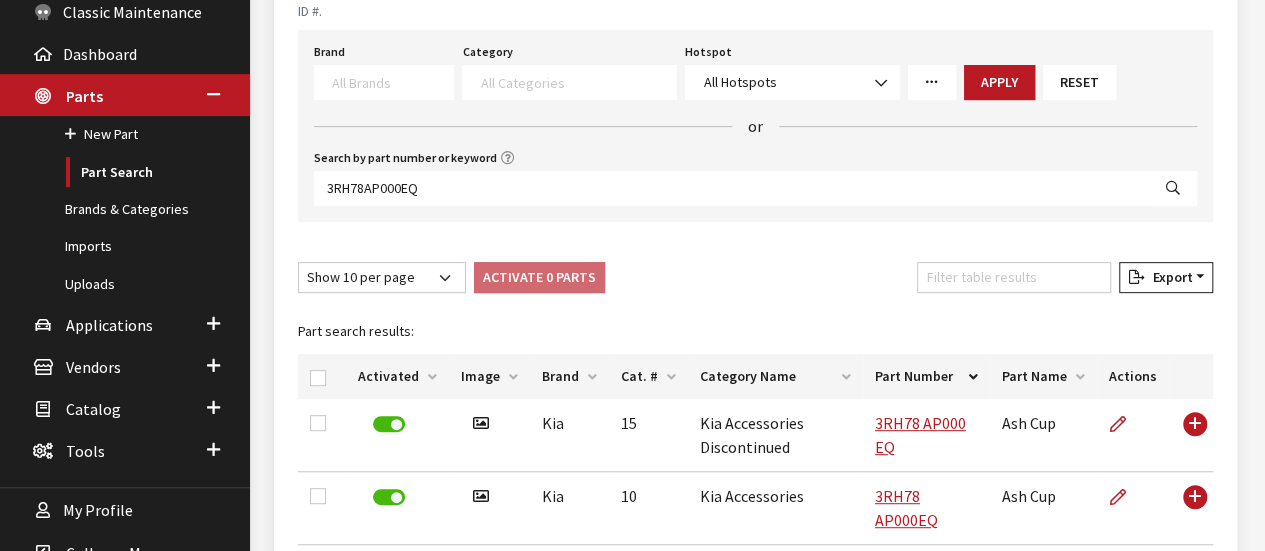click on "New Part
Narrow down your search:
Use this toolbar to narrow down a set of parts to display in the results table. You can also combine additional search criteria such as part class, or an app ID #.
Brand
Acura Alfa Romeo Audi BMW DoubleTake Ford Ford Racing GM GST Honda Hyundai Infiniti Jaguar Kia Land Rover Lexus Mazda META Mitsubishi Mopar Nissan Saturn Scion Service Plans SET Spitzer Protection Subaru Toyota VW We Owe / Due Bill Yamaha 3D Carbon 3M ACE Advent Agri-Cover AlloyGator Alpine Ameraguard American Radio AMG AMG-Hyundai AMG-Kia AMP ANZO Aries AstroStart Audiovox AUER Automotive Auto Action Automate Autostart AVS" at bounding box center (755, 252) 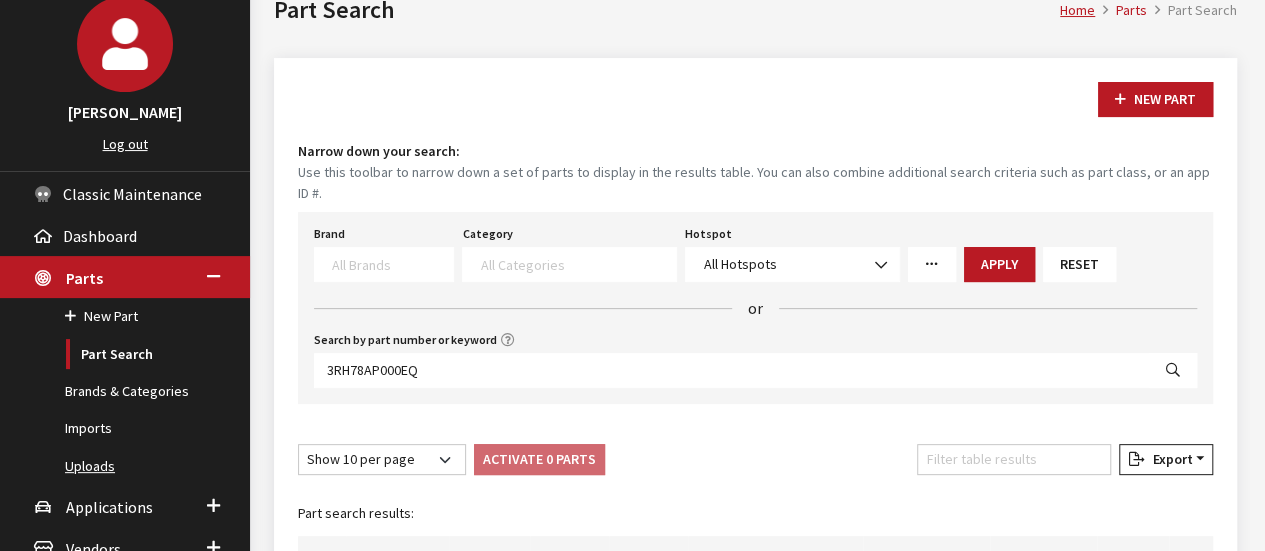 scroll, scrollTop: 200, scrollLeft: 0, axis: vertical 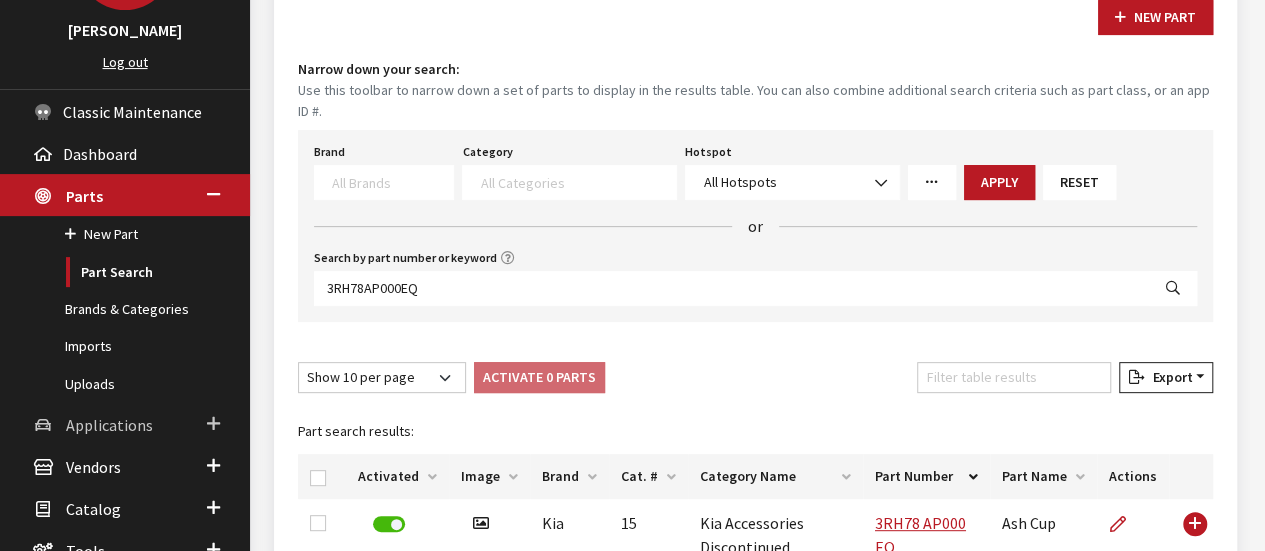 click on "Applications" at bounding box center [109, 425] 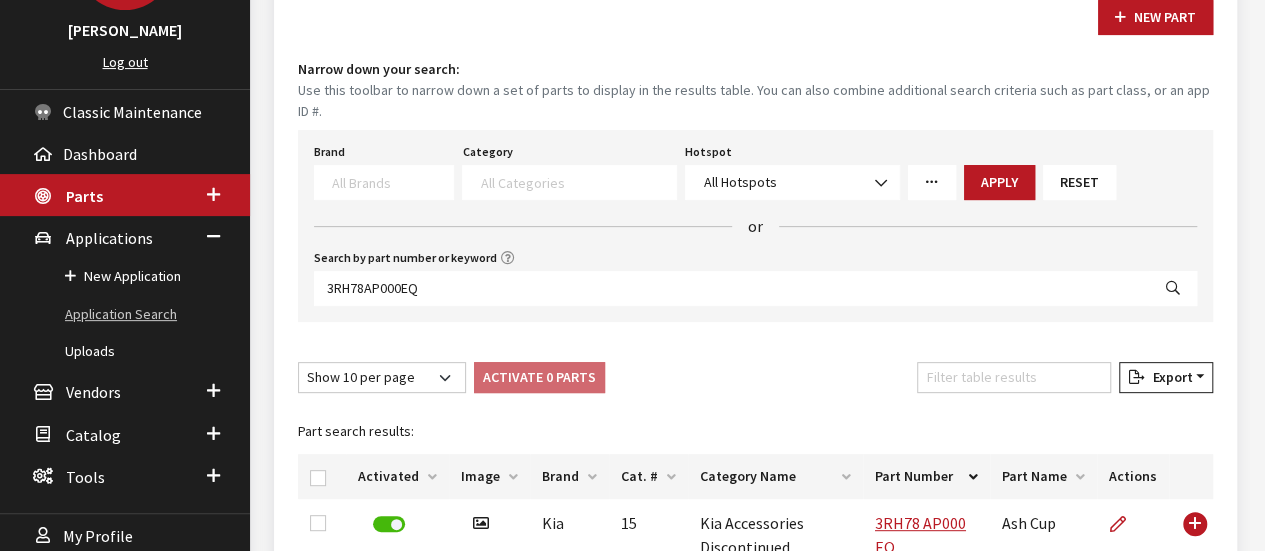 click on "Application Search" at bounding box center (125, 314) 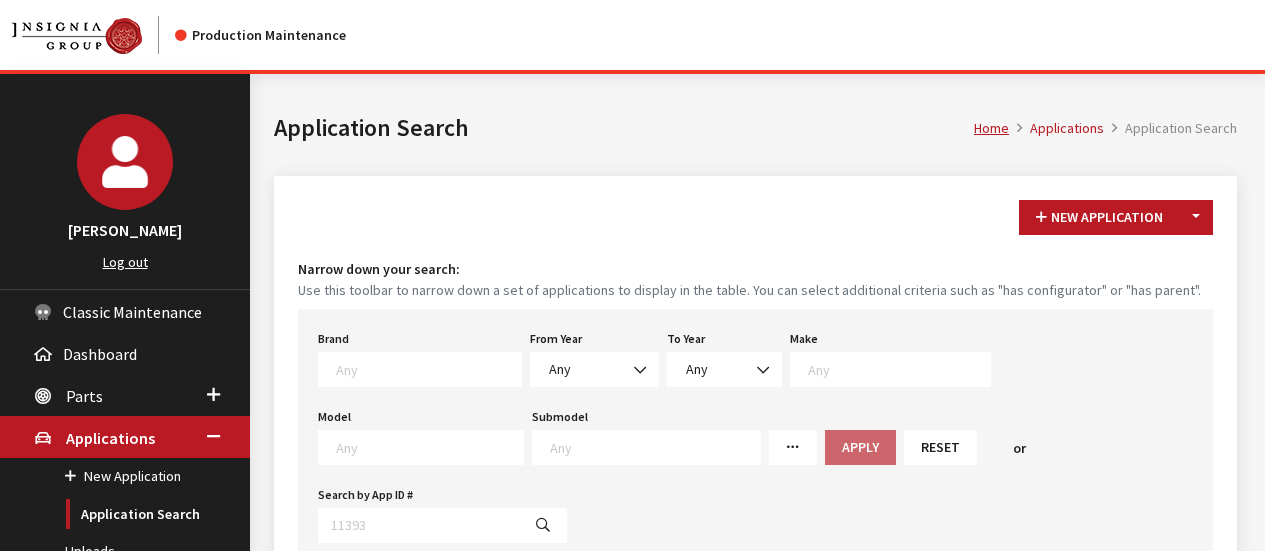scroll, scrollTop: 0, scrollLeft: 0, axis: both 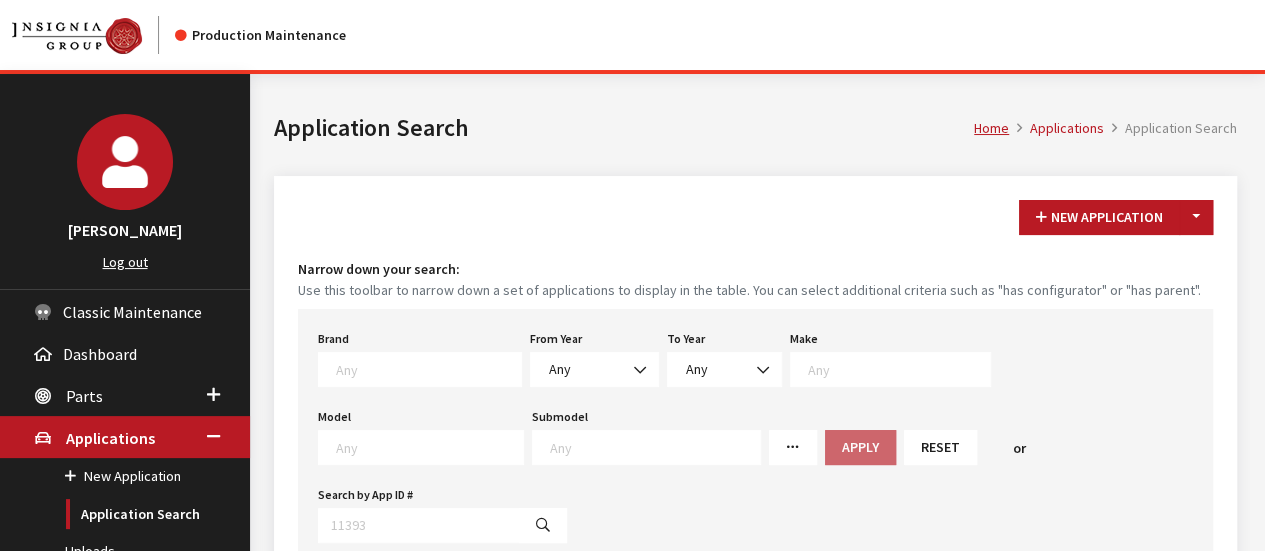 click on "Brand
Any
Acura
Alfa Romeo
Audi
Bentley
BMW
DoubleTake
[PERSON_NAME]
Honda
Hyundai
Infiniti
Jaguar
Kia
Land Rover
Lexus
Maserati
Mazda
Mercedes
META
Mini
Mitsubishi
Mopar
Nissan
Porsche
Saturn
Scion
Smart
Subaru
Toyota
Volvo
VW
Yamaha
From Year
Any
2026
2025
2024
2023
2022
2021
2020
2019
2018
2017
2016
2015
2014
2013
2012
2011
2010
2009
2008
2007
2006
2005
2004
2003
2002
2001
2000
1999
1998
1997
1996
1995
1994
1993
1992
1991
1990
1989
Any
To Year
Any
2026
2025
2024
2023
2022
2021
2020
2019
2018
2017
2016
2015
2014
2013
2012
2011
2010
2009
2008
2007
2006
2005
2004
2003
2002
2001
2000
1999
1998
1997
1996
1995
1994
1993
1992
1991
1990
1989
Any
Make
Any
Acura
Alfa Romeo
ATV
Audi
Bentley
BMW
Buick
Cadillac
Chevrolet
Chrysler" at bounding box center [755, 434] 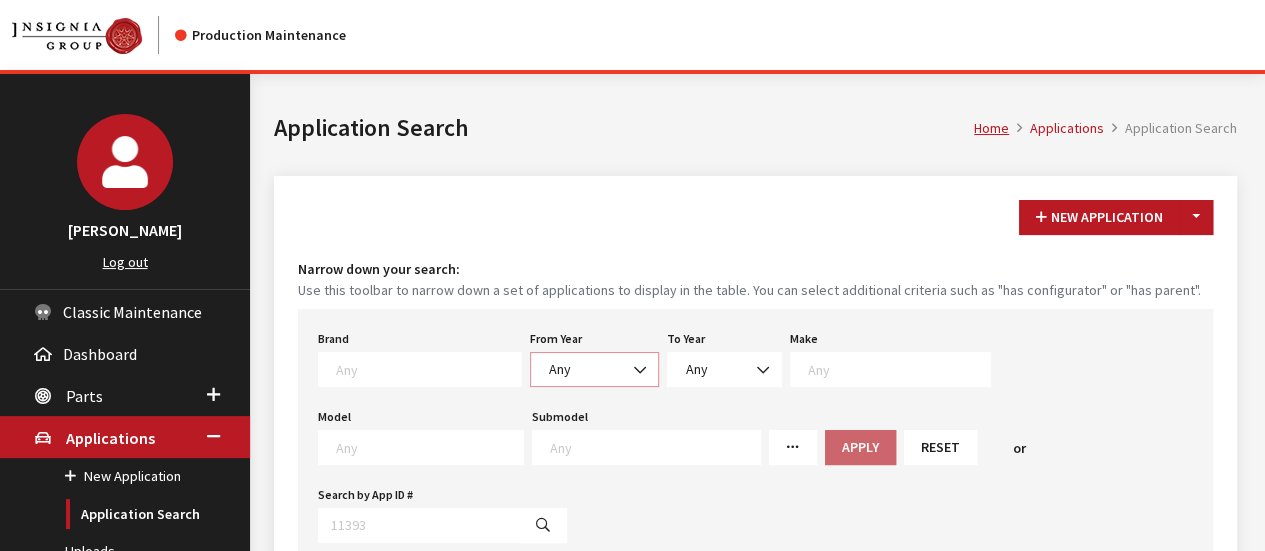 click on "Any" at bounding box center [594, 369] 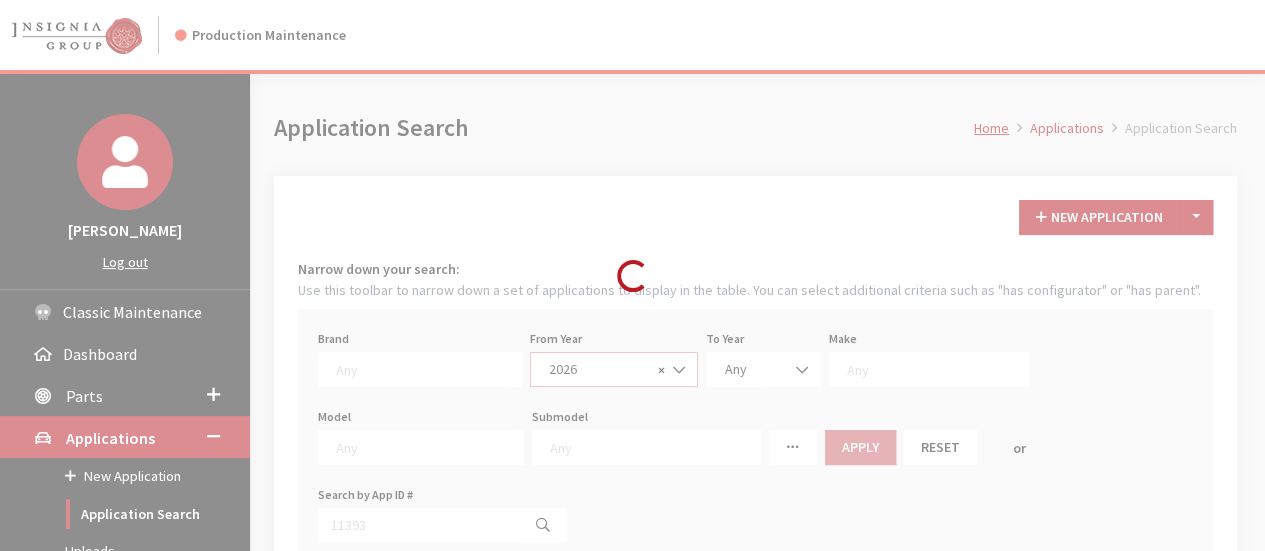 select on "2026" 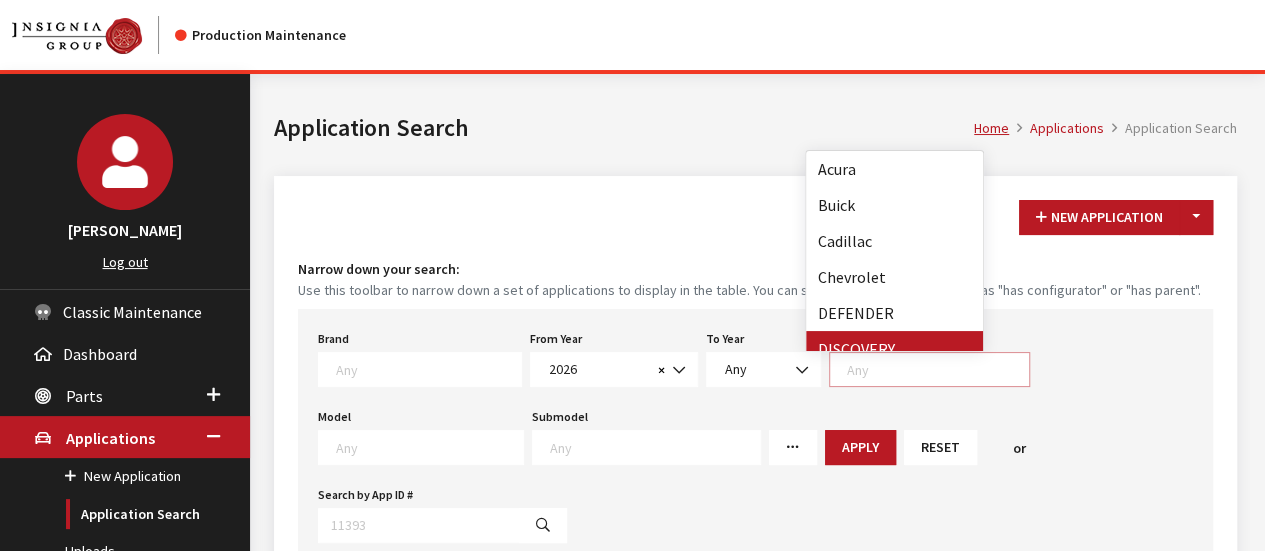 scroll, scrollTop: 1, scrollLeft: 0, axis: vertical 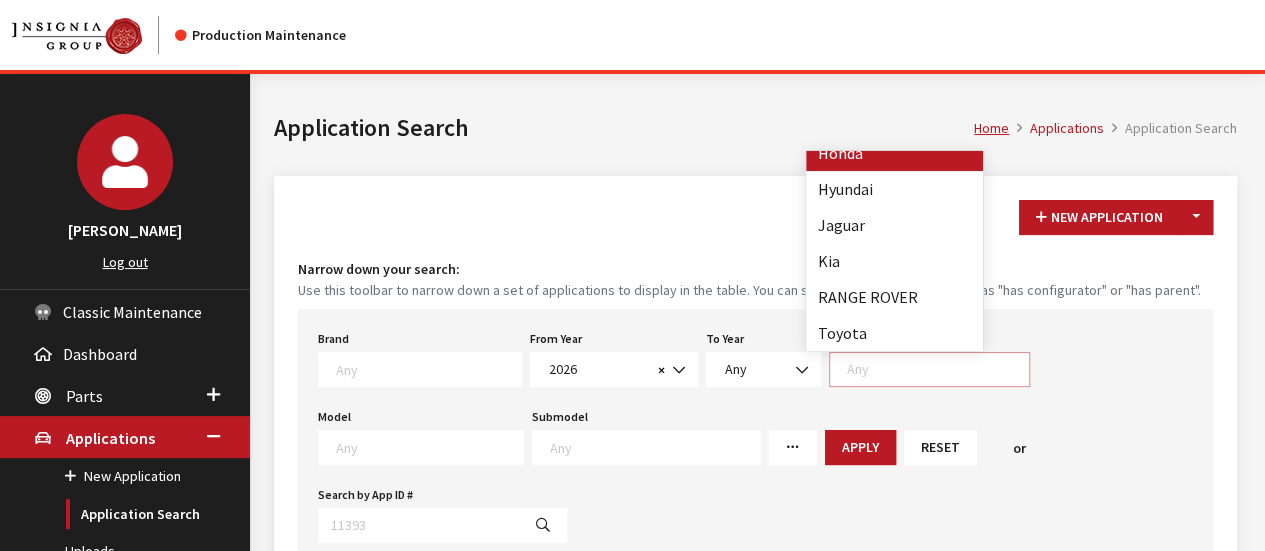 select on "31" 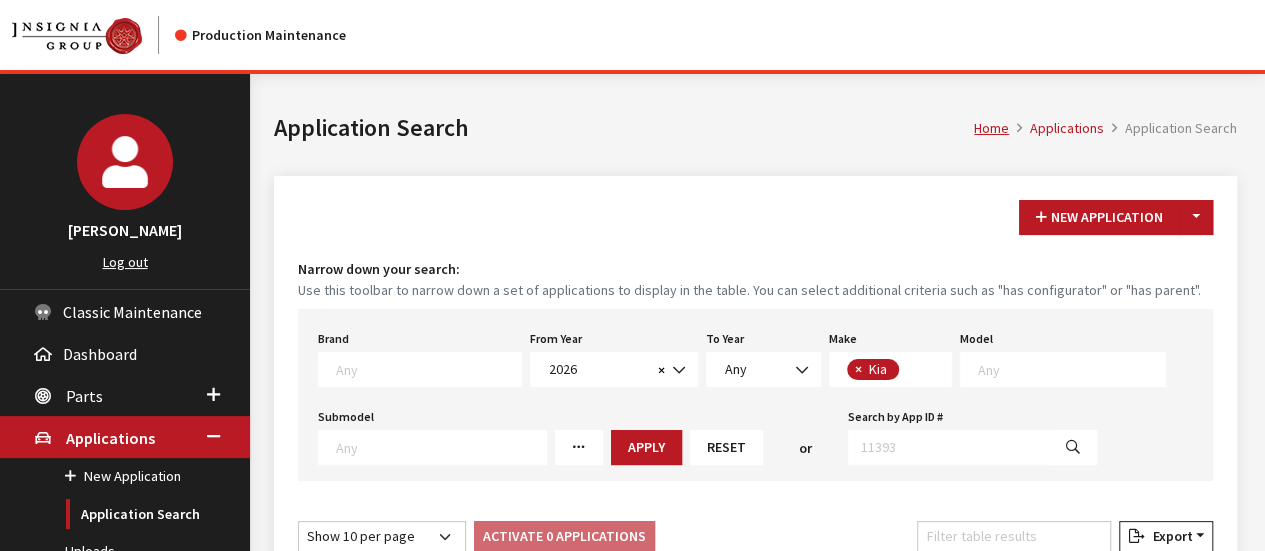 scroll, scrollTop: 190, scrollLeft: 0, axis: vertical 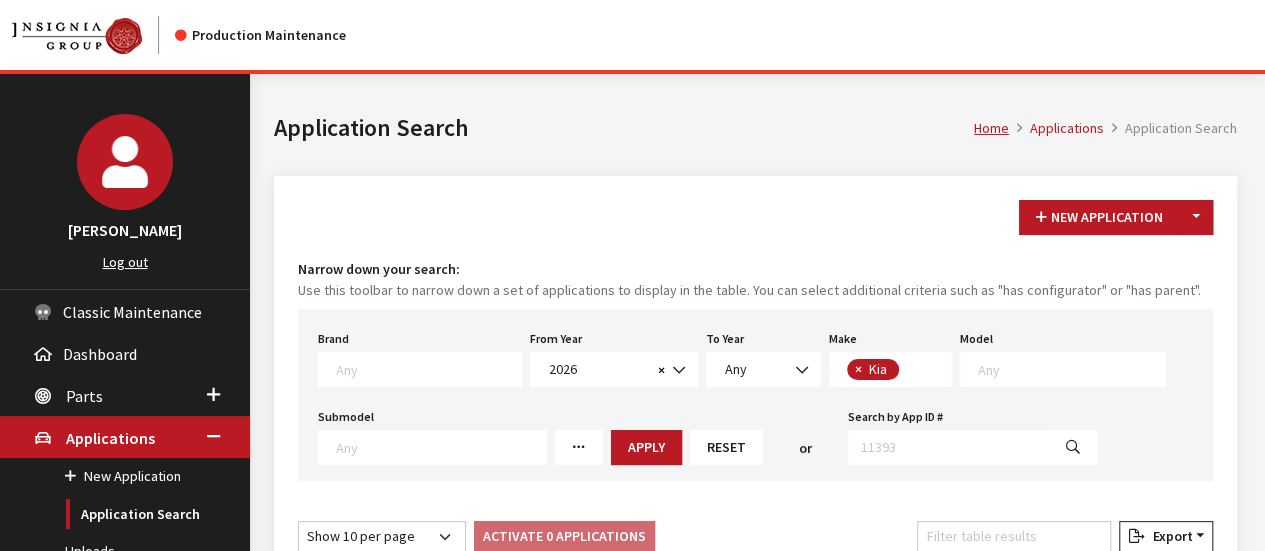 click at bounding box center (1071, 369) 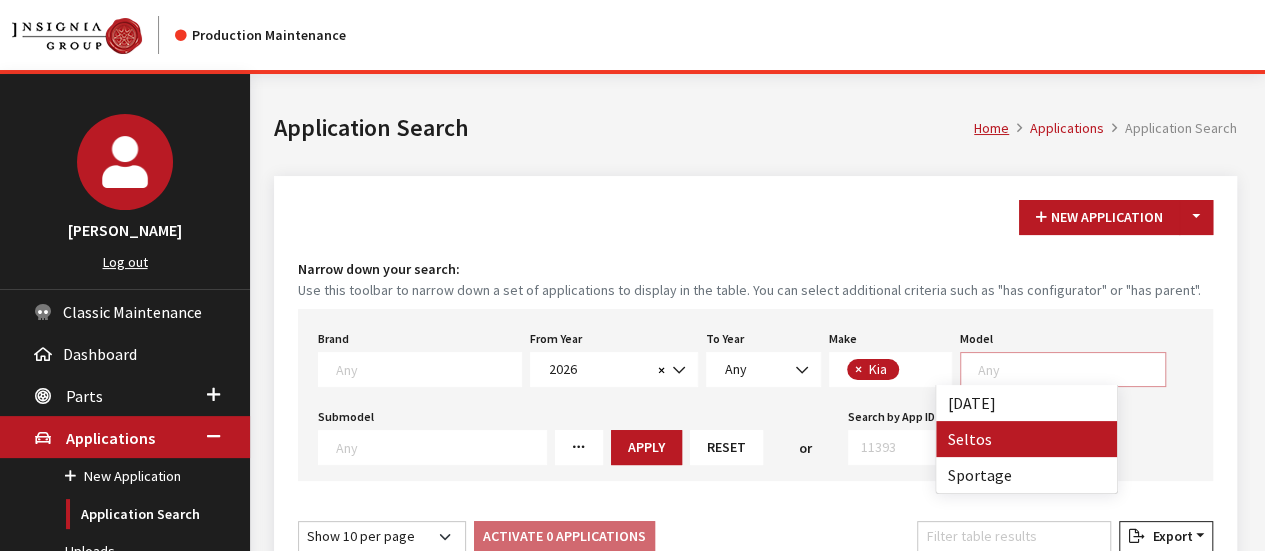 drag, startPoint x: 1026, startPoint y: 445, endPoint x: 877, endPoint y: 449, distance: 149.05368 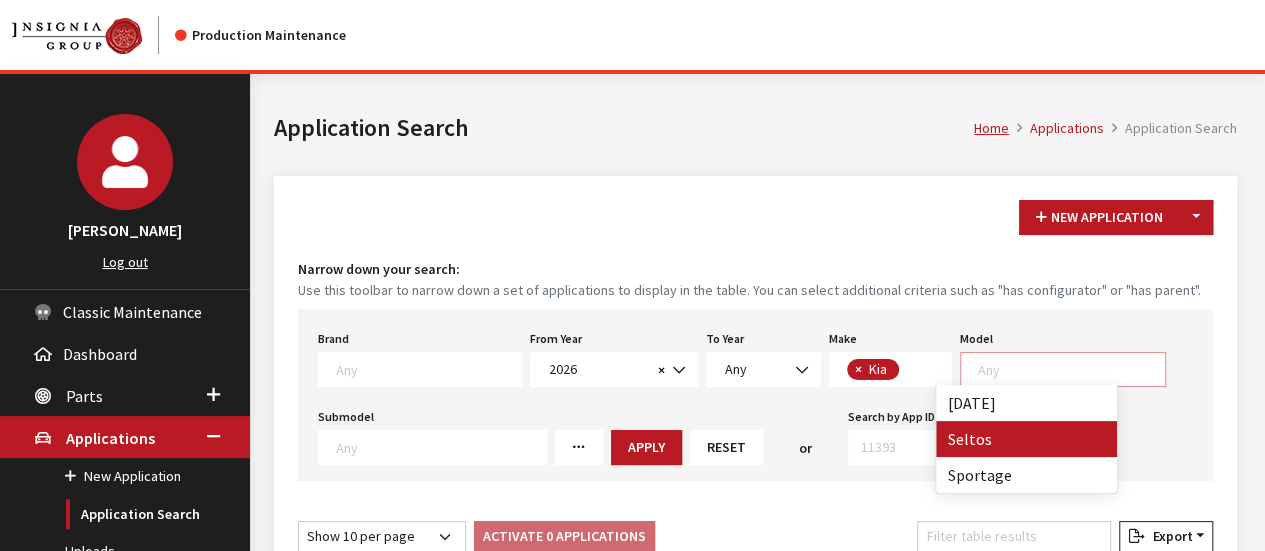 select on "1091" 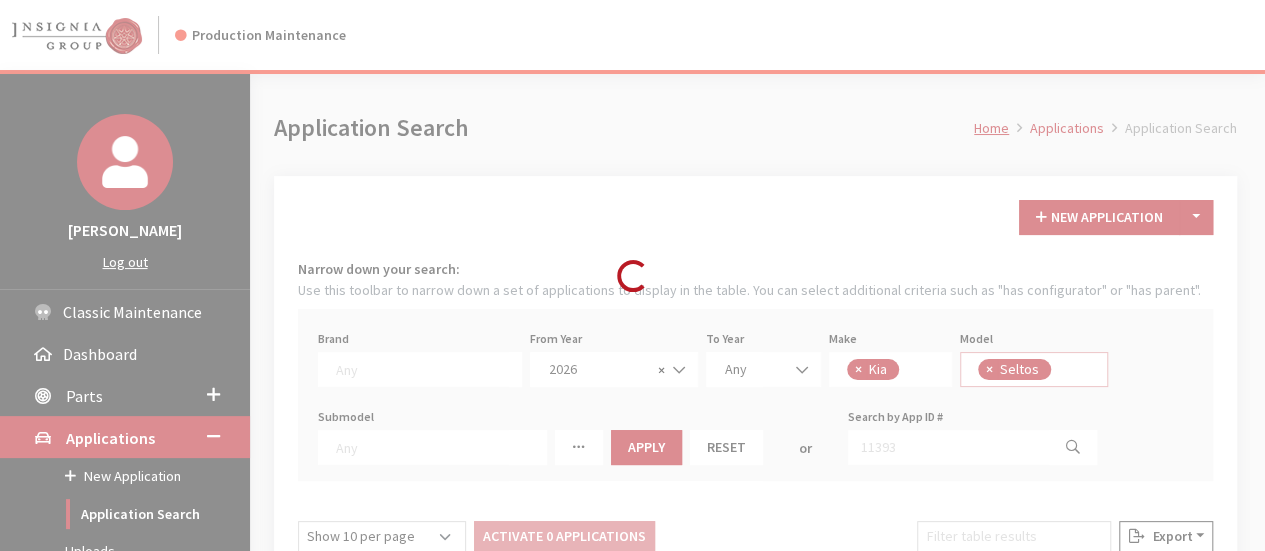 scroll, scrollTop: 1, scrollLeft: 0, axis: vertical 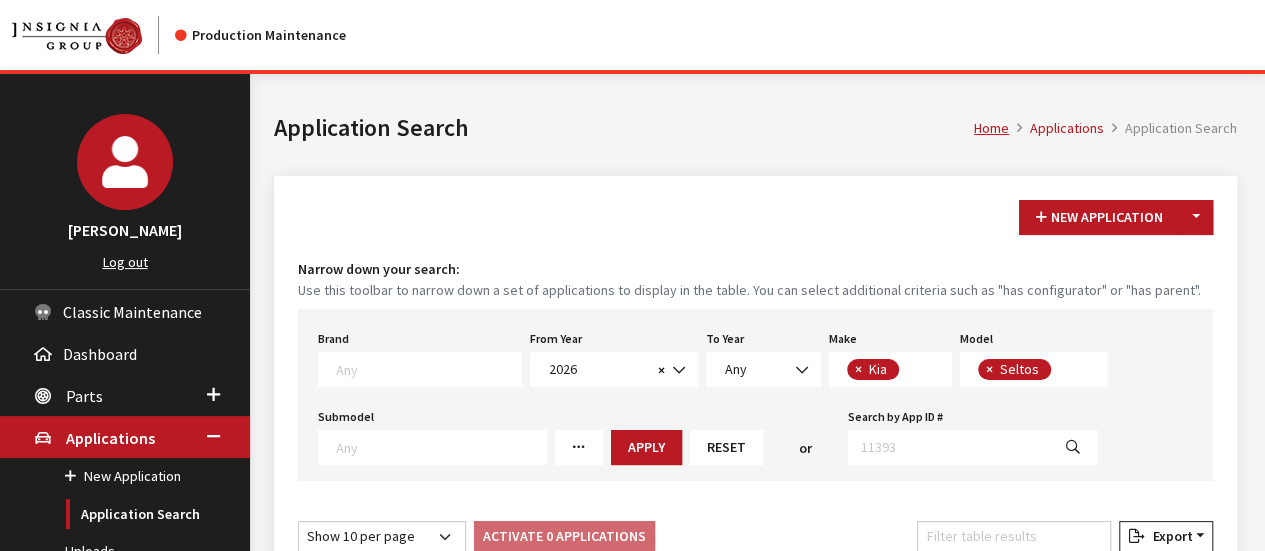 click on "Apply" at bounding box center (646, 447) 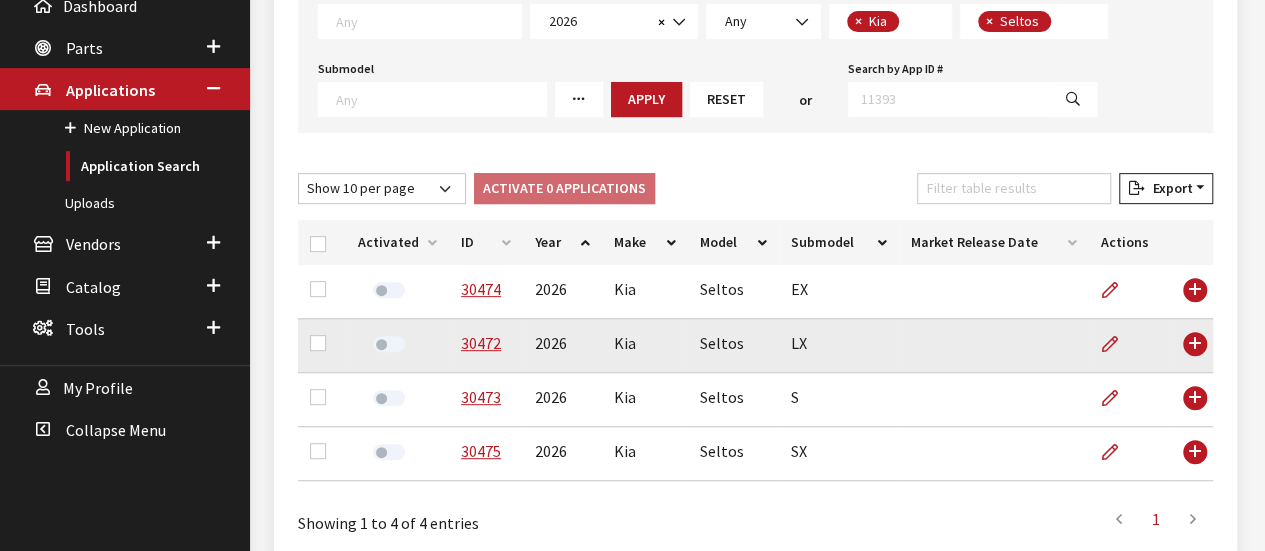 scroll, scrollTop: 444, scrollLeft: 0, axis: vertical 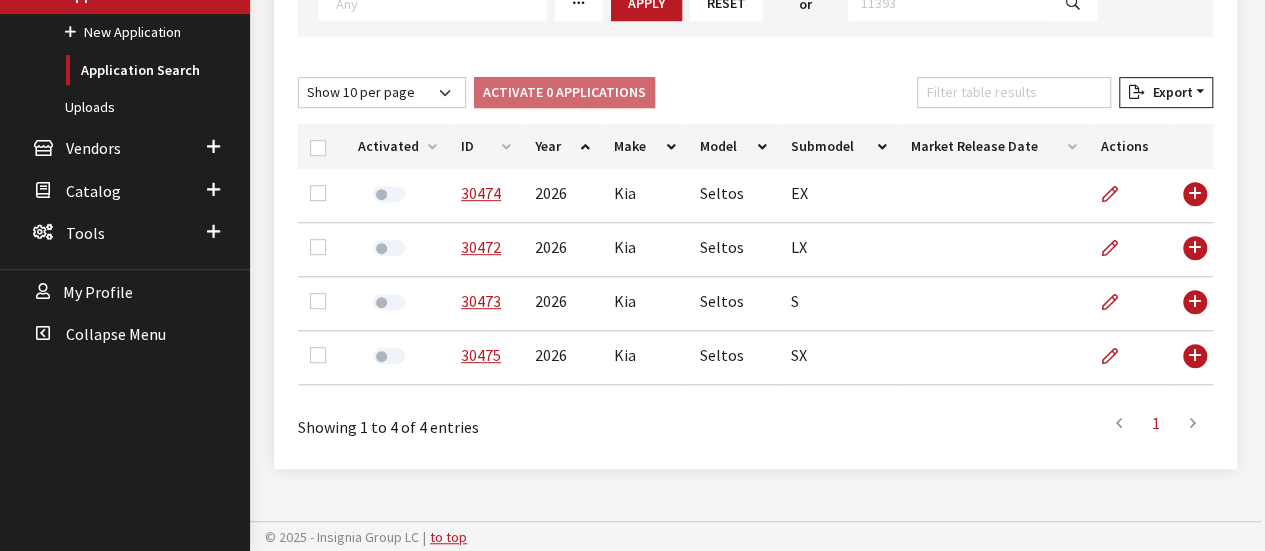 click on "ID" at bounding box center (486, 146) 